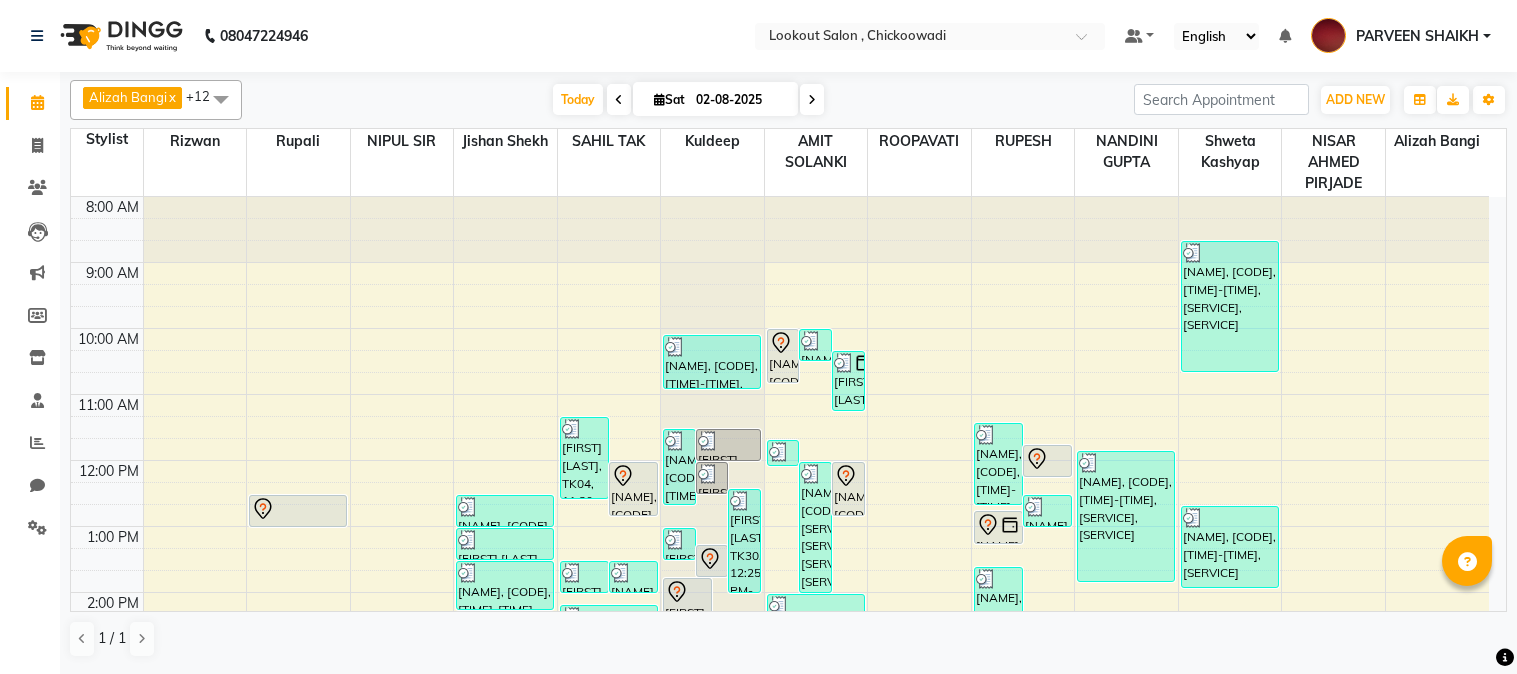 scroll, scrollTop: 0, scrollLeft: 0, axis: both 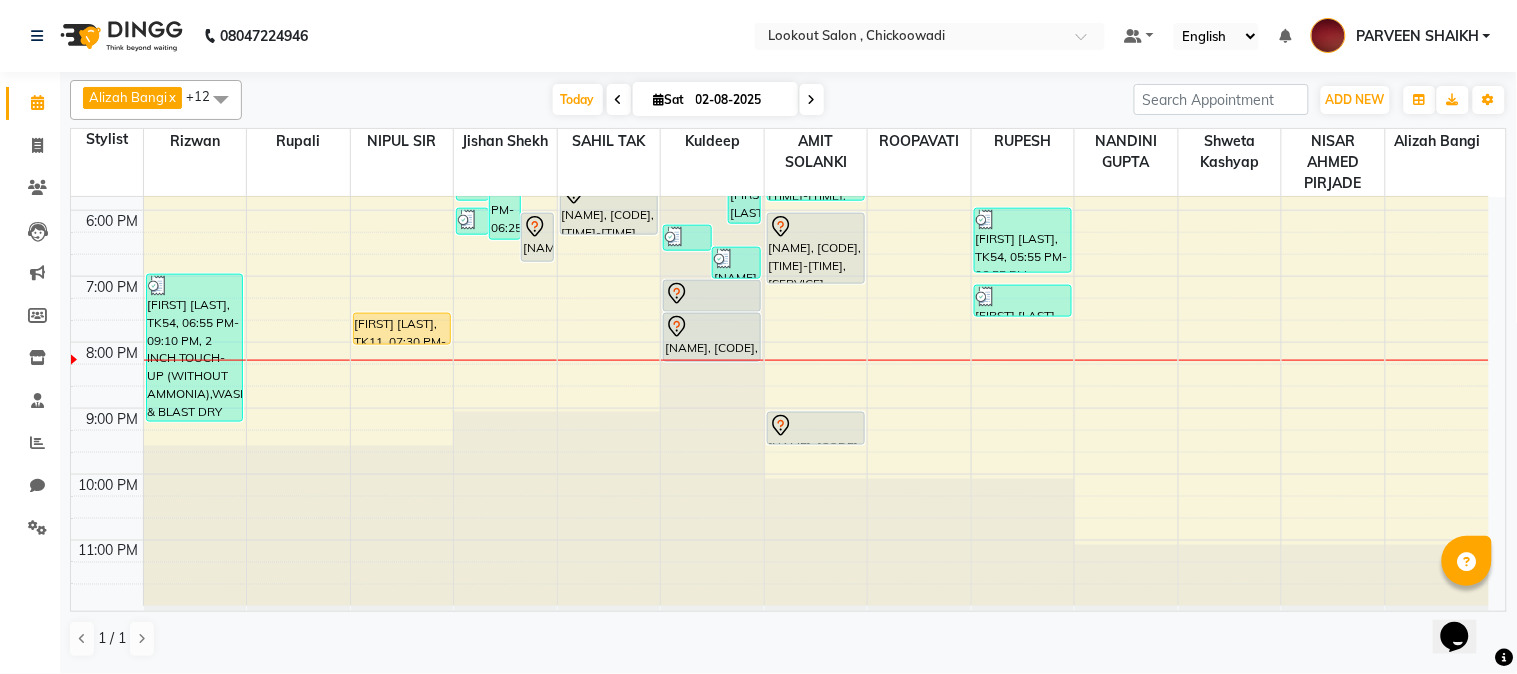 click at bounding box center [712, -449] 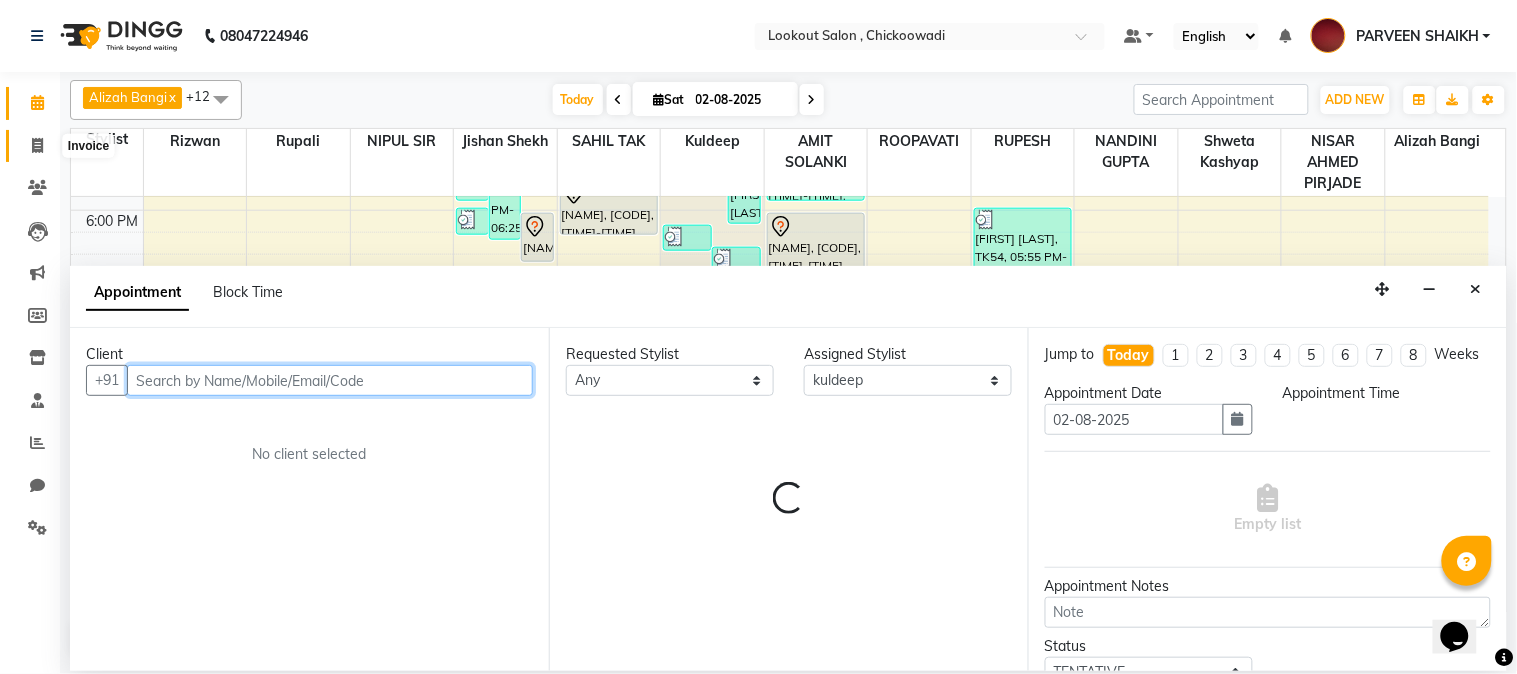 click 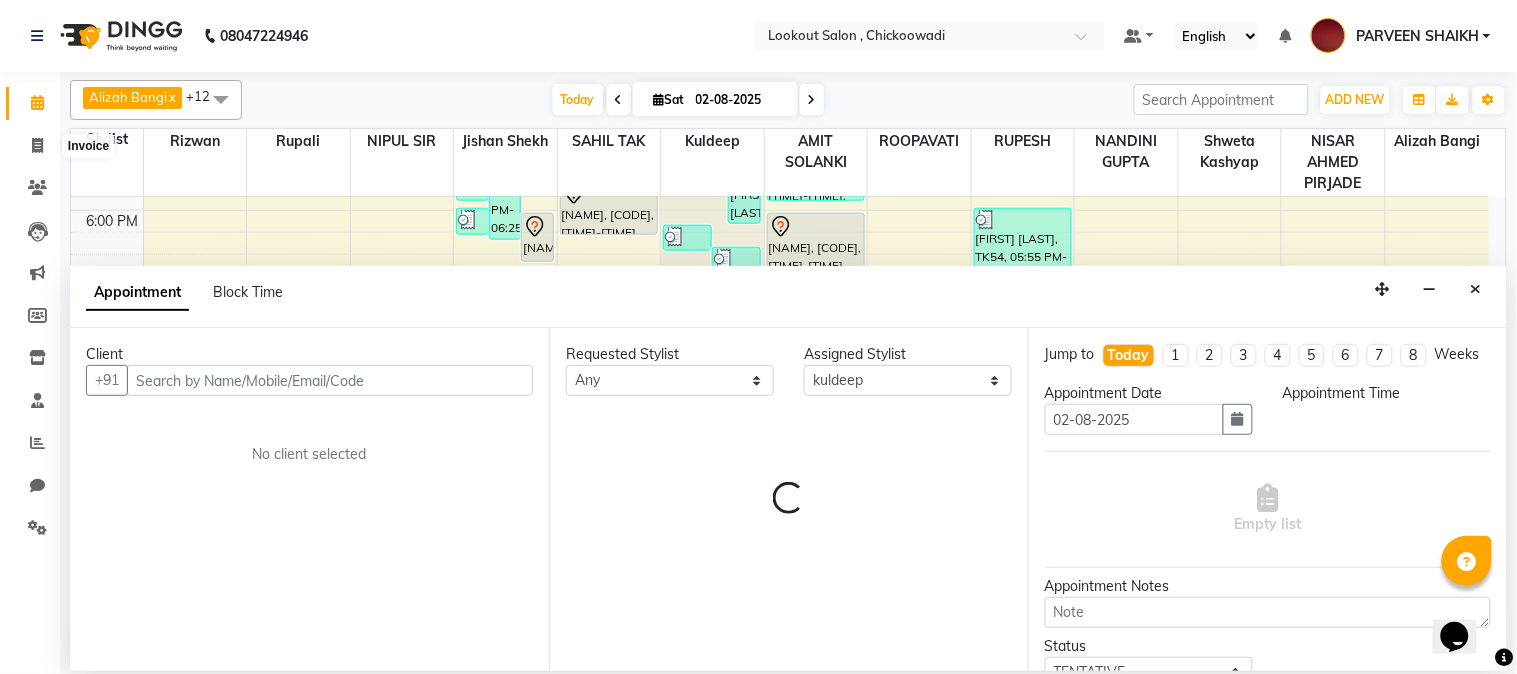 select on "service" 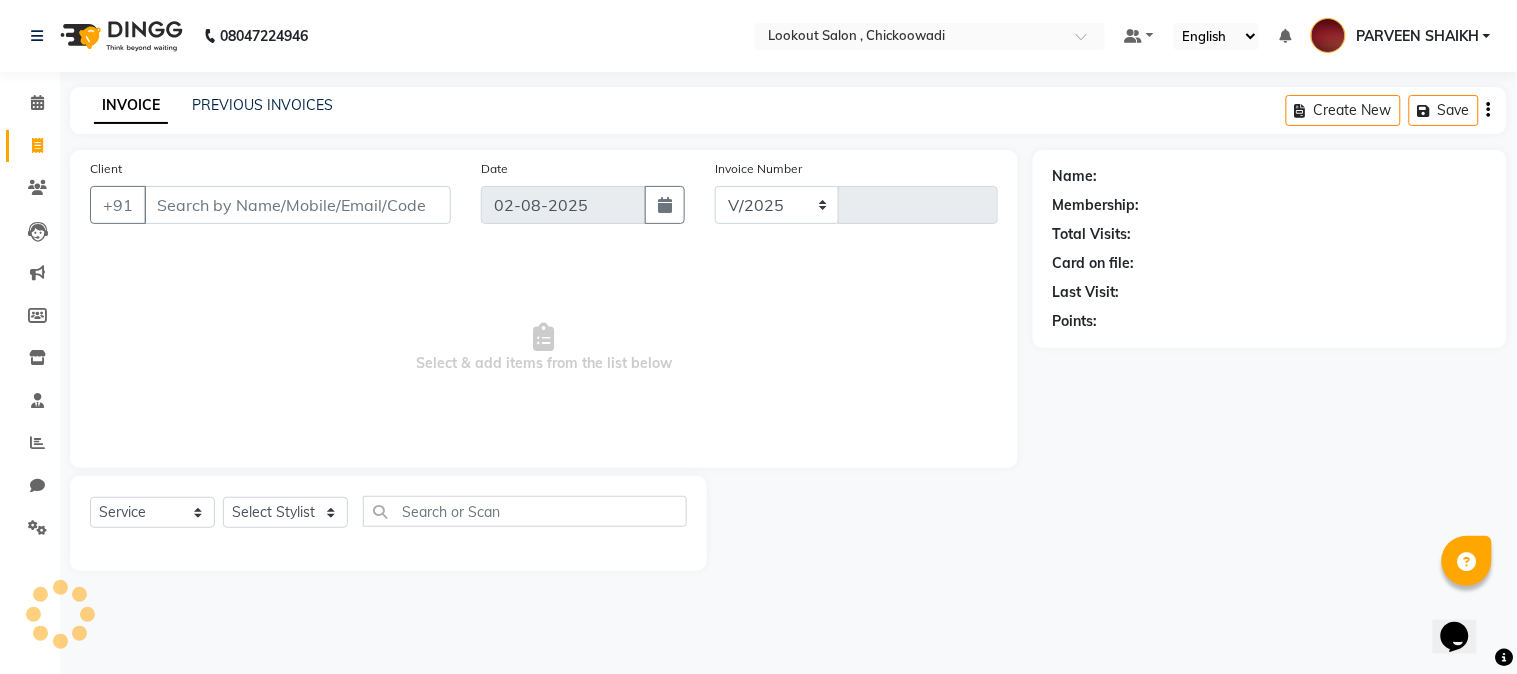 select on "151" 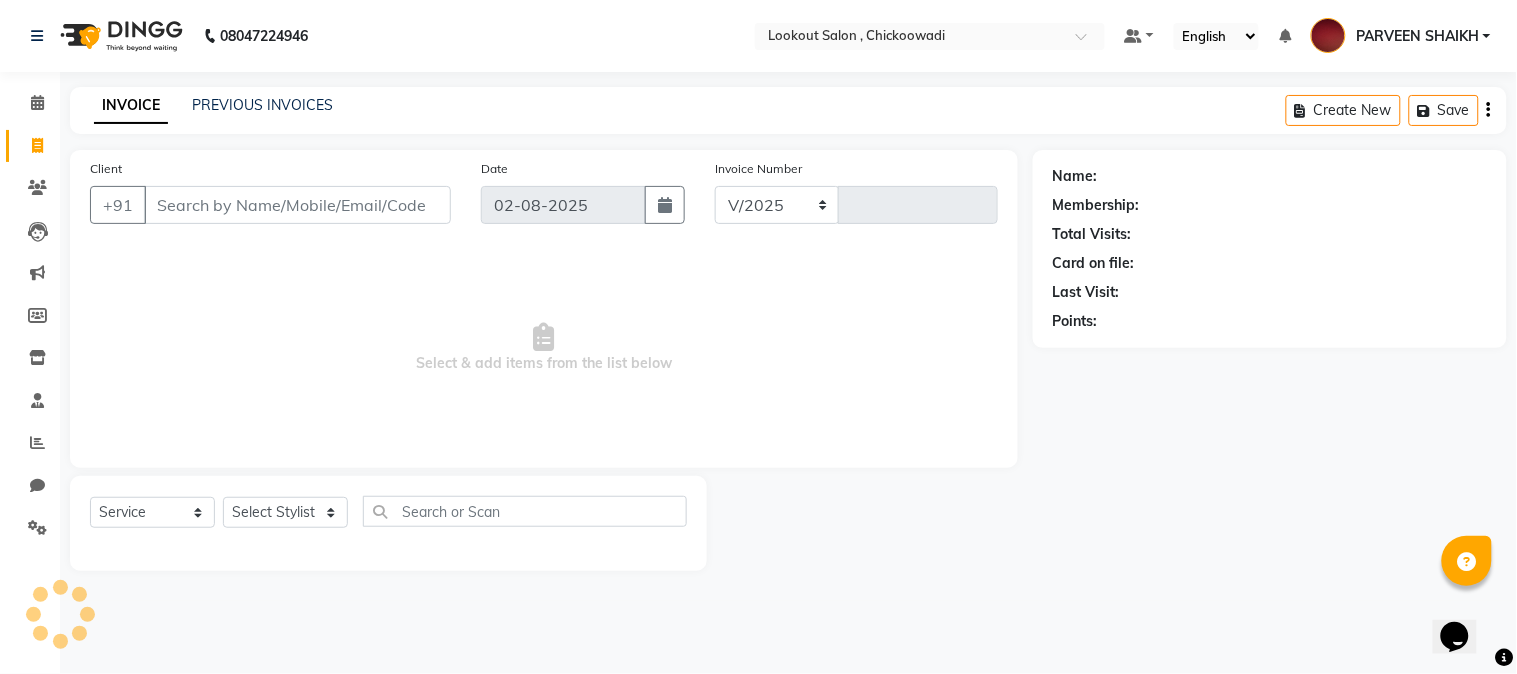 type on "4938" 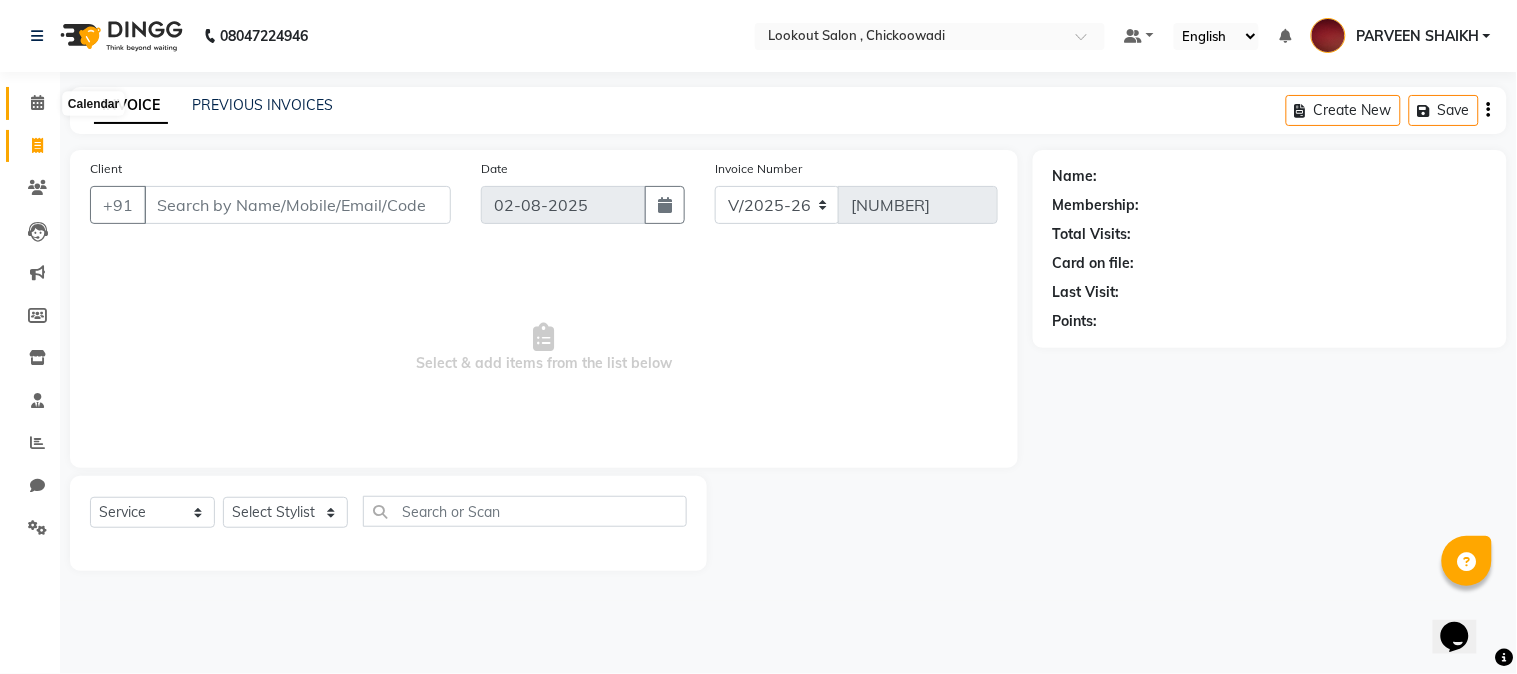 click 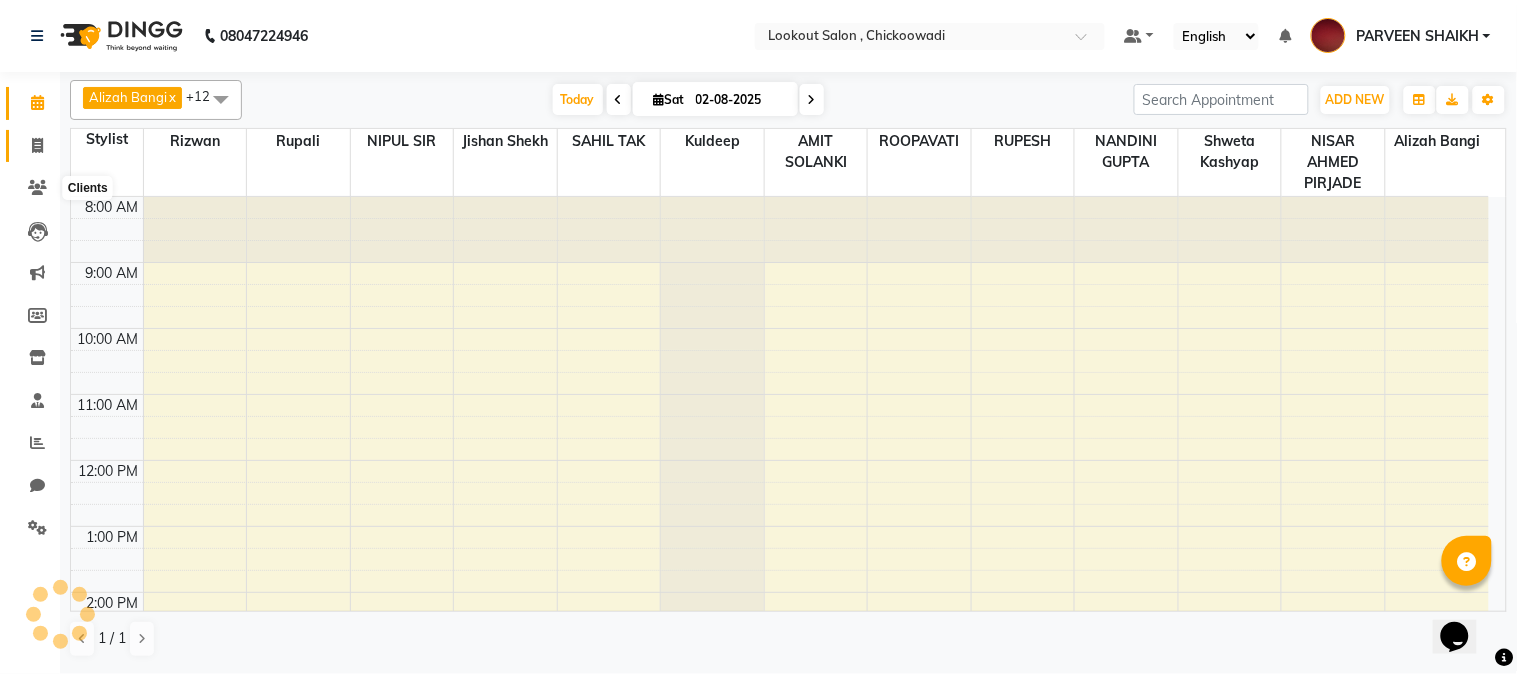 scroll, scrollTop: 0, scrollLeft: 0, axis: both 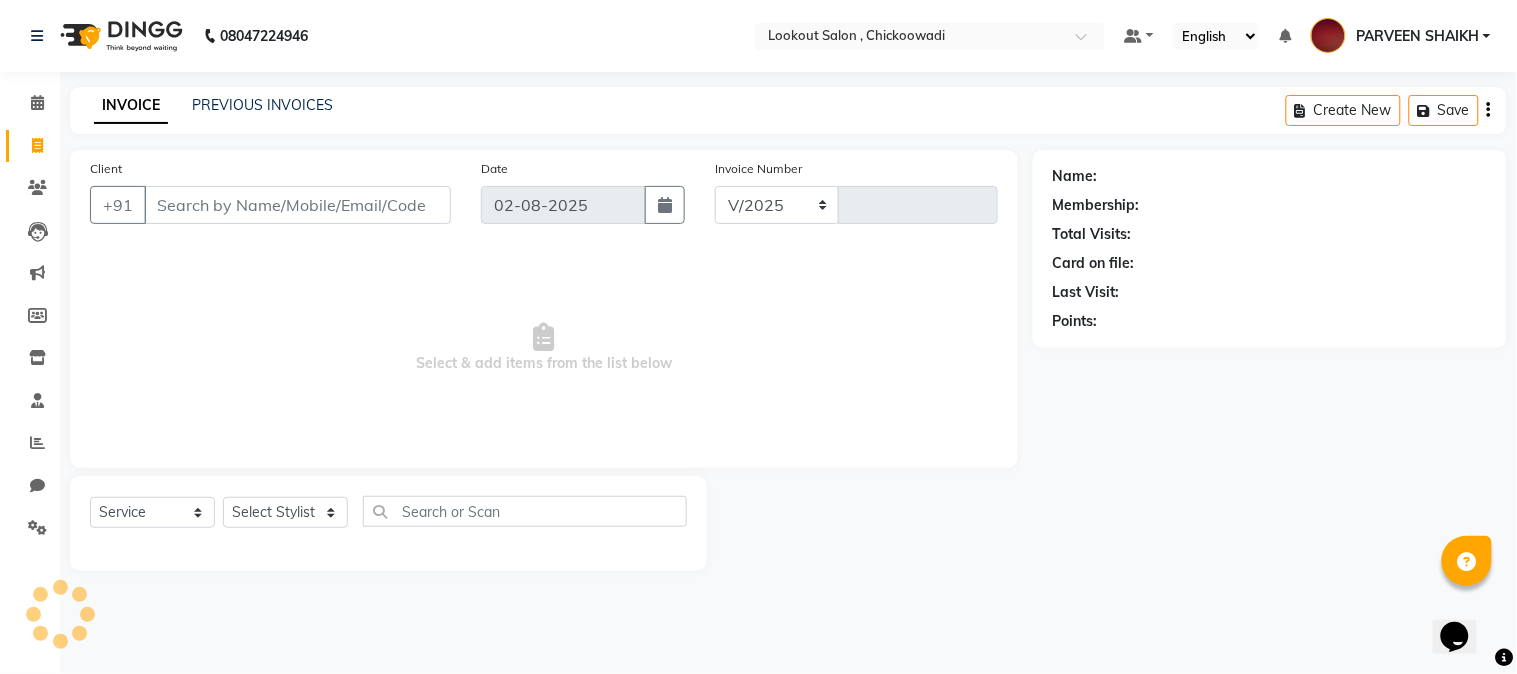 select on "151" 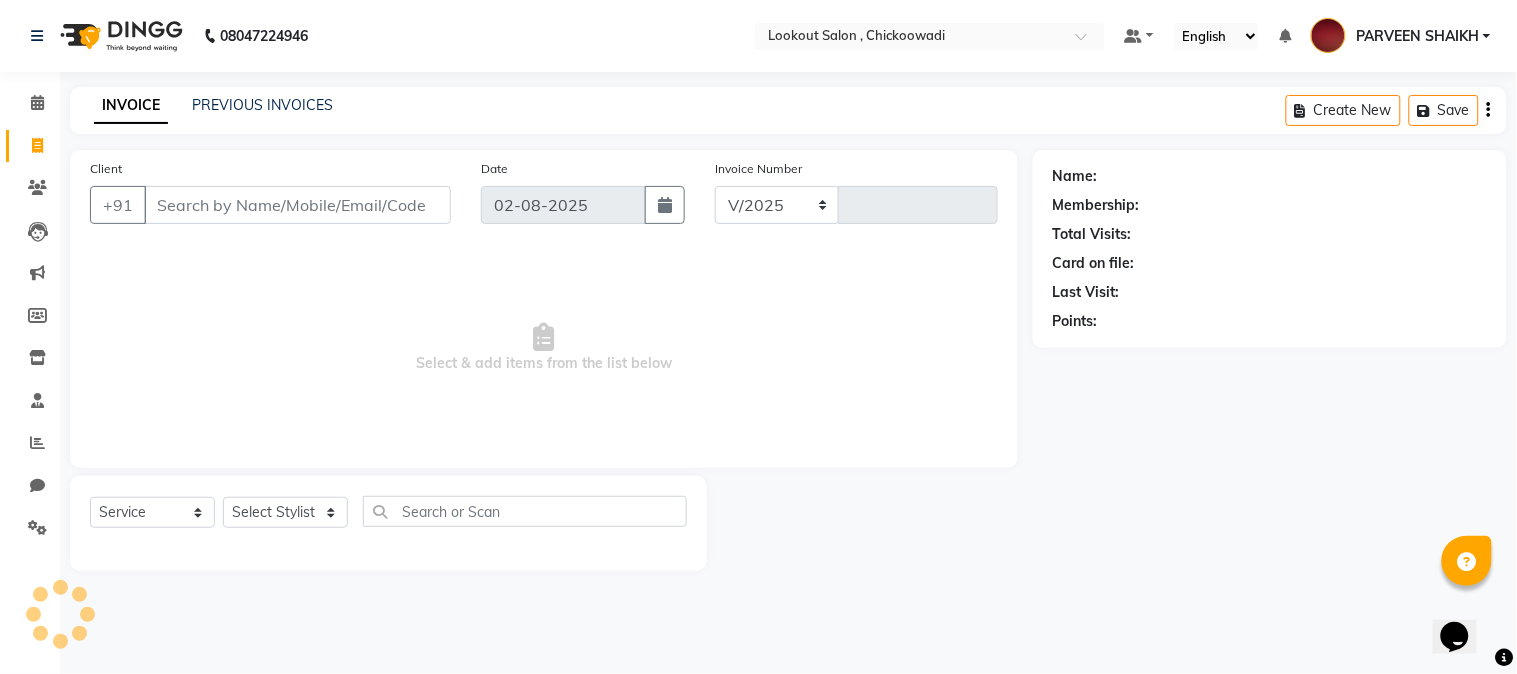 type on "4938" 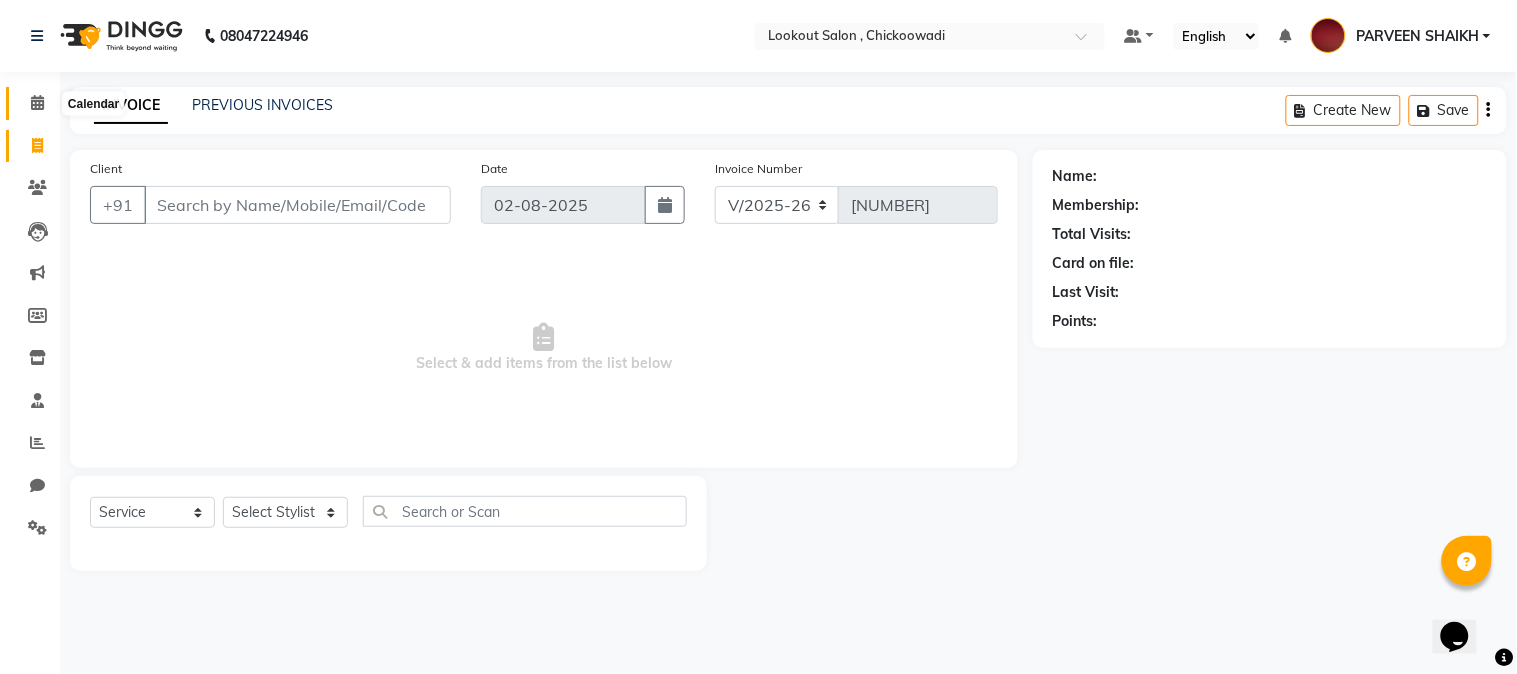 click 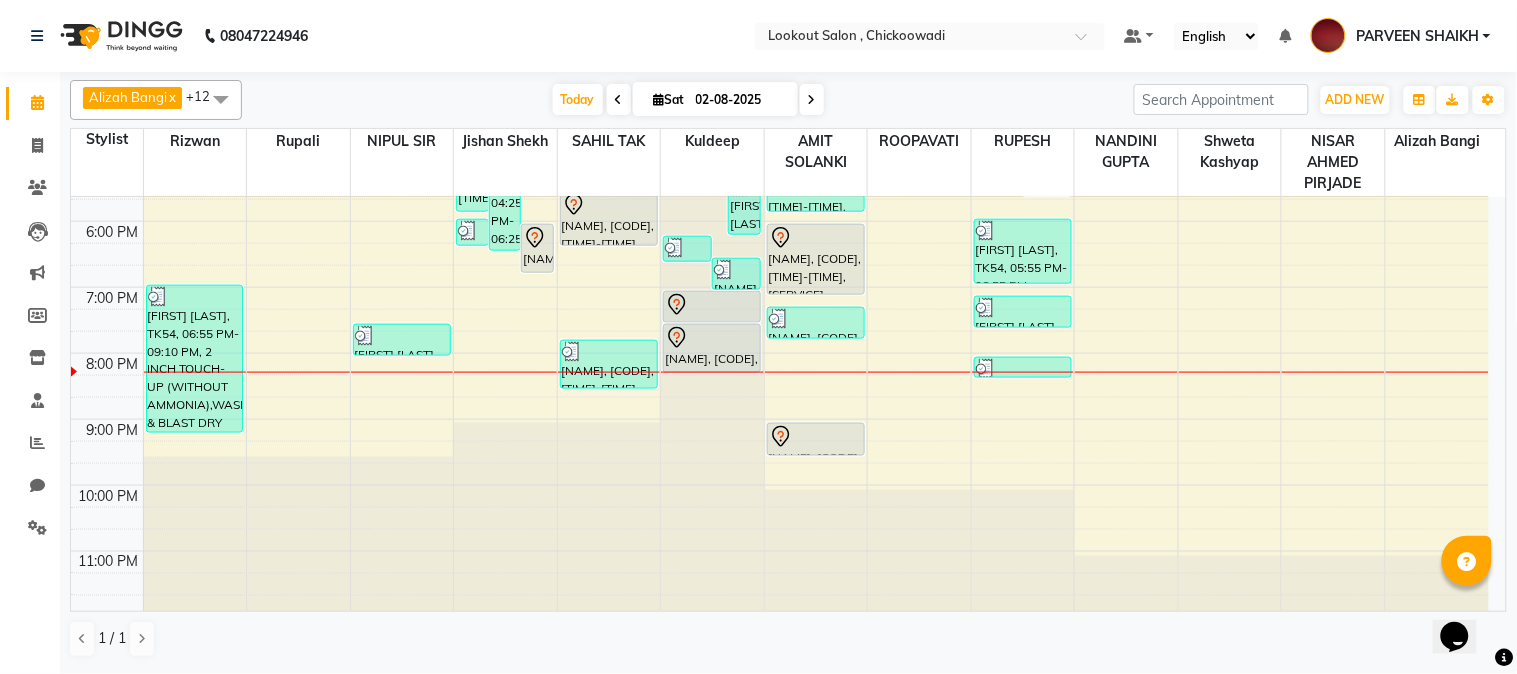 scroll, scrollTop: 646, scrollLeft: 0, axis: vertical 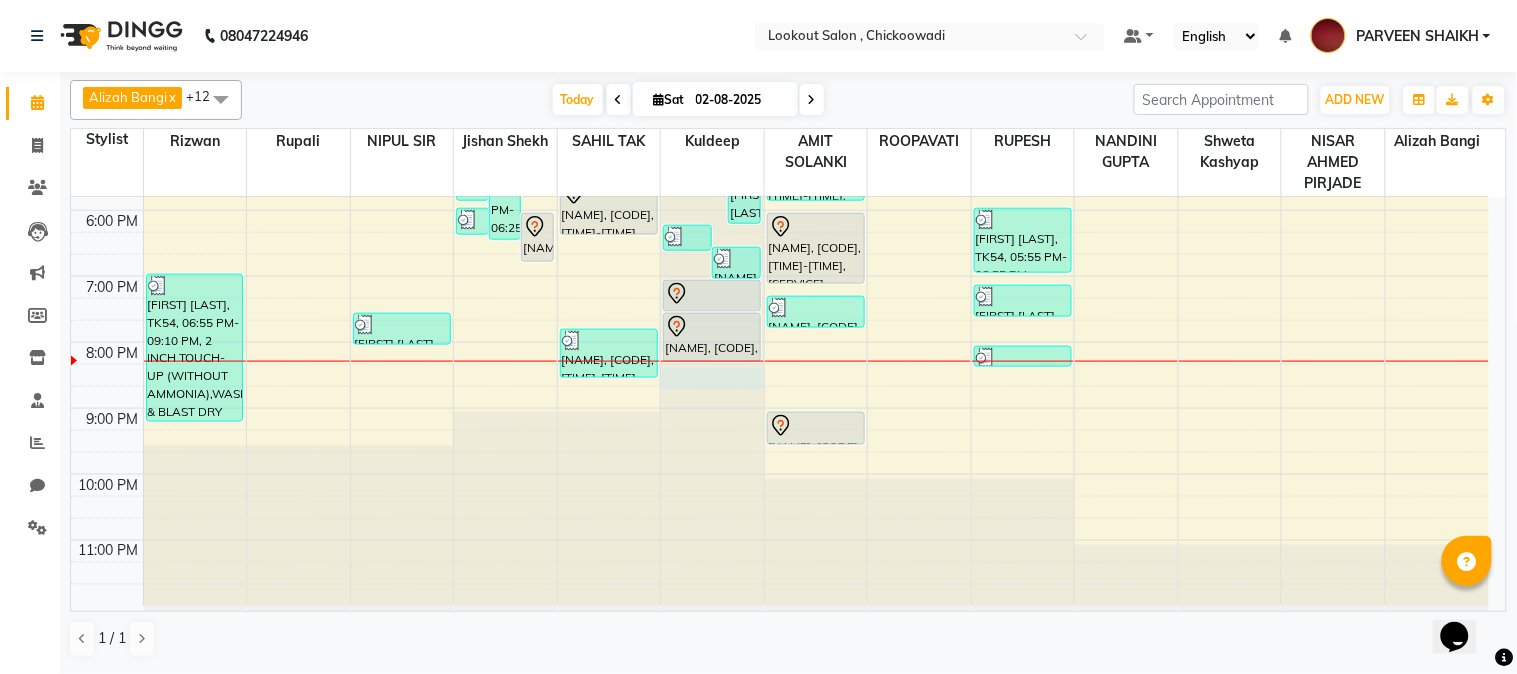 click at bounding box center [712, -449] 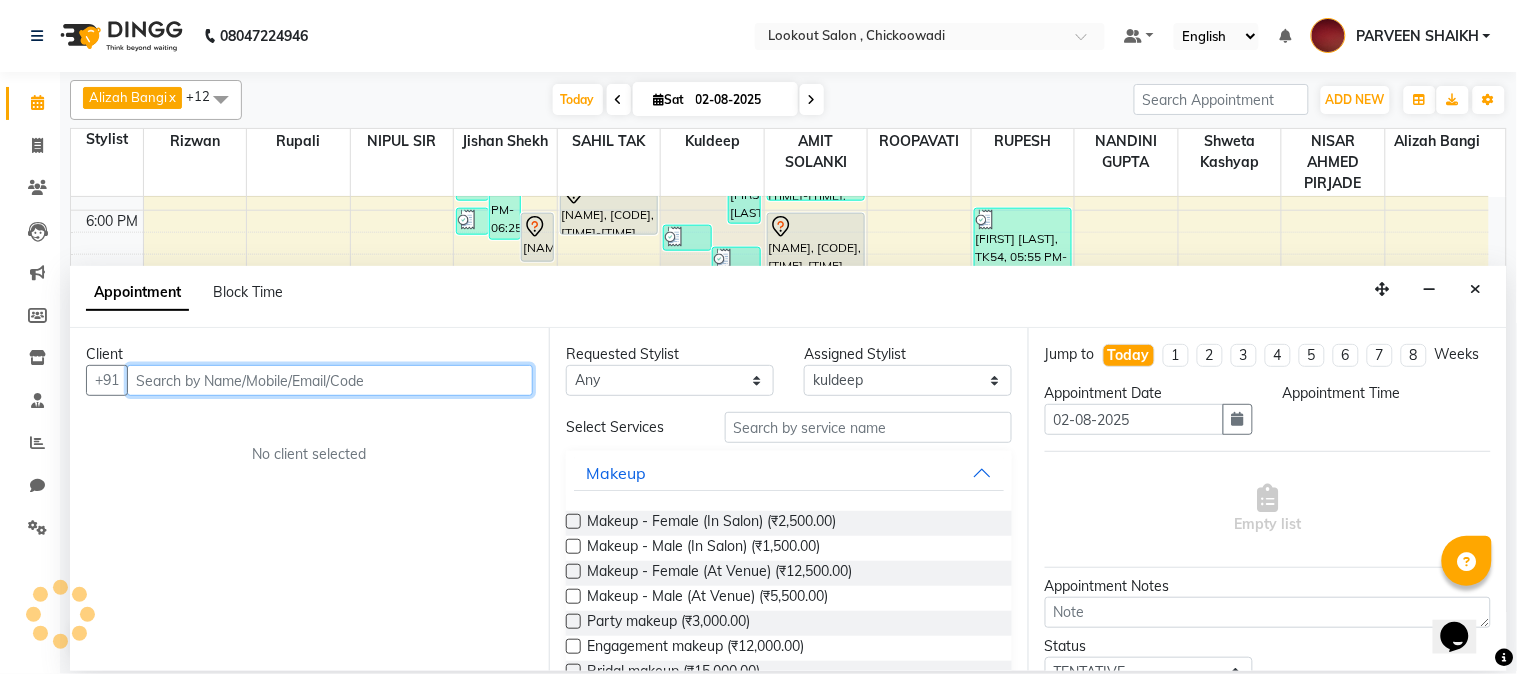 select on "1215" 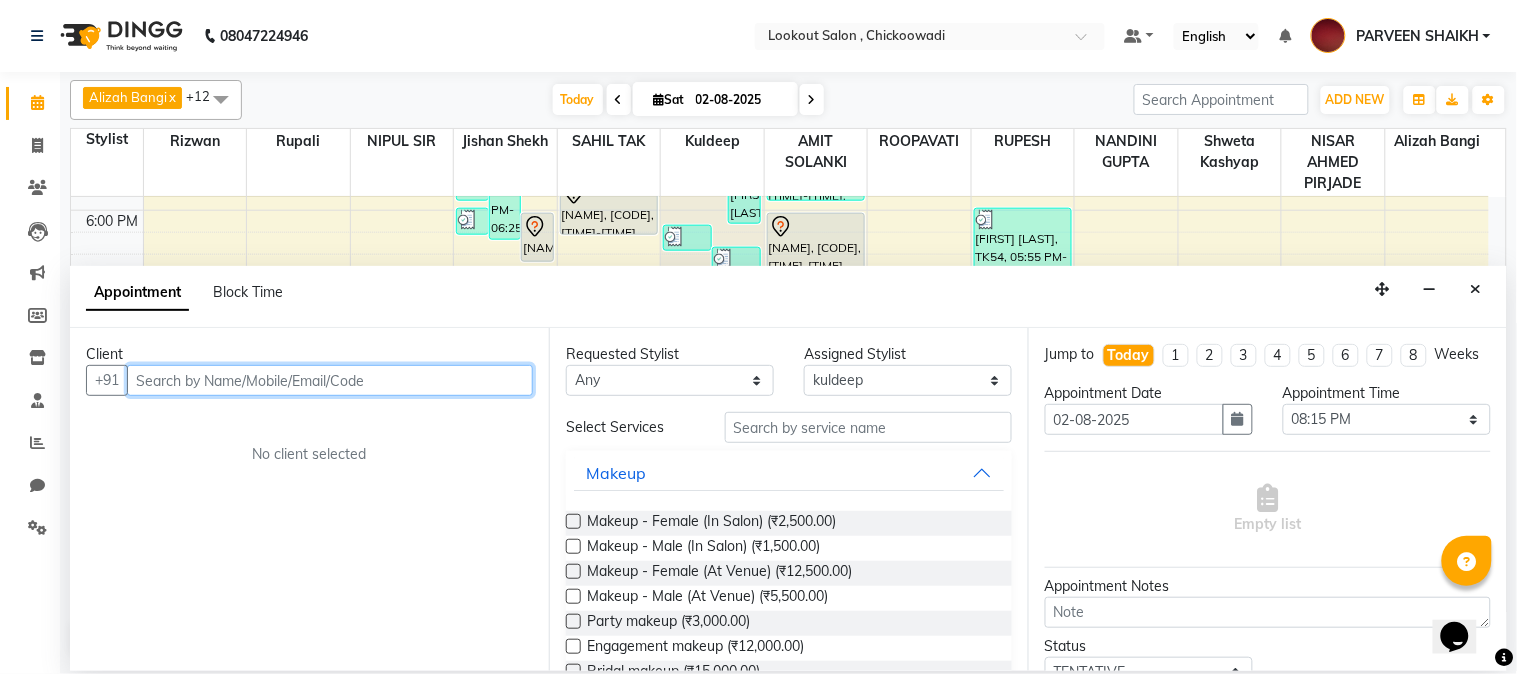 click at bounding box center (330, 380) 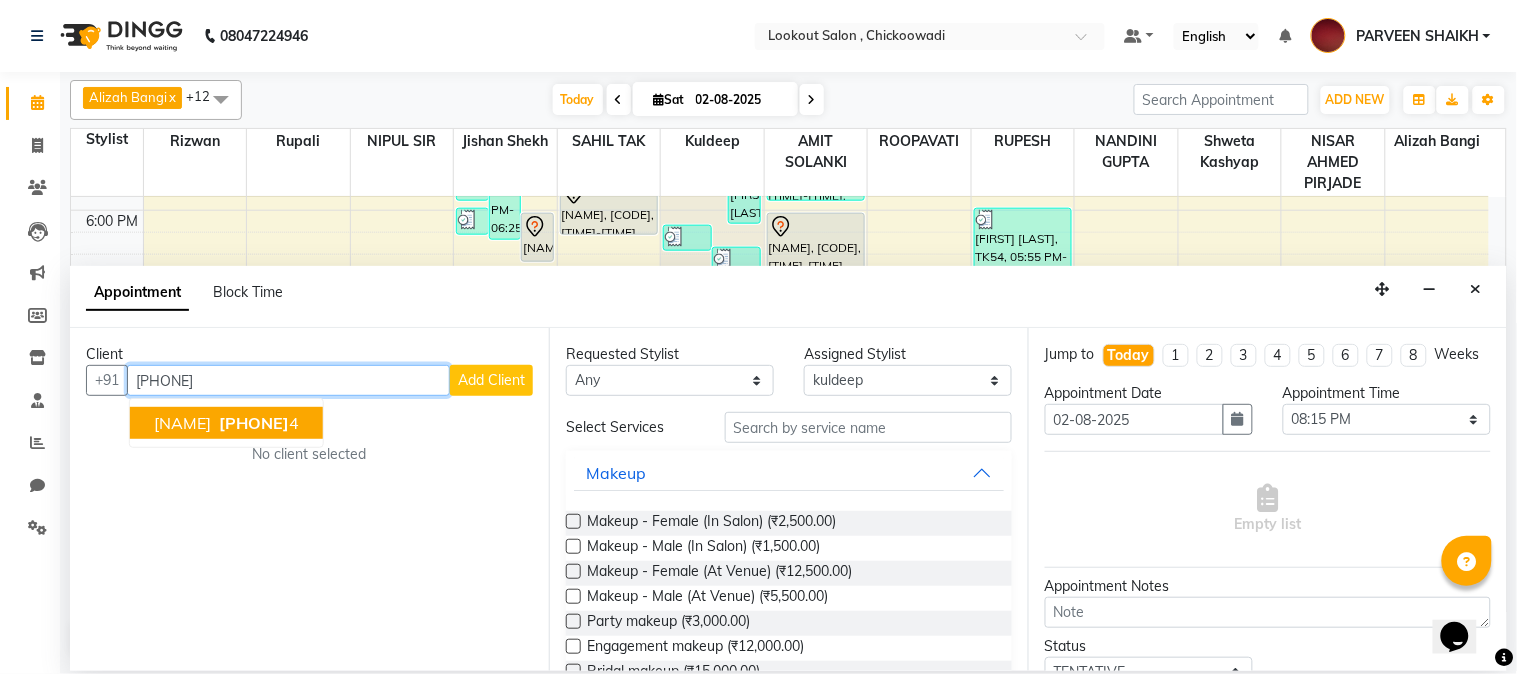 click on "932264157" at bounding box center [254, 423] 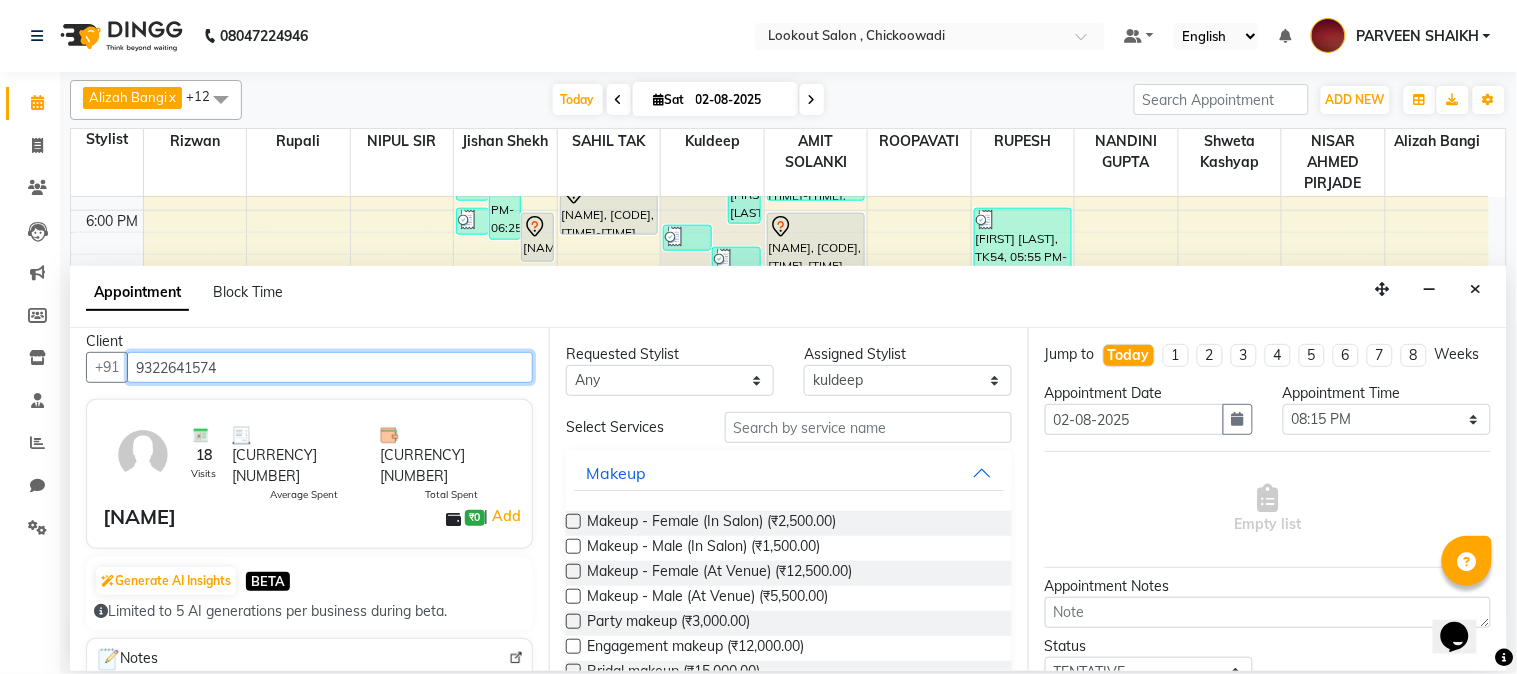 scroll, scrollTop: 0, scrollLeft: 0, axis: both 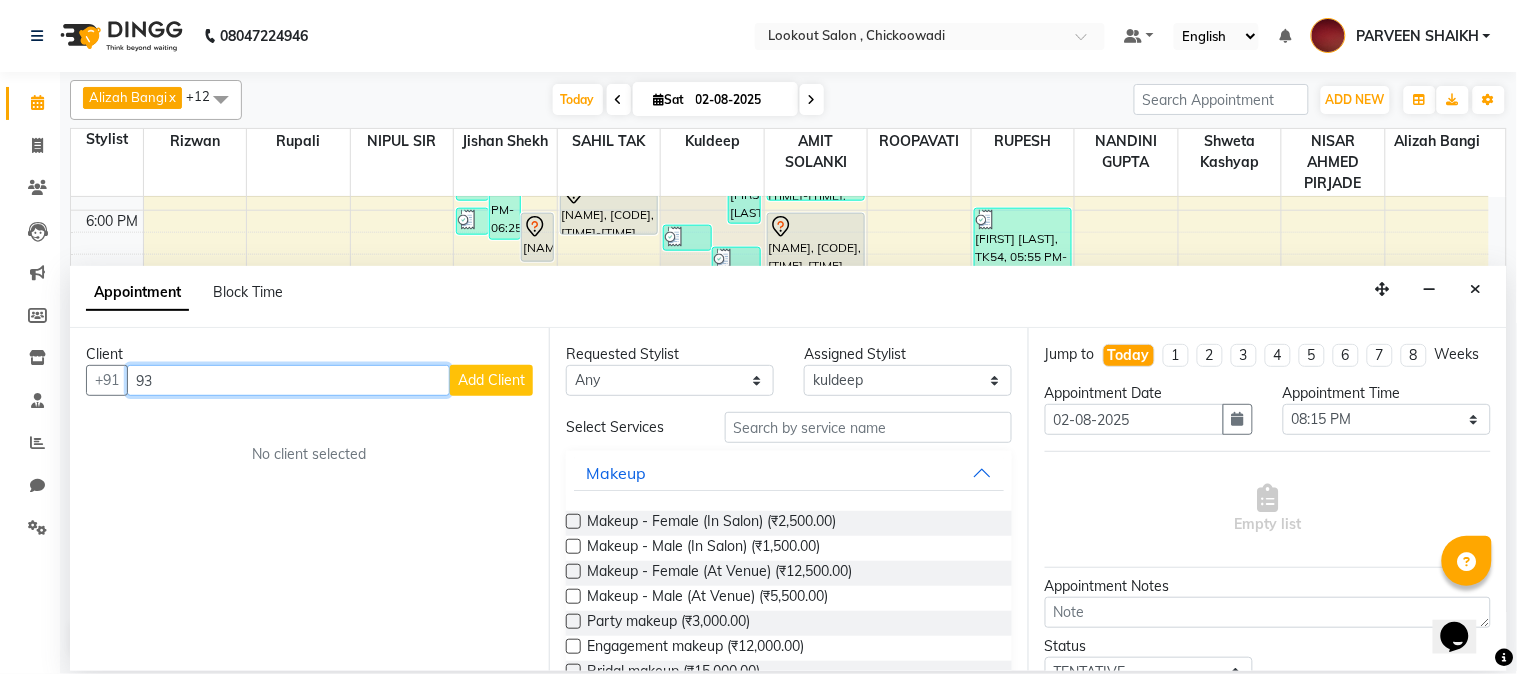 type on "9" 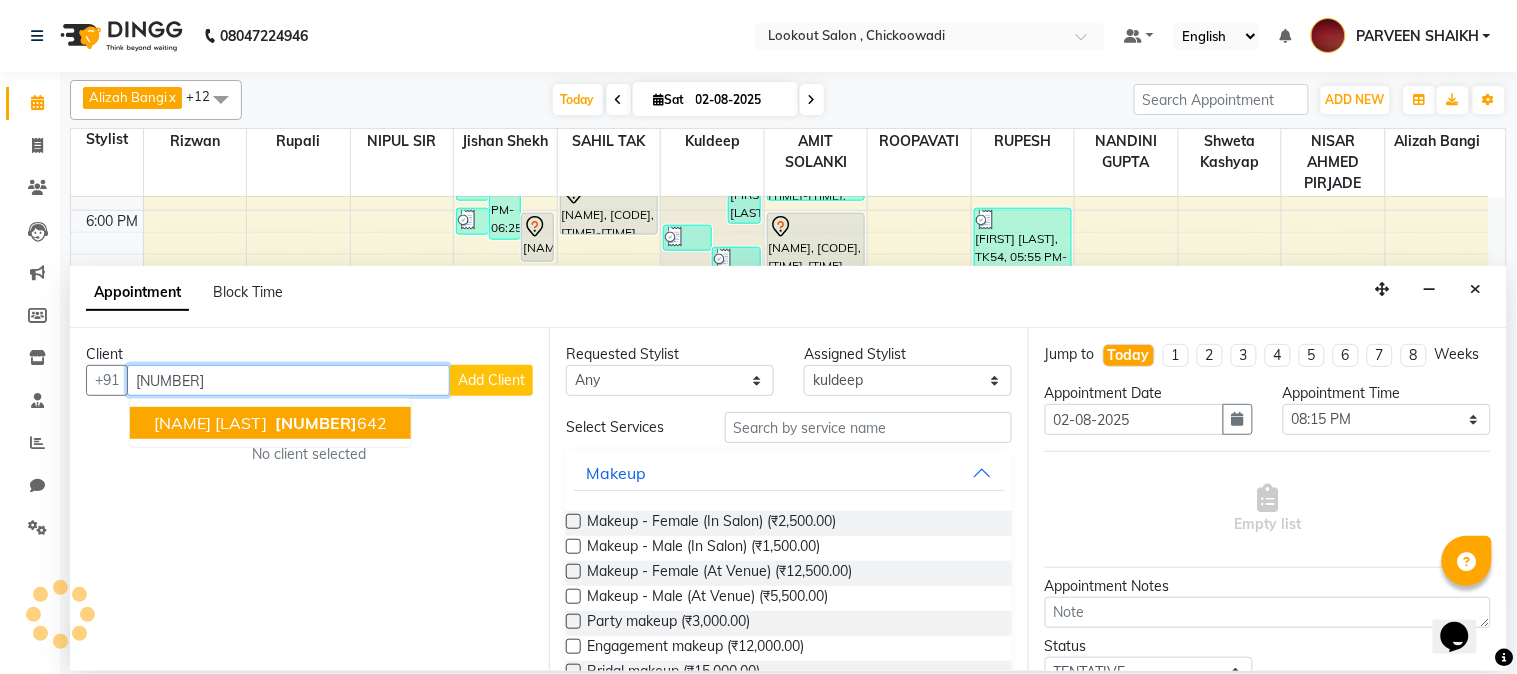 click on "9867165" at bounding box center (316, 423) 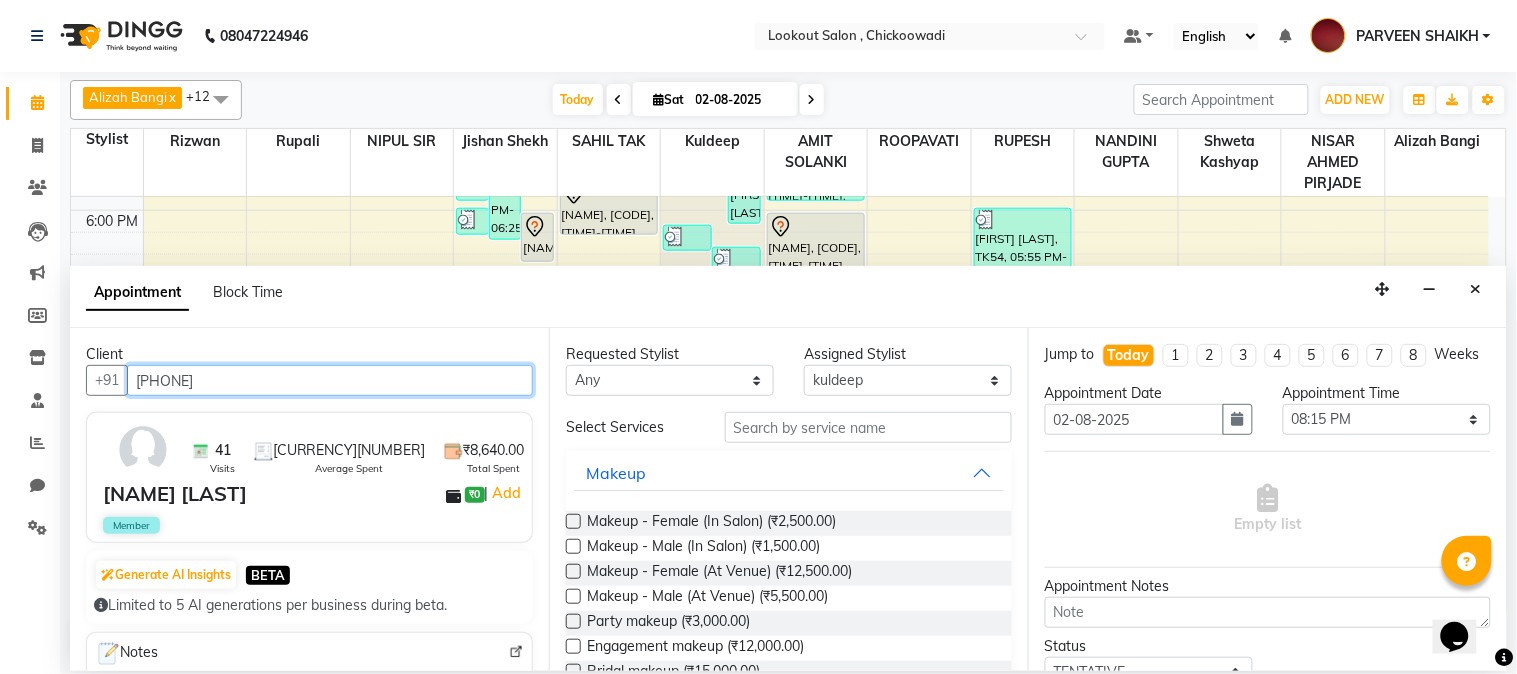 type on "[PHONE]" 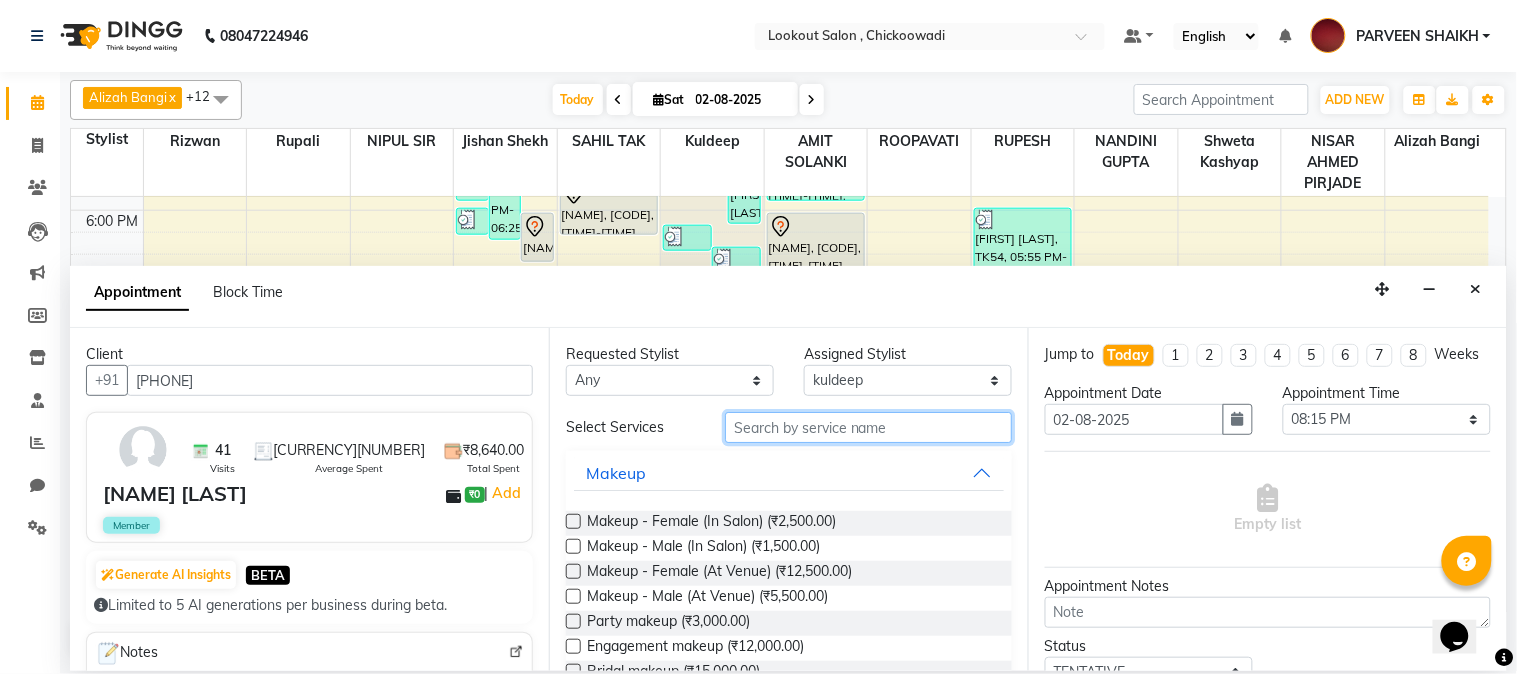 click at bounding box center [868, 427] 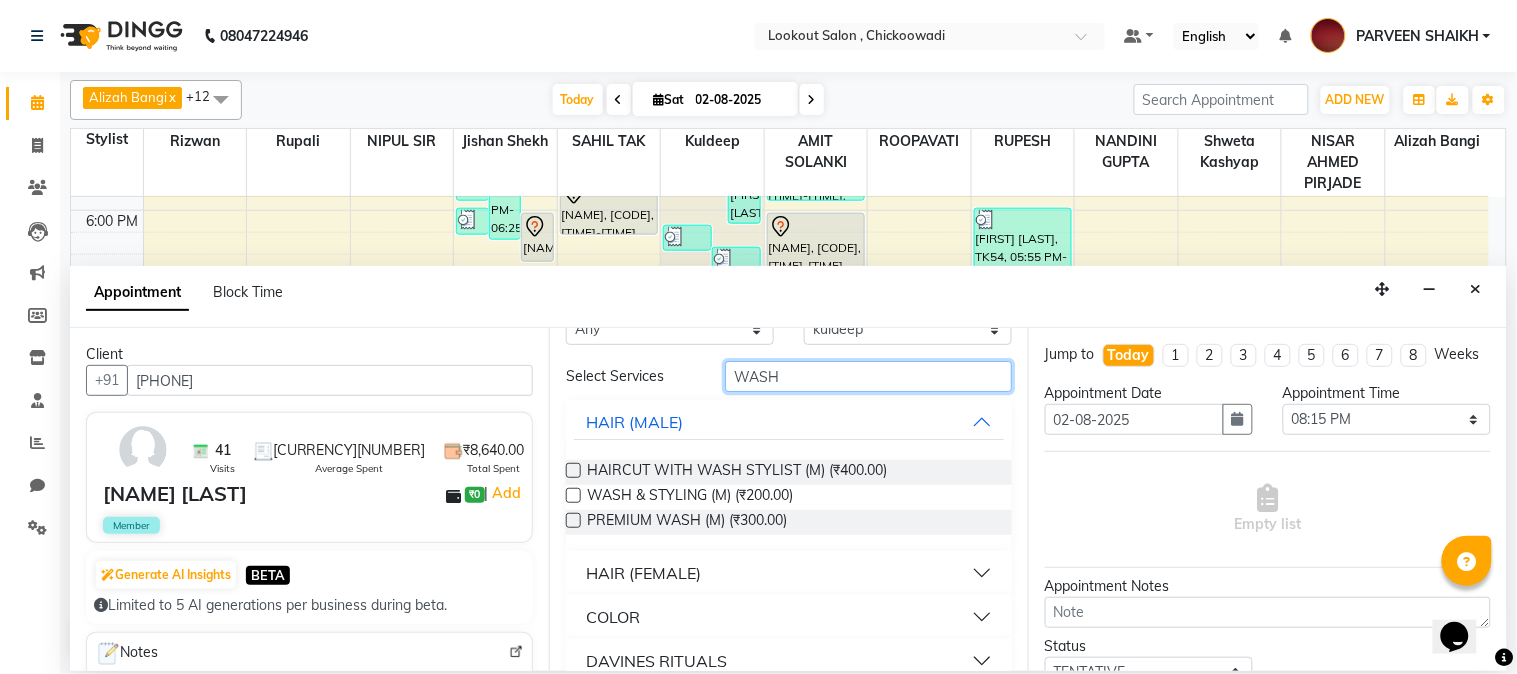 scroll, scrollTop: 78, scrollLeft: 0, axis: vertical 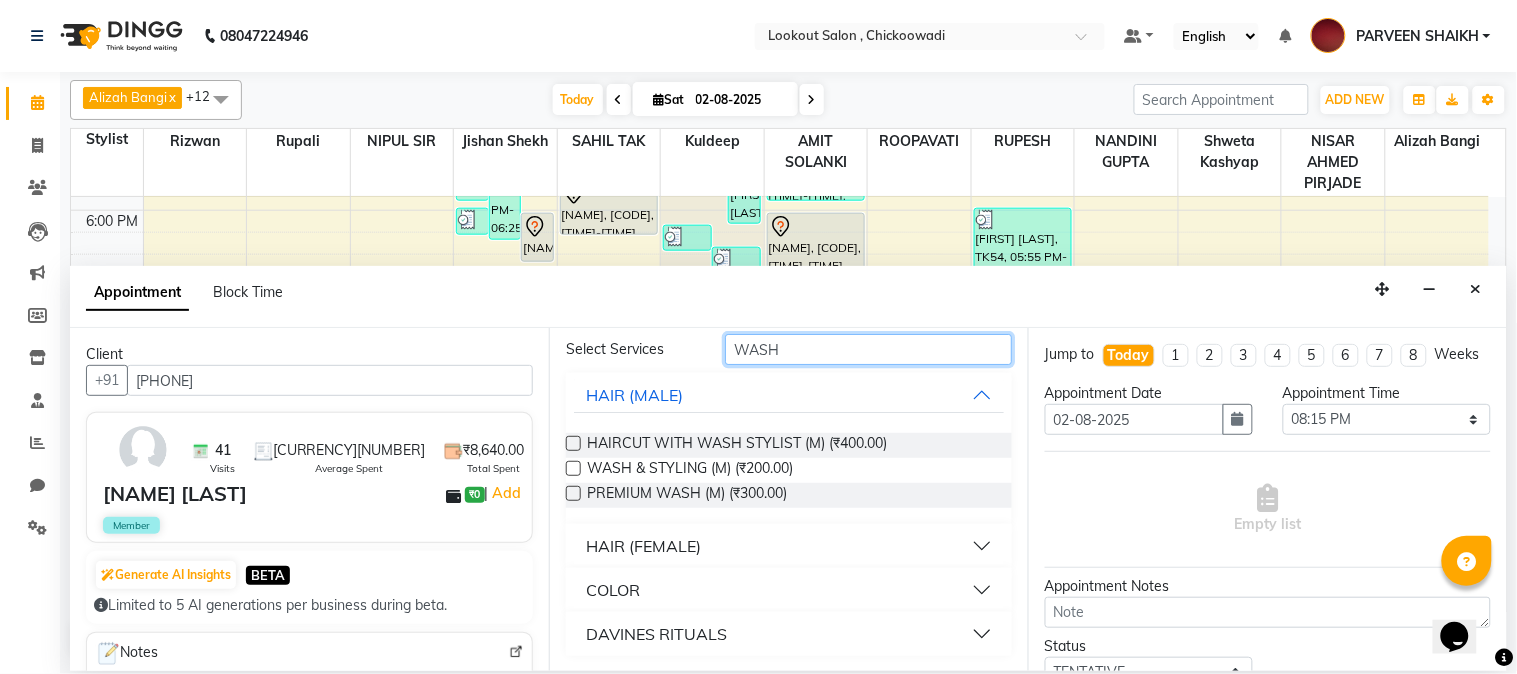 type on "WASH" 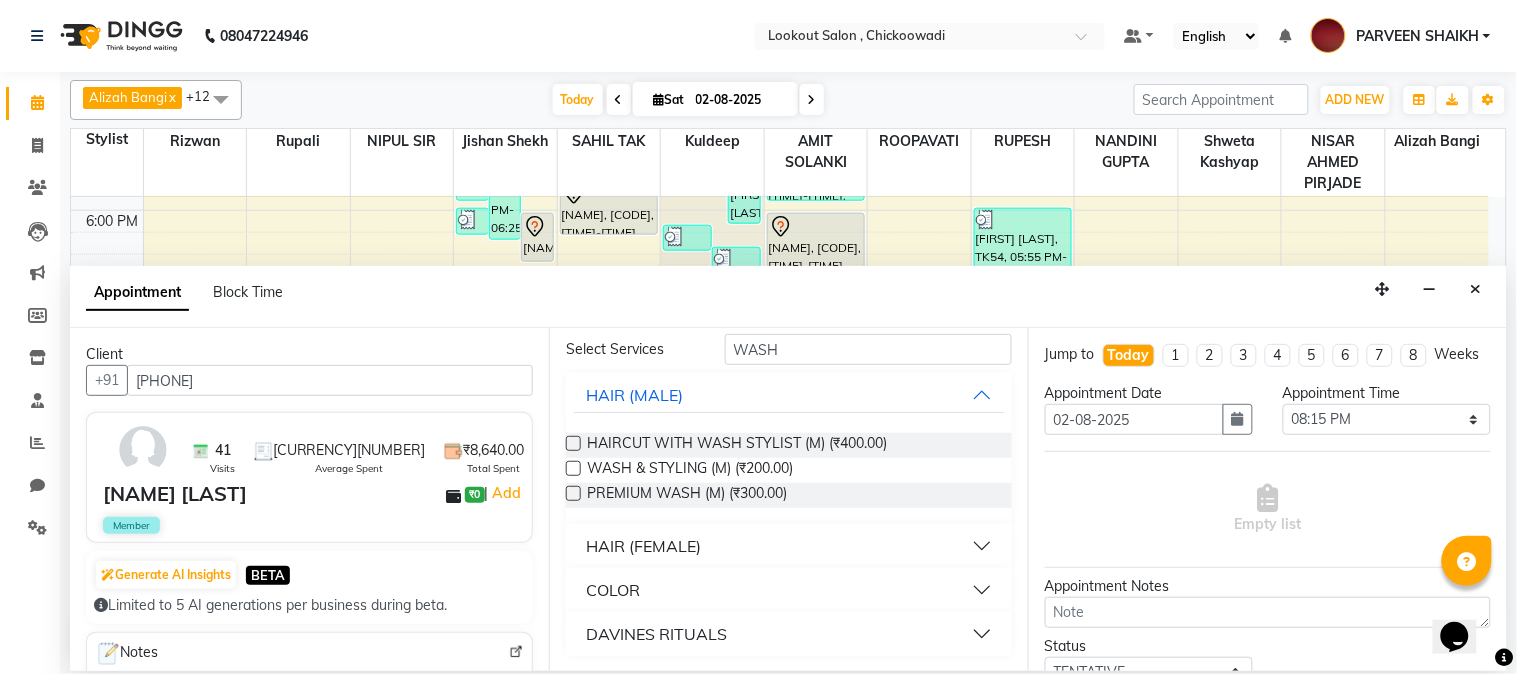 click on "HAIR (FEMALE)" at bounding box center [643, 546] 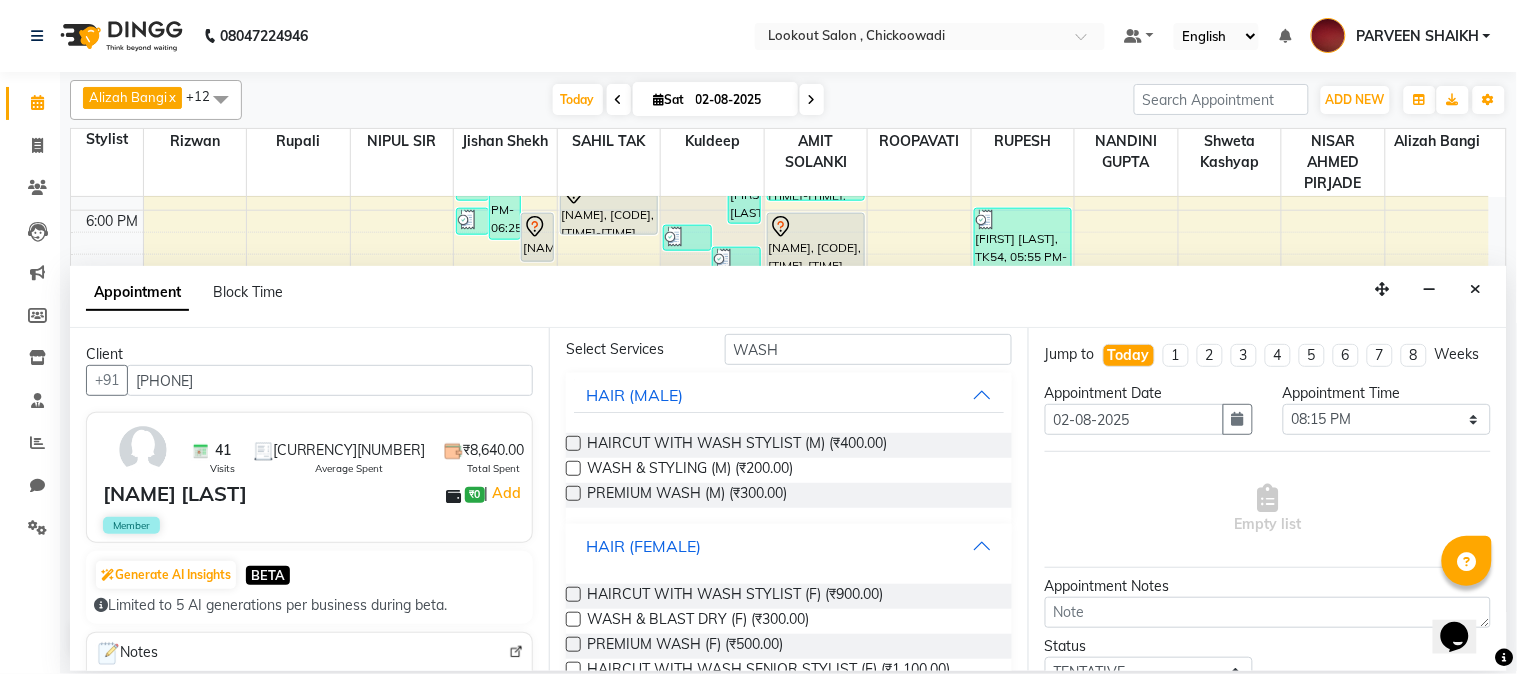 scroll, scrollTop: 190, scrollLeft: 0, axis: vertical 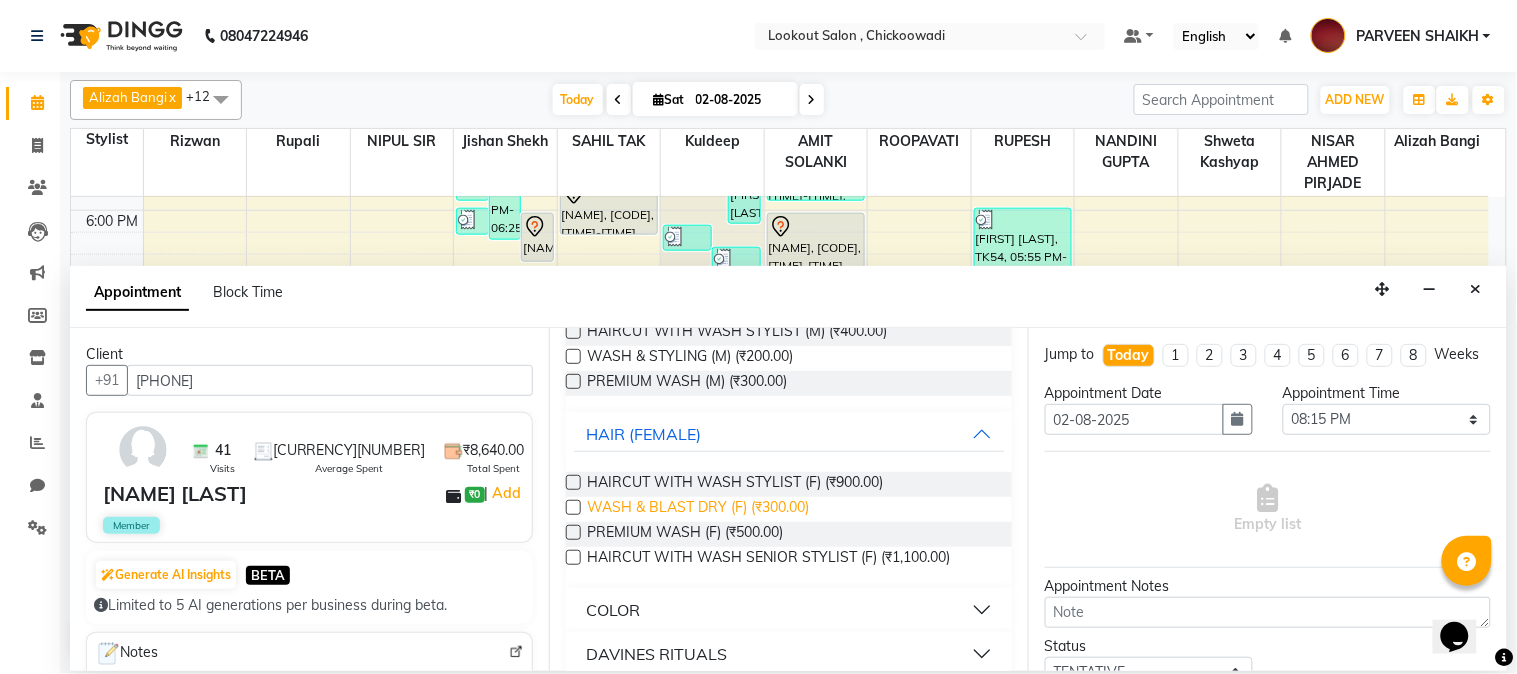 click on "WASH & BLAST DRY (F) (₹300.00)" at bounding box center (698, 509) 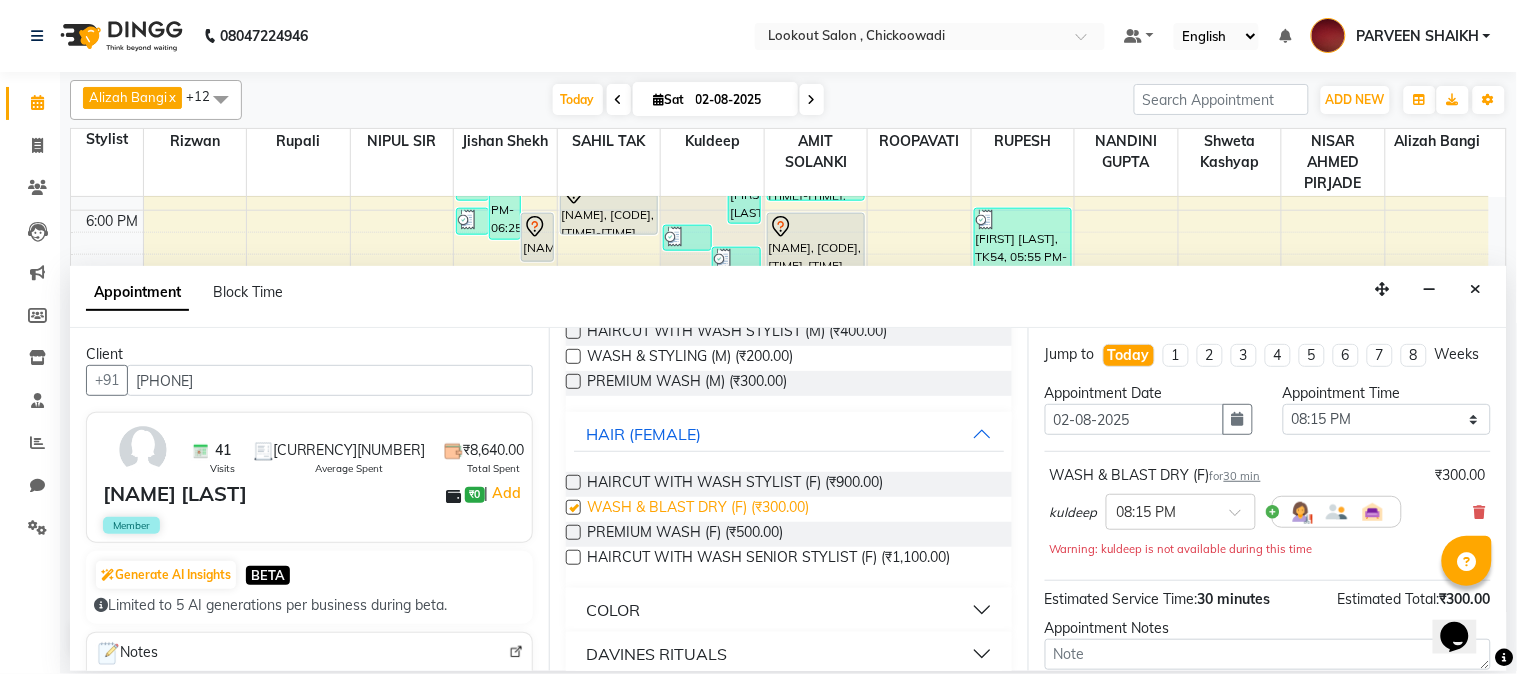 checkbox on "false" 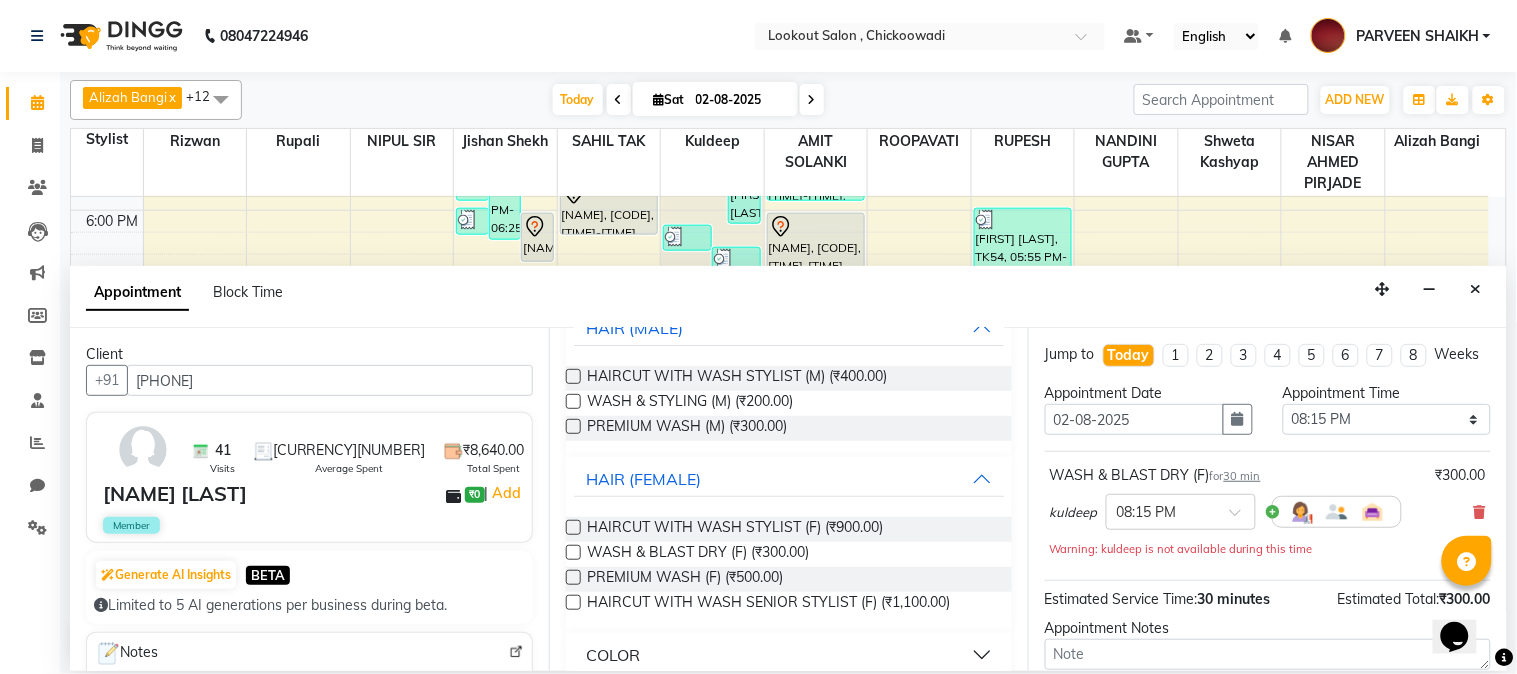 scroll, scrollTop: 0, scrollLeft: 0, axis: both 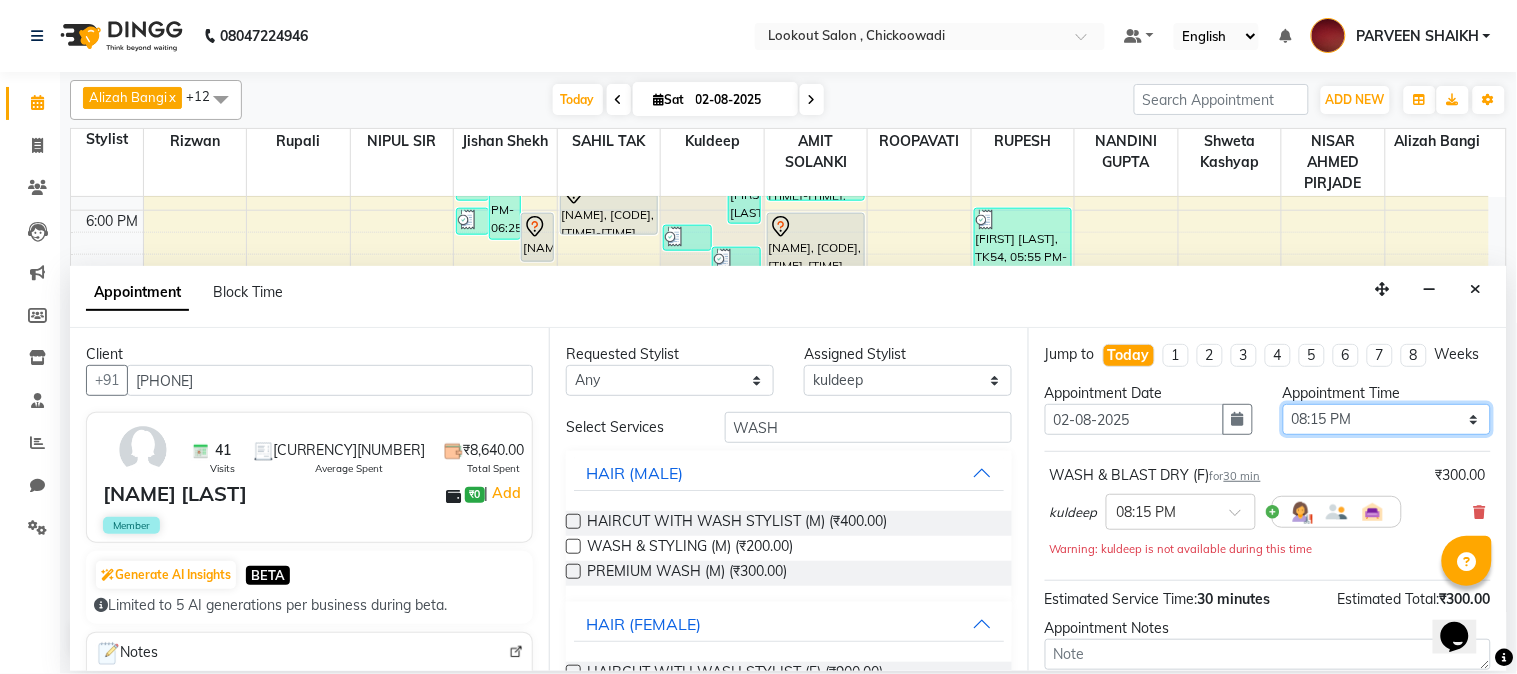 click on "Select 09:00 AM 09:15 AM 09:30 AM 09:45 AM 10:00 AM 10:15 AM 10:30 AM 10:45 AM 11:00 AM 11:15 AM 11:30 AM 11:45 AM 12:00 PM 12:15 PM 12:30 PM 12:45 PM 01:00 PM 01:15 PM 01:30 PM 01:45 PM 02:00 PM 02:15 PM 02:30 PM 02:45 PM 03:00 PM 03:15 PM 03:30 PM 03:45 PM 04:00 PM 04:15 PM 04:30 PM 04:45 PM 05:00 PM 05:15 PM 05:30 PM 05:45 PM 06:00 PM 06:15 PM 06:30 PM 06:45 PM 07:00 PM 07:15 PM 07:30 PM 07:45 PM 08:00 PM 08:15 PM 08:30 PM 08:45 PM 09:00 PM 09:15 PM 09:30 PM 09:45 PM 10:00 PM 10:15 PM 10:30 PM 10:45 PM 11:00 PM" at bounding box center (1387, 419) 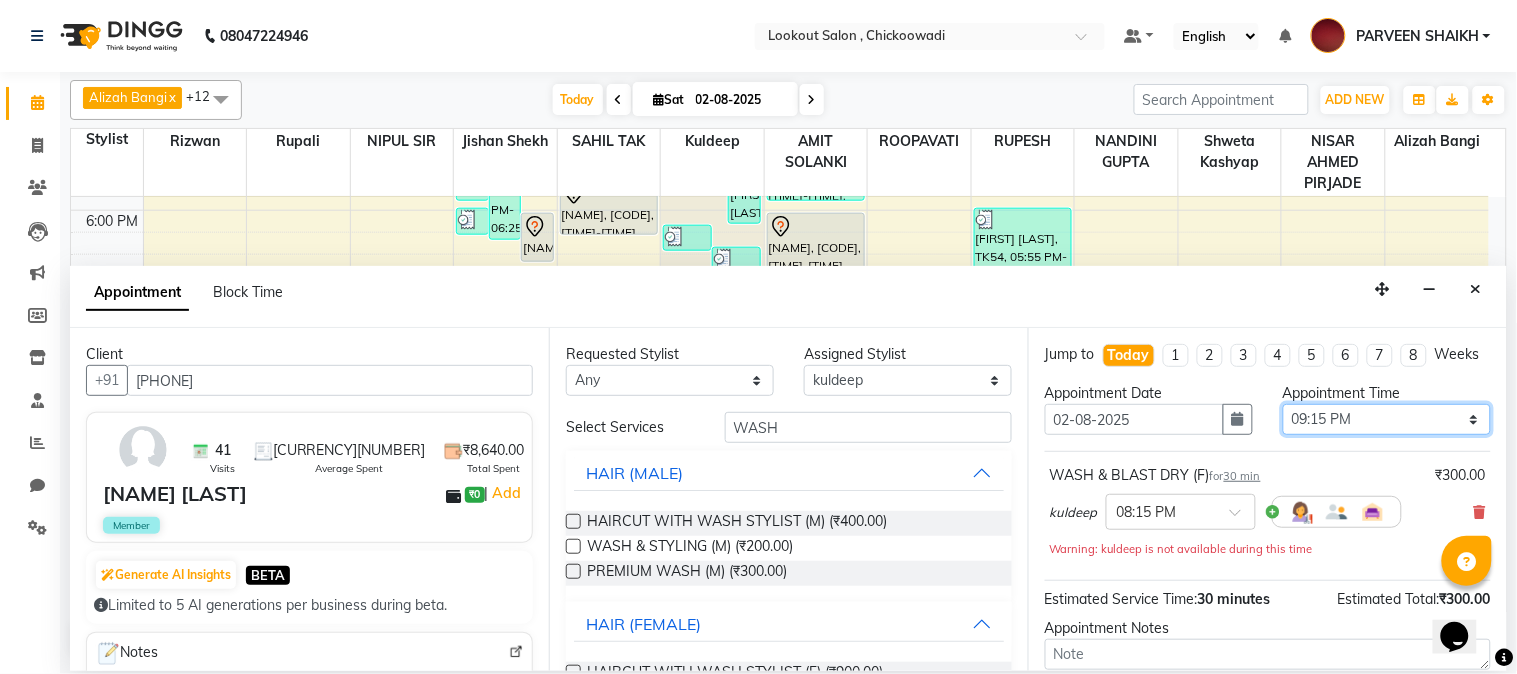 click on "Select 09:00 AM 09:15 AM 09:30 AM 09:45 AM 10:00 AM 10:15 AM 10:30 AM 10:45 AM 11:00 AM 11:15 AM 11:30 AM 11:45 AM 12:00 PM 12:15 PM 12:30 PM 12:45 PM 01:00 PM 01:15 PM 01:30 PM 01:45 PM 02:00 PM 02:15 PM 02:30 PM 02:45 PM 03:00 PM 03:15 PM 03:30 PM 03:45 PM 04:00 PM 04:15 PM 04:30 PM 04:45 PM 05:00 PM 05:15 PM 05:30 PM 05:45 PM 06:00 PM 06:15 PM 06:30 PM 06:45 PM 07:00 PM 07:15 PM 07:30 PM 07:45 PM 08:00 PM 08:15 PM 08:30 PM 08:45 PM 09:00 PM 09:15 PM 09:30 PM 09:45 PM 10:00 PM 10:15 PM 10:30 PM 10:45 PM 11:00 PM" at bounding box center [1387, 419] 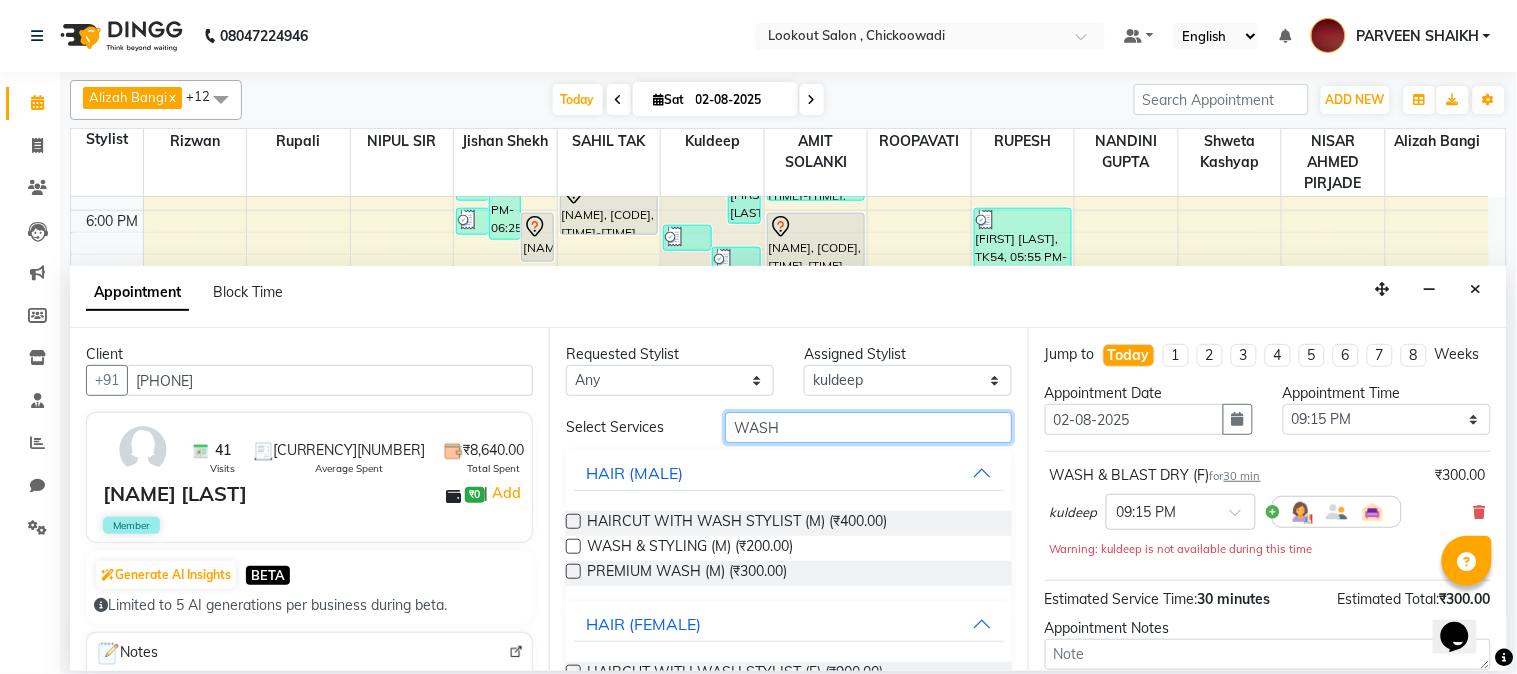 click on "WASH" at bounding box center (868, 427) 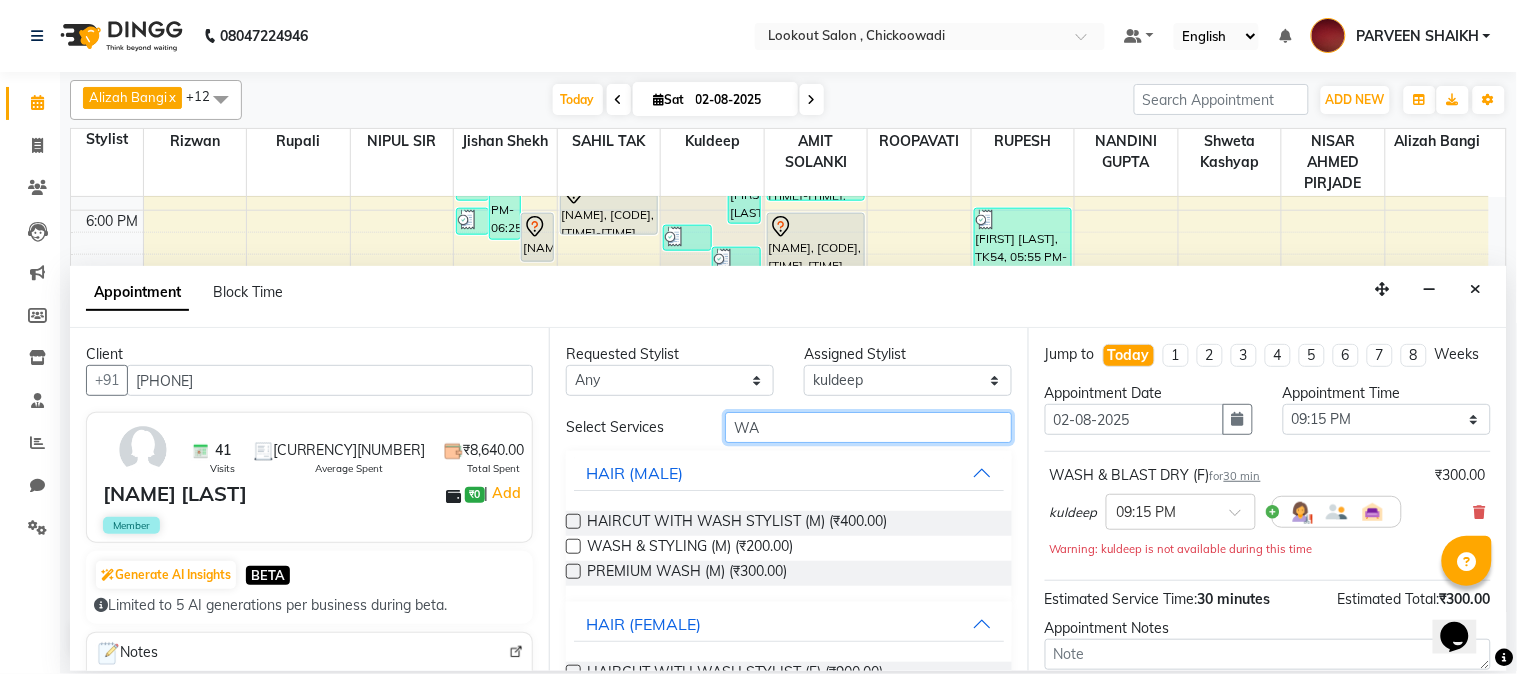 type on "W" 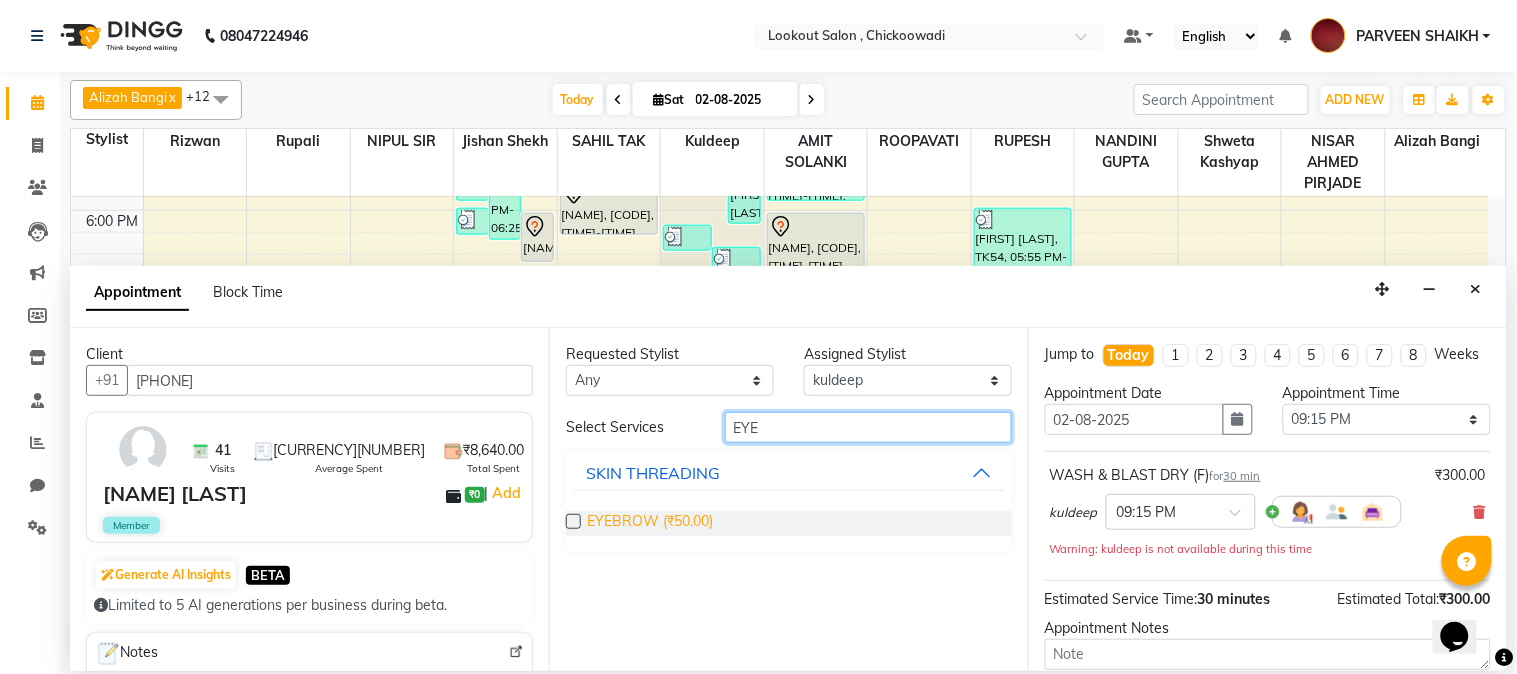 type on "EYE" 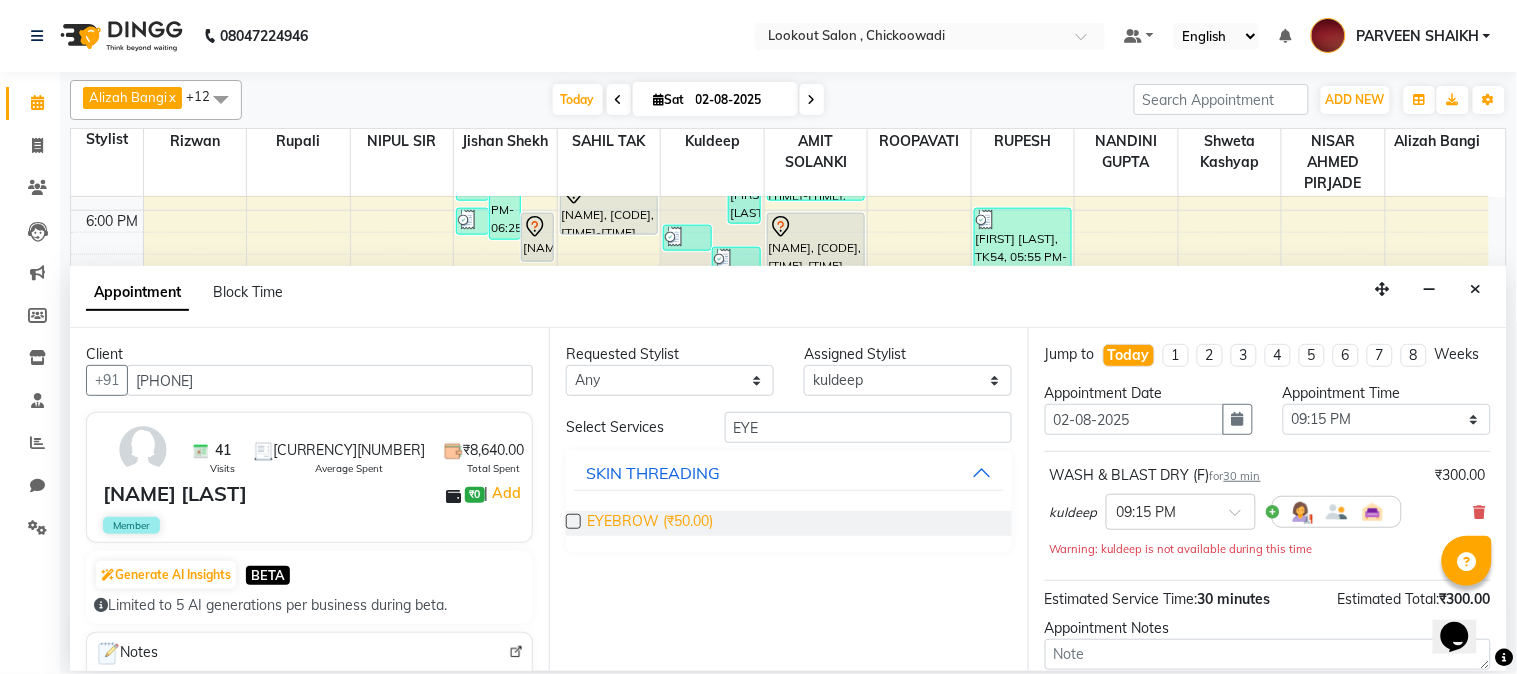 click on "EYEBROW (₹50.00)" at bounding box center [650, 523] 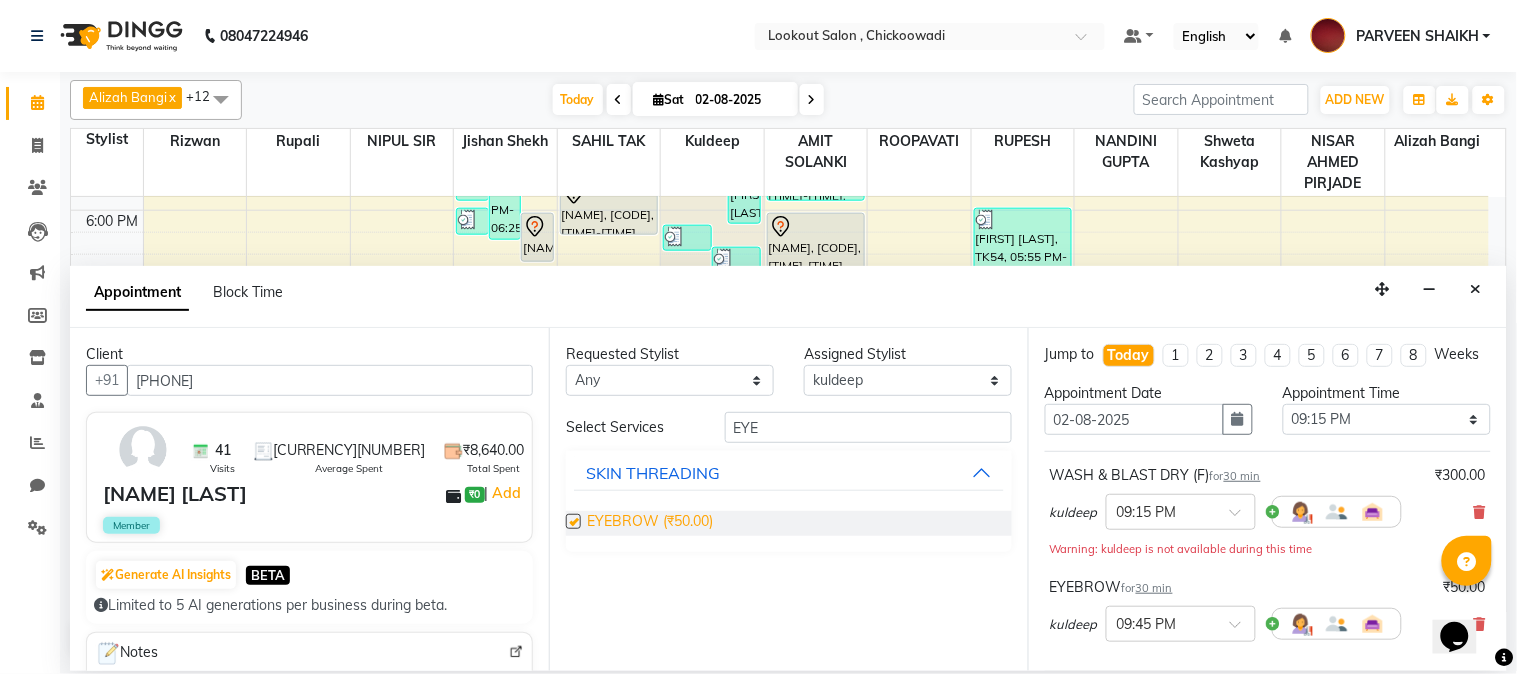 checkbox on "false" 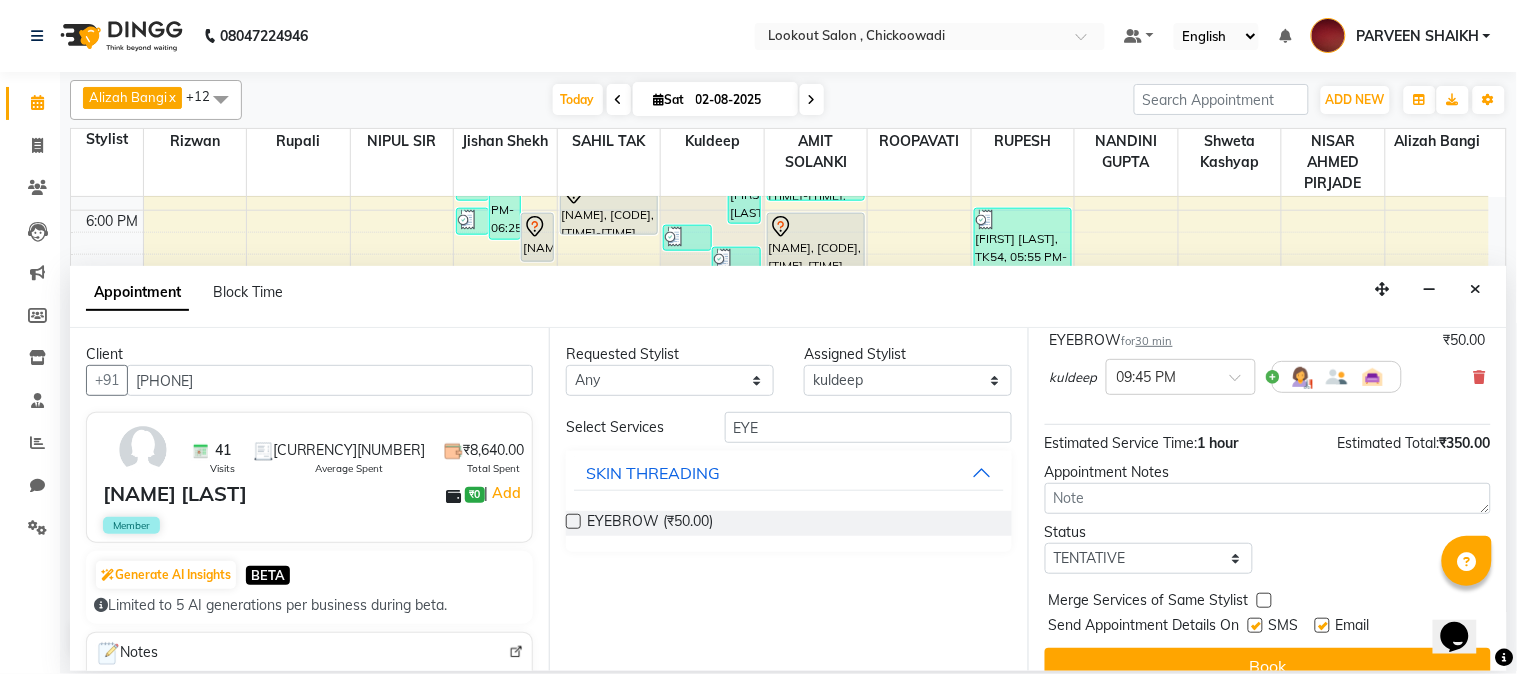 scroll, scrollTop: 295, scrollLeft: 0, axis: vertical 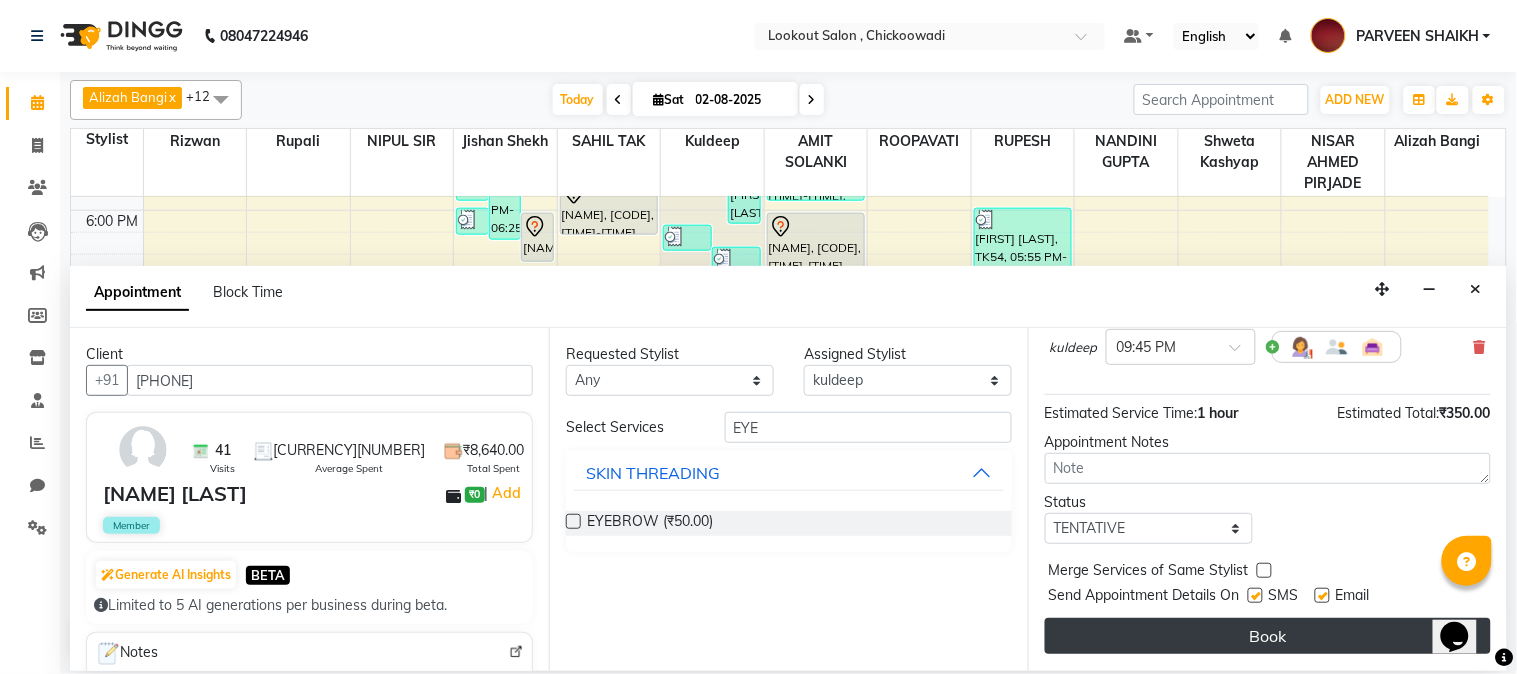 click on "Book" at bounding box center (1268, 636) 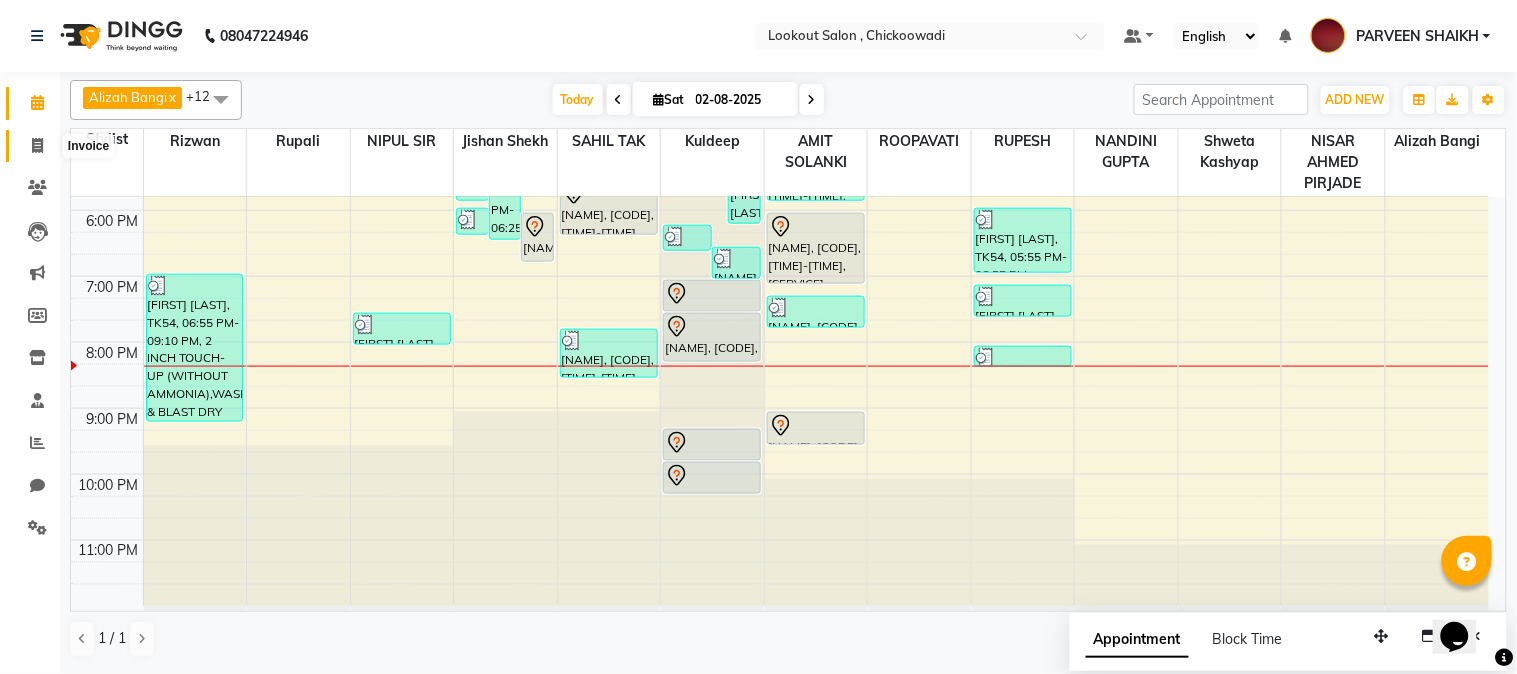 click 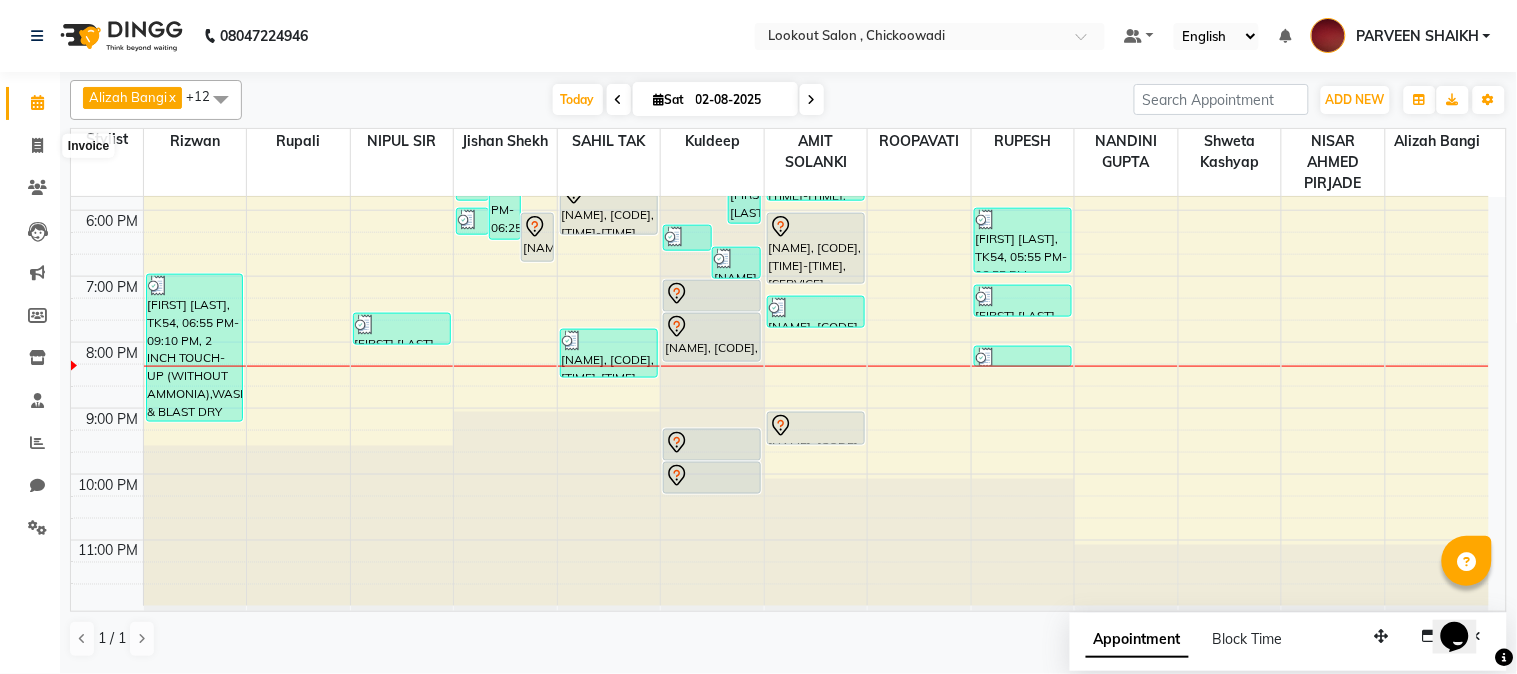 select on "service" 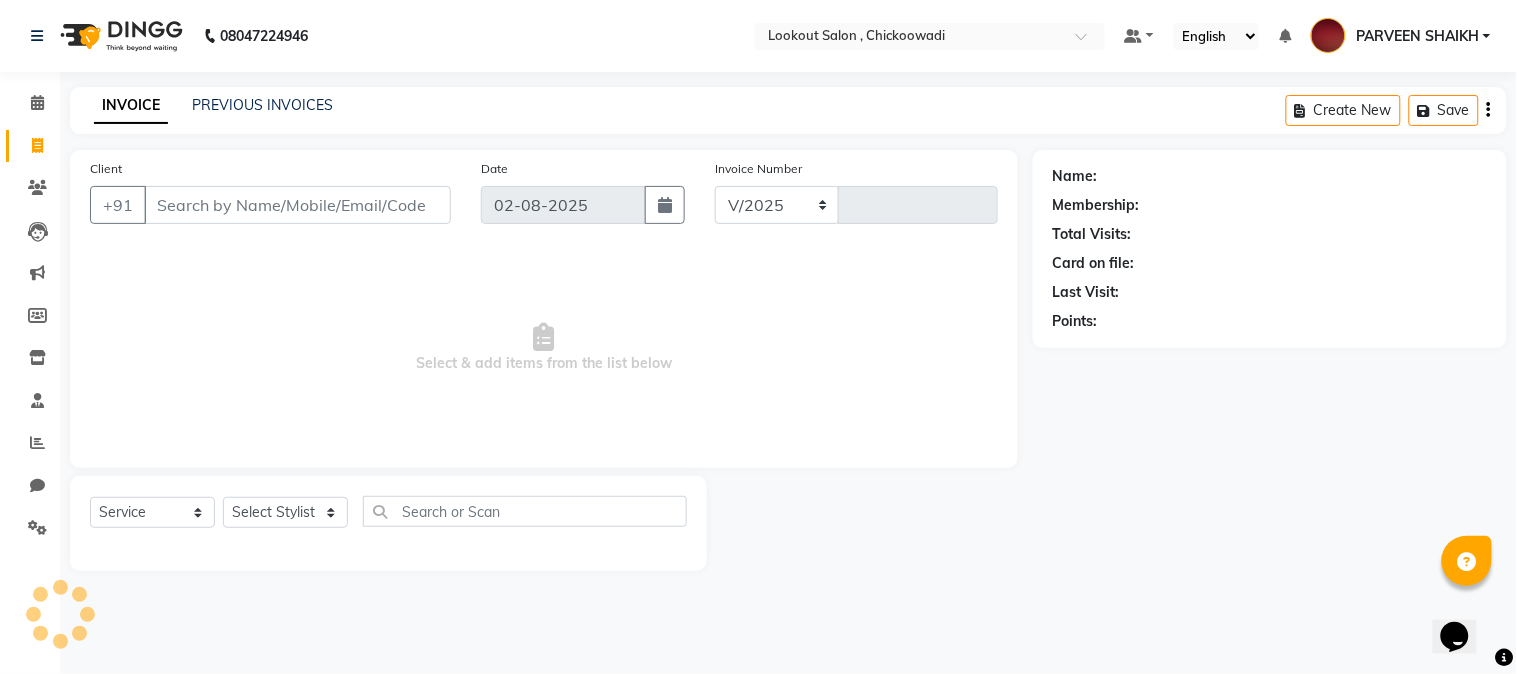 select on "151" 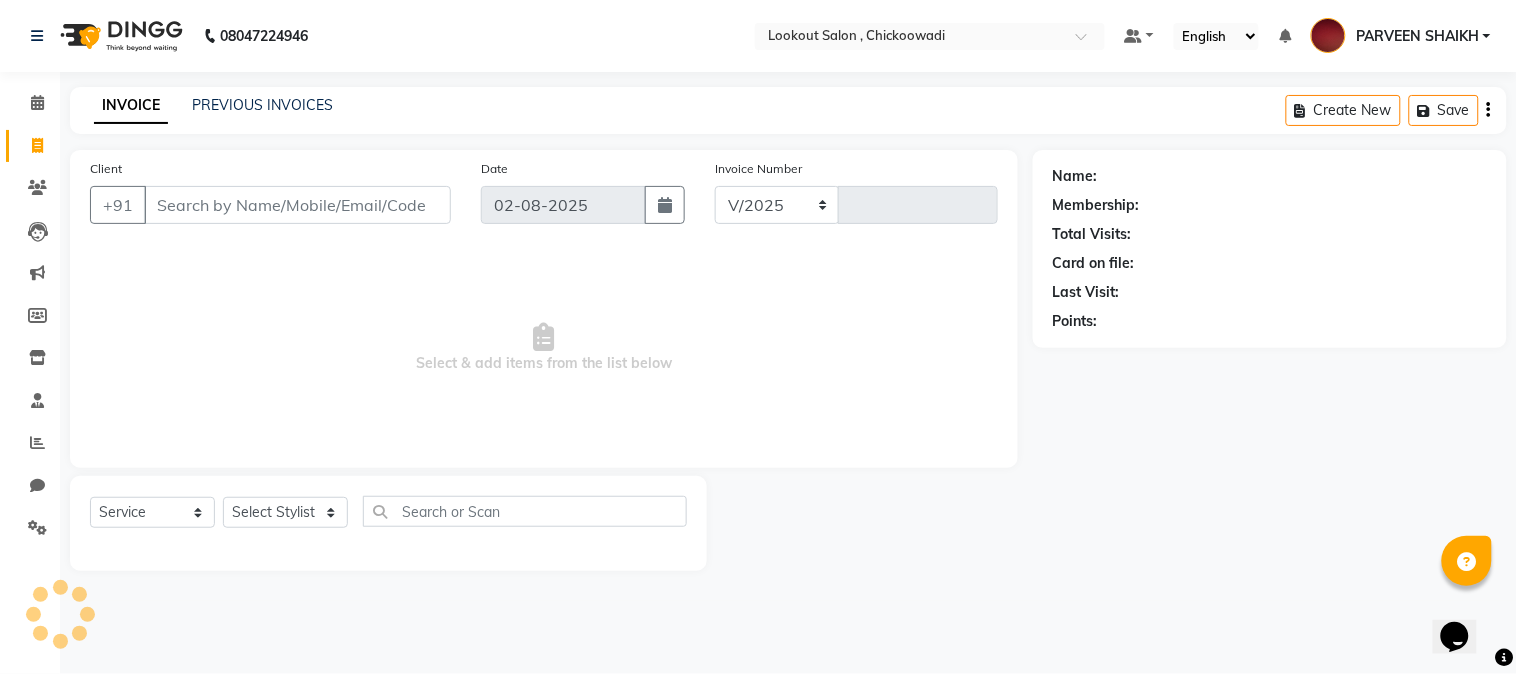 type on "4939" 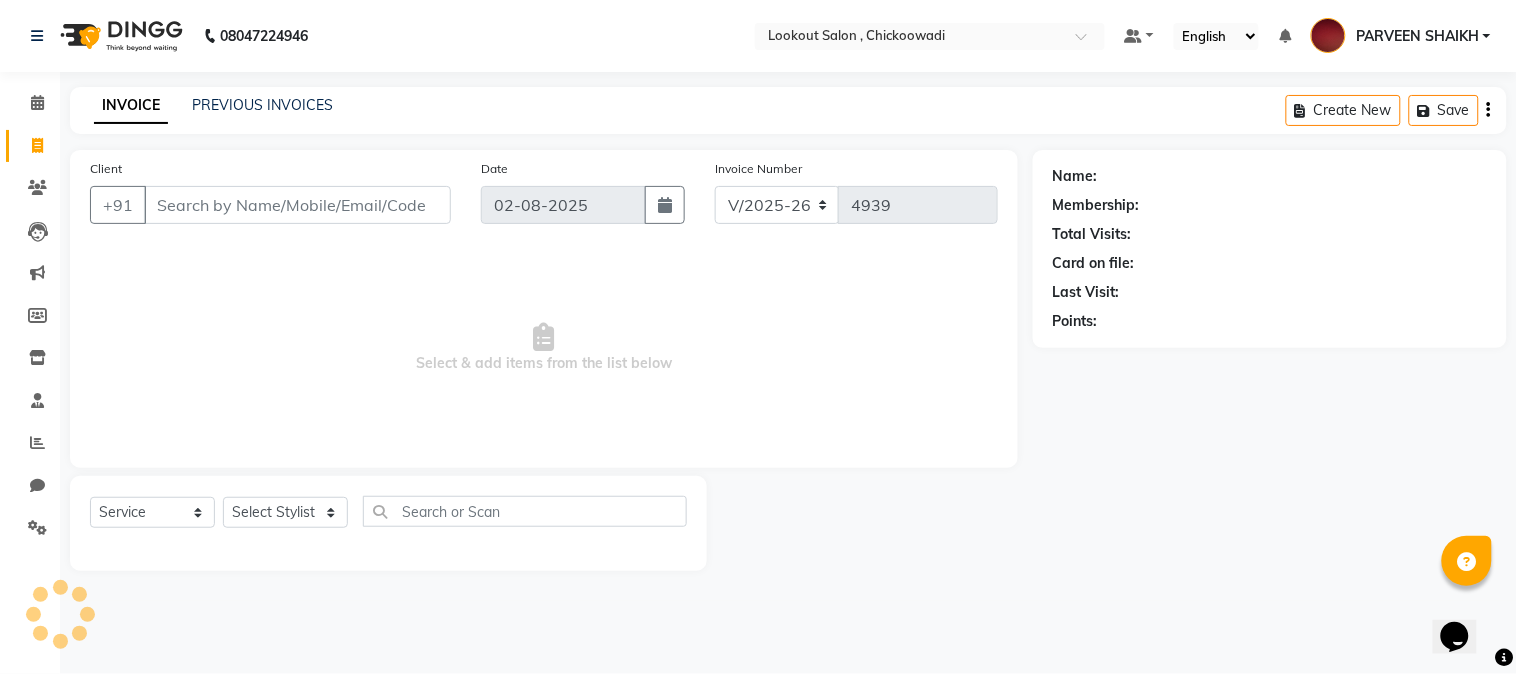 click on "Client" at bounding box center (297, 205) 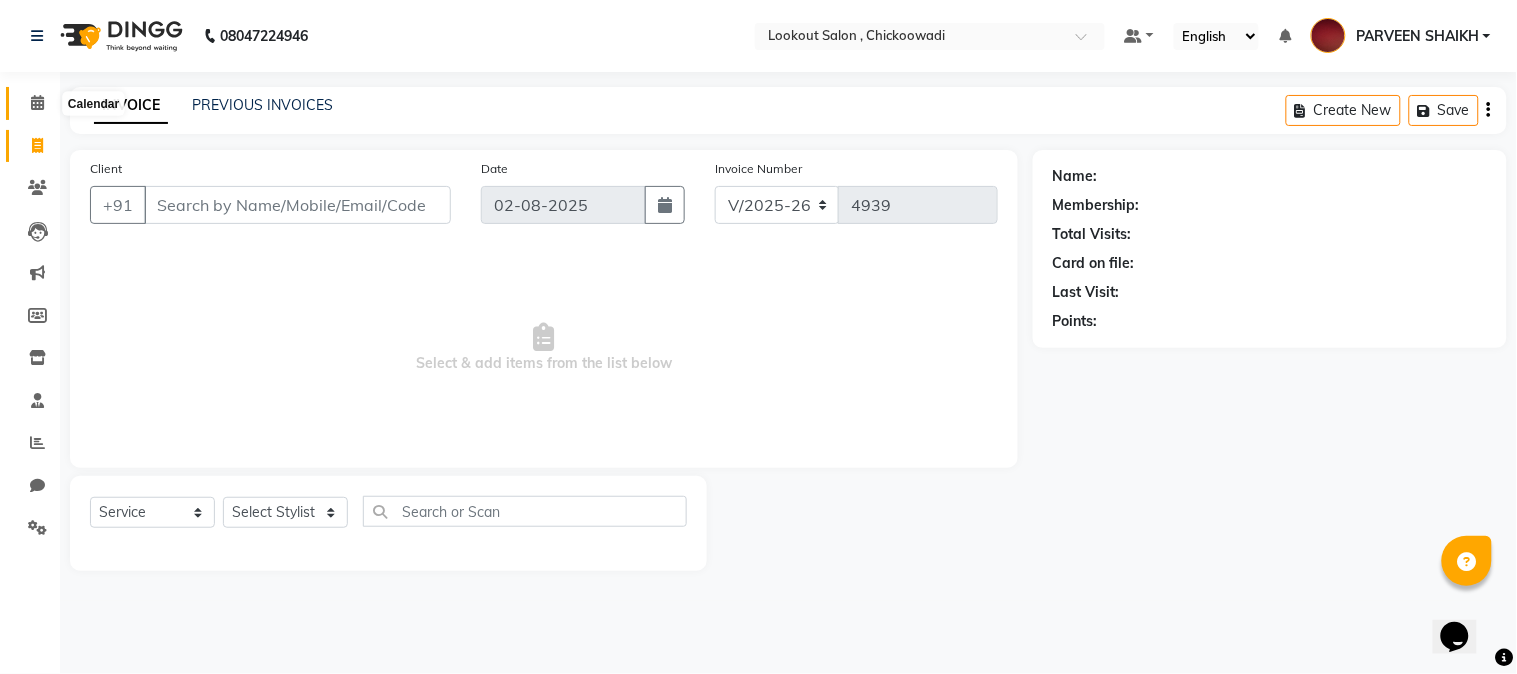 click 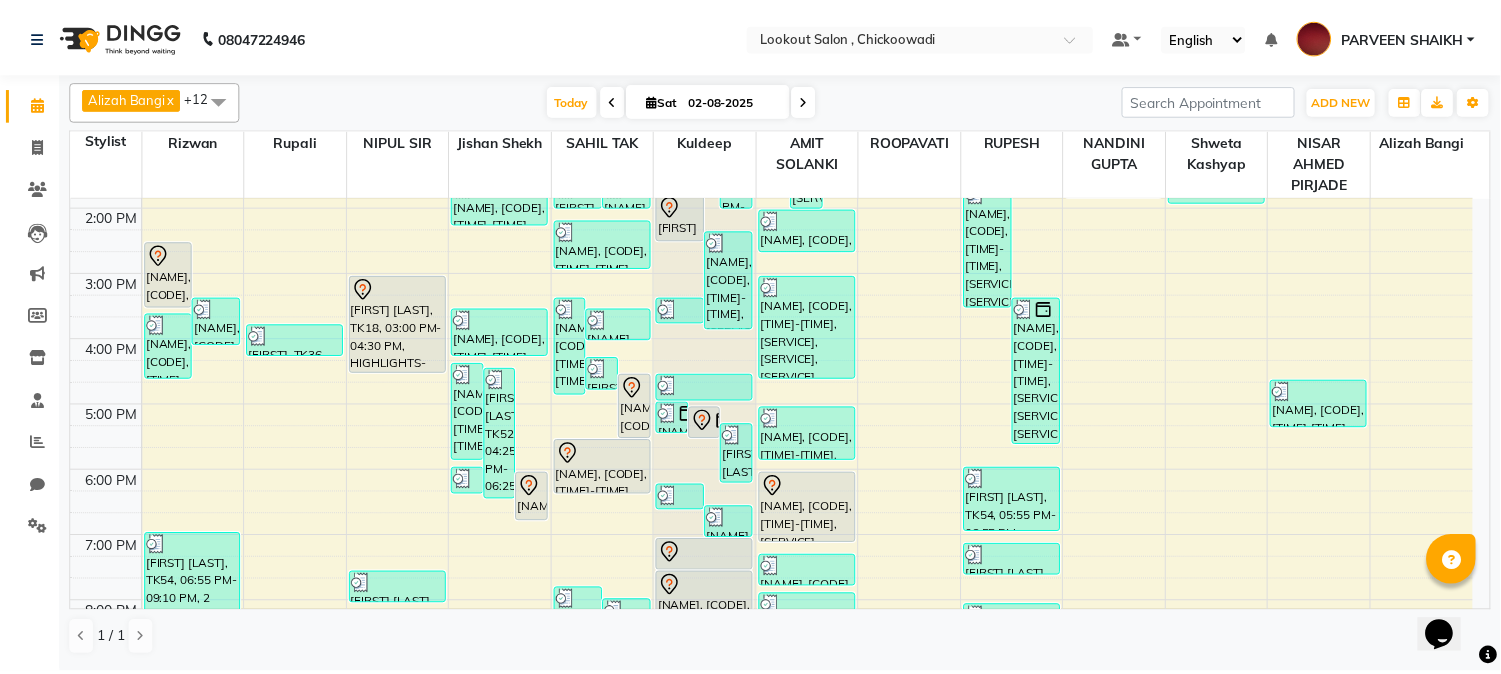 scroll, scrollTop: 444, scrollLeft: 0, axis: vertical 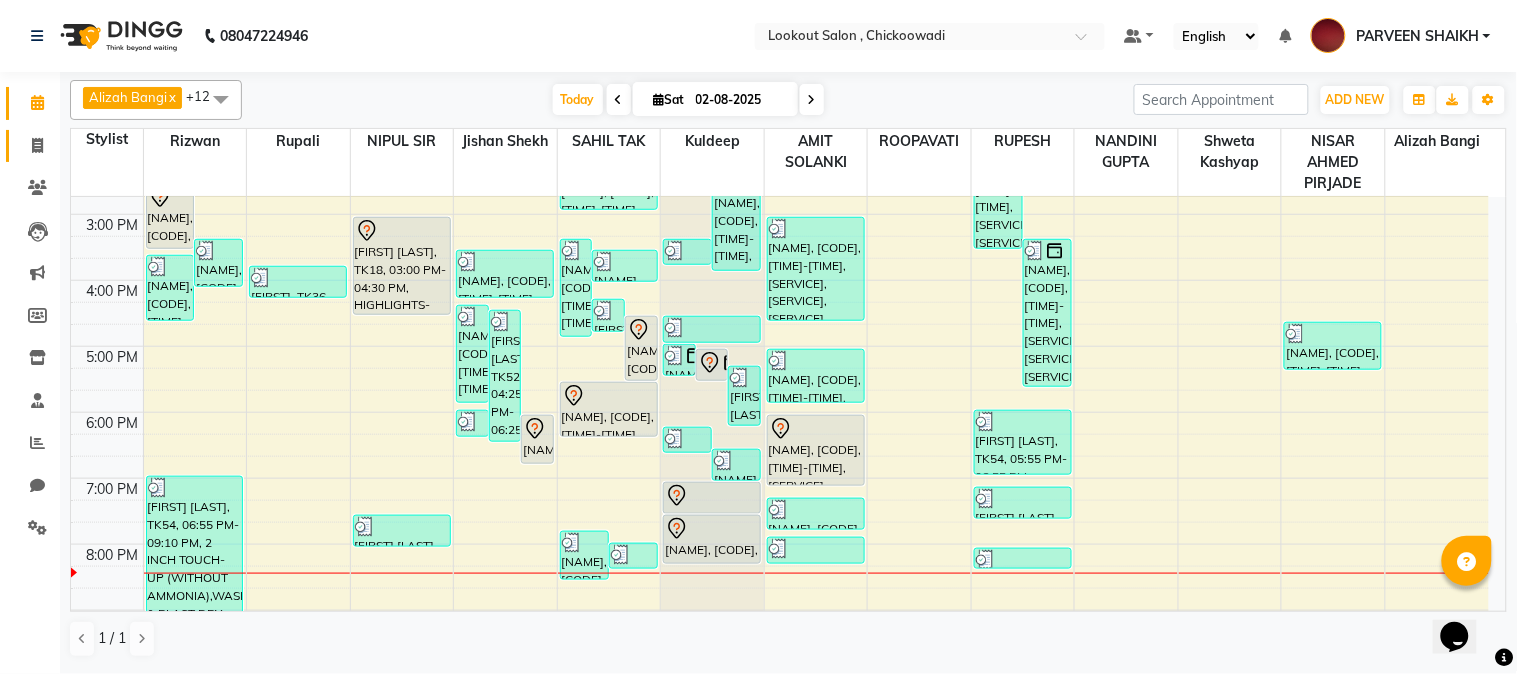 click on "Invoice" 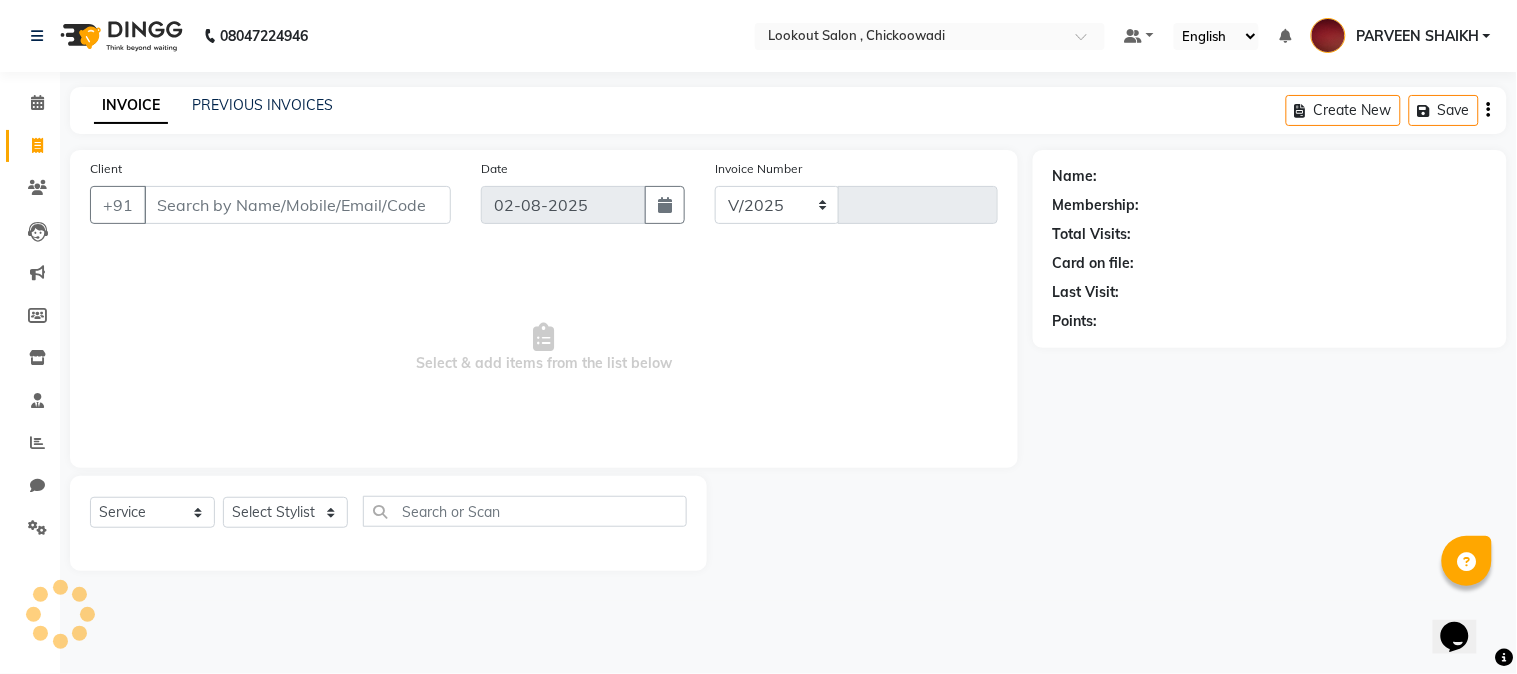 select on "151" 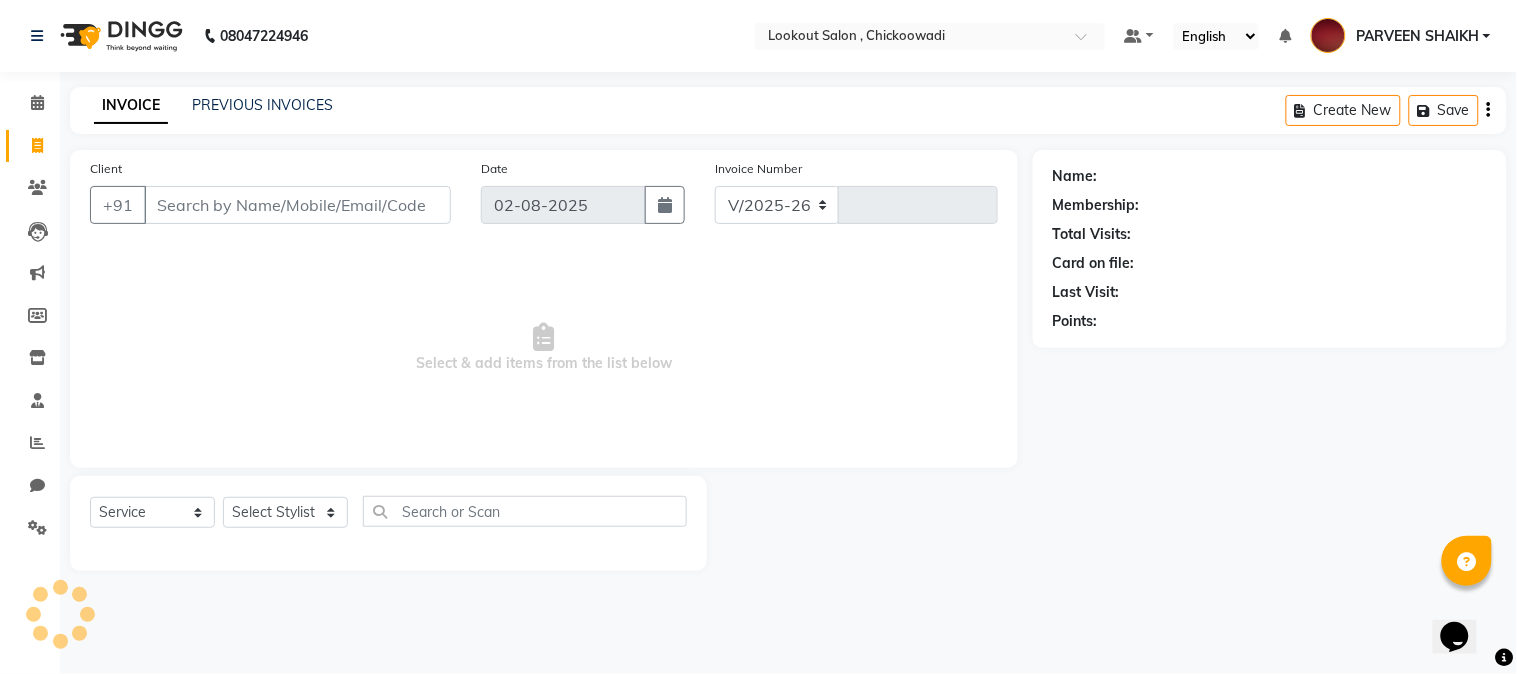 type on "4940" 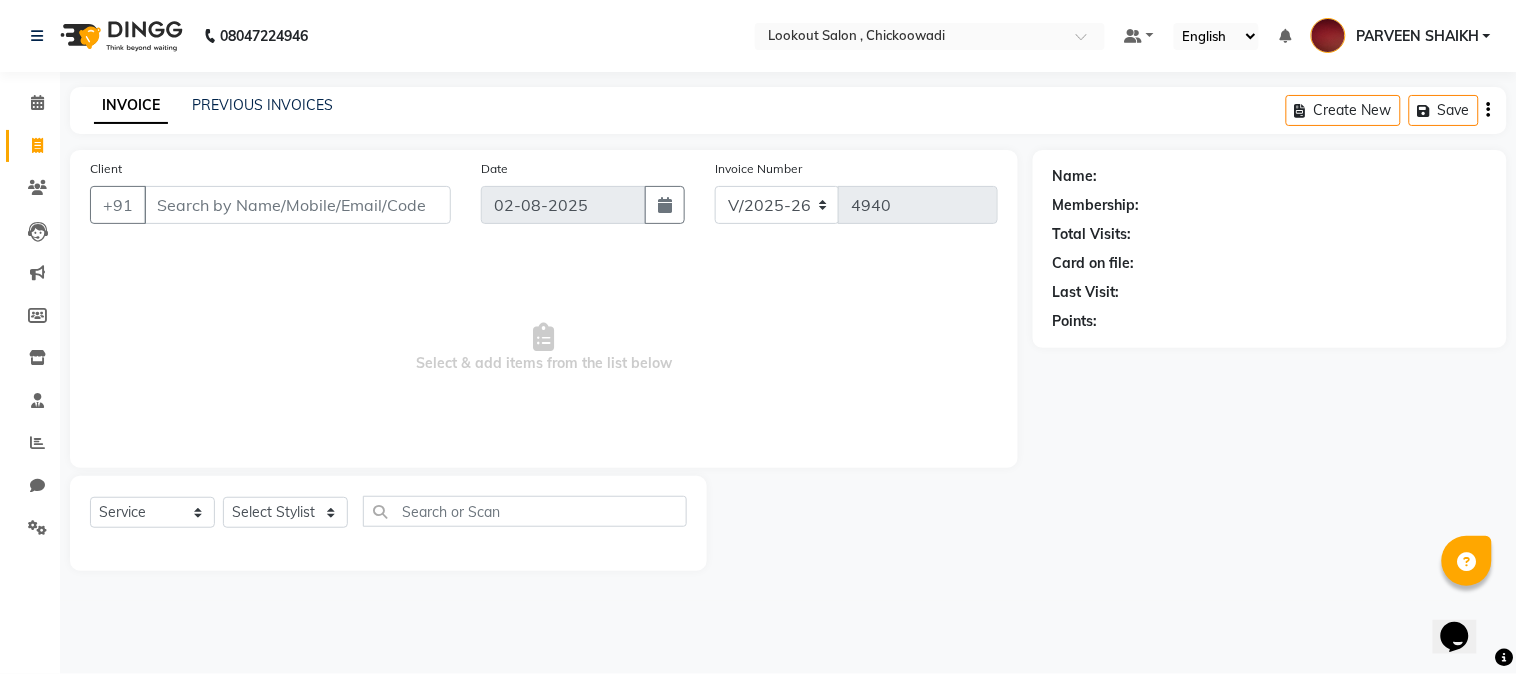 click on "Client" at bounding box center (297, 205) 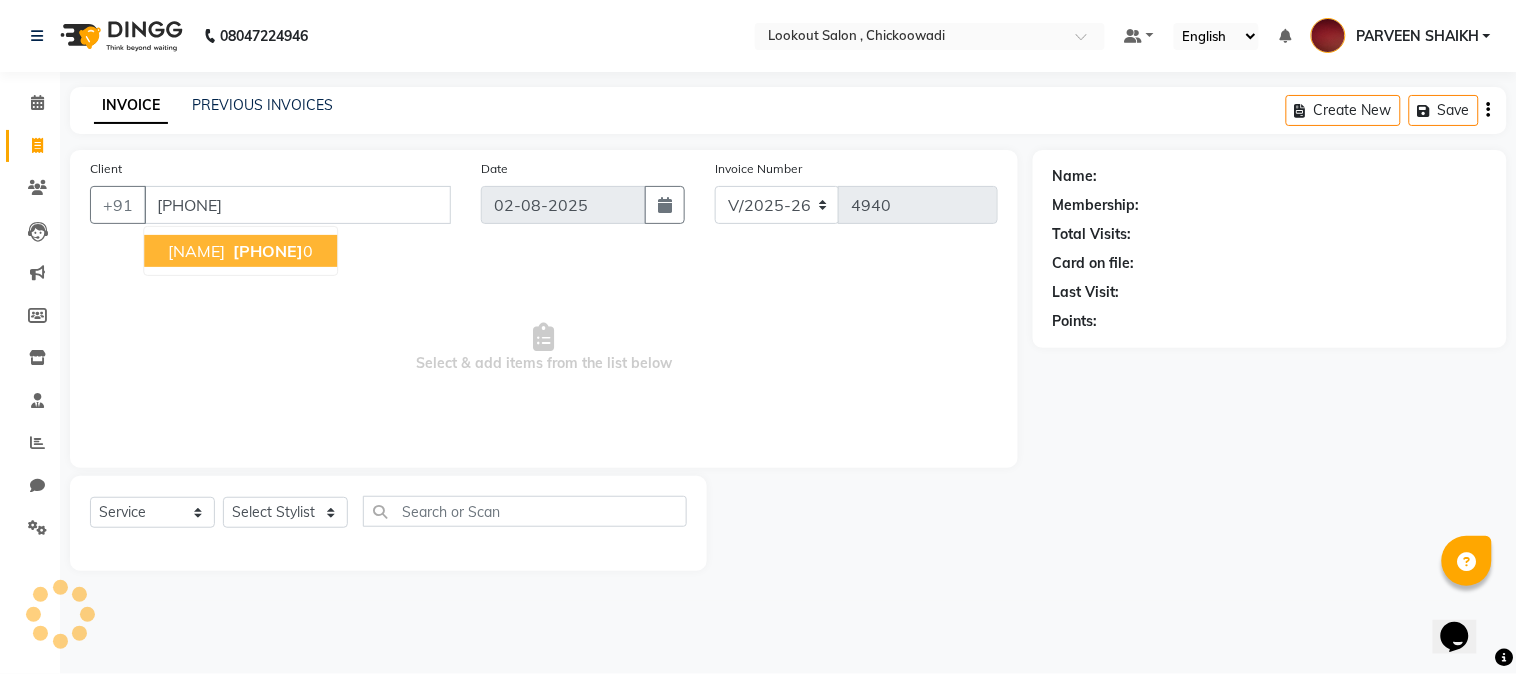 type on "[PHONE]" 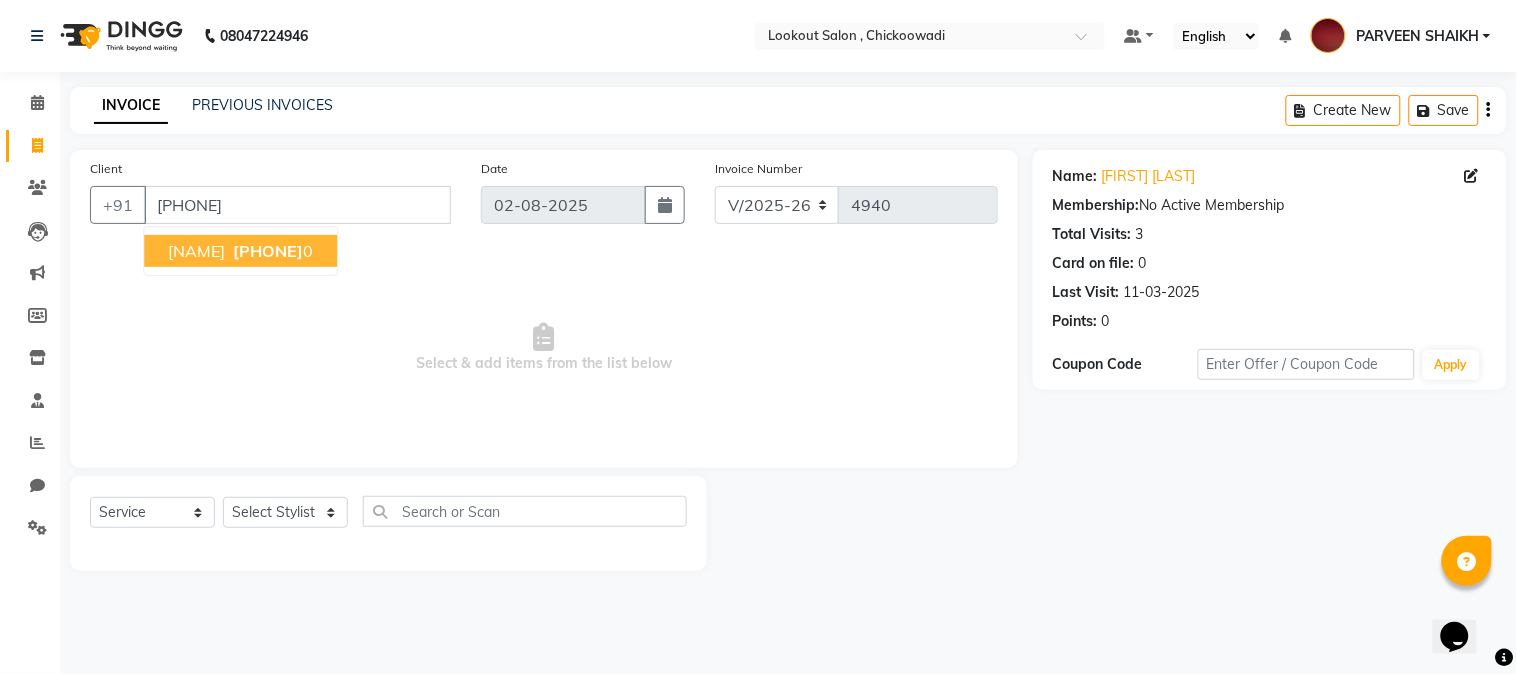 click on "OLEENDA VAZ" at bounding box center [196, 251] 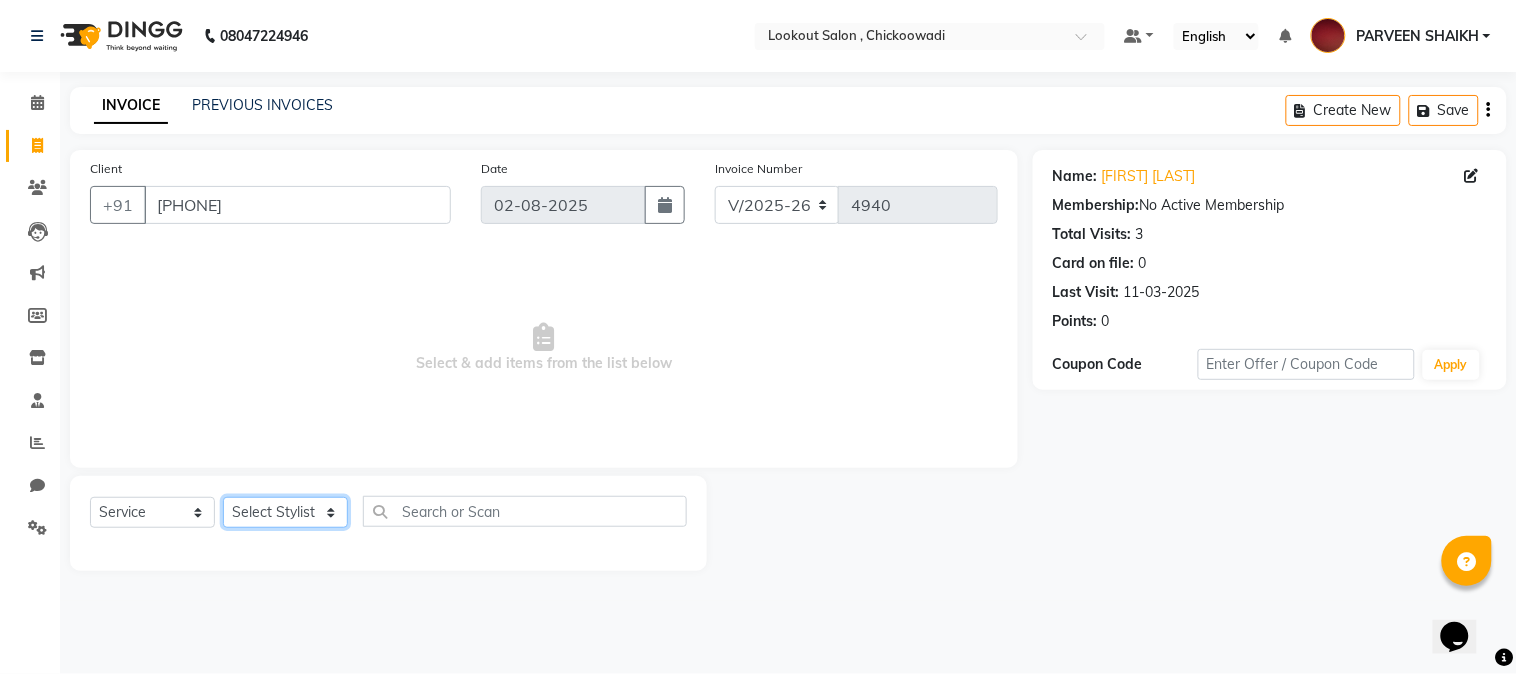 click on "Select Stylist [FIRST] [LAST] [FIRST] [FIRST] [FIRST] [LAST] [FIRST] [LAST] [FIRST] [FIRST] [FIRST] [FIRST] [LAST] [FIRST] [LAST] [FIRST] [FIRST]" 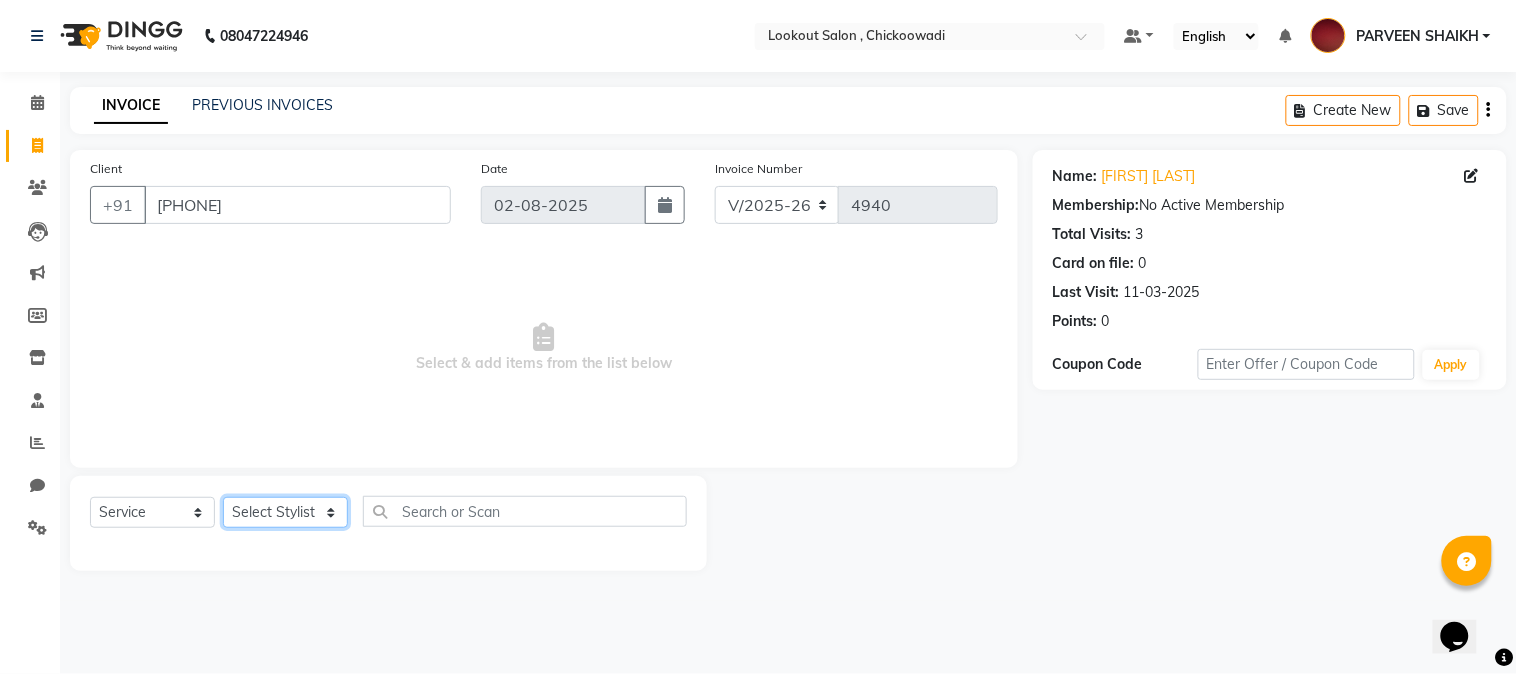 select on "19837" 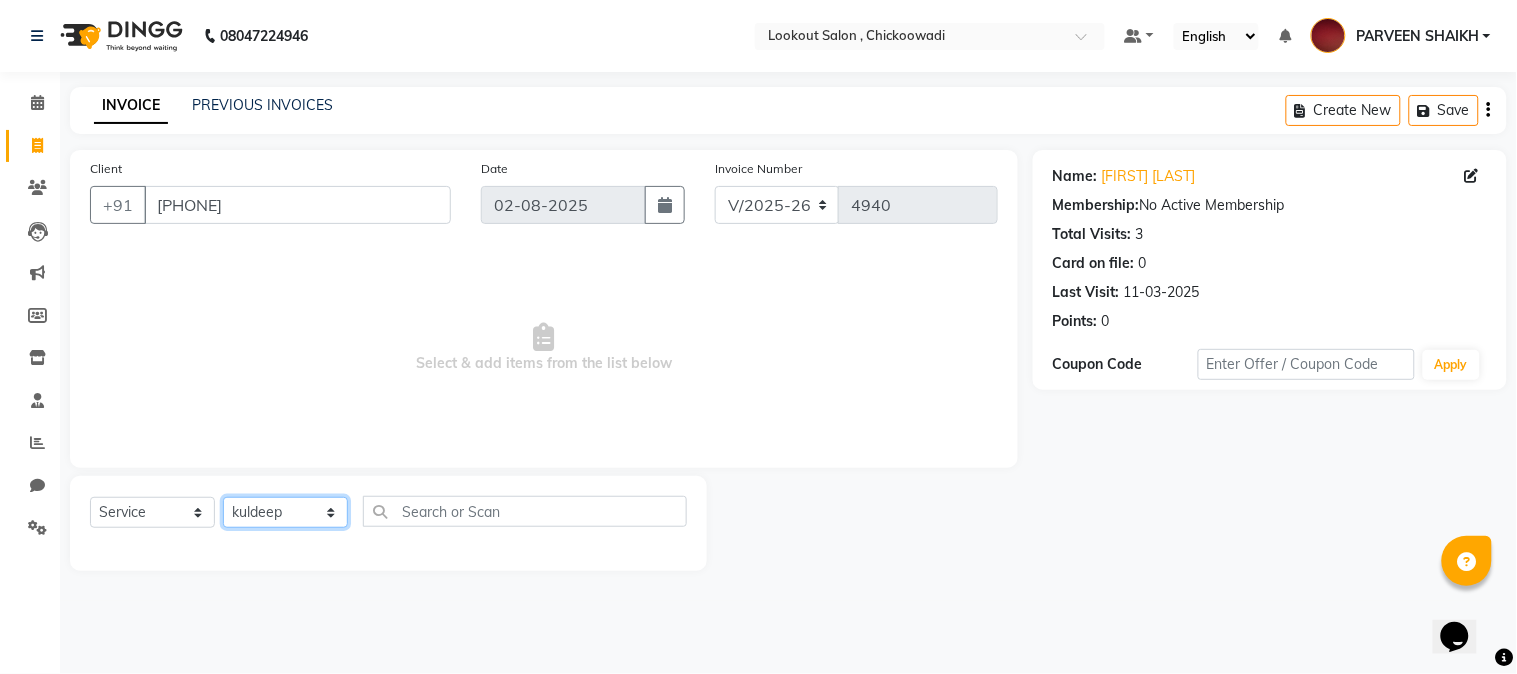 click on "Select Stylist [FIRST] [LAST] [FIRST] [FIRST] [FIRST] [LAST] [FIRST] [LAST] [FIRST] [FIRST] [FIRST] [FIRST] [LAST] [FIRST] [LAST] [FIRST] [FIRST]" 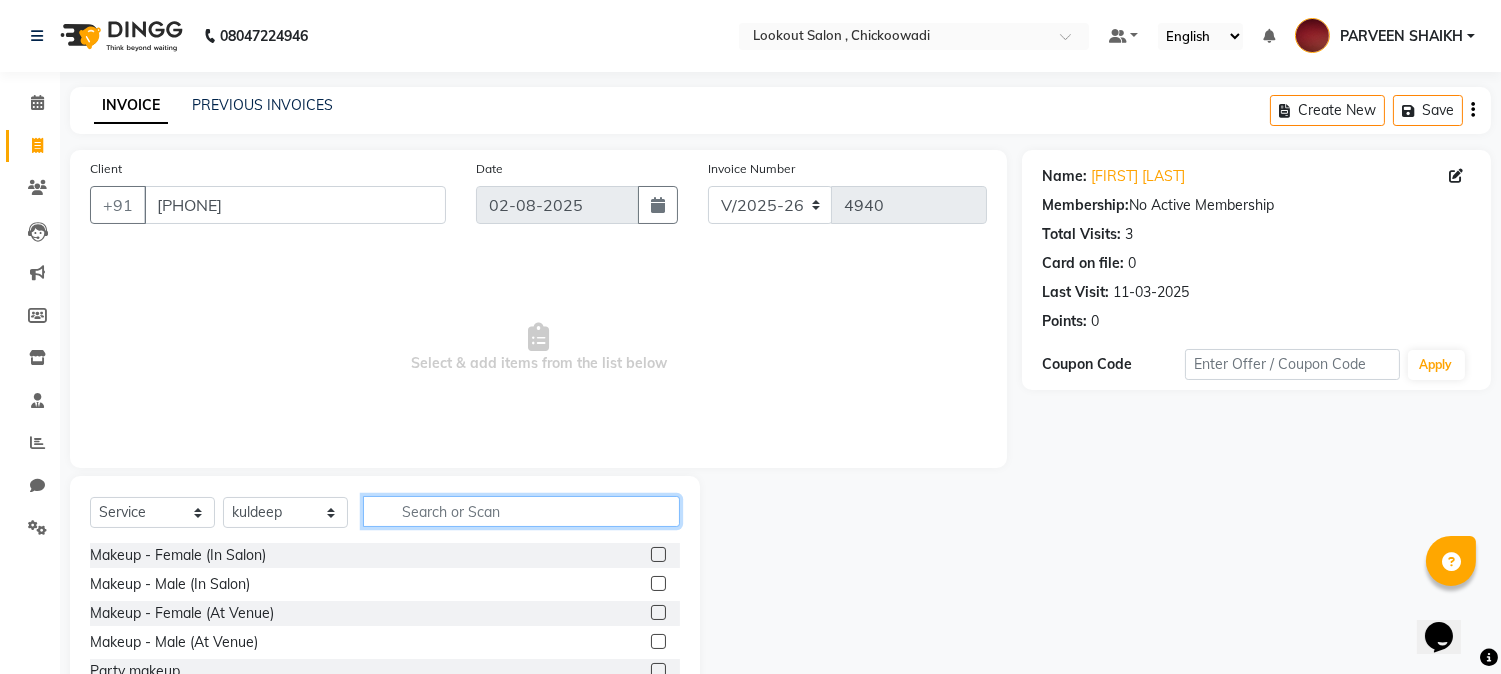 click 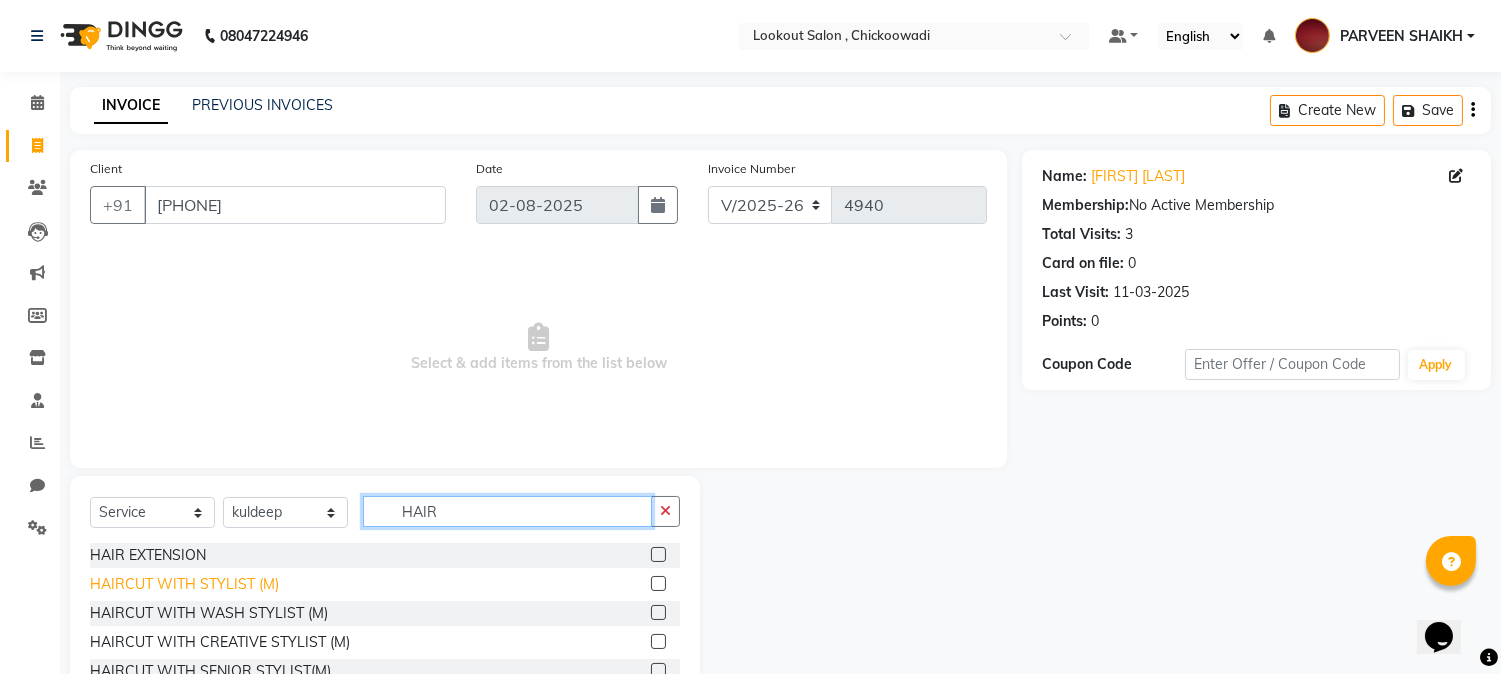 type on "HAIR" 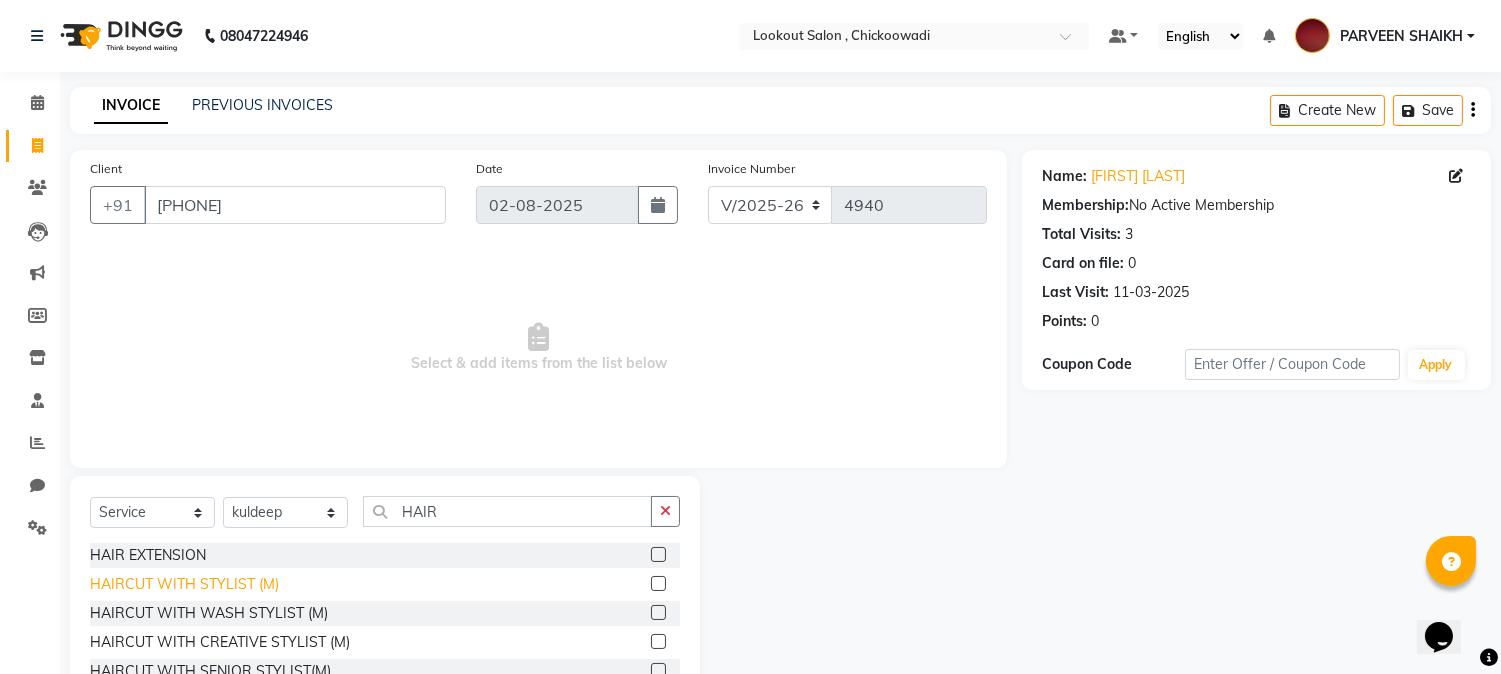 click on "HAIRCUT WITH STYLIST (M)" 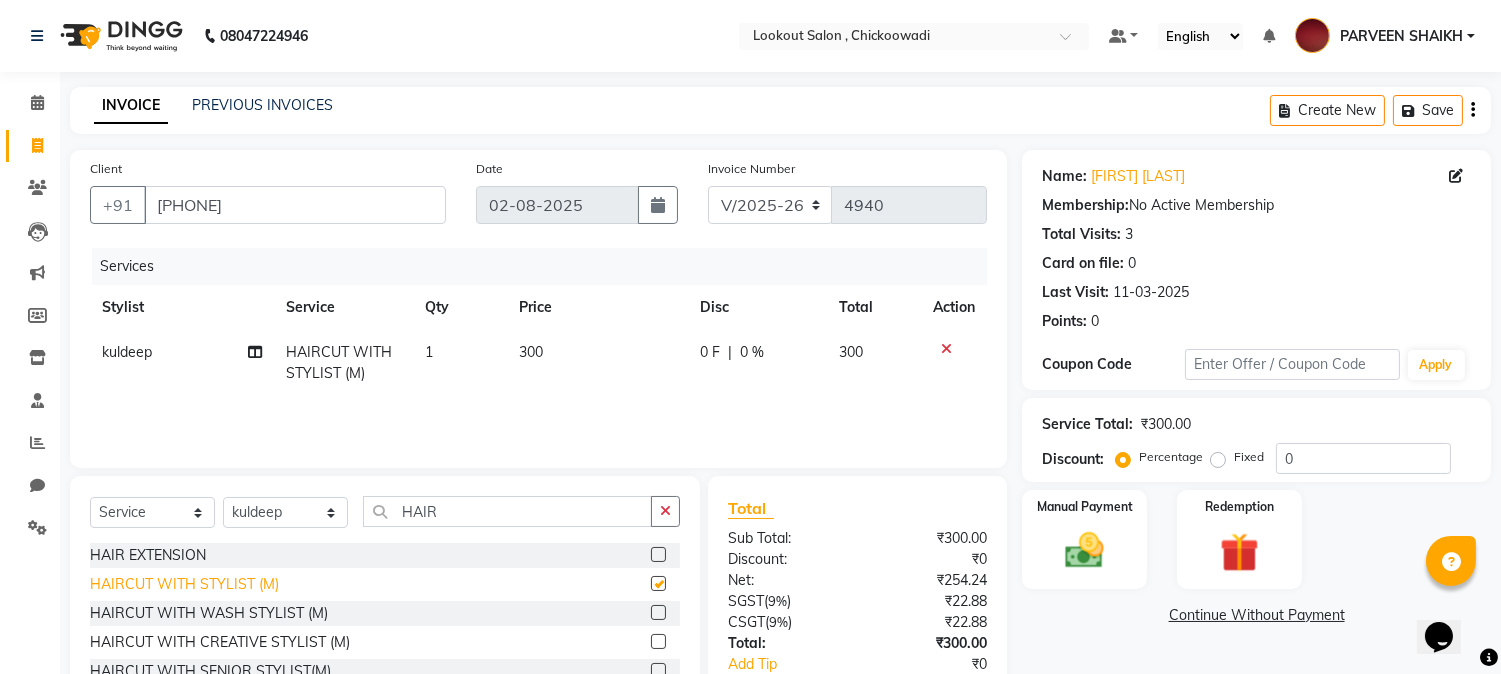 checkbox on "false" 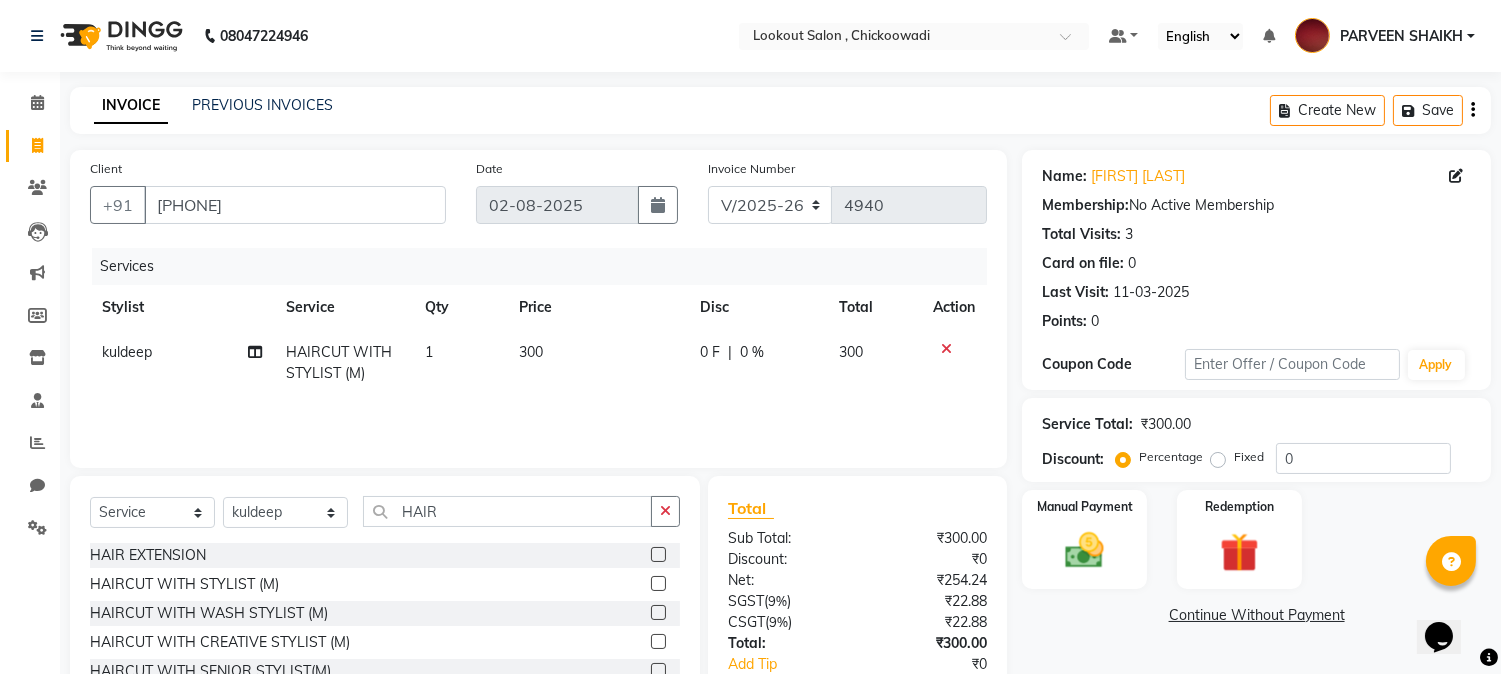 scroll, scrollTop: 111, scrollLeft: 0, axis: vertical 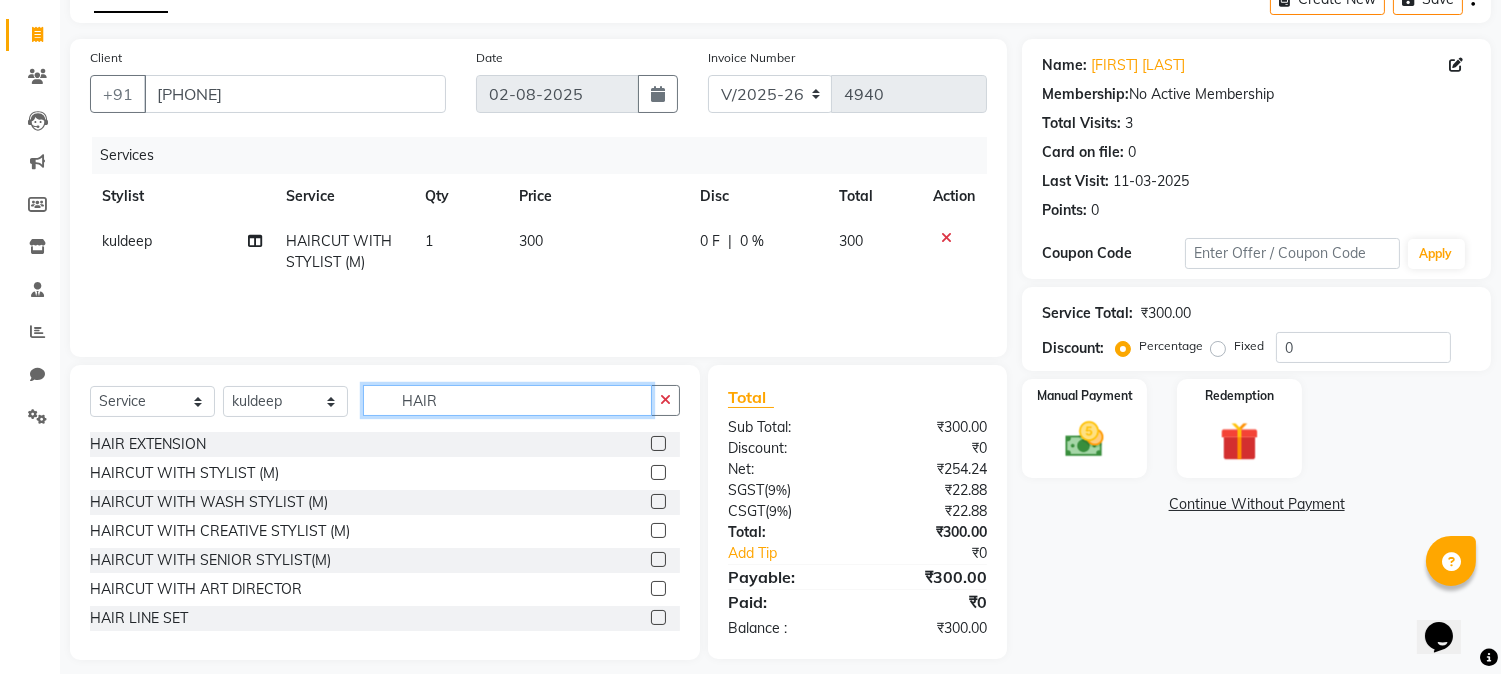 click on "HAIR" 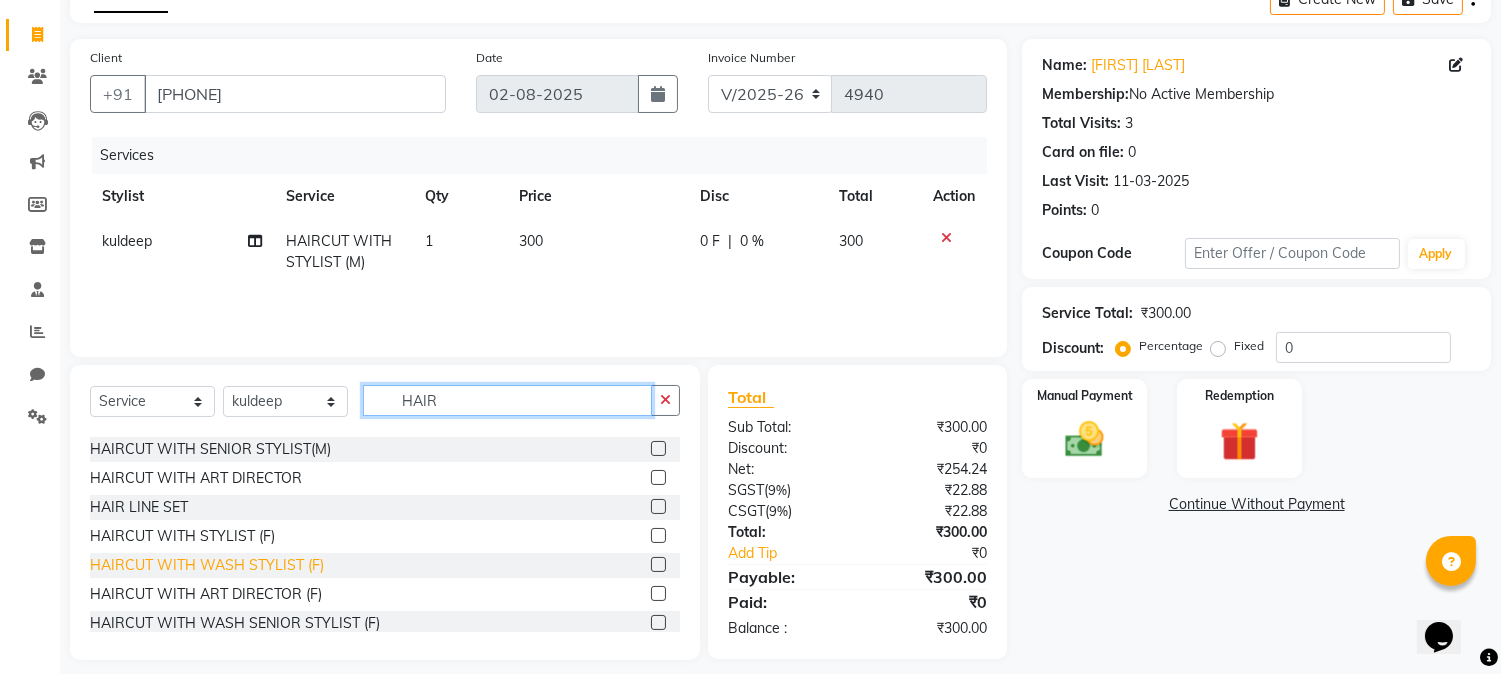 scroll, scrollTop: 292, scrollLeft: 0, axis: vertical 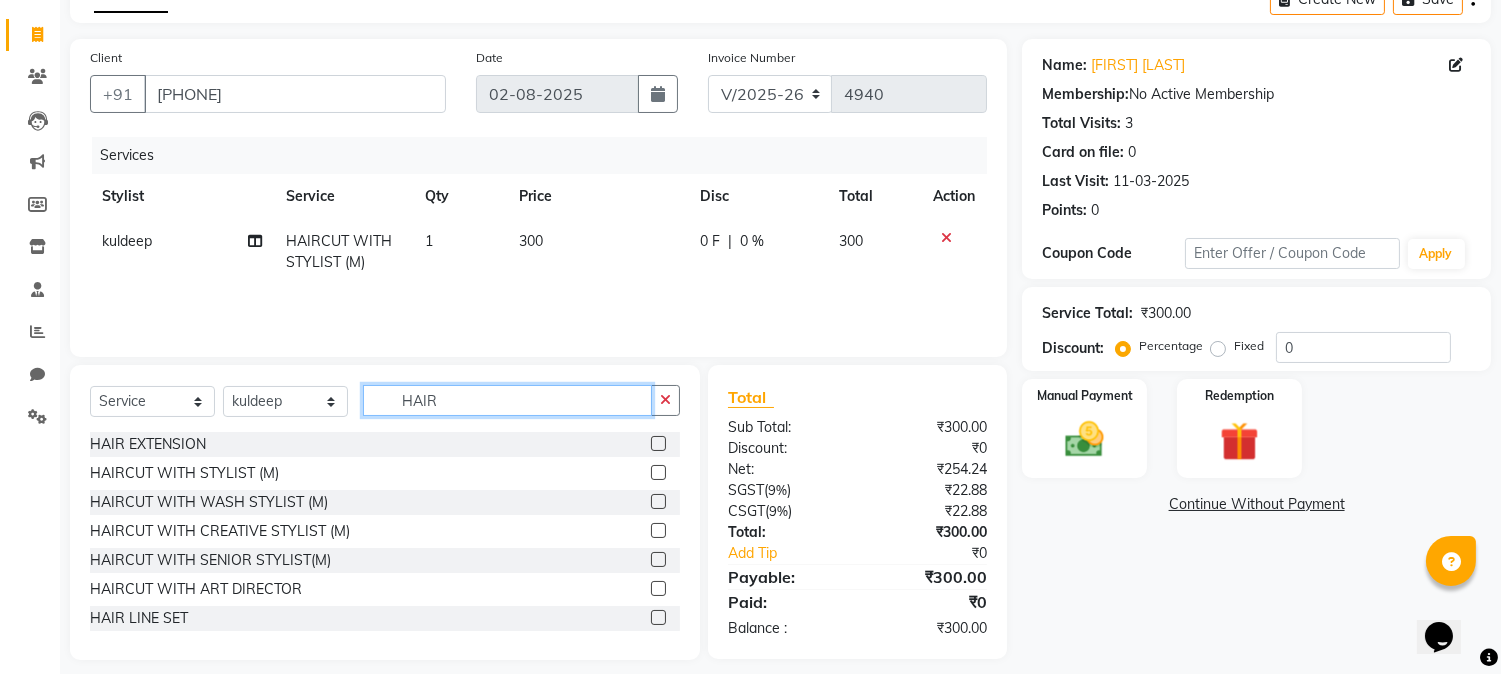 click on "HAIR" 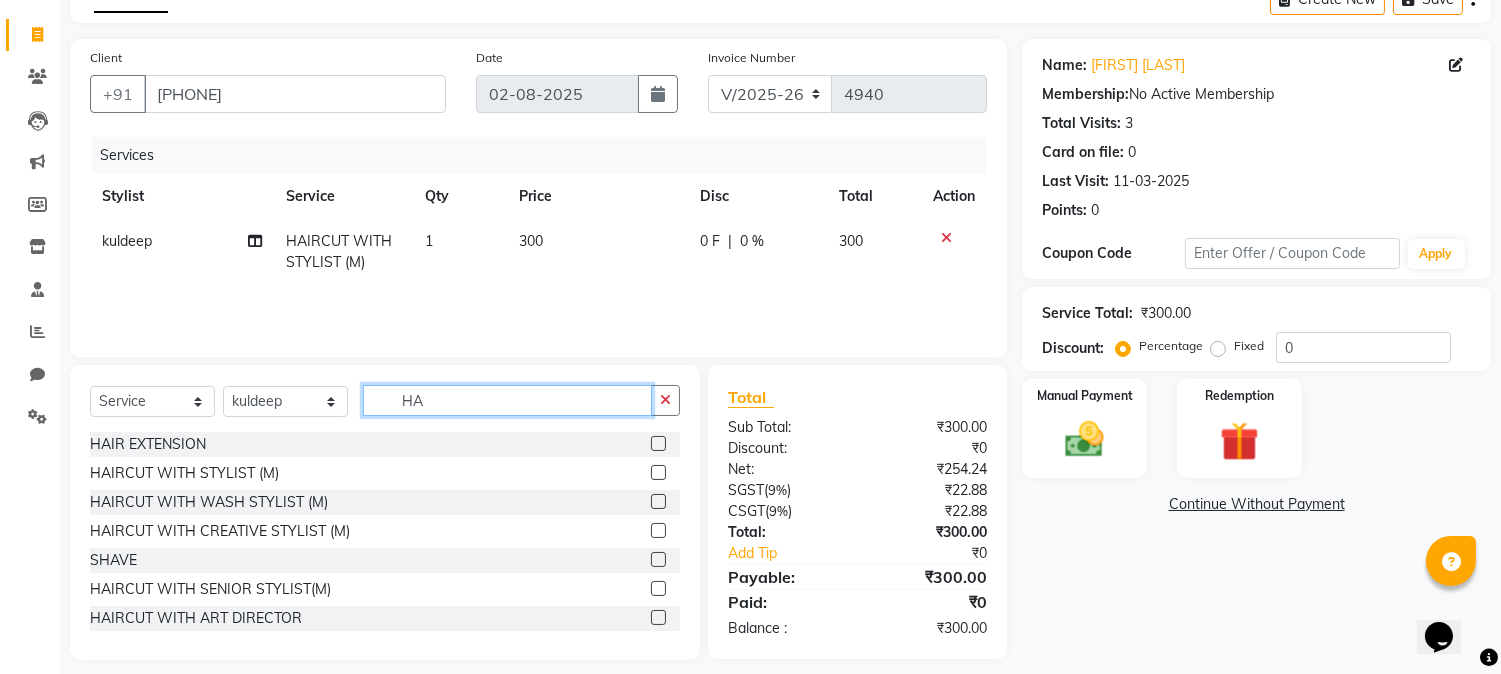 type on "H" 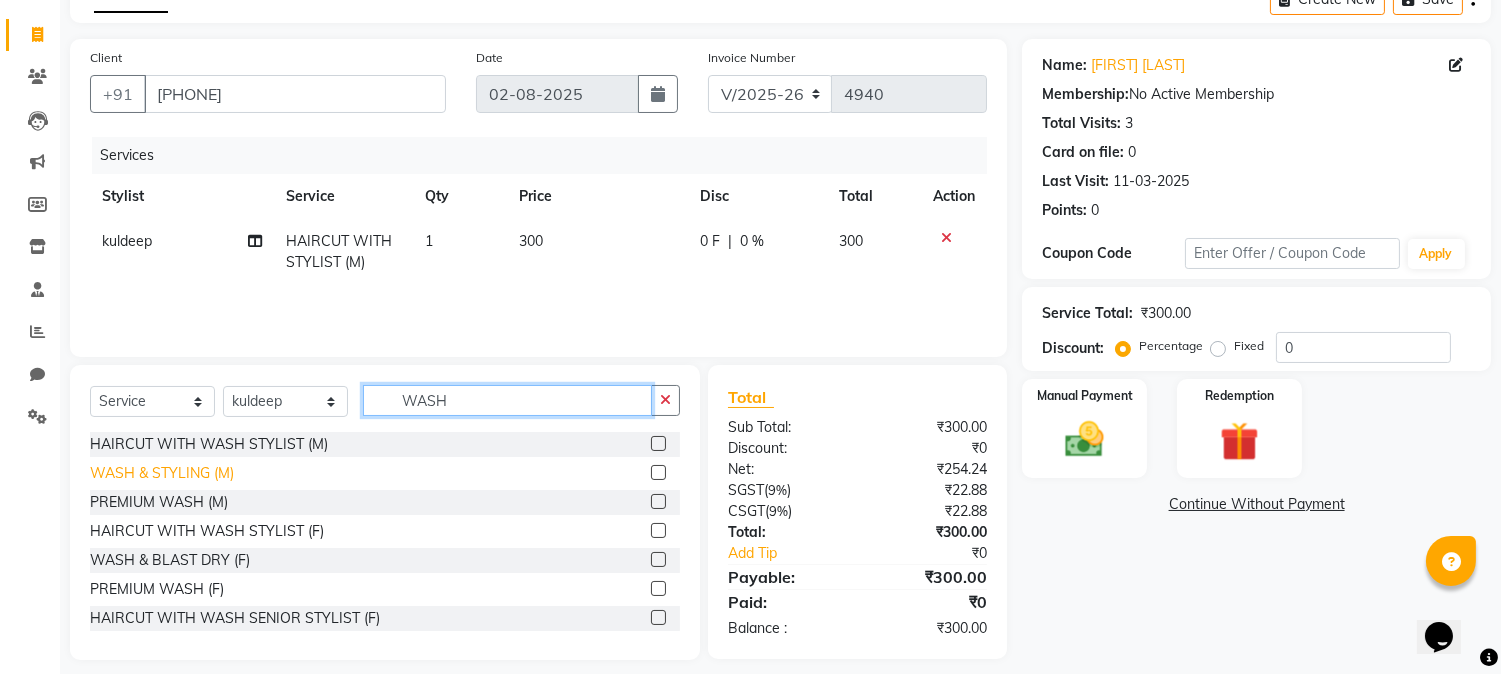 type on "WASH" 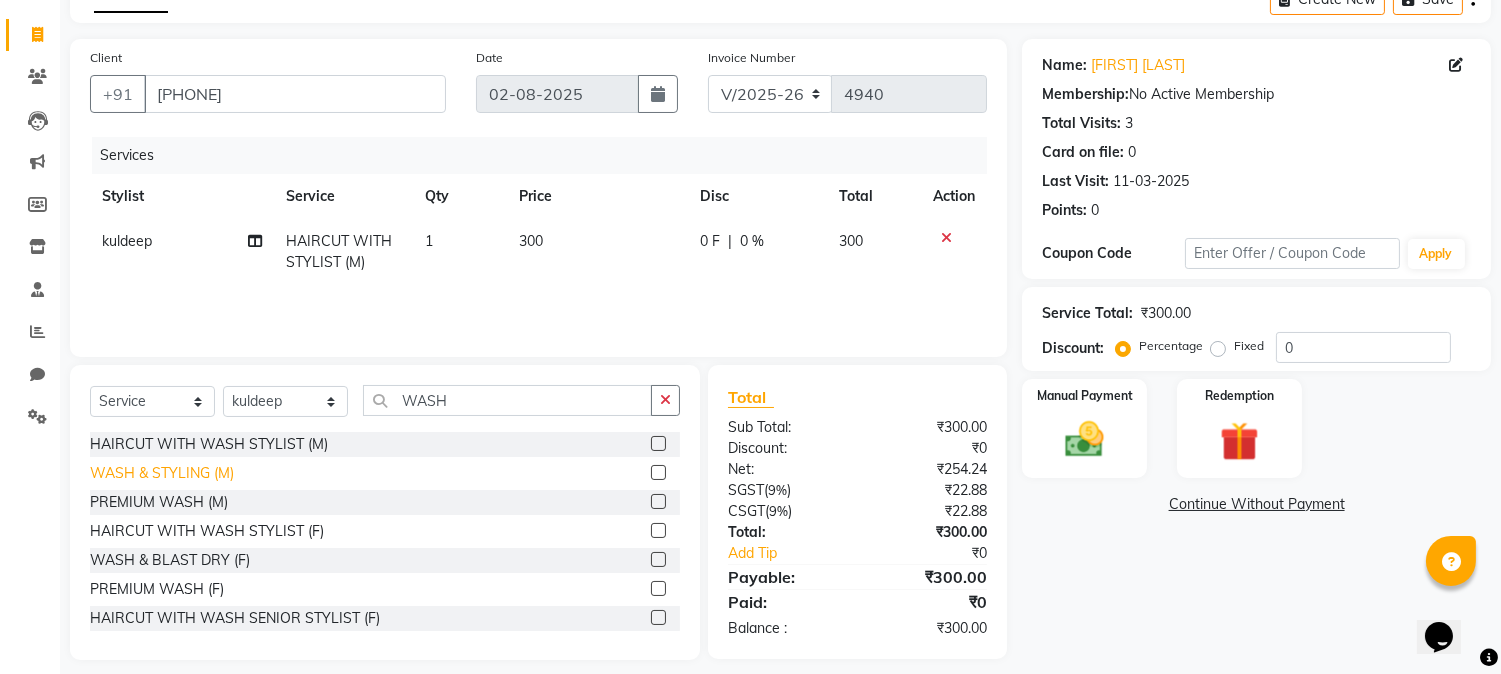 click on "WASH & STYLING (M)" 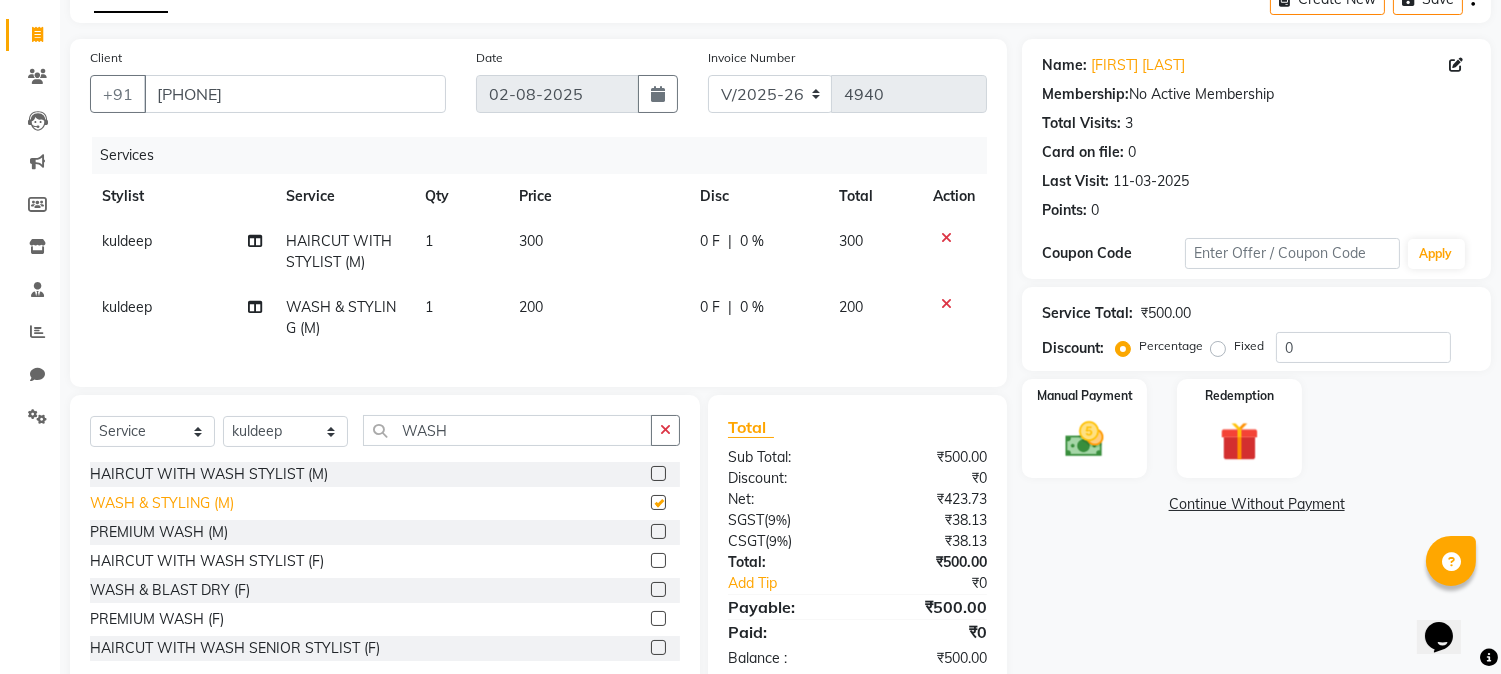 checkbox on "false" 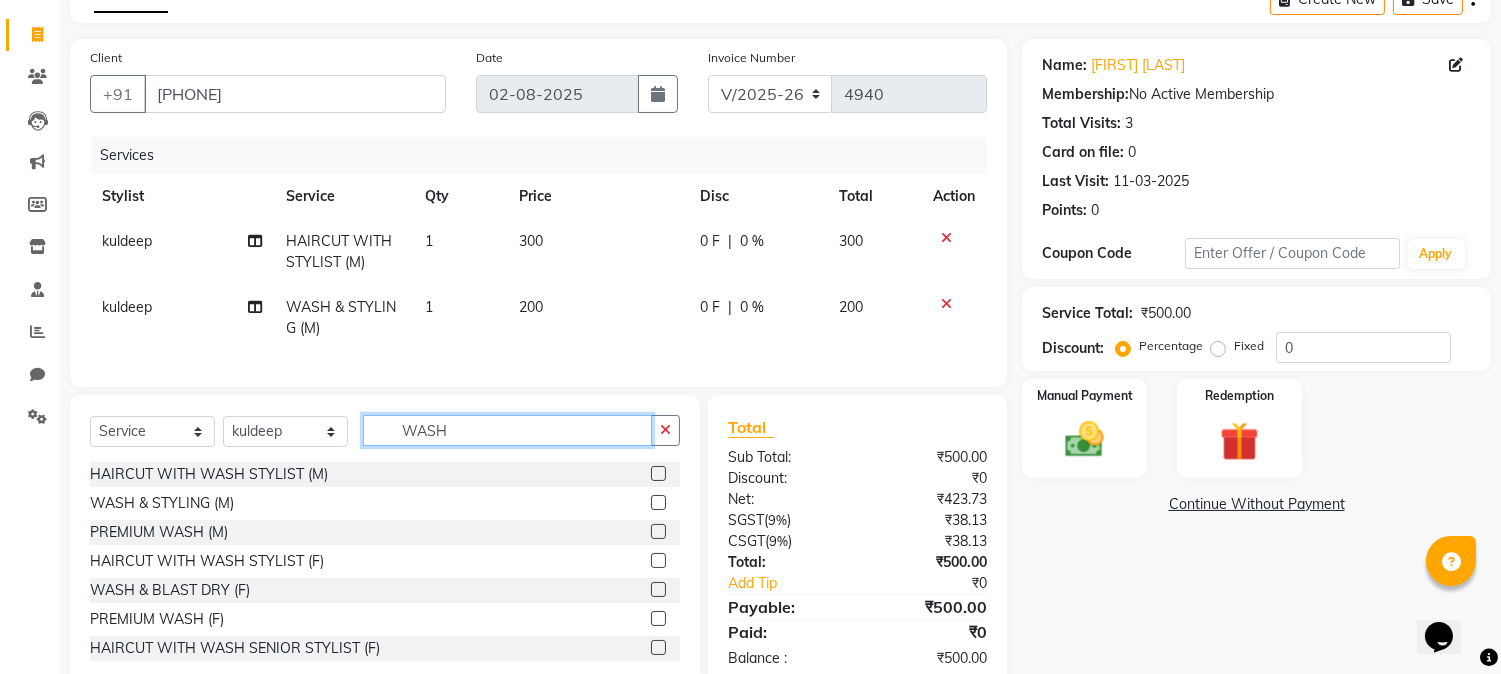 click on "WASH" 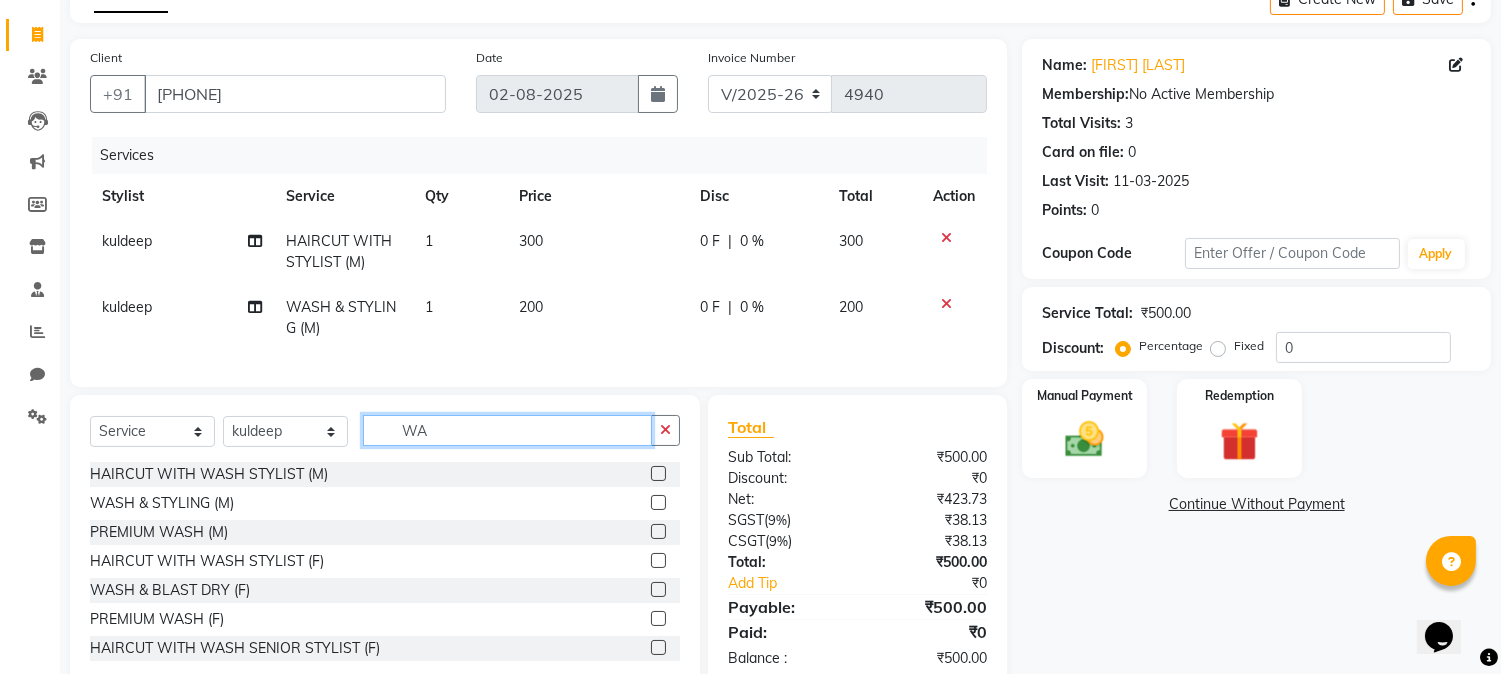 type on "W" 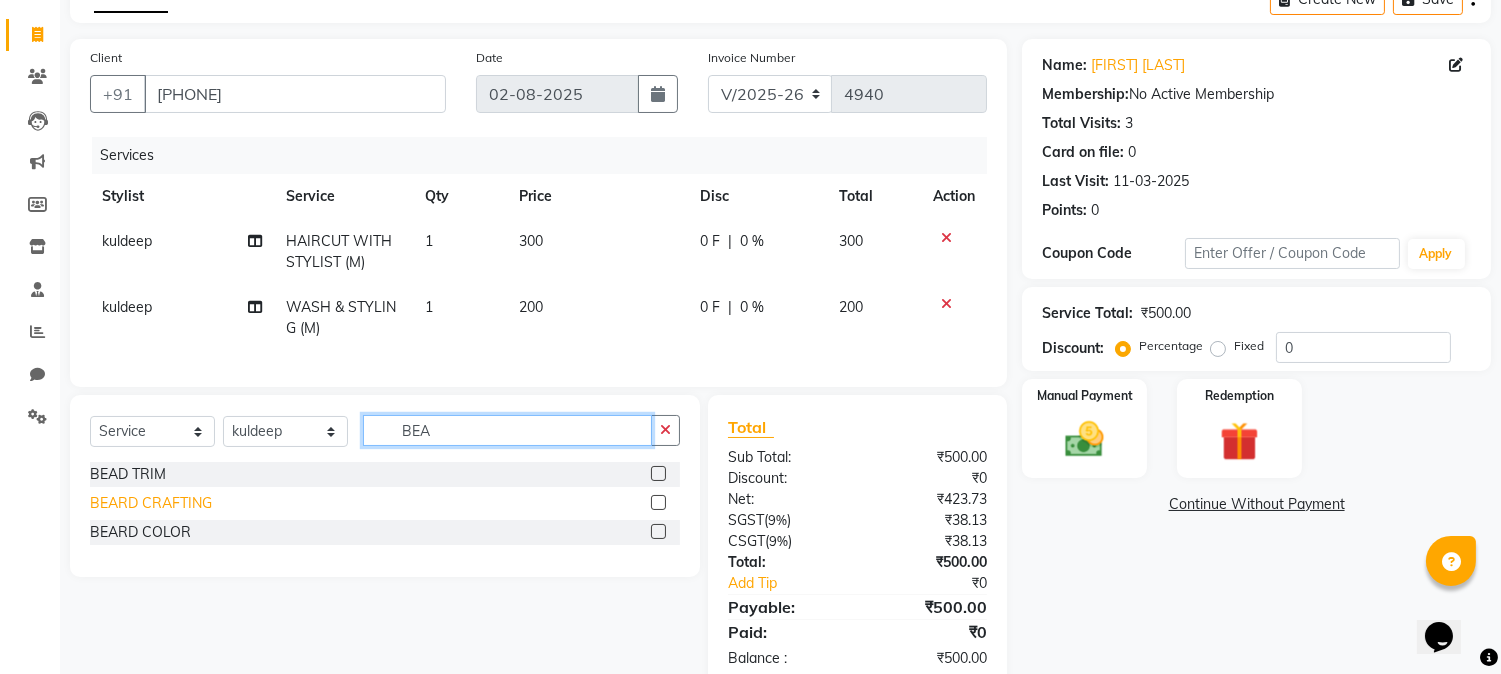 type on "BEA" 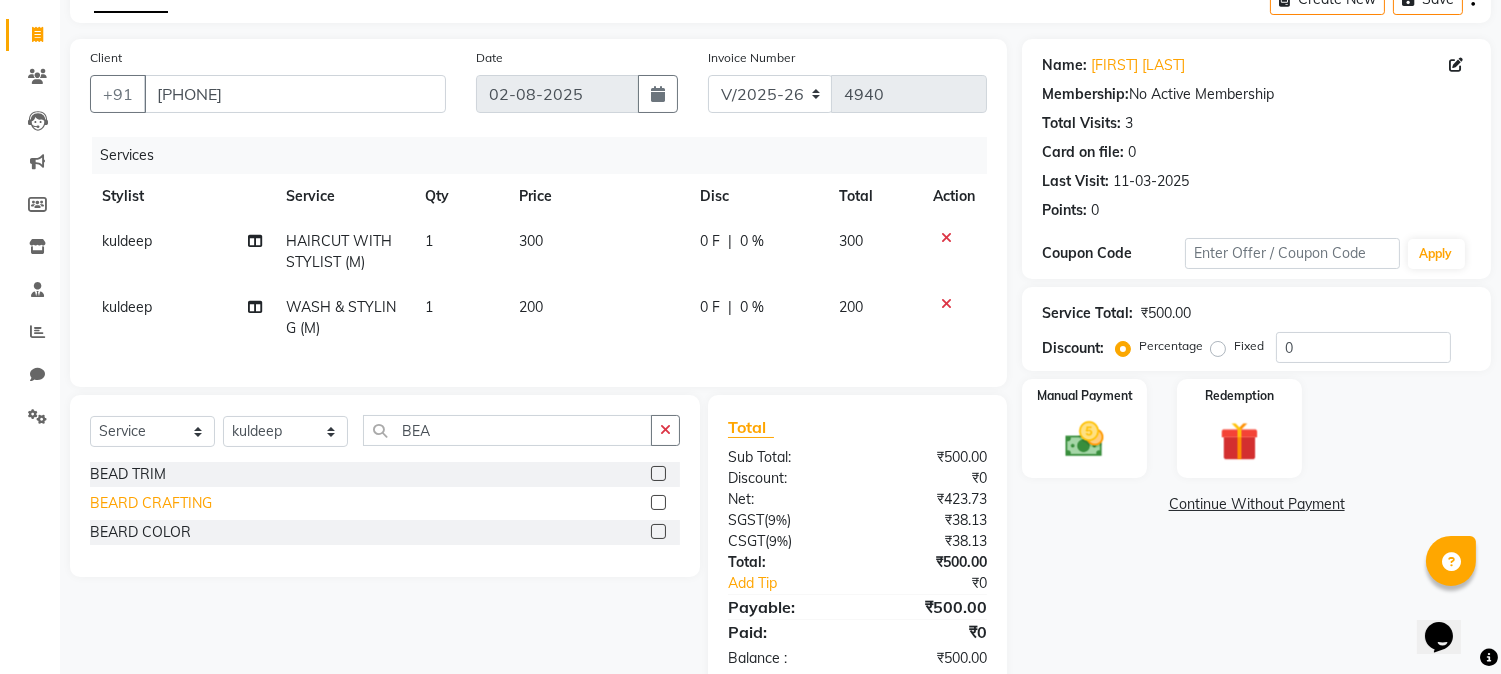 click on "BEARD CRAFTING" 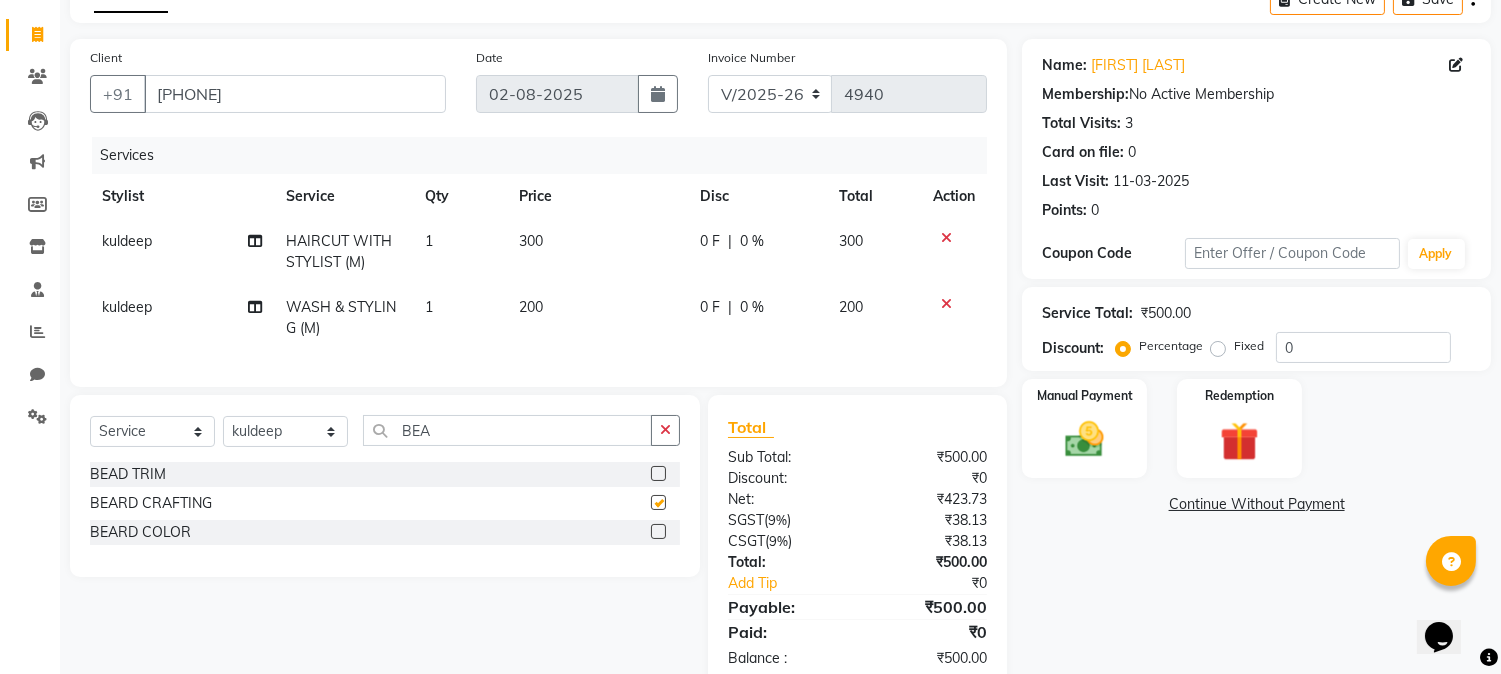 checkbox on "false" 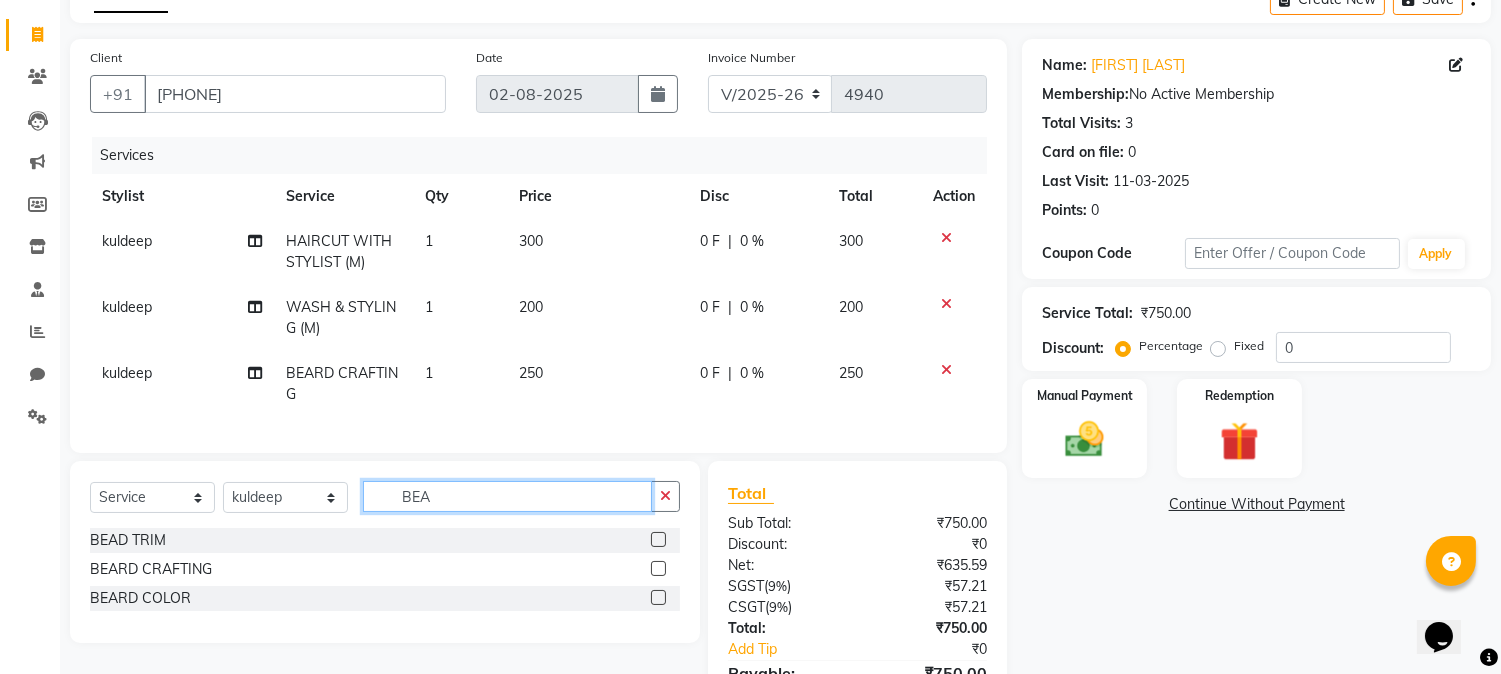 click on "BEA" 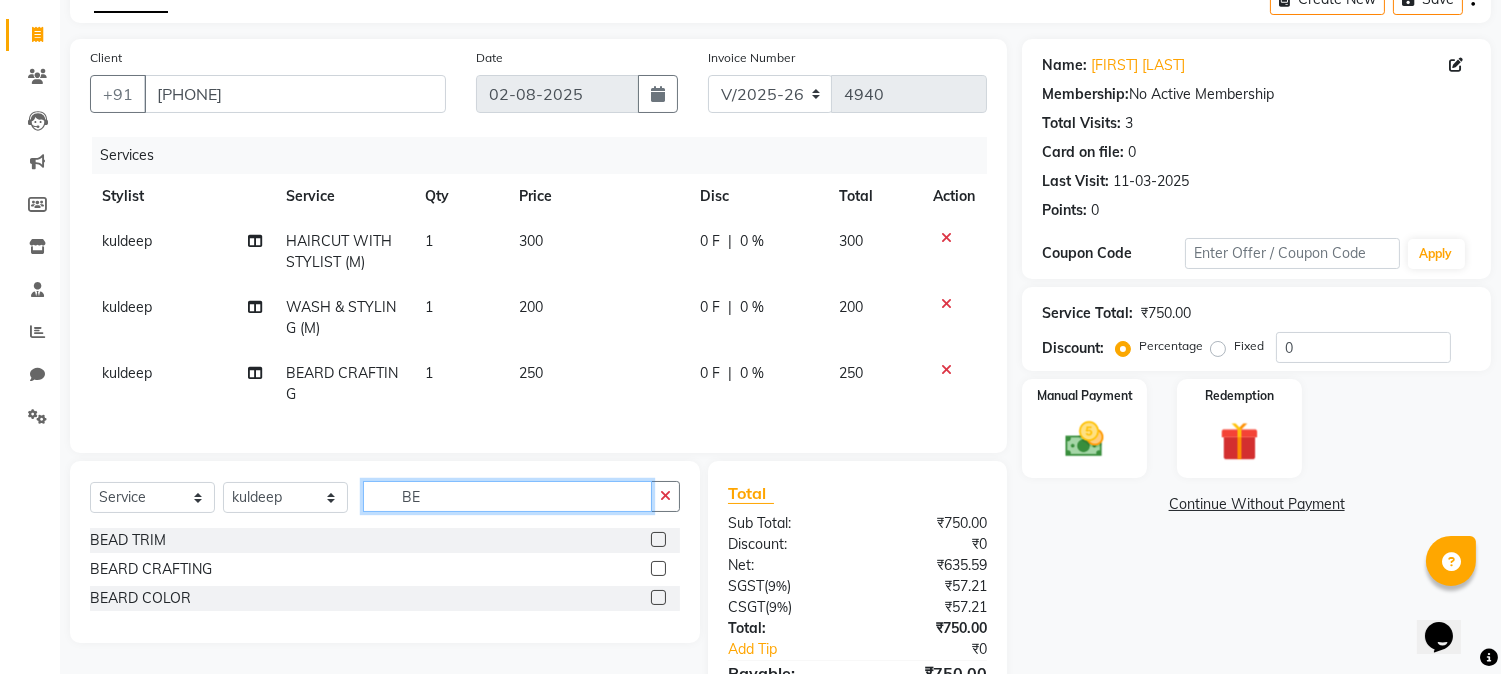 type on "B" 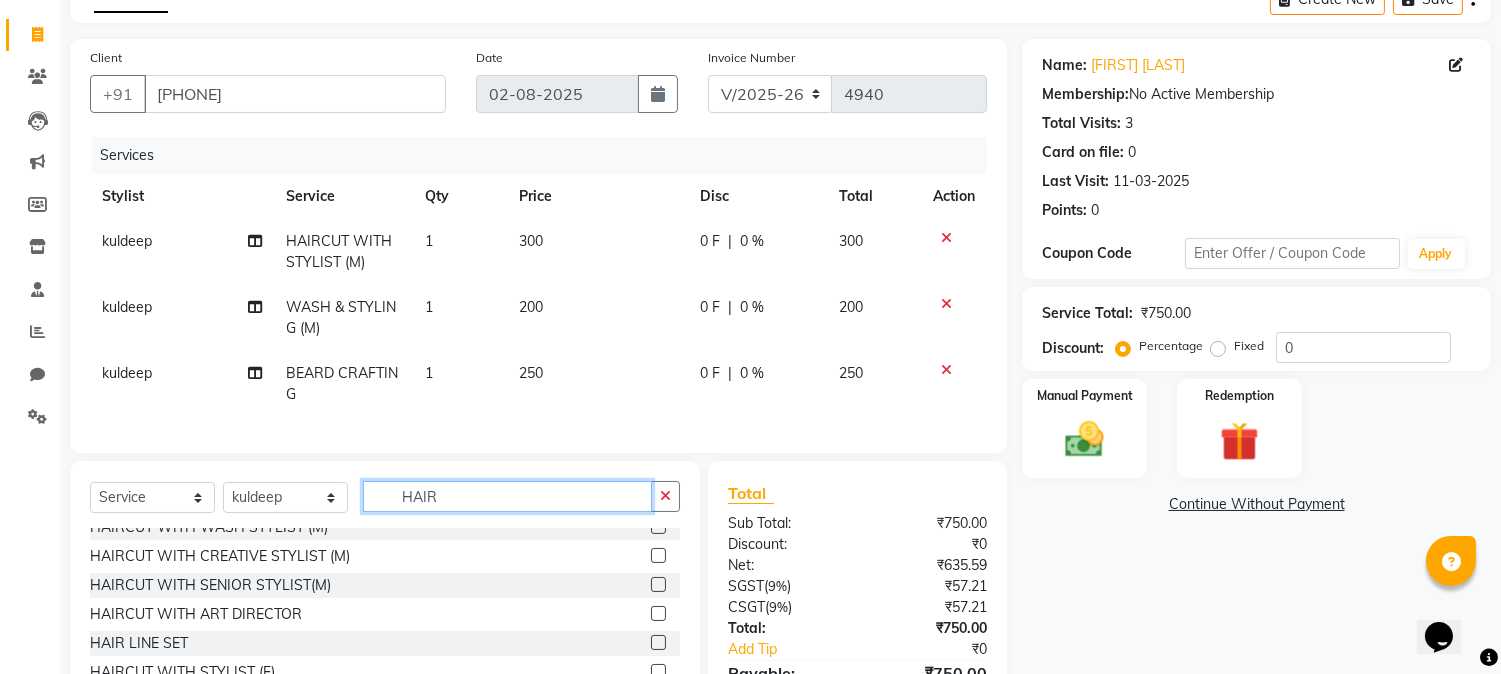 scroll, scrollTop: 182, scrollLeft: 0, axis: vertical 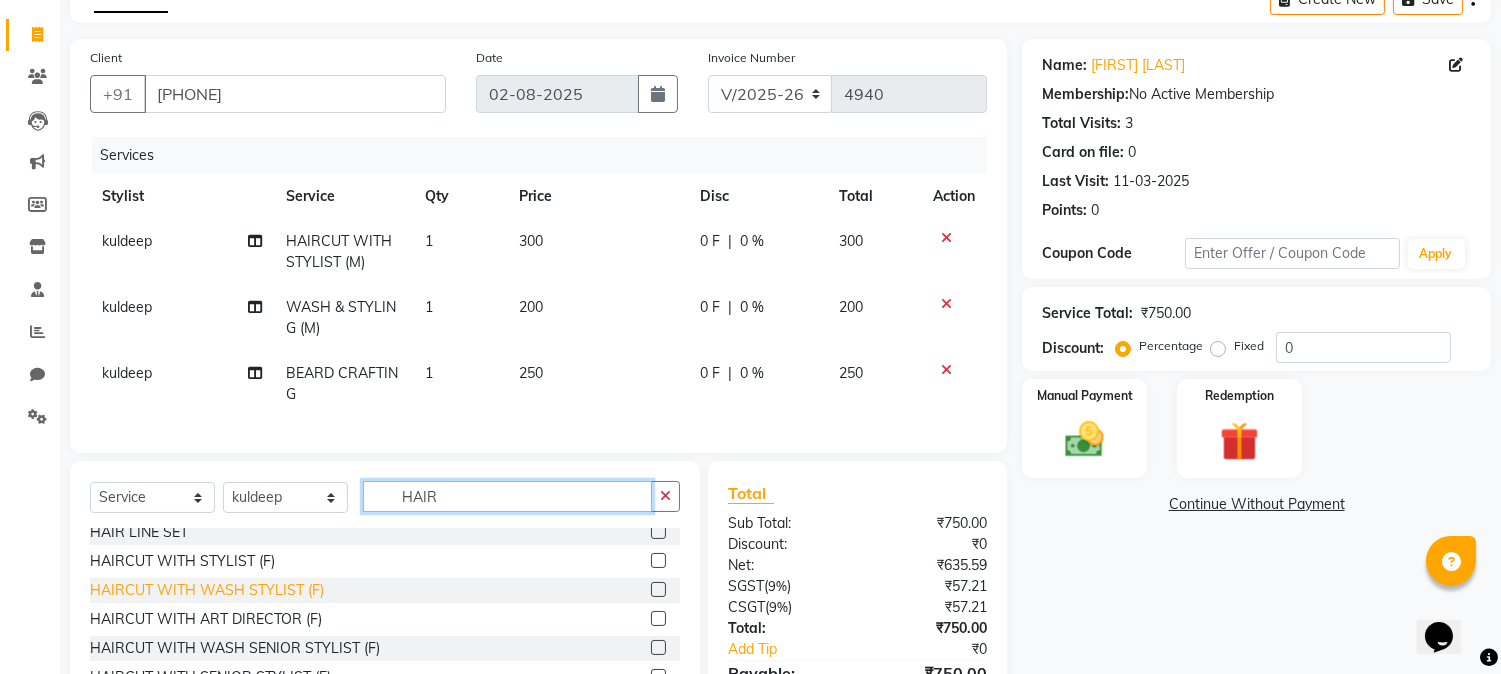 type on "HAIR" 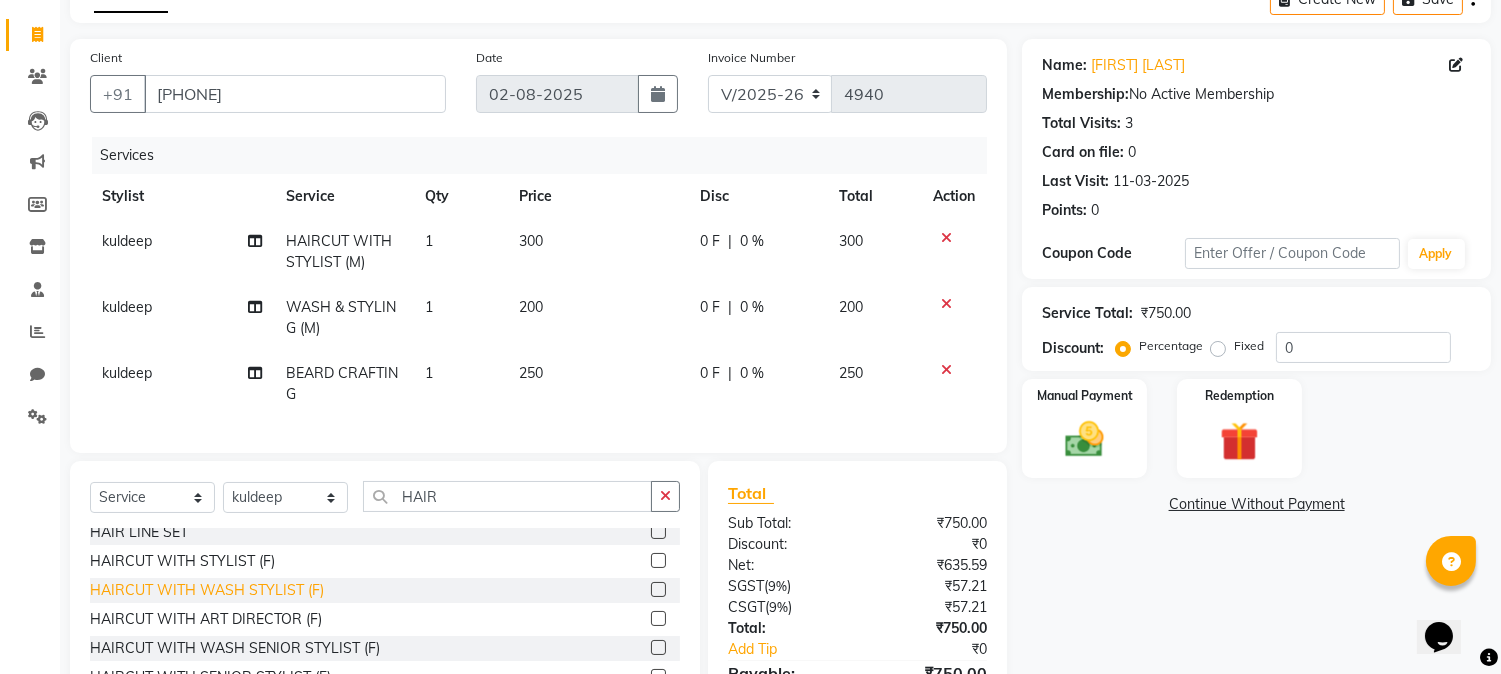 click on "HAIRCUT WITH WASH STYLIST (F)" 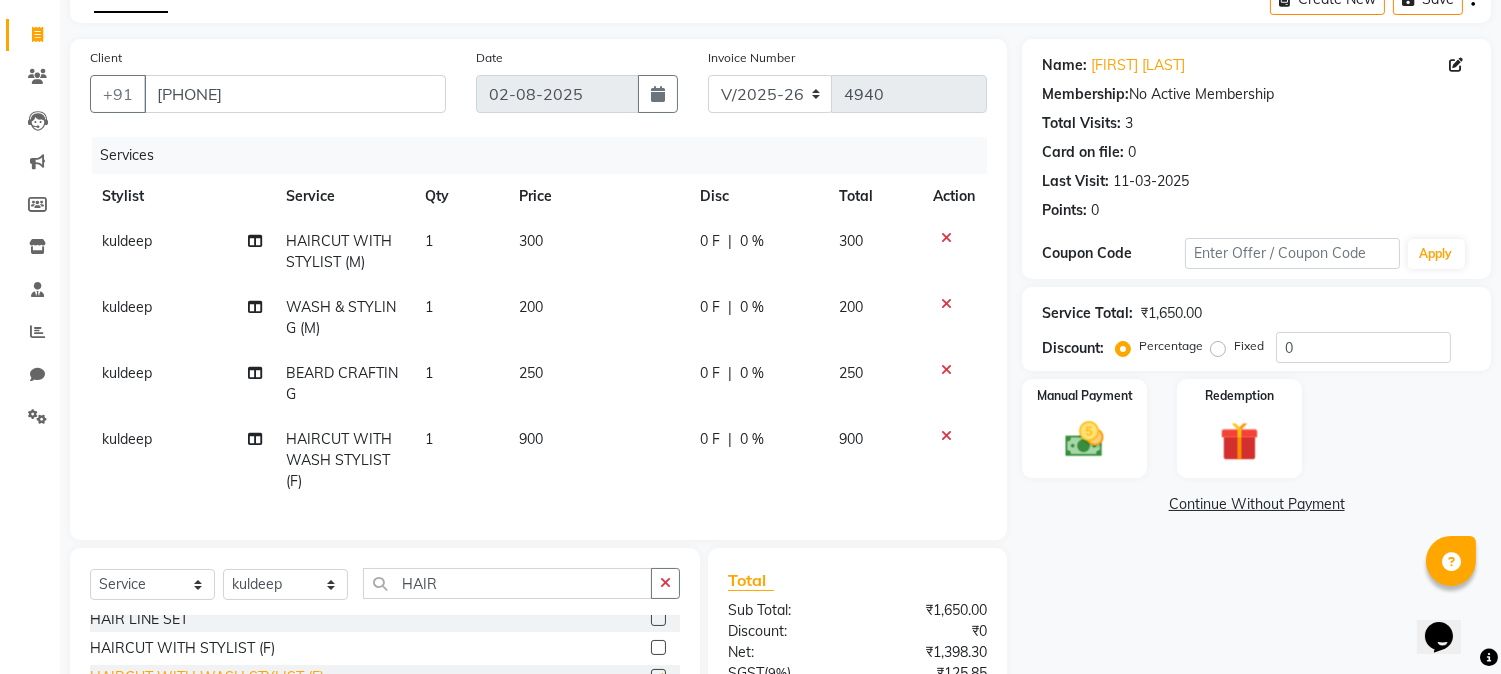 checkbox on "false" 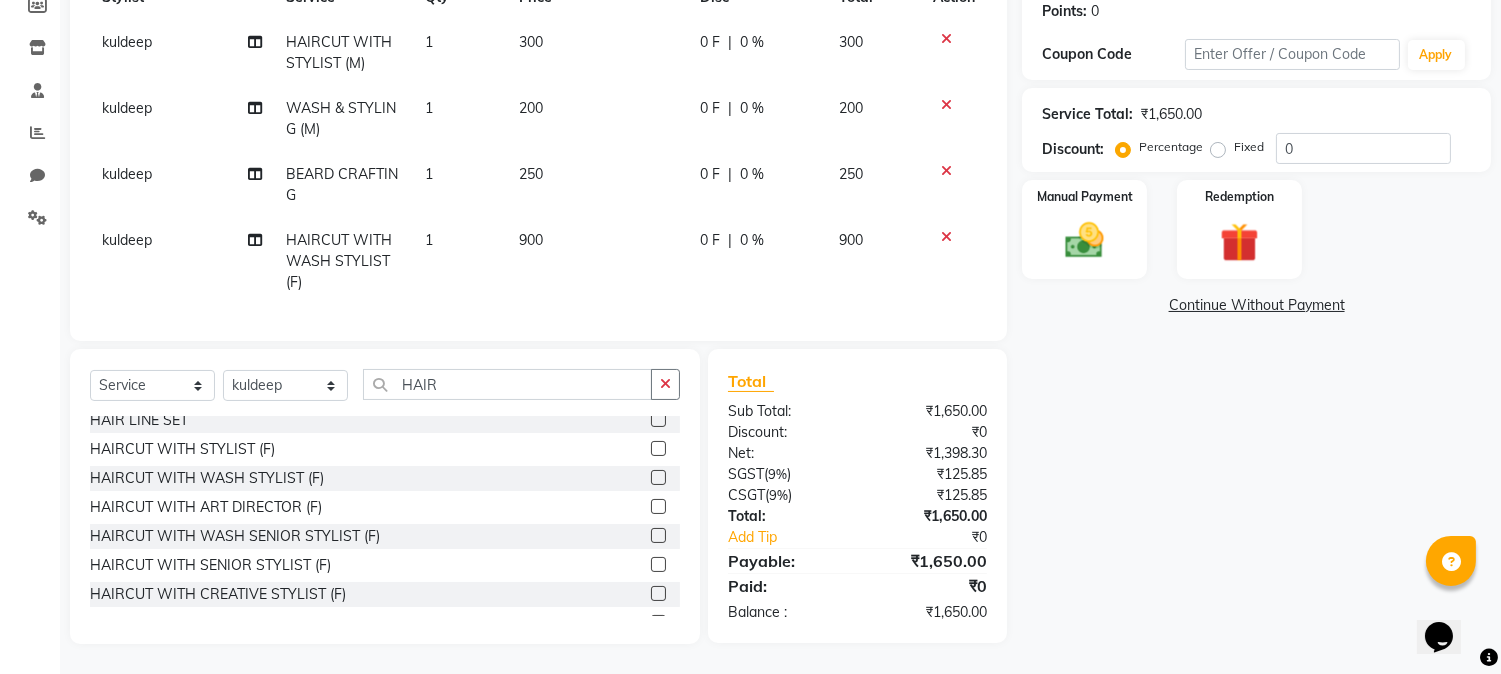 scroll, scrollTop: 104, scrollLeft: 0, axis: vertical 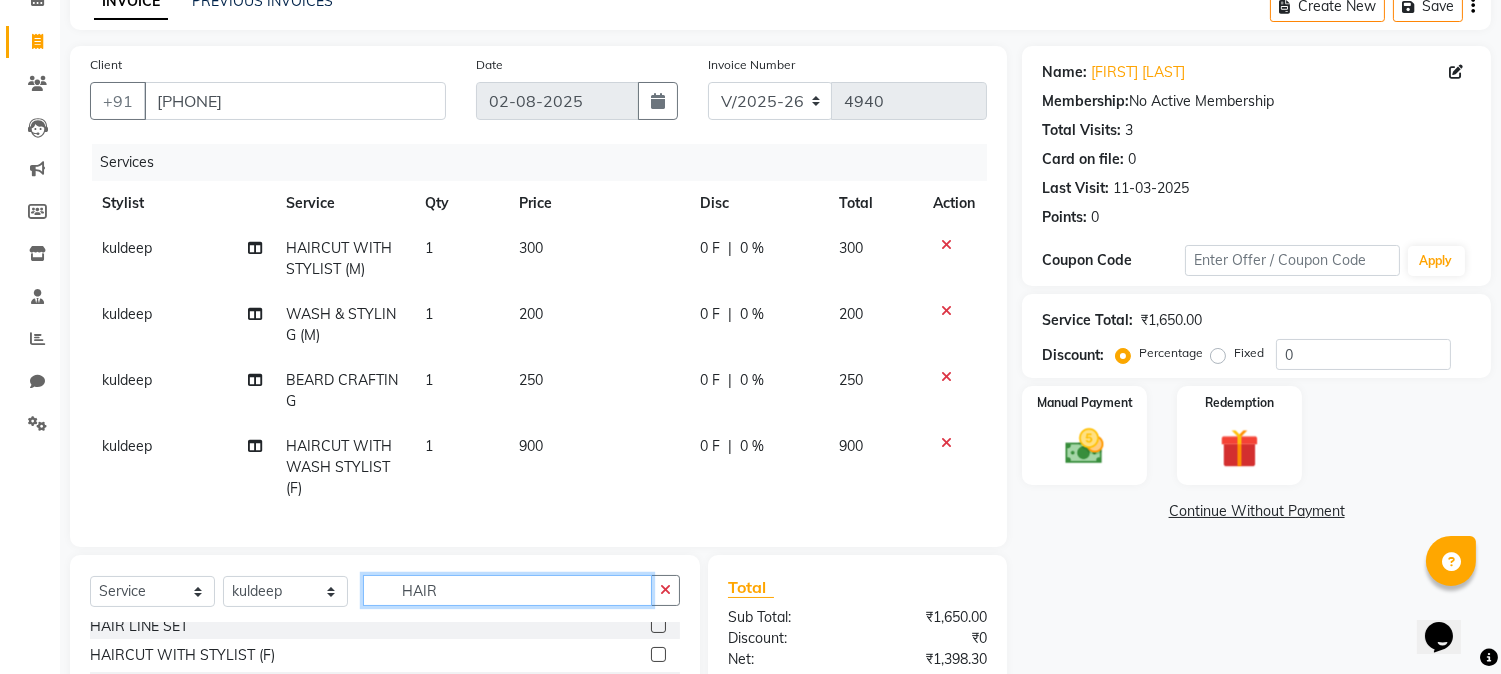 click on "HAIR" 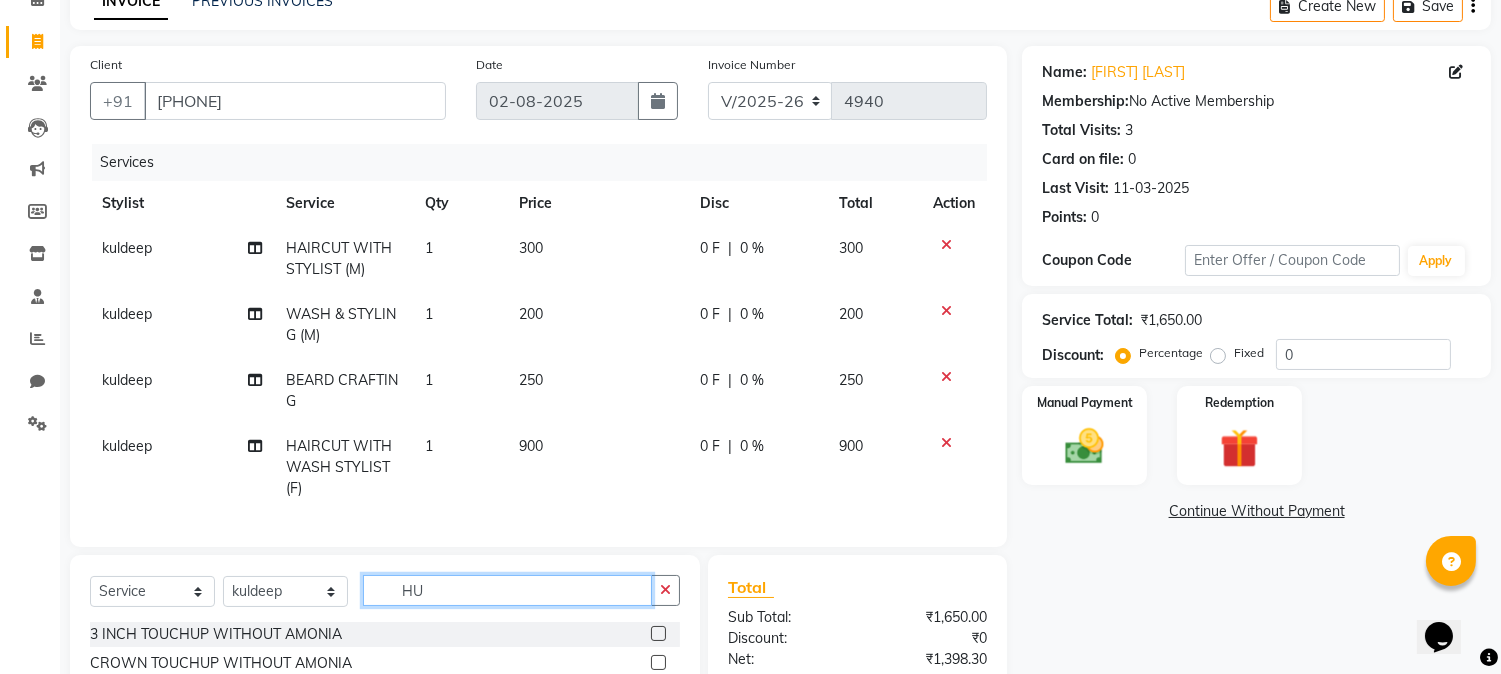scroll, scrollTop: 0, scrollLeft: 0, axis: both 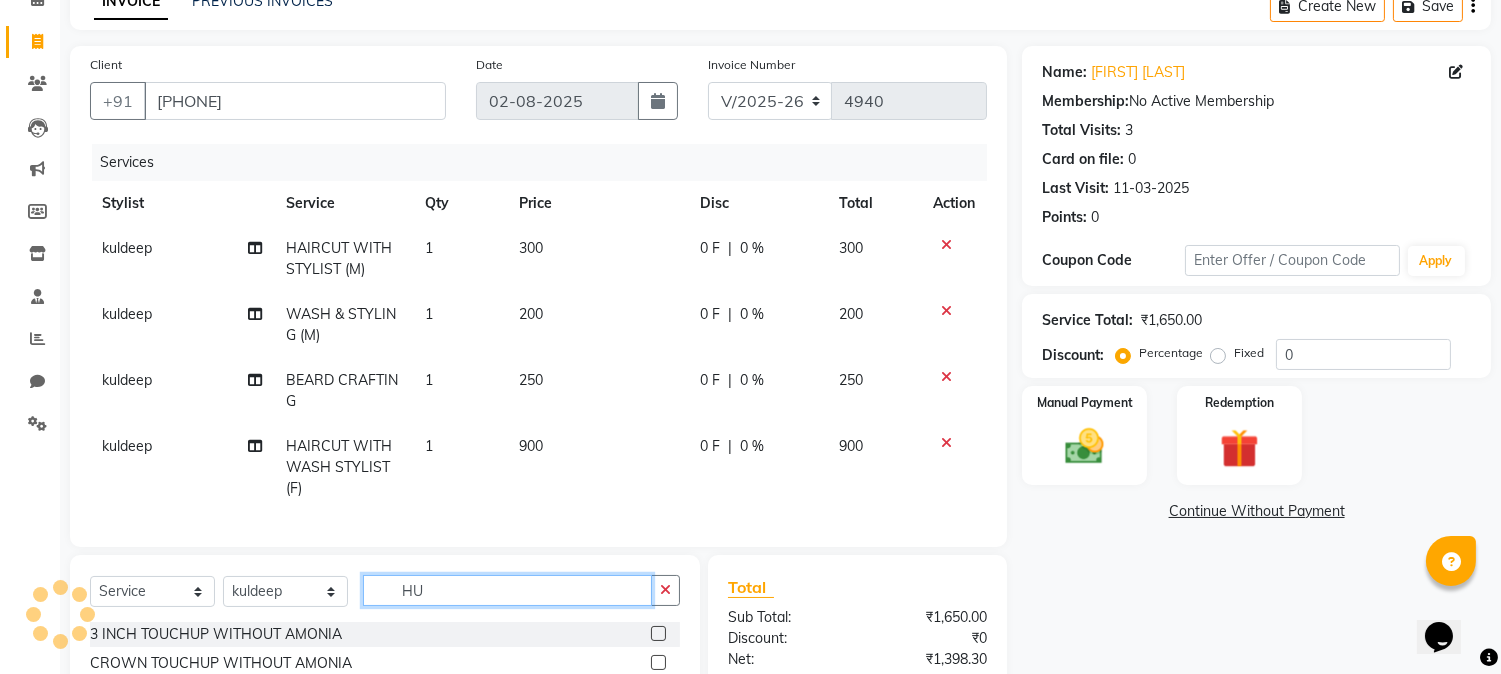 type on "H" 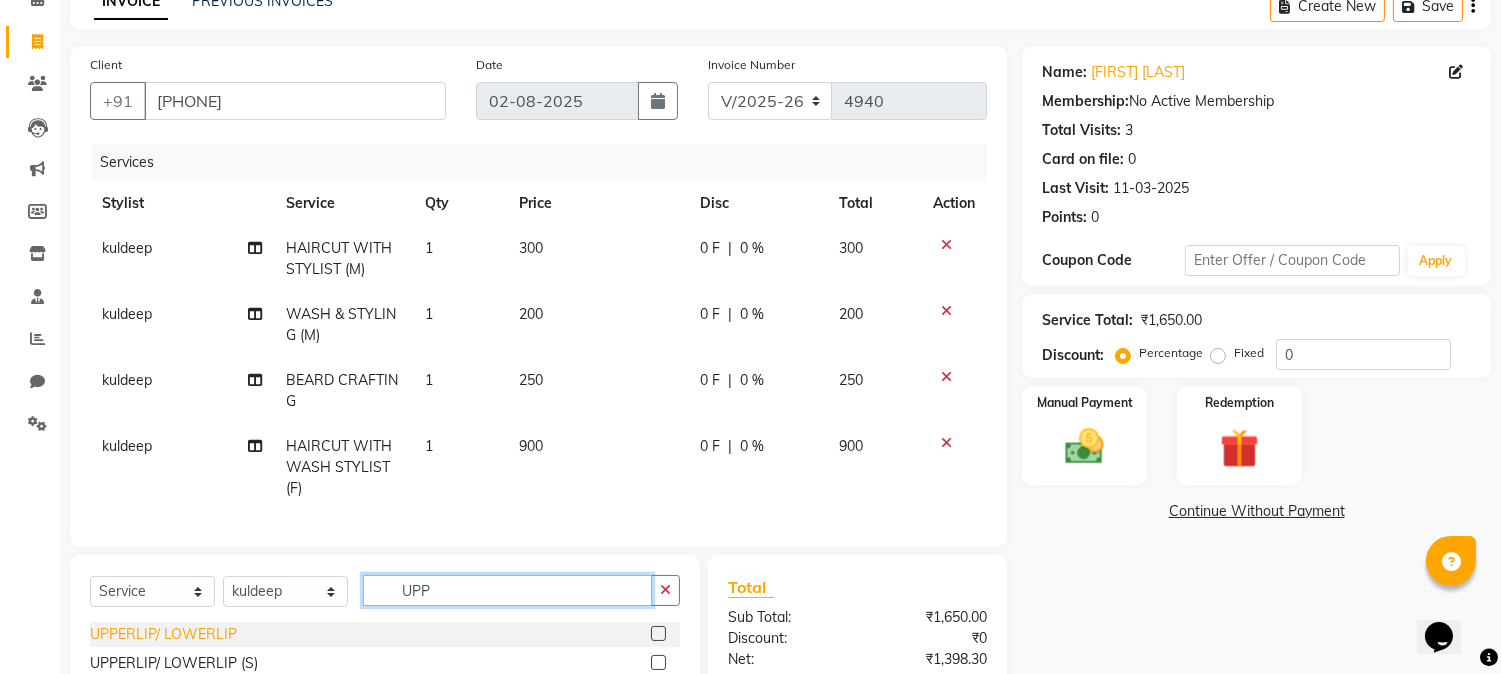 scroll, scrollTop: 325, scrollLeft: 0, axis: vertical 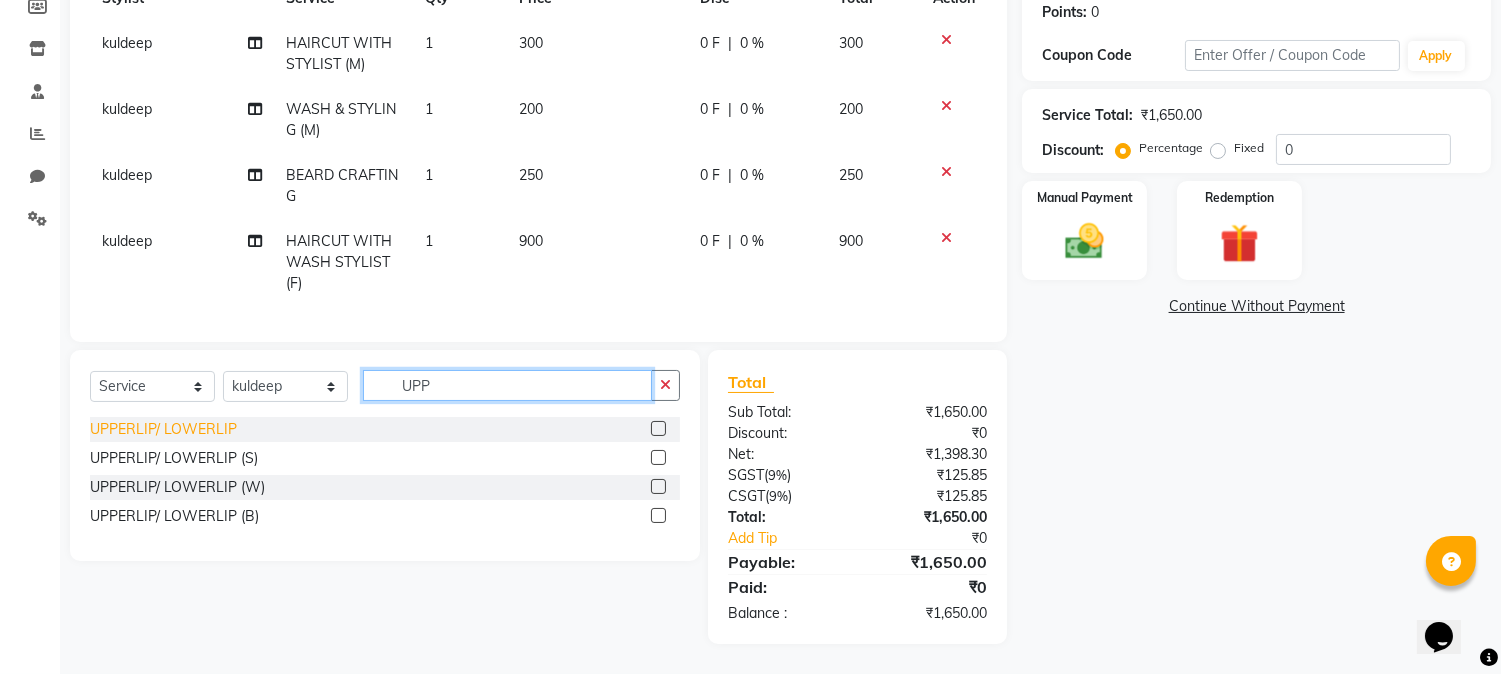 type on "UPP" 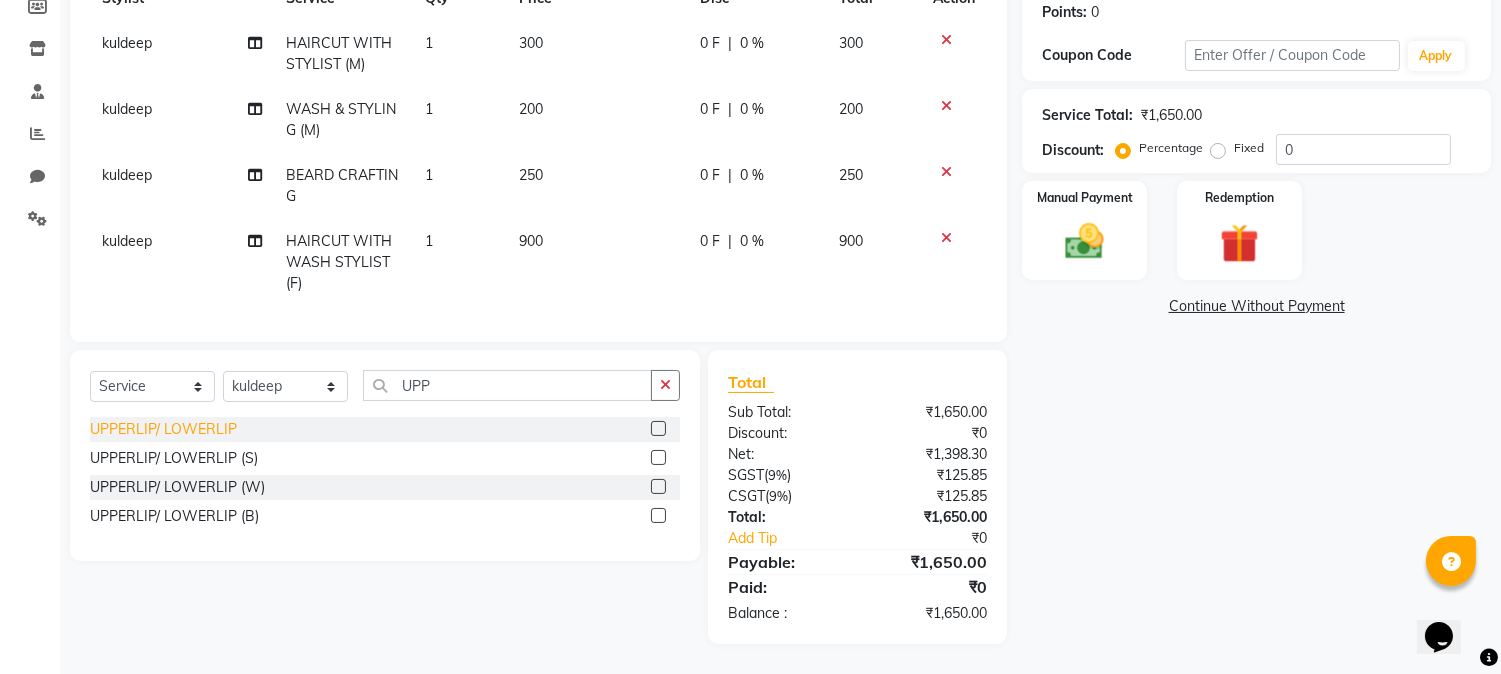 click on "UPPERLIP/ LOWERLIP" 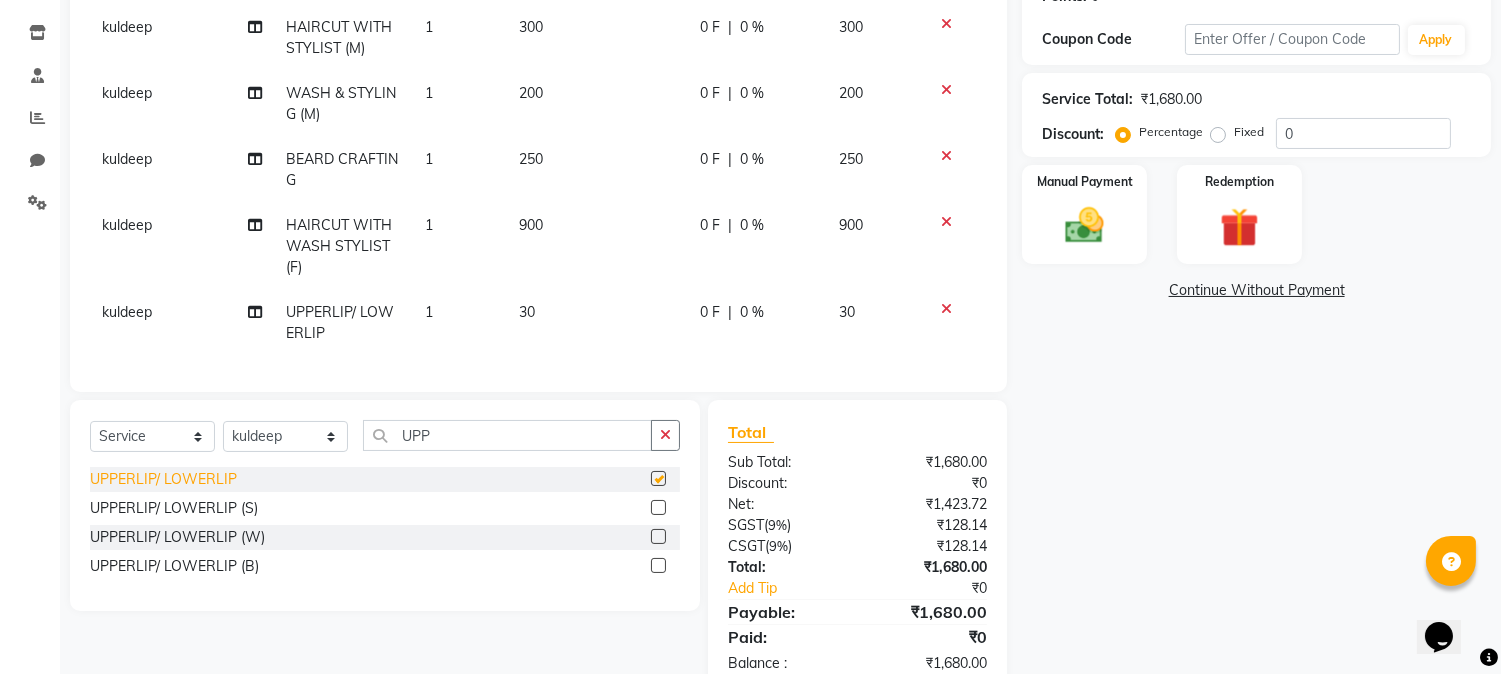 checkbox on "false" 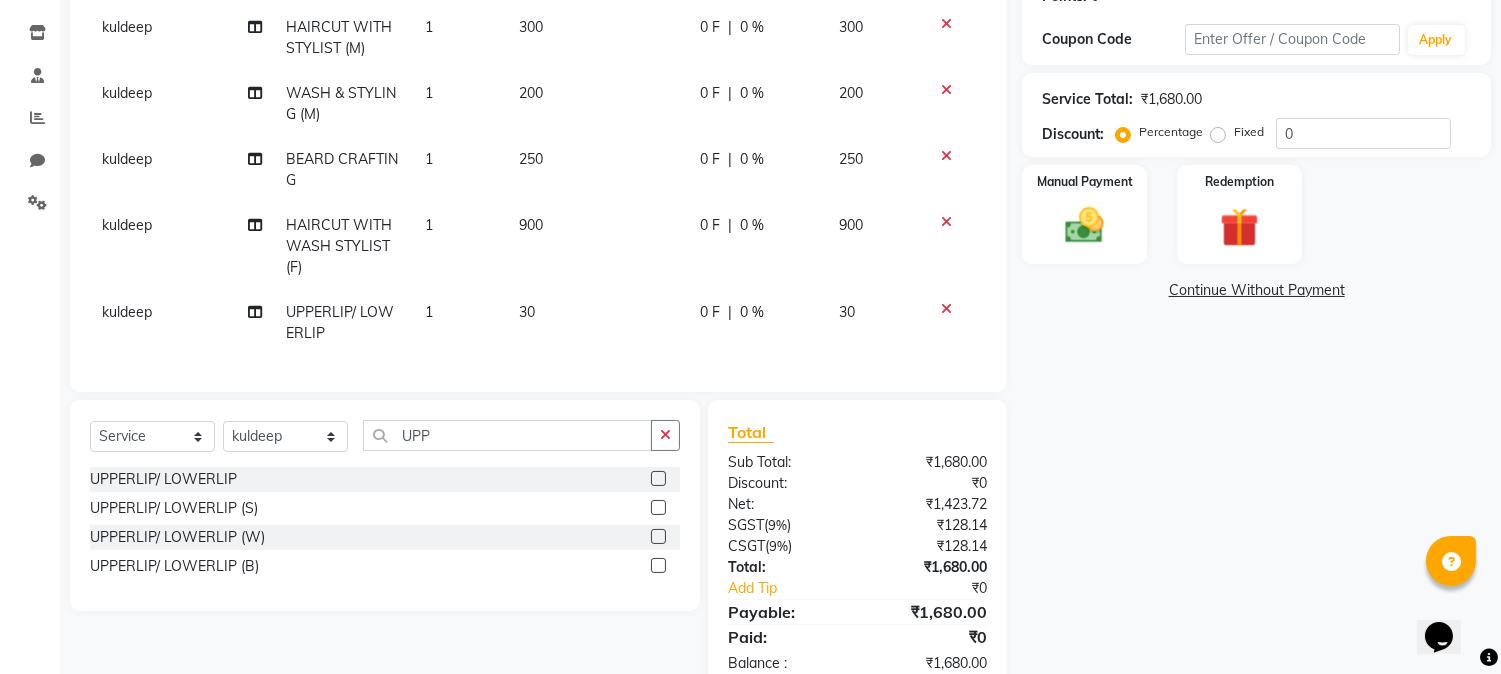 click on "kuldeep" 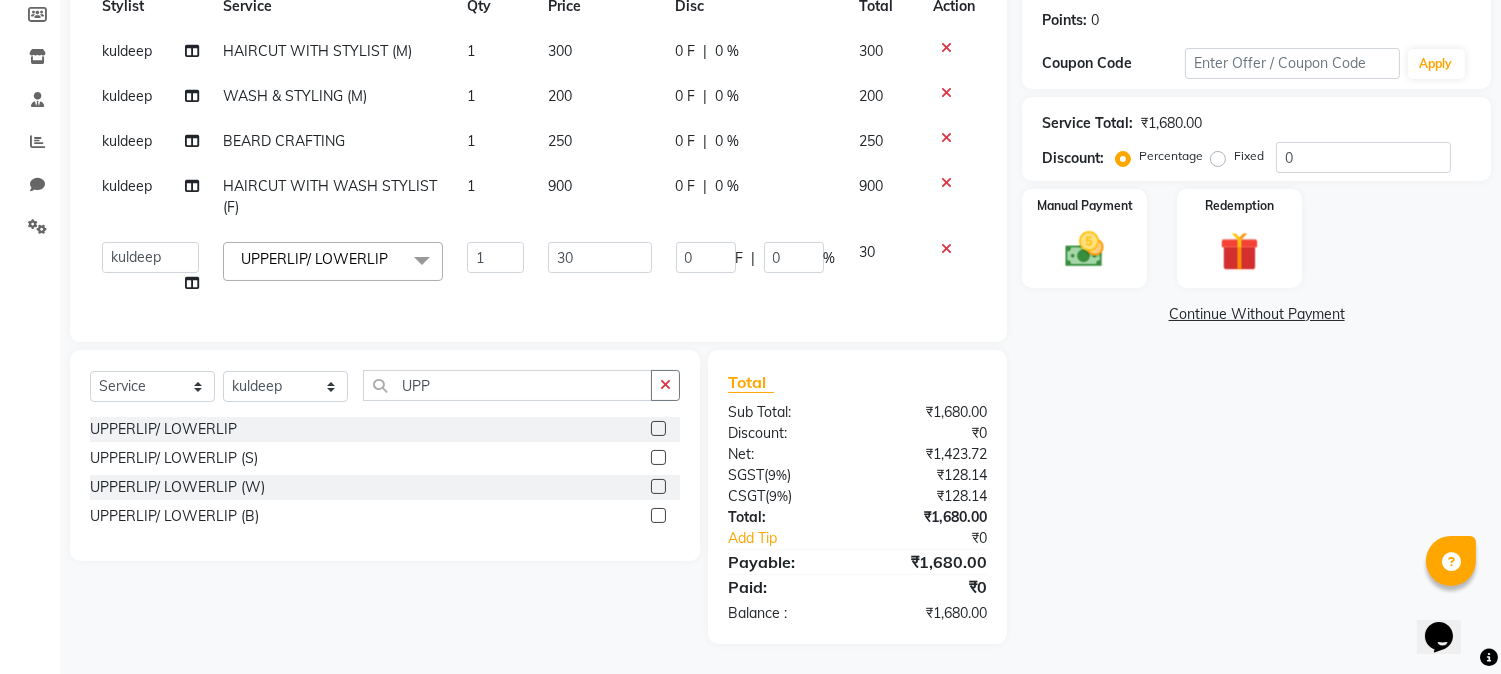 scroll, scrollTop: 317, scrollLeft: 0, axis: vertical 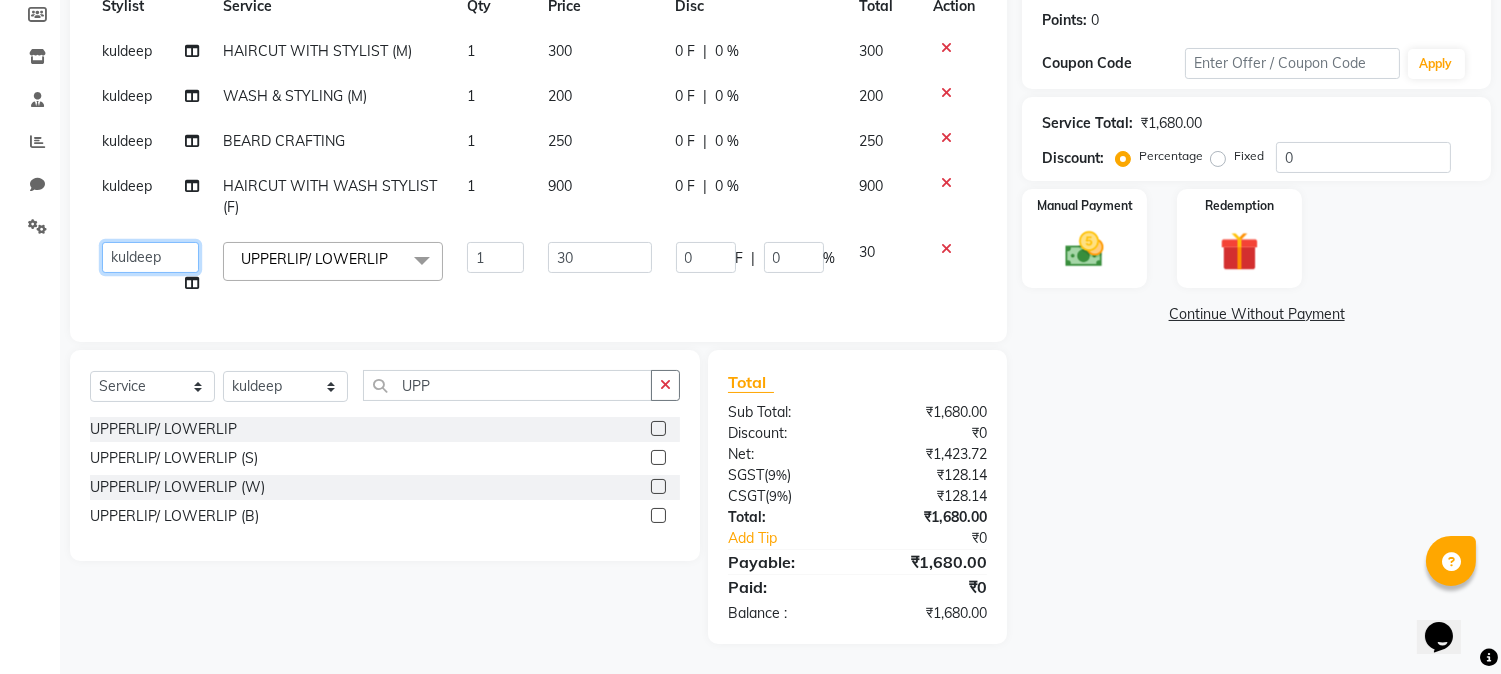 click on "[FIRST] [LAST] [LAST] [FIRST] [FIRST] [LAST] [FIRST] [LAST] [FIRST] [FIRST] [FIRST] [FIRST] [LAST] [FIRST] [LAST] [FIRST] [FIRST]" 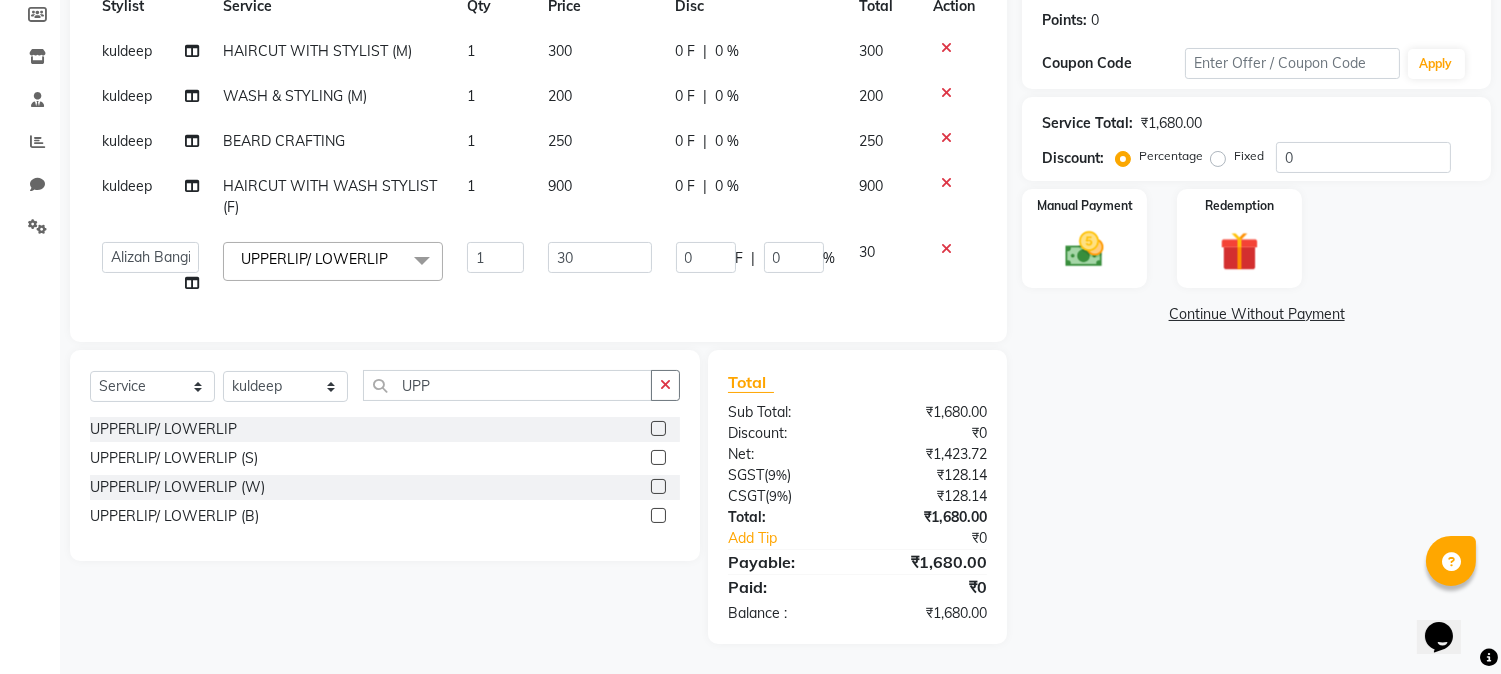 scroll, scrollTop: 206, scrollLeft: 0, axis: vertical 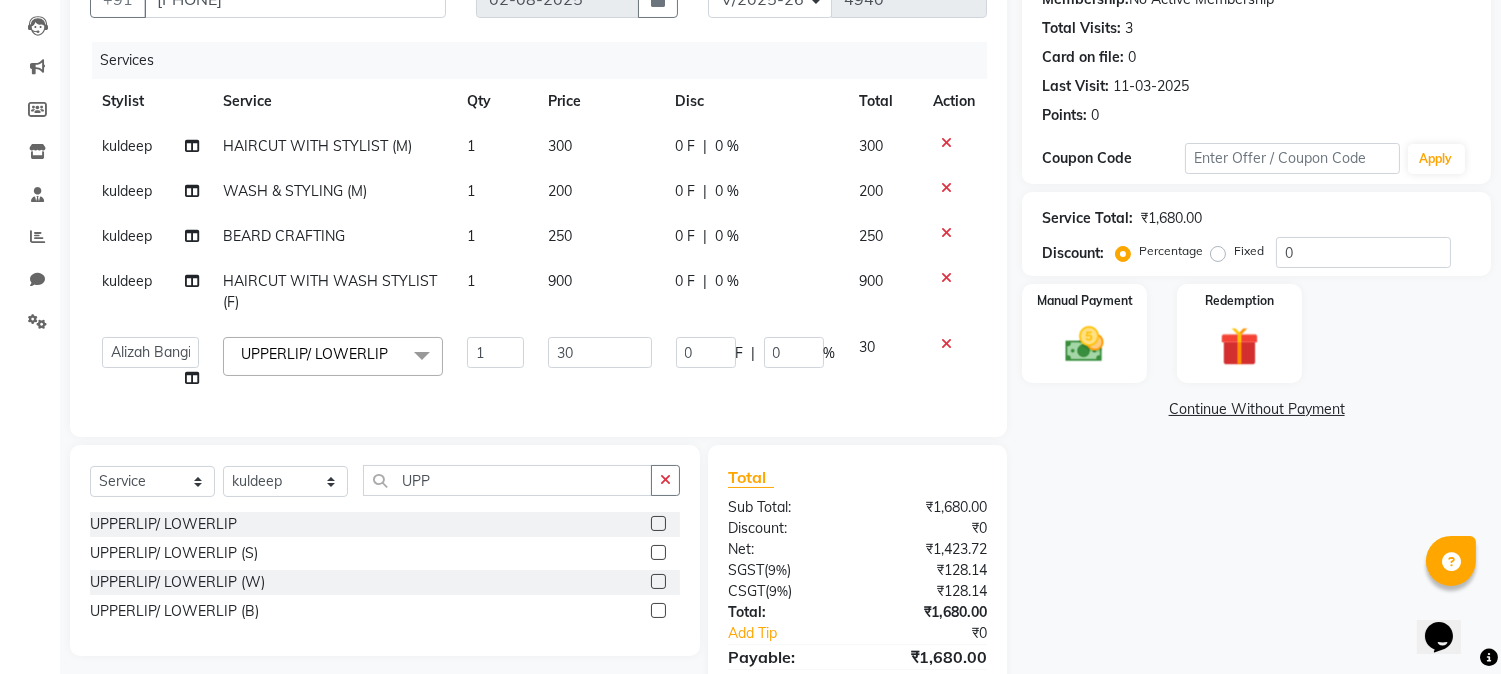 click on "kuldeep" 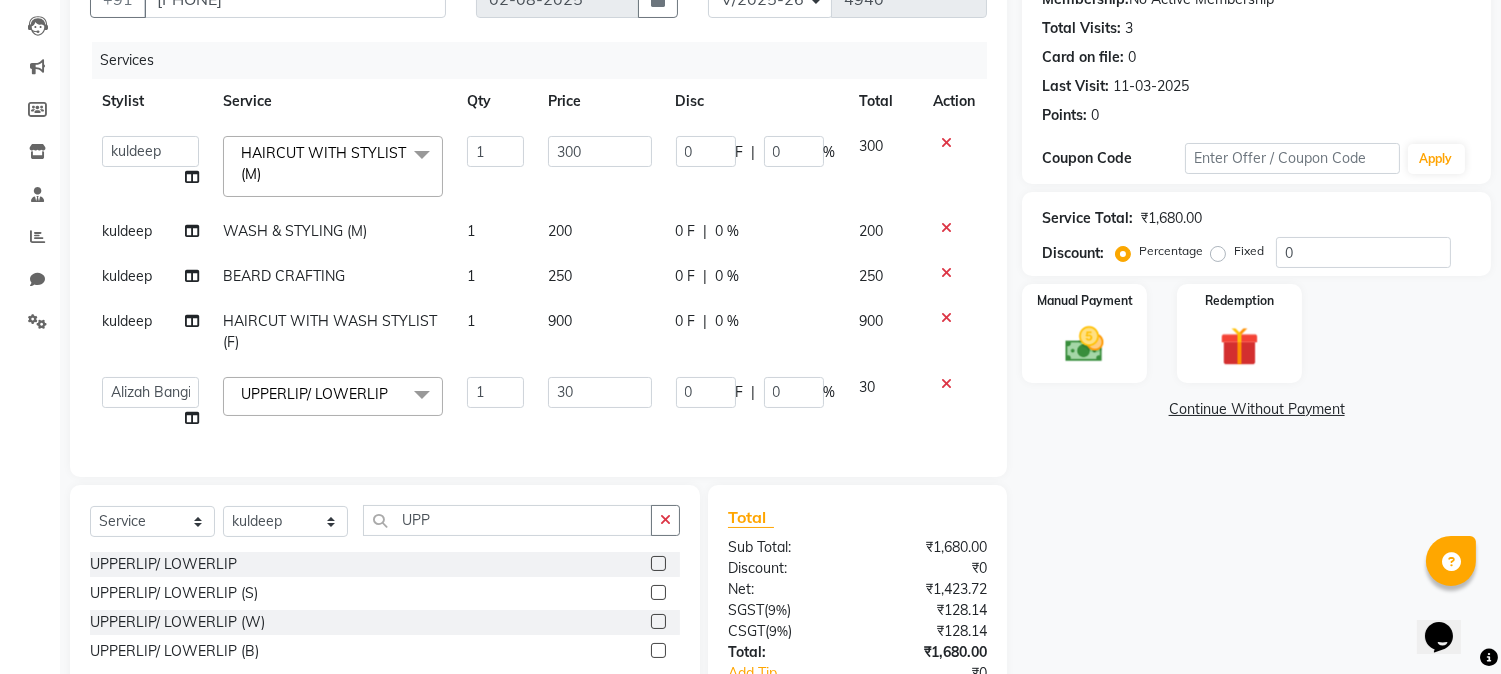 click on "kuldeep" 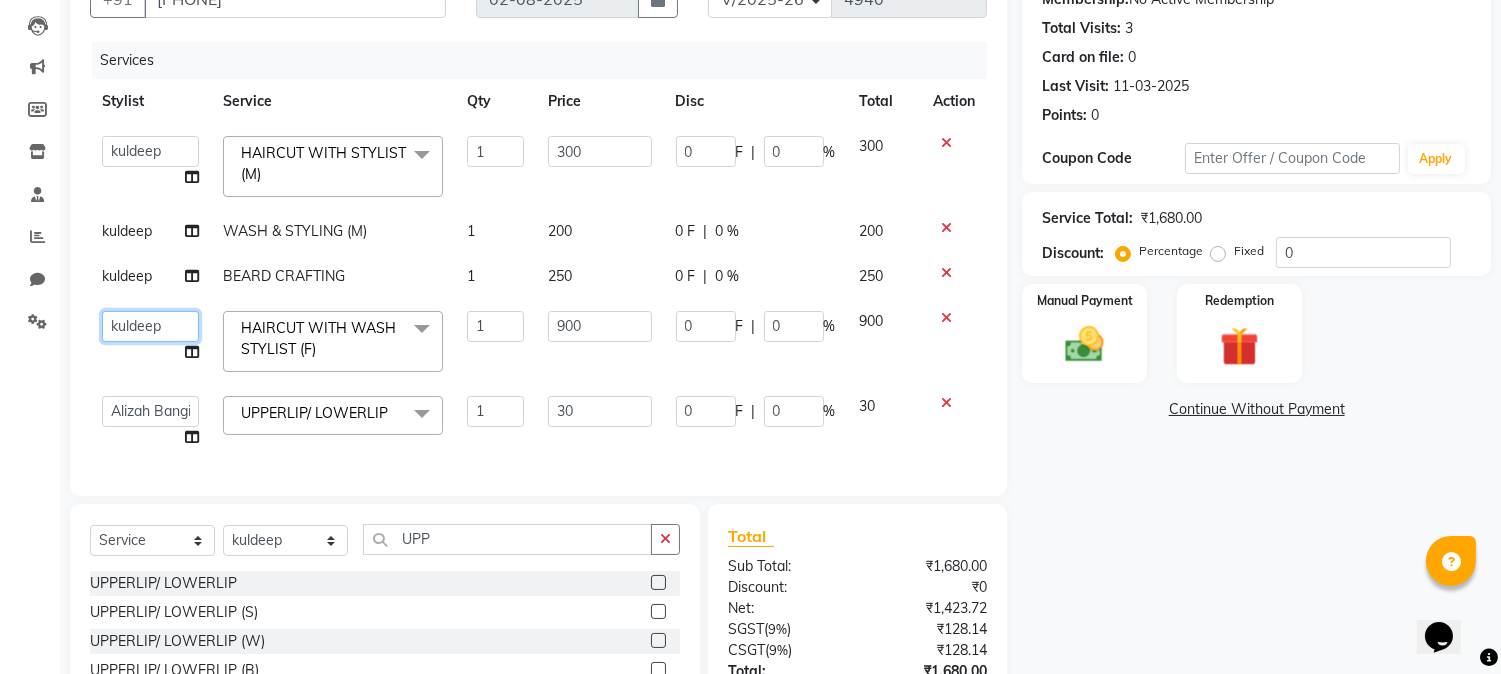 click on "[FIRST] [LAST] [LAST] [FIRST] [FIRST] [LAST] [FIRST] [LAST] [FIRST] [FIRST] [FIRST] [FIRST] [LAST] [FIRST] [LAST] [FIRST] [FIRST]" 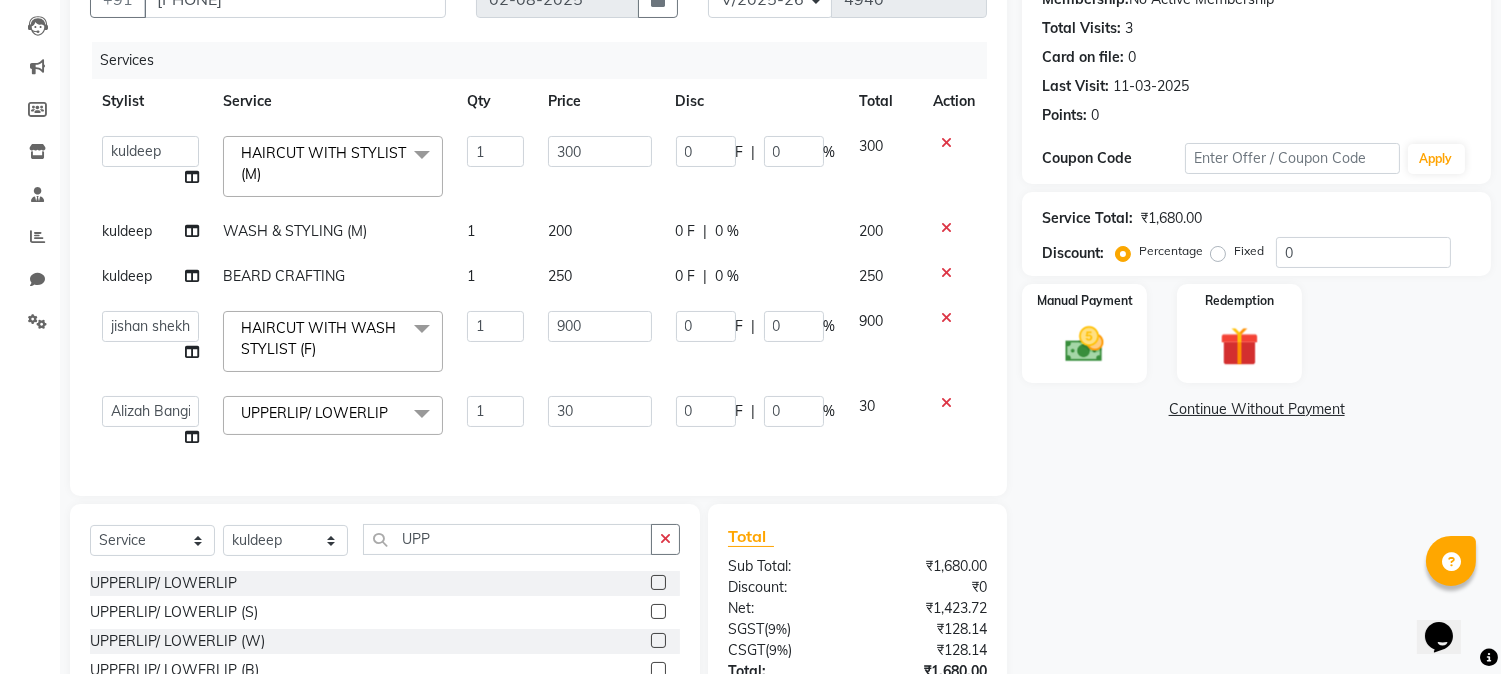 select on "7174" 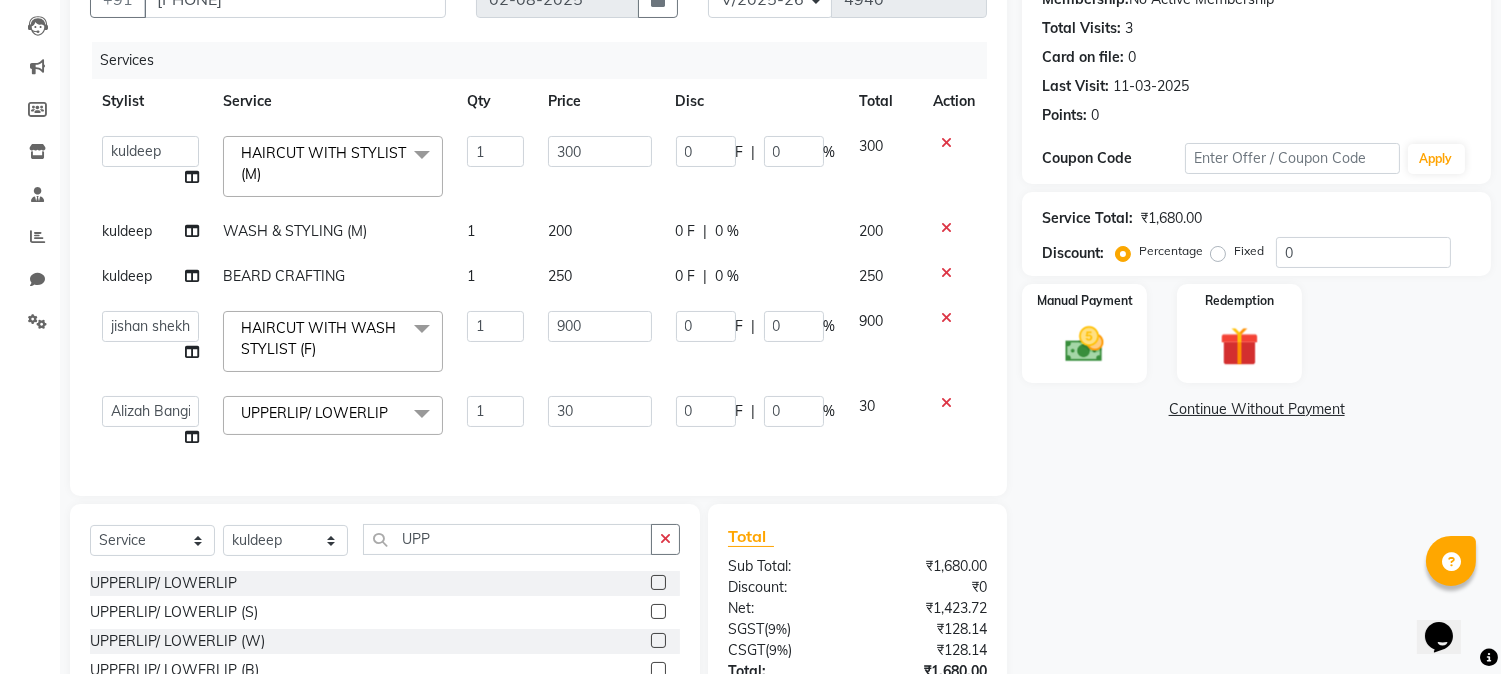 click on "Services Stylist Service Qty Price Disc Total Action  Alizah Bangi   AMIT SOLANKI   jishan shekh   kuldeep   MANDAR GOSAVI   NANDINI GUPTA   NIPUL SIR   NISAR AHMED PIRJADE   PARVEEN SHAIKH   Rizwan   ROOPAVATI   Rupali    RUPESH   SADAF SHAIKH   SAHIL TAK   SAMREEN DHOLKIYA   shweta kashyap  HAIRCUT WITH STYLIST (M)  x Makeup - Female (In Salon) Makeup - Male (In Salon) Makeup - Female (At Venue) Makeup - Male (At Venue) Party makeup Engagement makeup Bridal makeup Sider Makeup Groom makeup EAR STUD HAIR EXTENSION HAIRCUT WITH STYLIST (M) HAIRCUT WITH WASH STYLIST (M) HAIRCUT WITH CREATIVE STYLIST (M) BEAD TRIM BEARD CRAFTING BALD SHAVE WASH & STYLING (M) PREMIUM WASH (M) STYLING (M) HAIRCUT WITH SENIOR STYLIST(M) HAIRCUT WITH ART DIRECTOR HAIR LINE SET HAIRCUT WITH STYLIST (F) HAIRCUT WITH WASH STYLIST (F) HAIRCUT WITH ART DIRECTOR (F) WASH & BLAST DRY (F) PREMIUM WASH (F) BLOWDRY  BELOW SHOULDER BLOWDRY  UPTO SHOULDER IRONING BELOW SHOULDER IRONING UPTO SHOULDER TONGS  BELOW SHOULDER TONGS  UPTO SHOULDER" 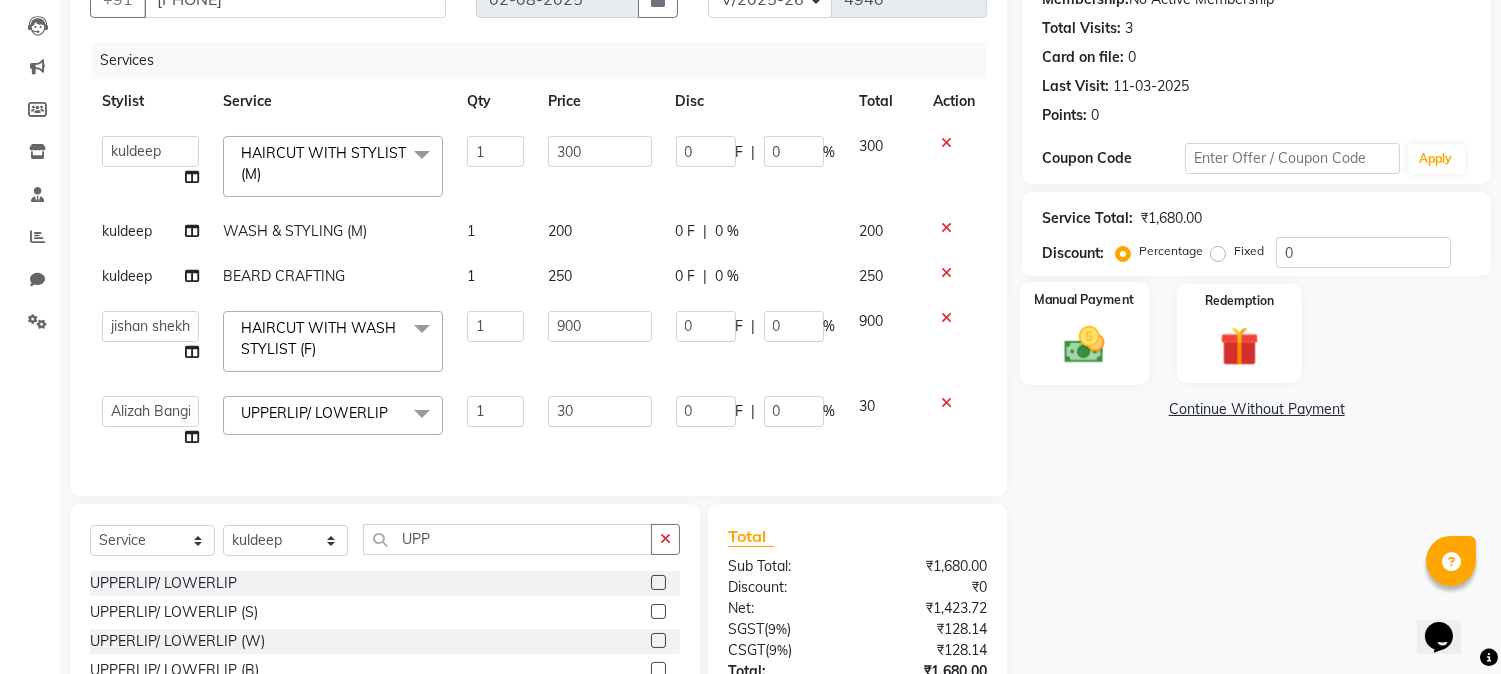 click 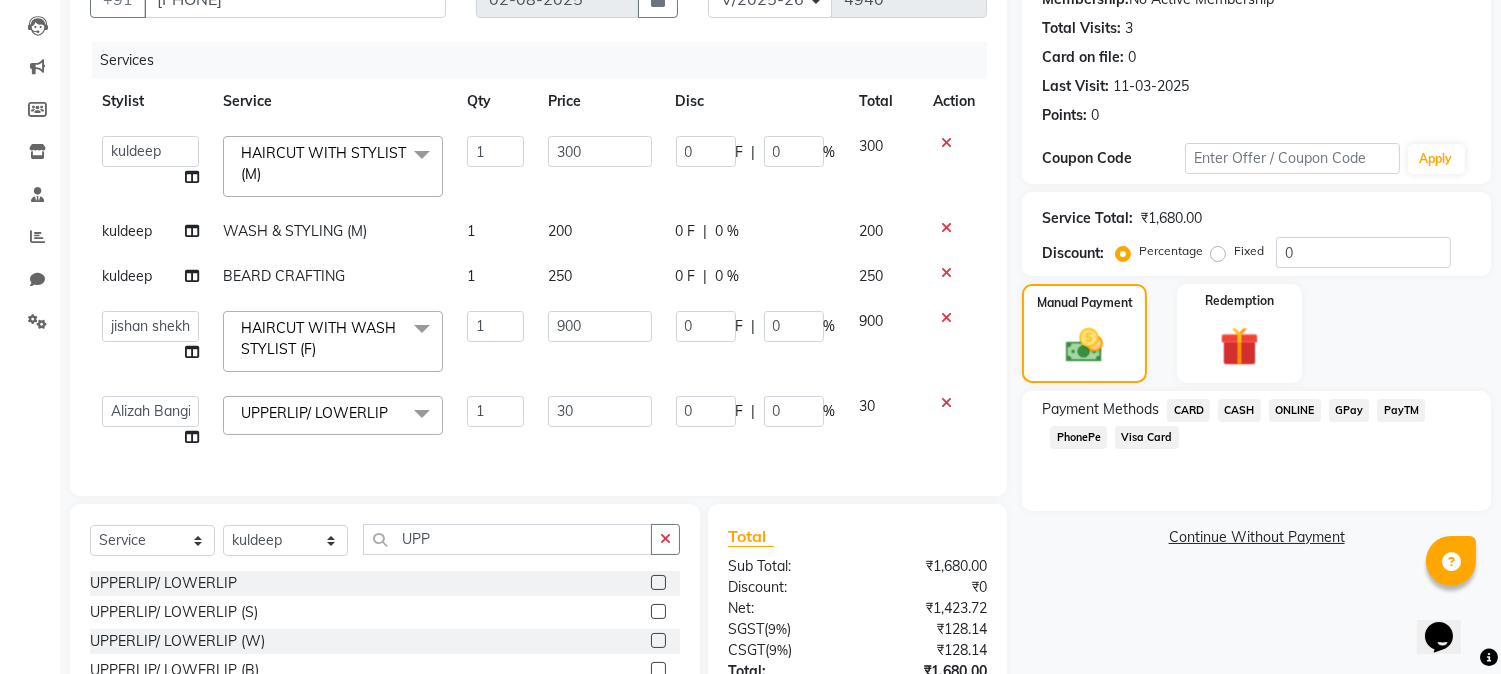 click on "ONLINE" 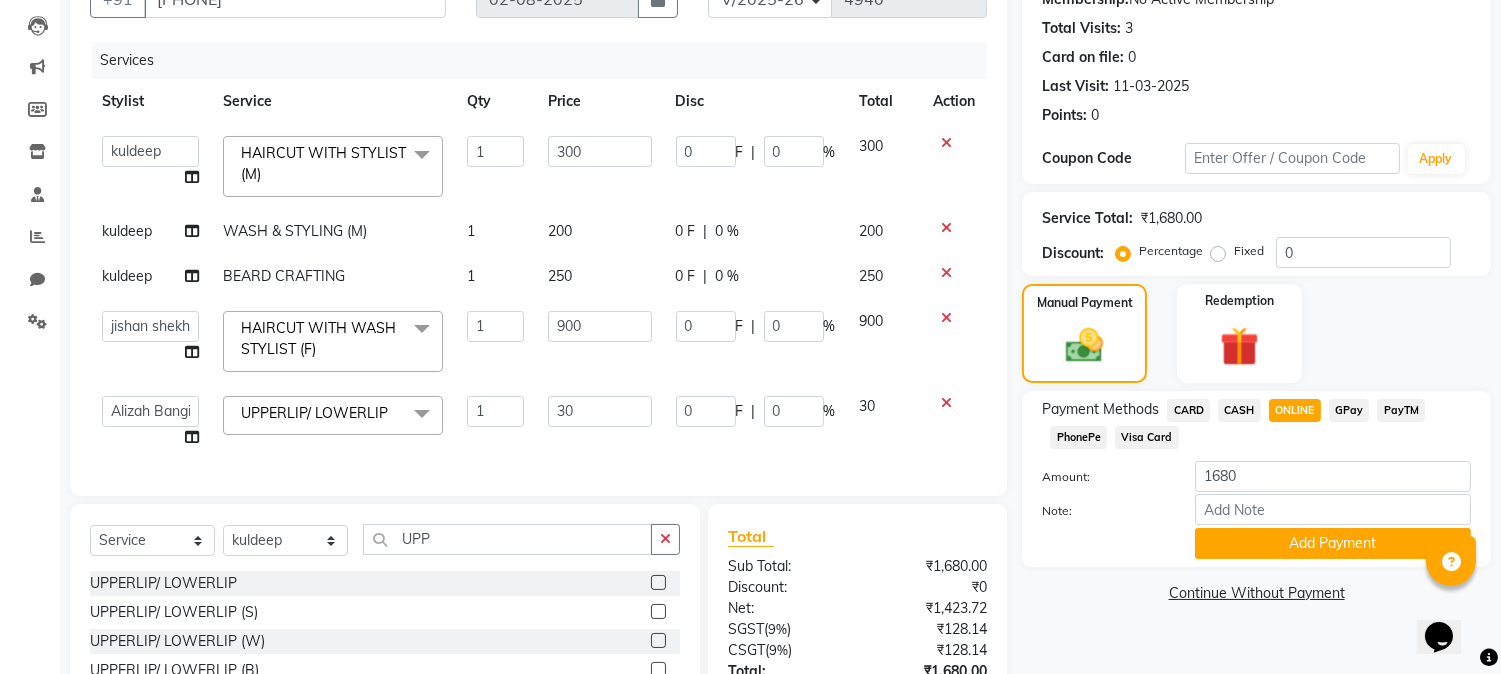 scroll, scrollTop: 376, scrollLeft: 0, axis: vertical 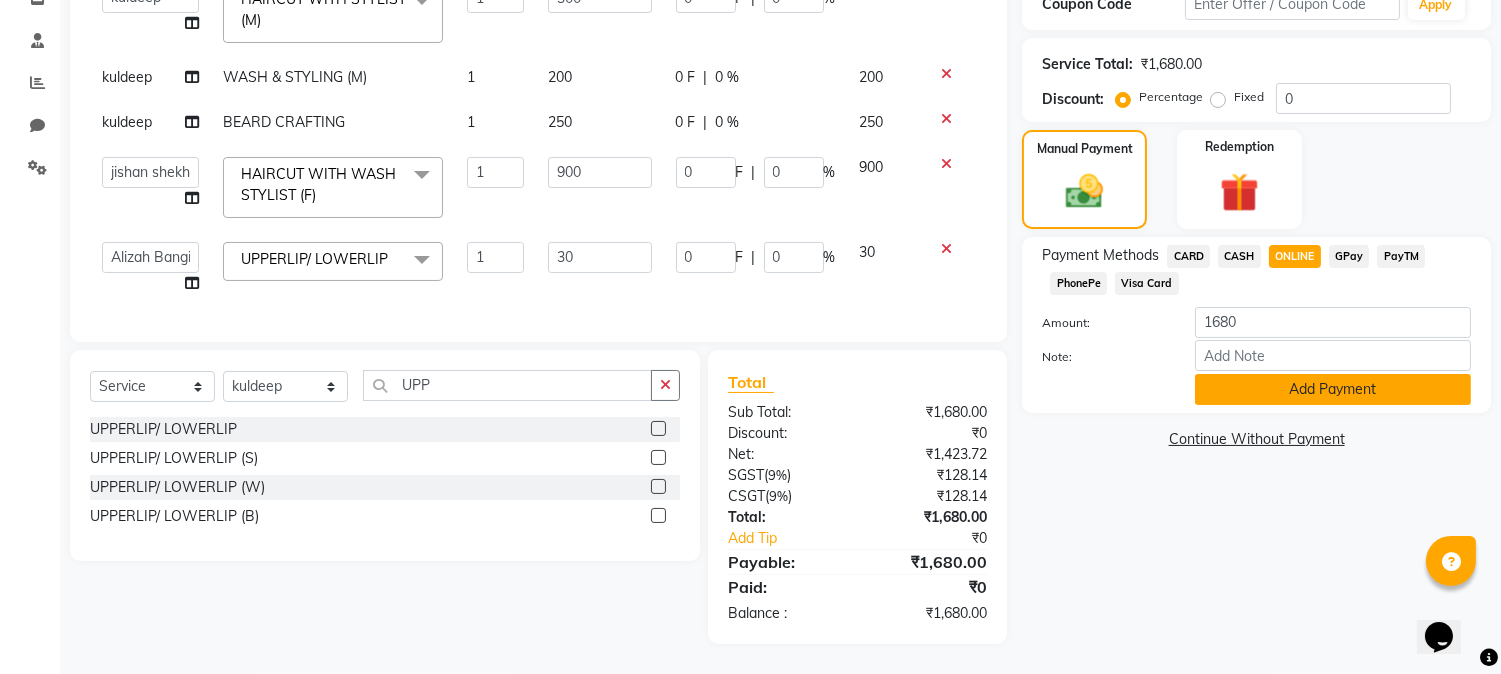 click on "Add Payment" 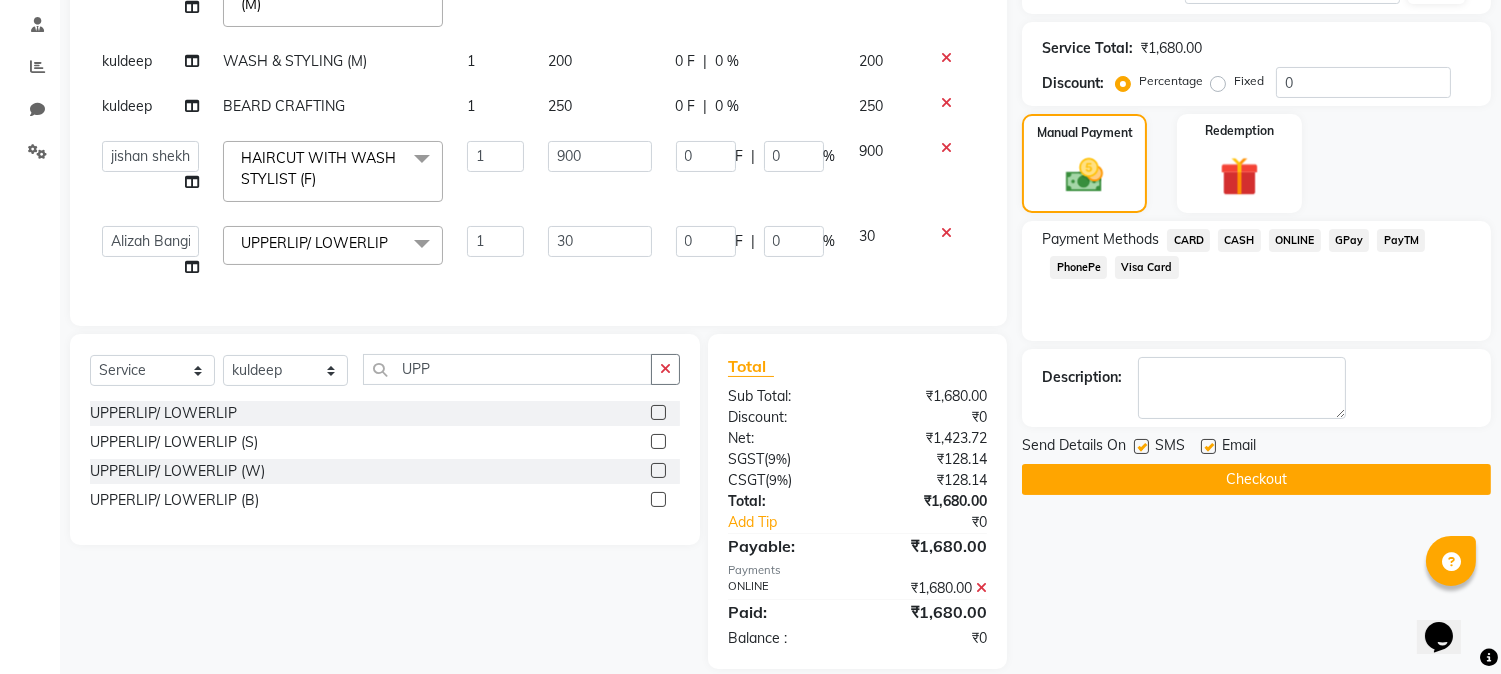 click on "Checkout" 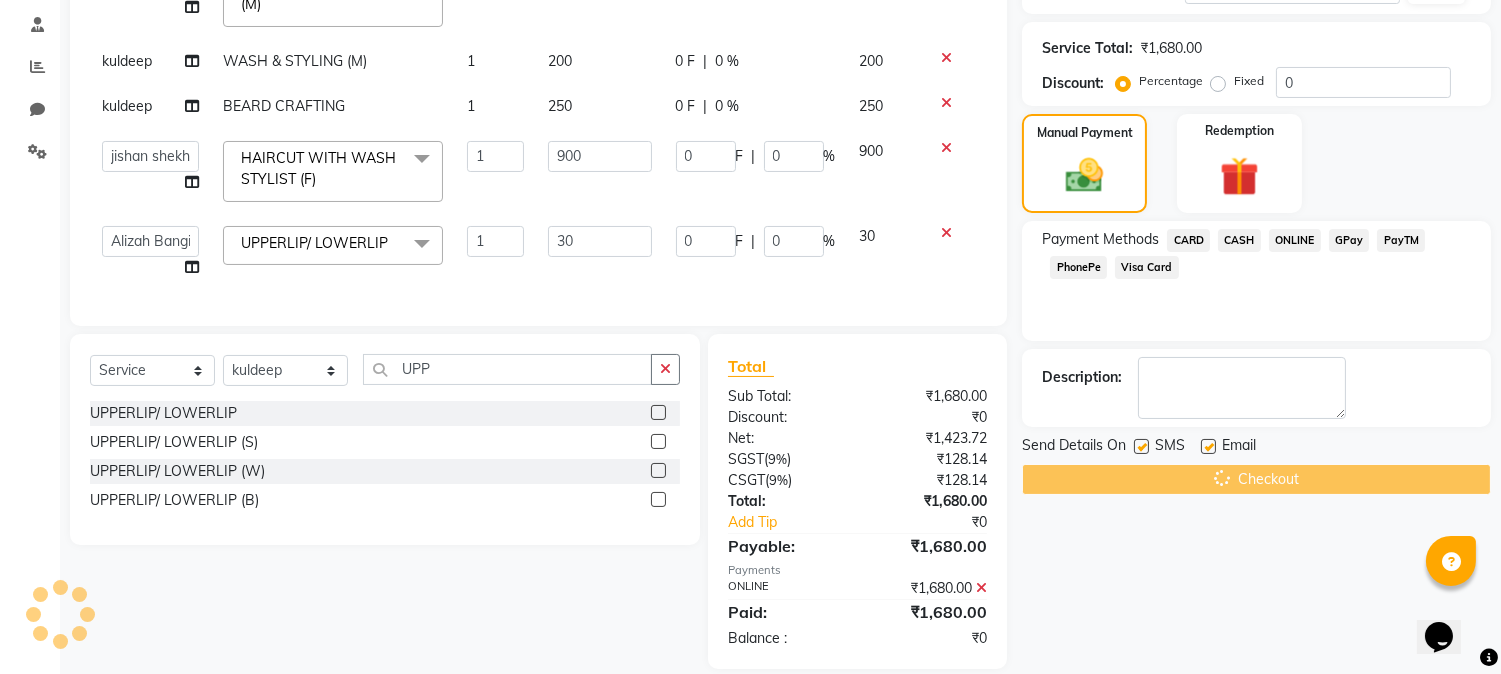 scroll, scrollTop: 417, scrollLeft: 0, axis: vertical 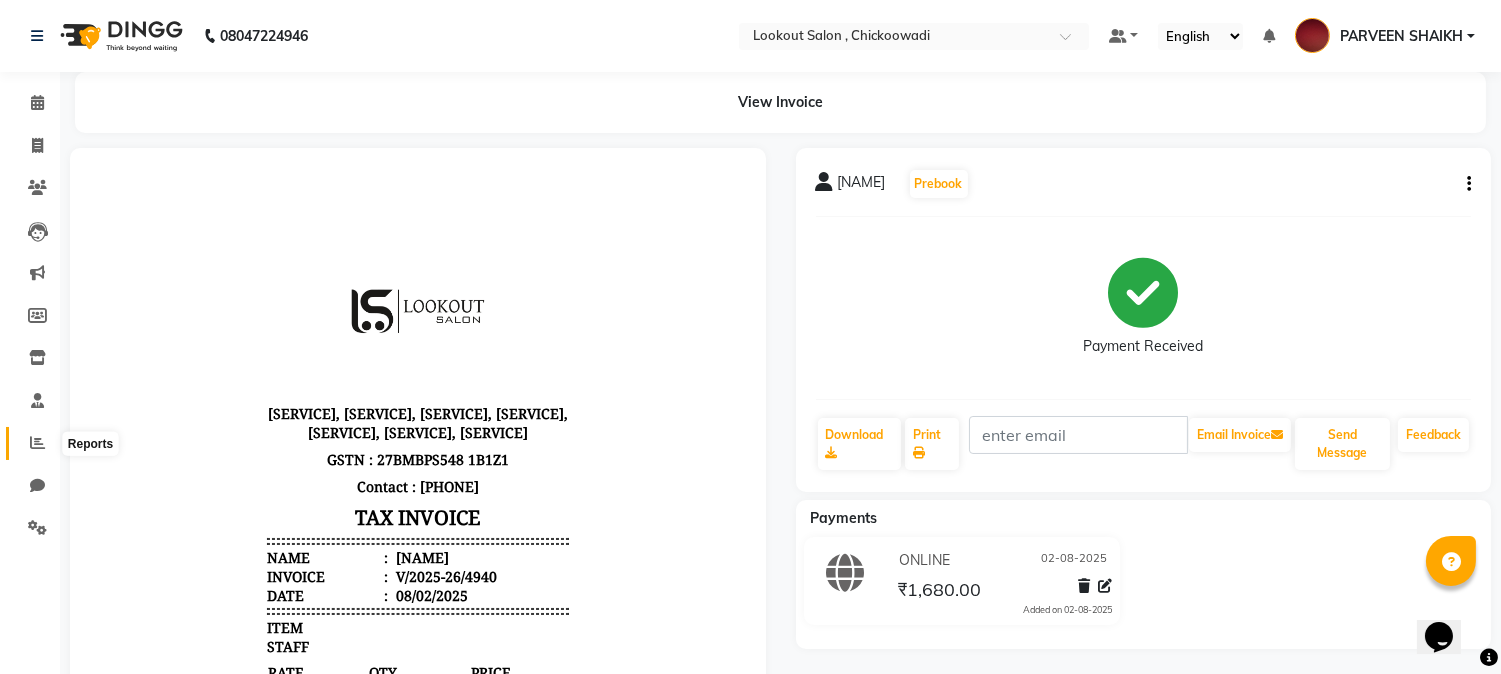 click 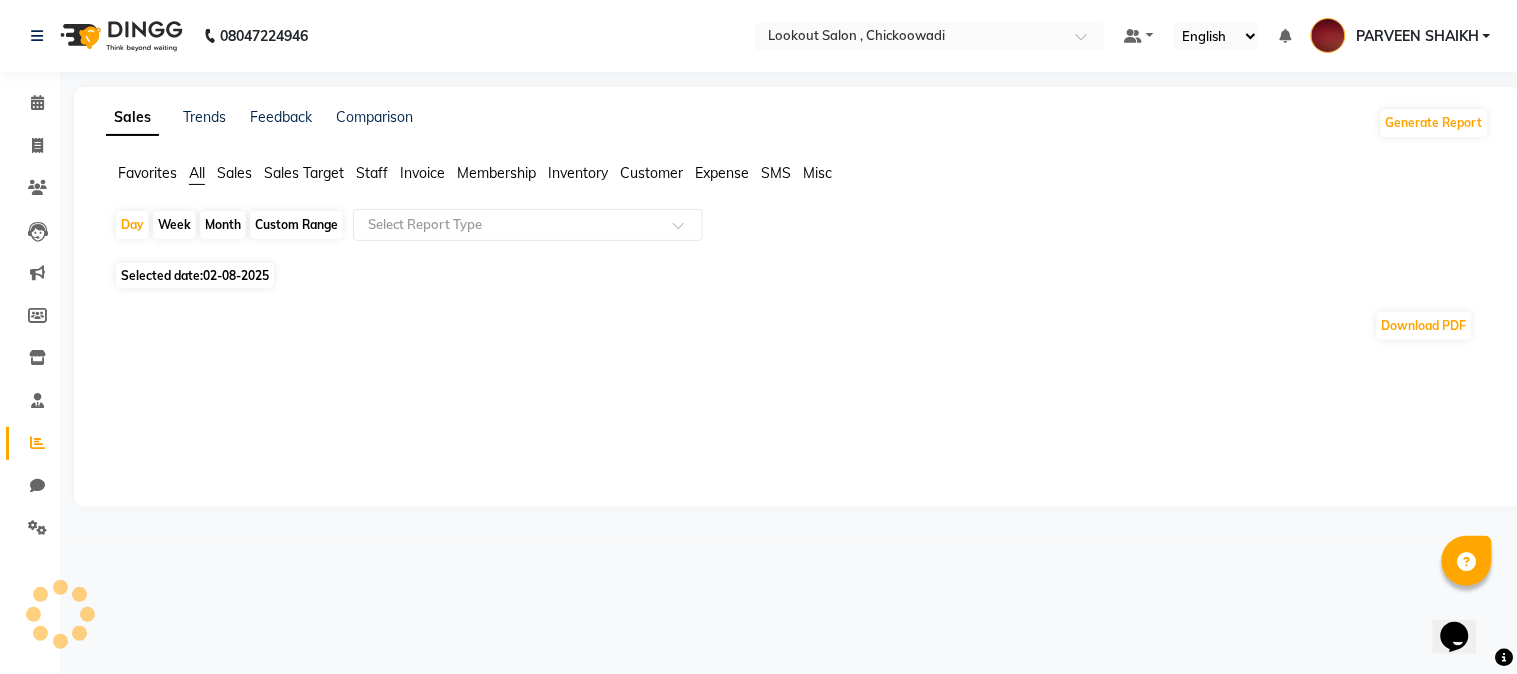 click on "Staff" 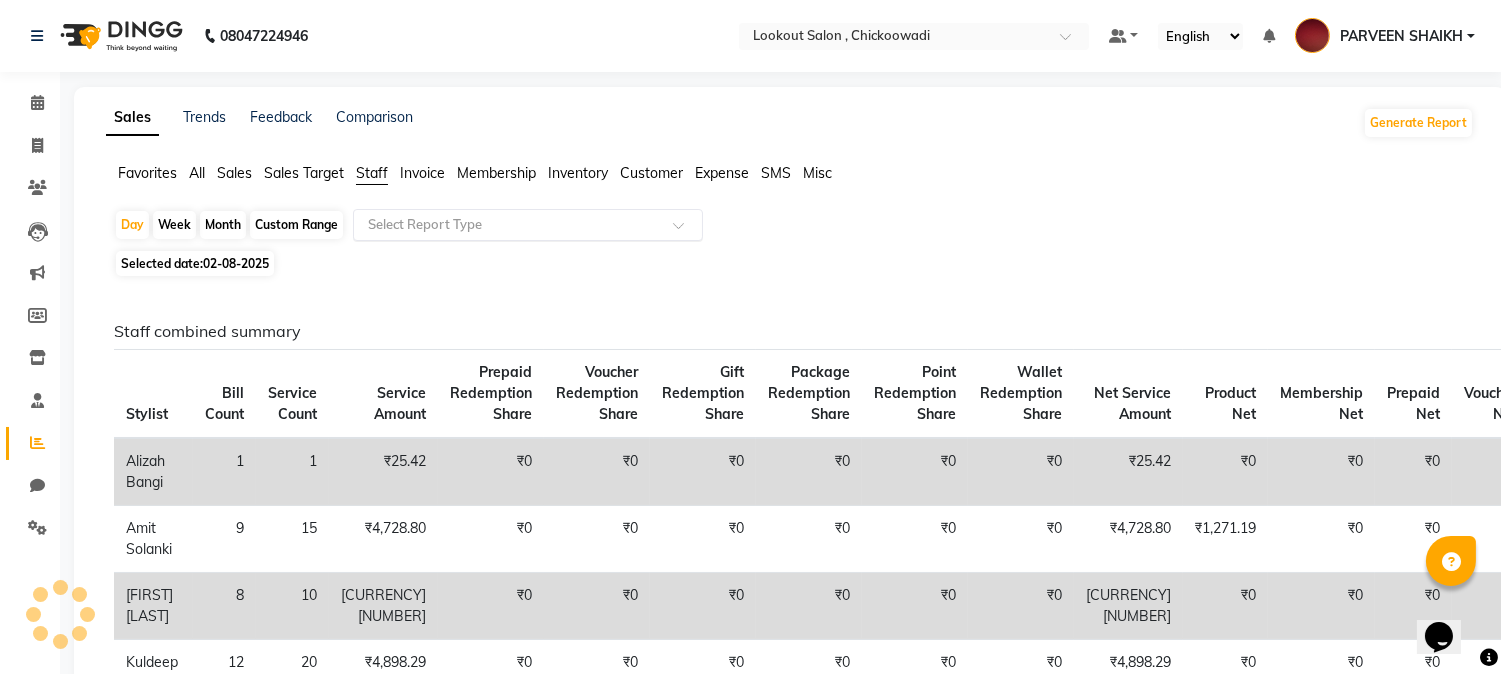 click 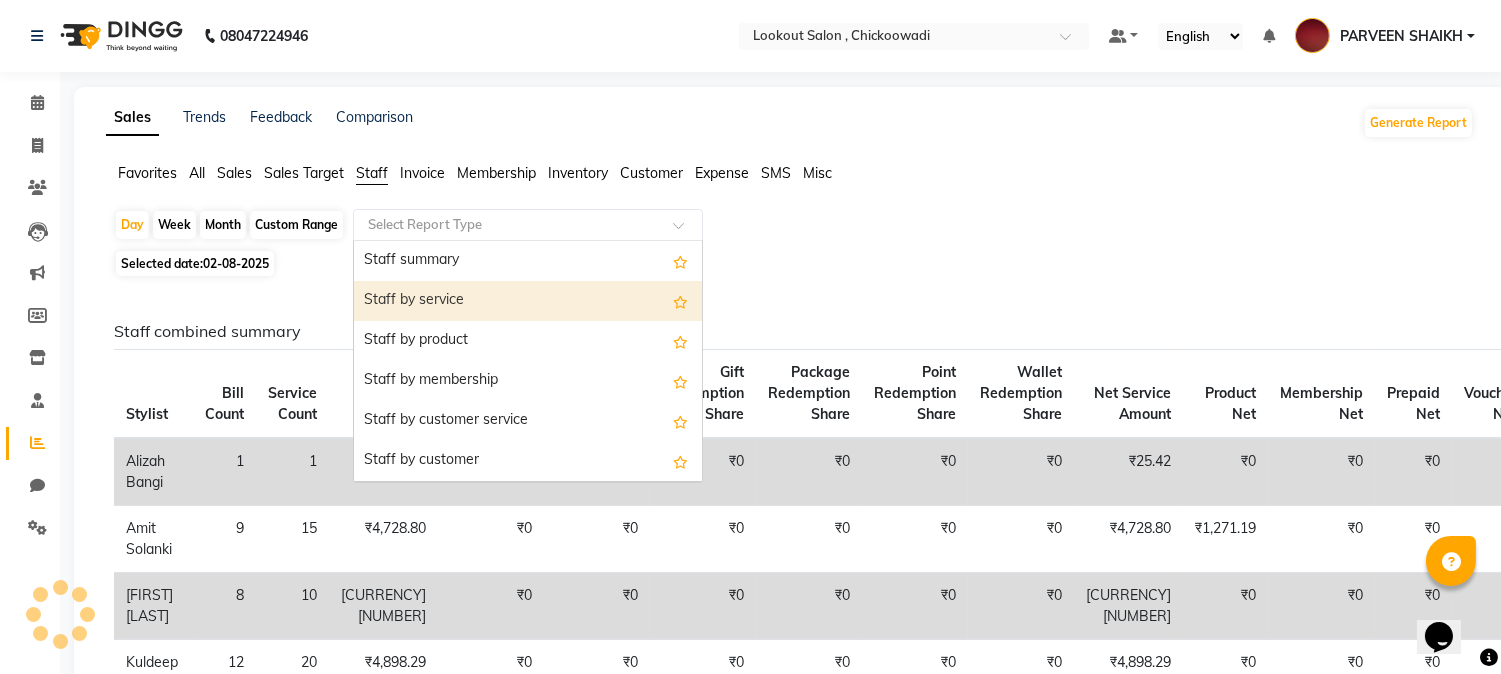 click on "Staff by service" at bounding box center [528, 301] 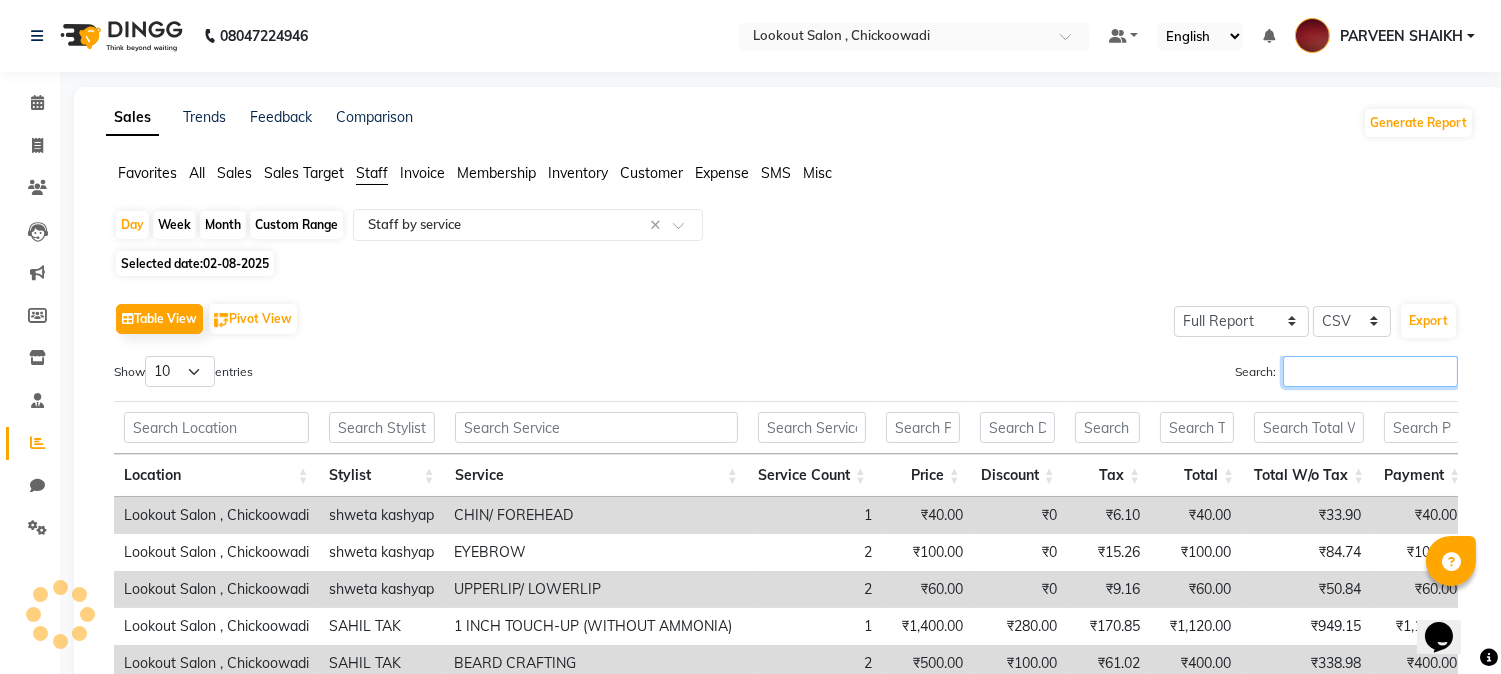 click on "Search:" at bounding box center (1370, 371) 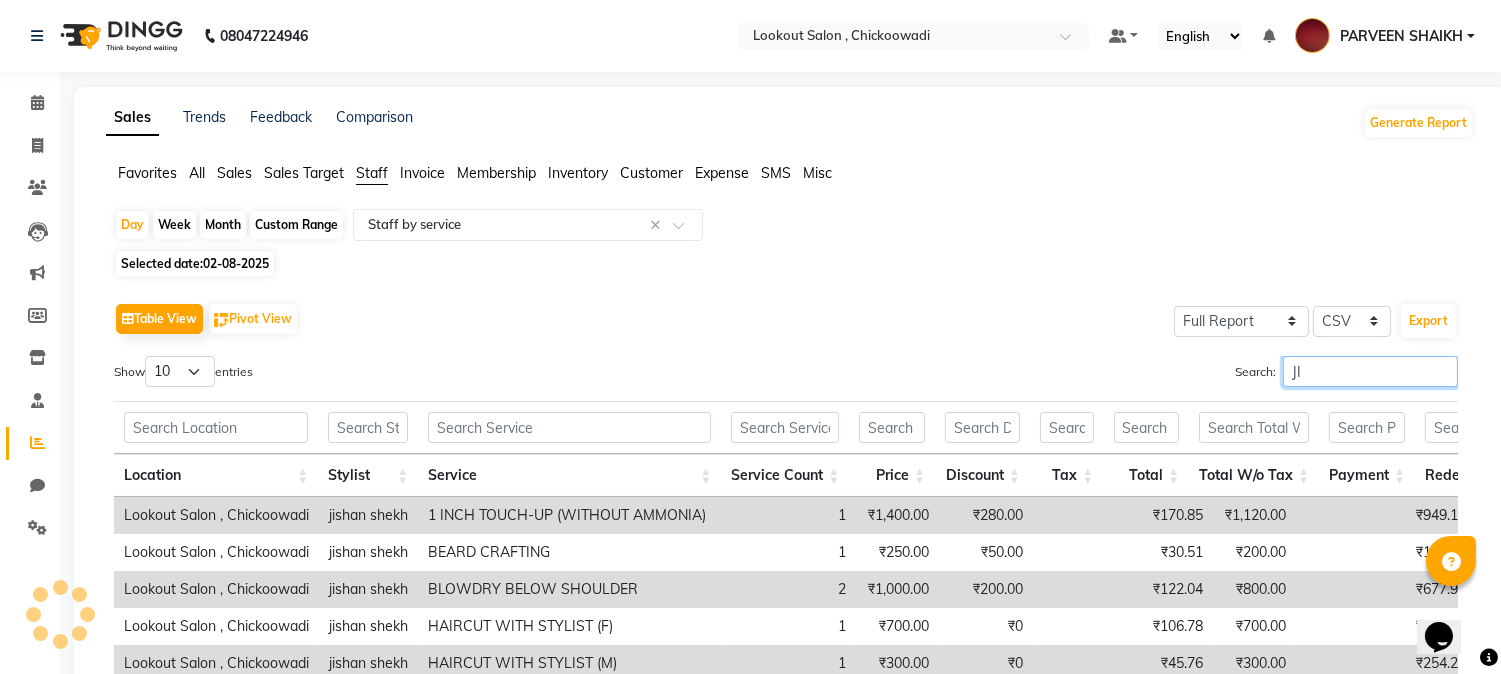 type on "JIS" 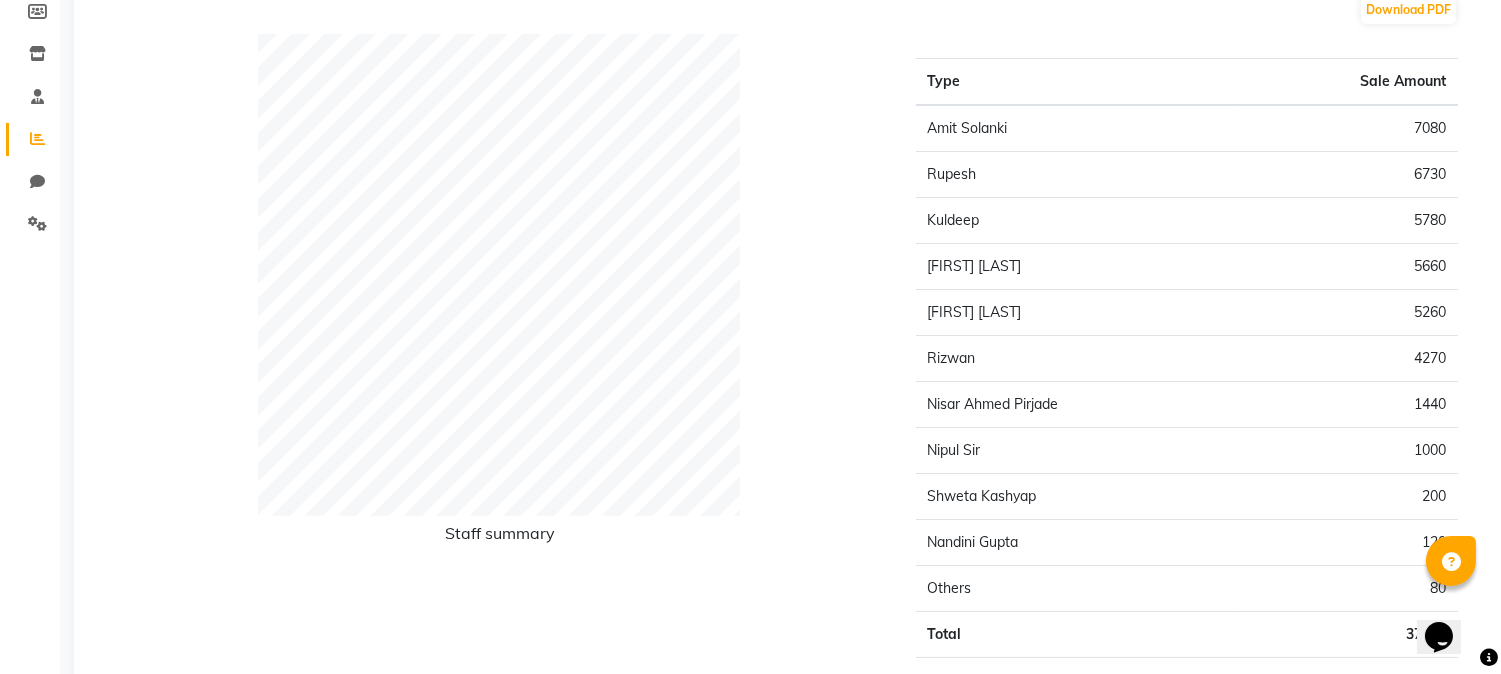 scroll, scrollTop: 0, scrollLeft: 0, axis: both 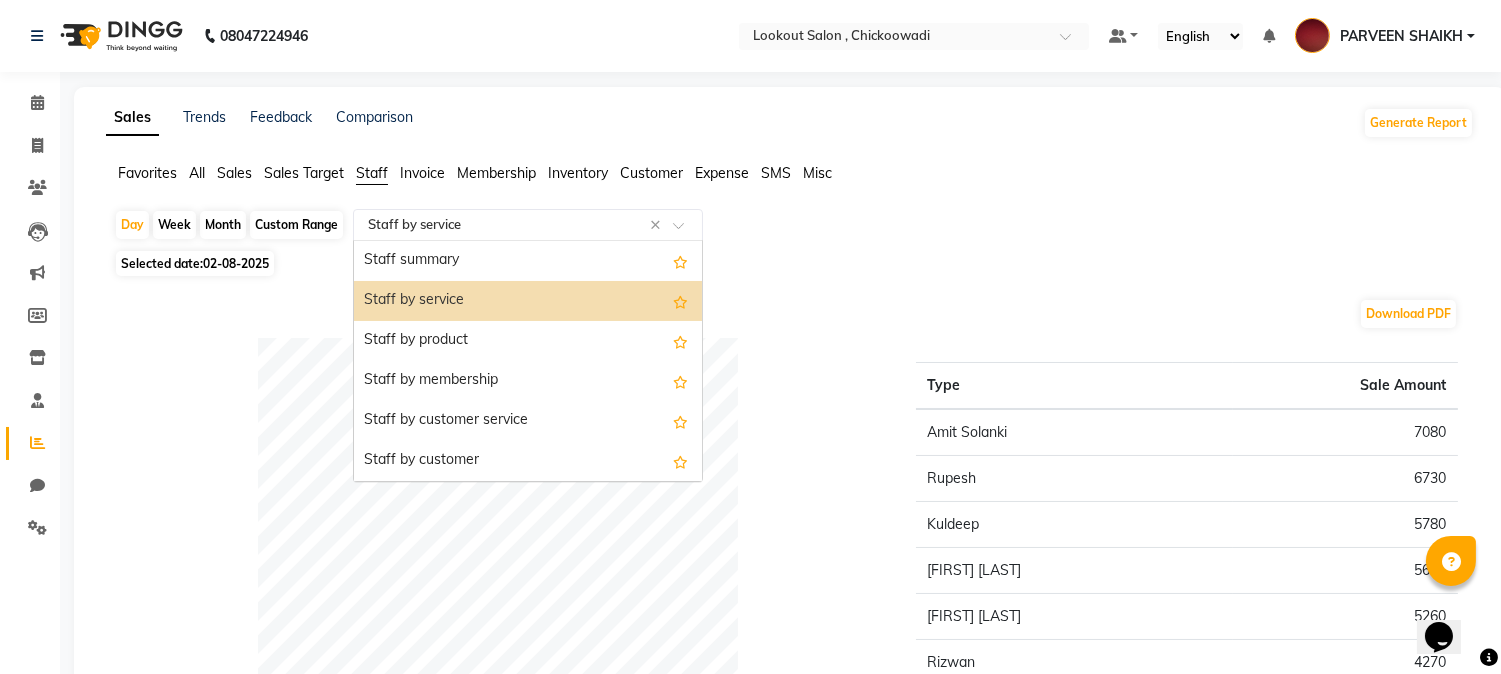 click 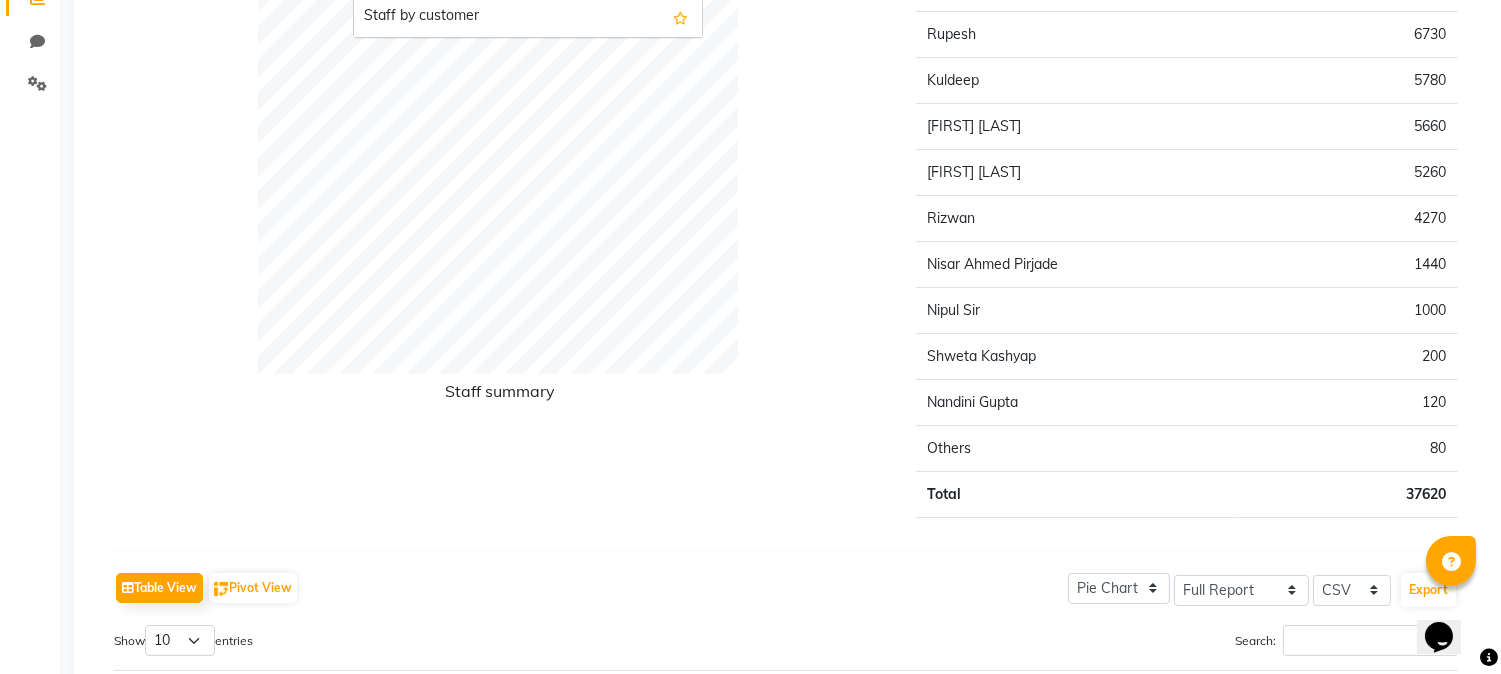scroll, scrollTop: 0, scrollLeft: 0, axis: both 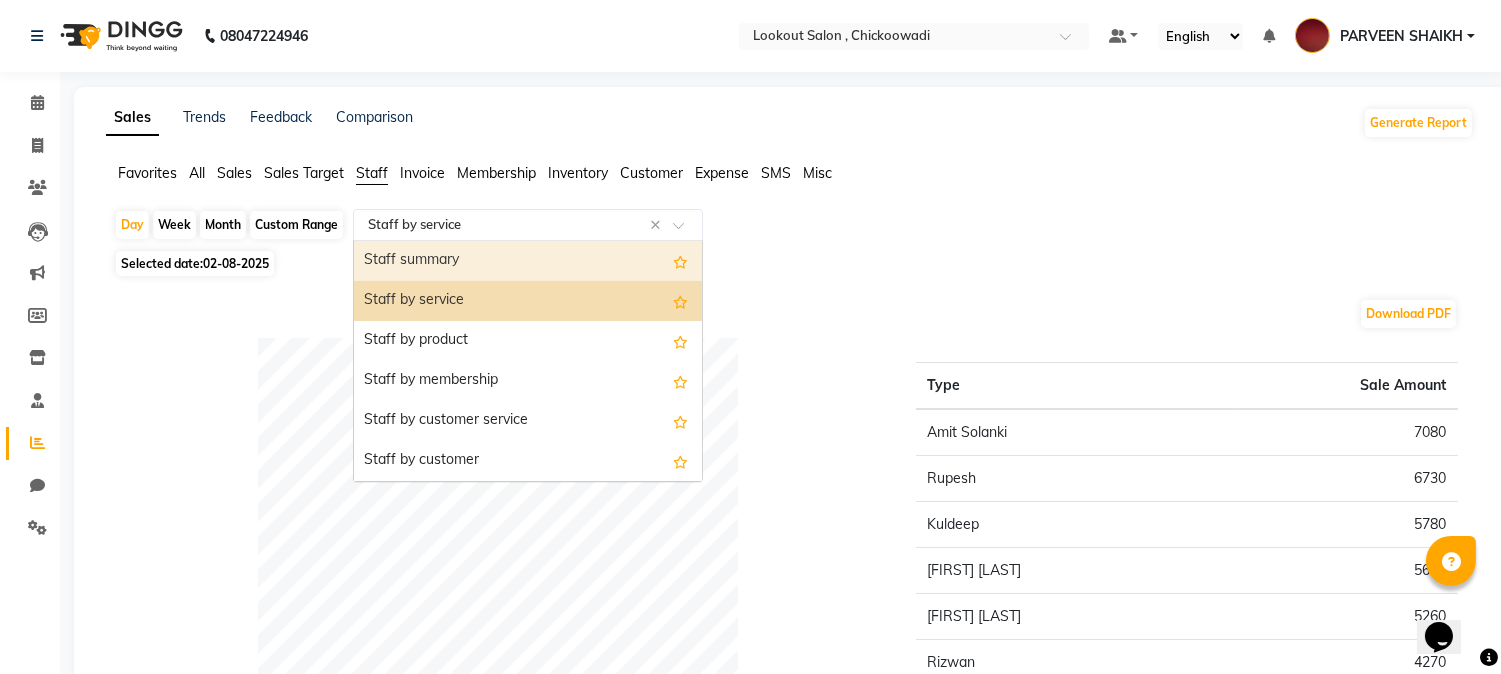 click on "Sales" 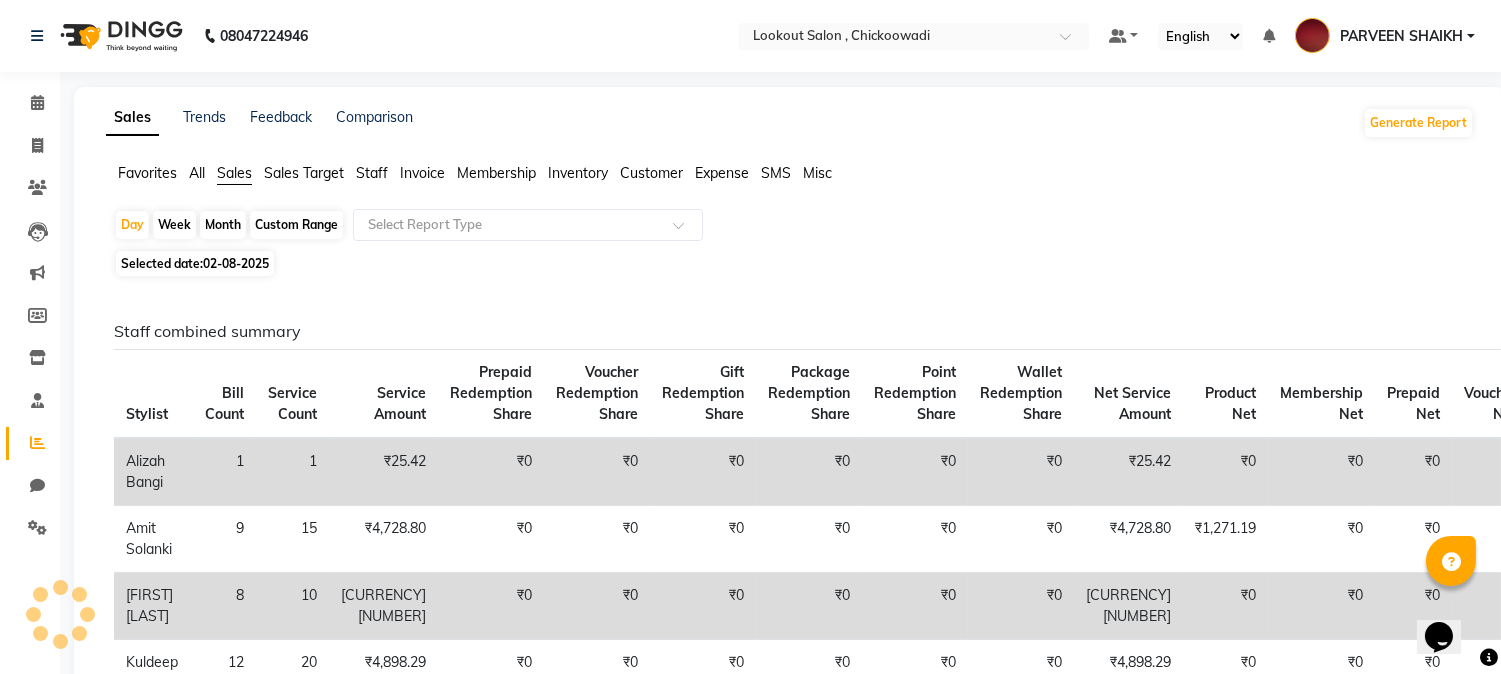 click on "Favorites All Sales Sales Target Staff Invoice Membership Inventory Customer Expense SMS Misc" 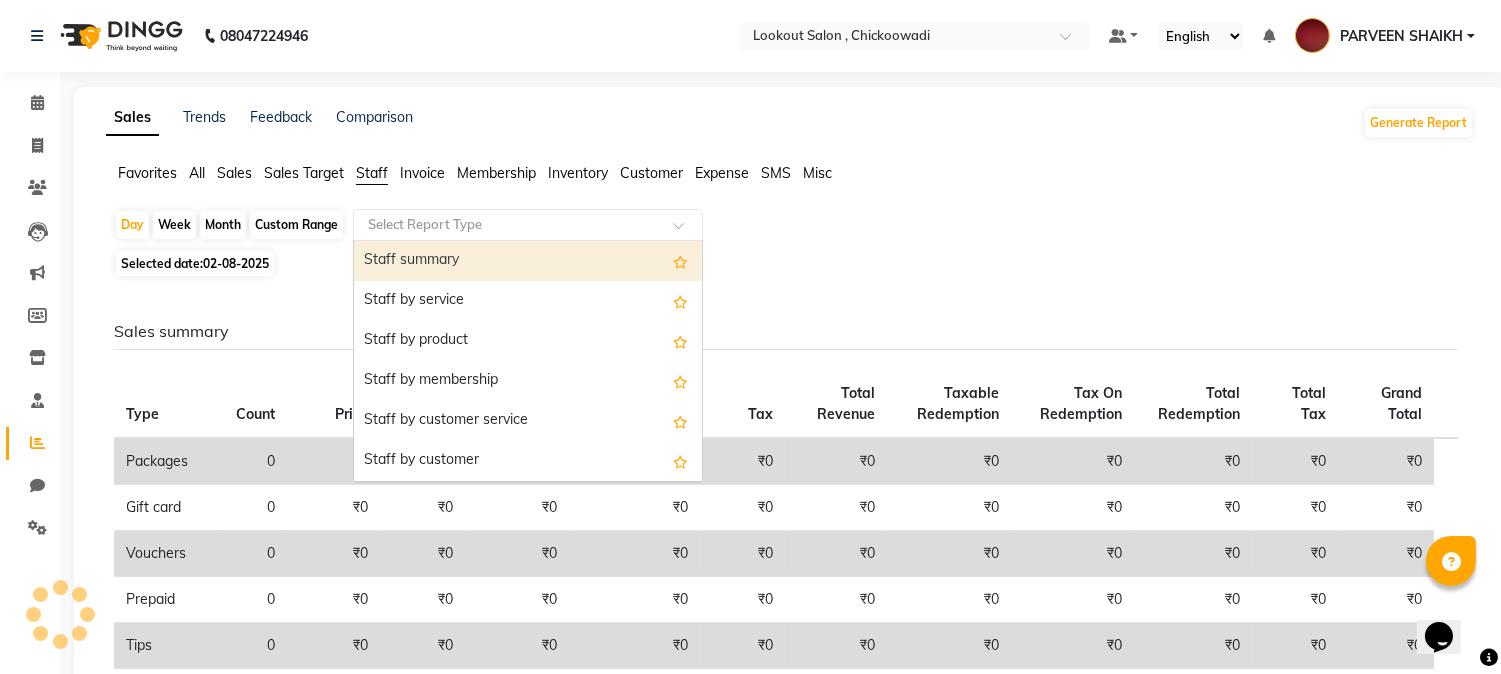 click 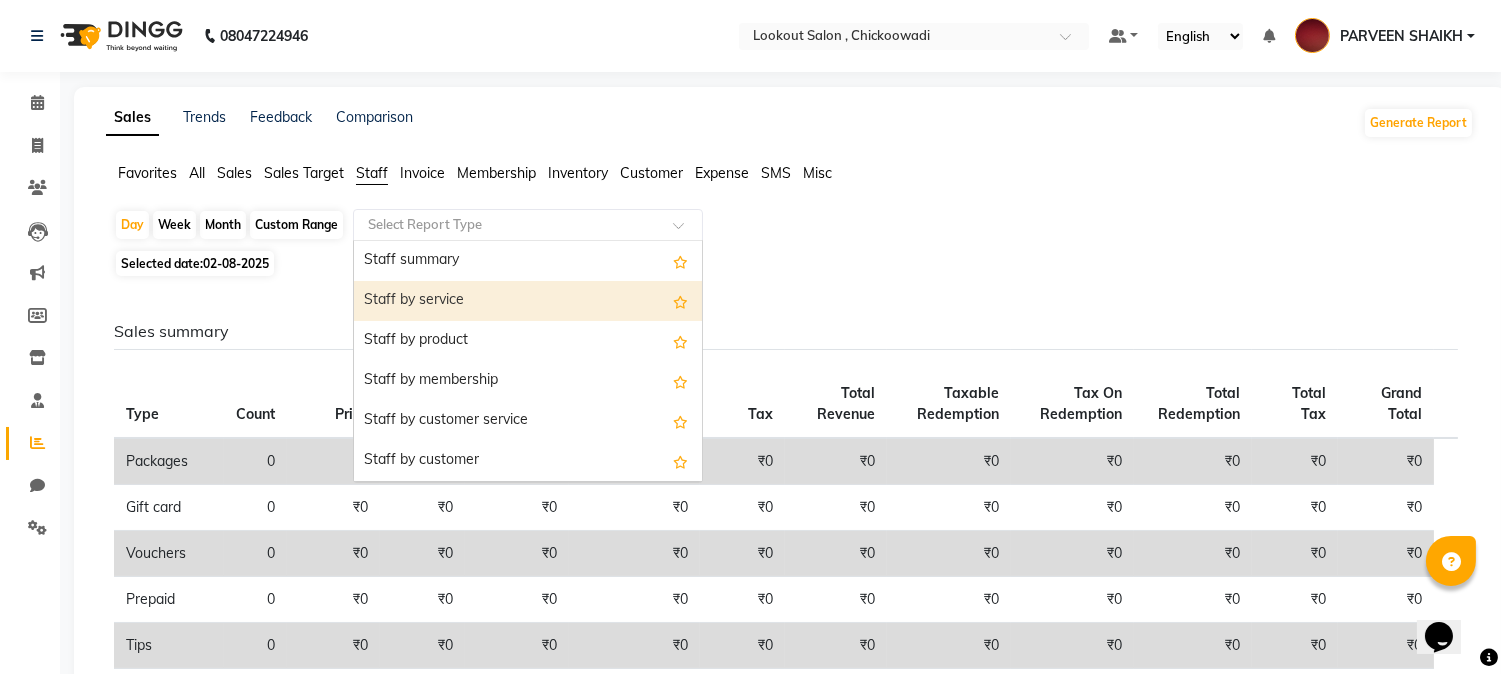 click on "Staff by service" at bounding box center [528, 301] 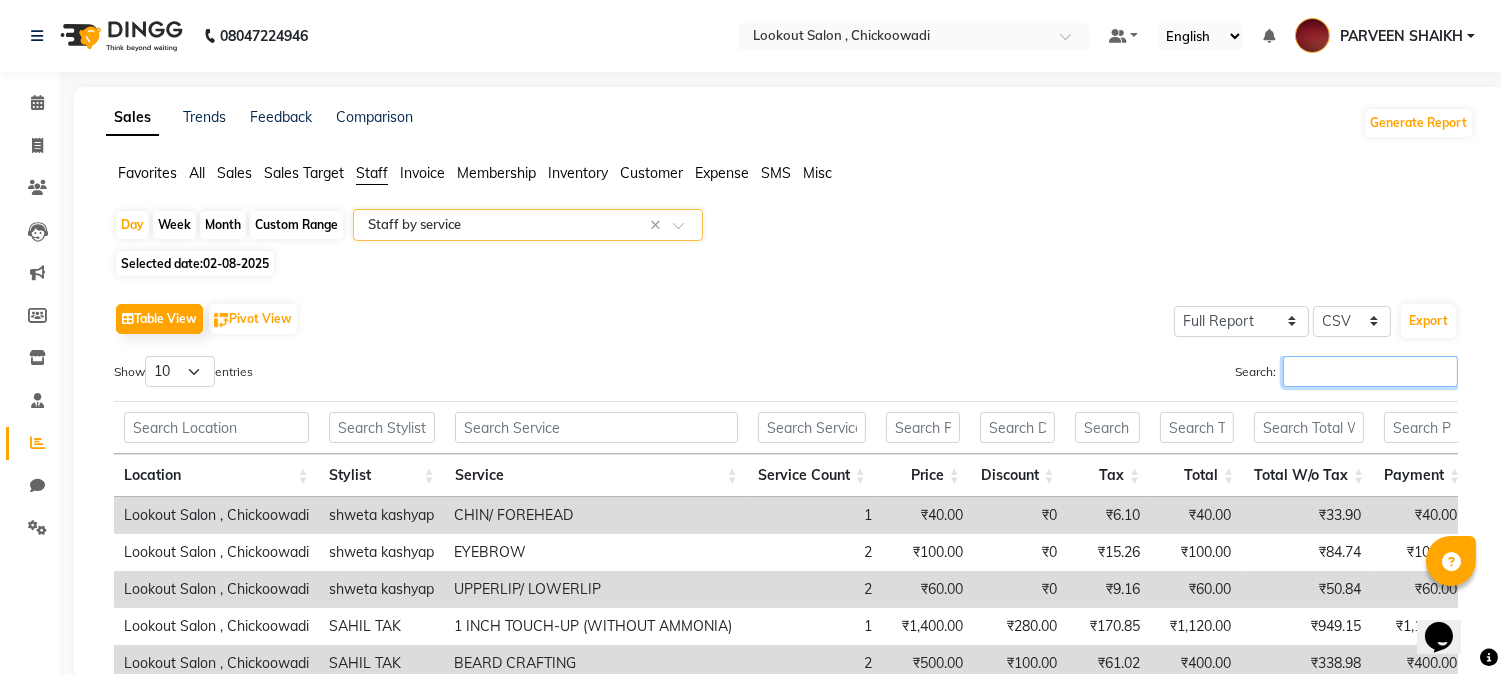 click on "Search:" at bounding box center (1370, 371) 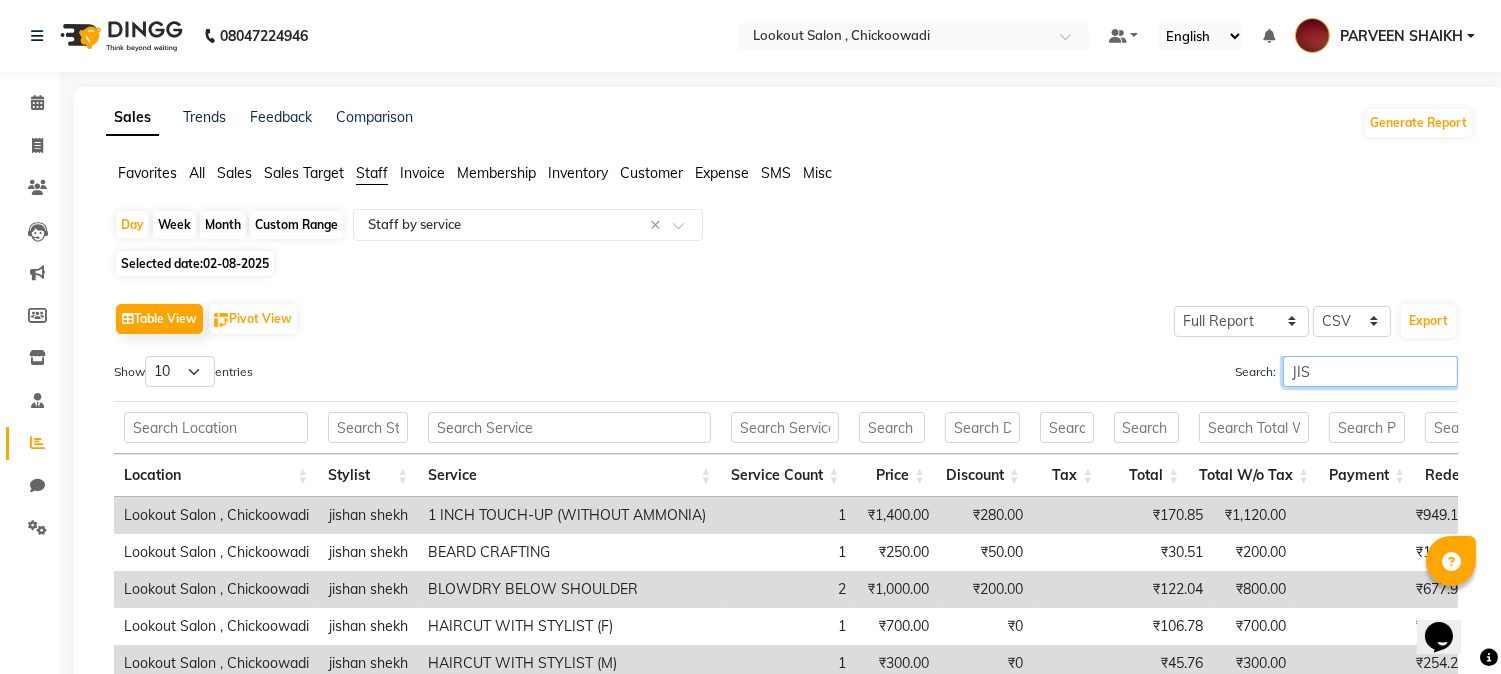 scroll, scrollTop: 304, scrollLeft: 0, axis: vertical 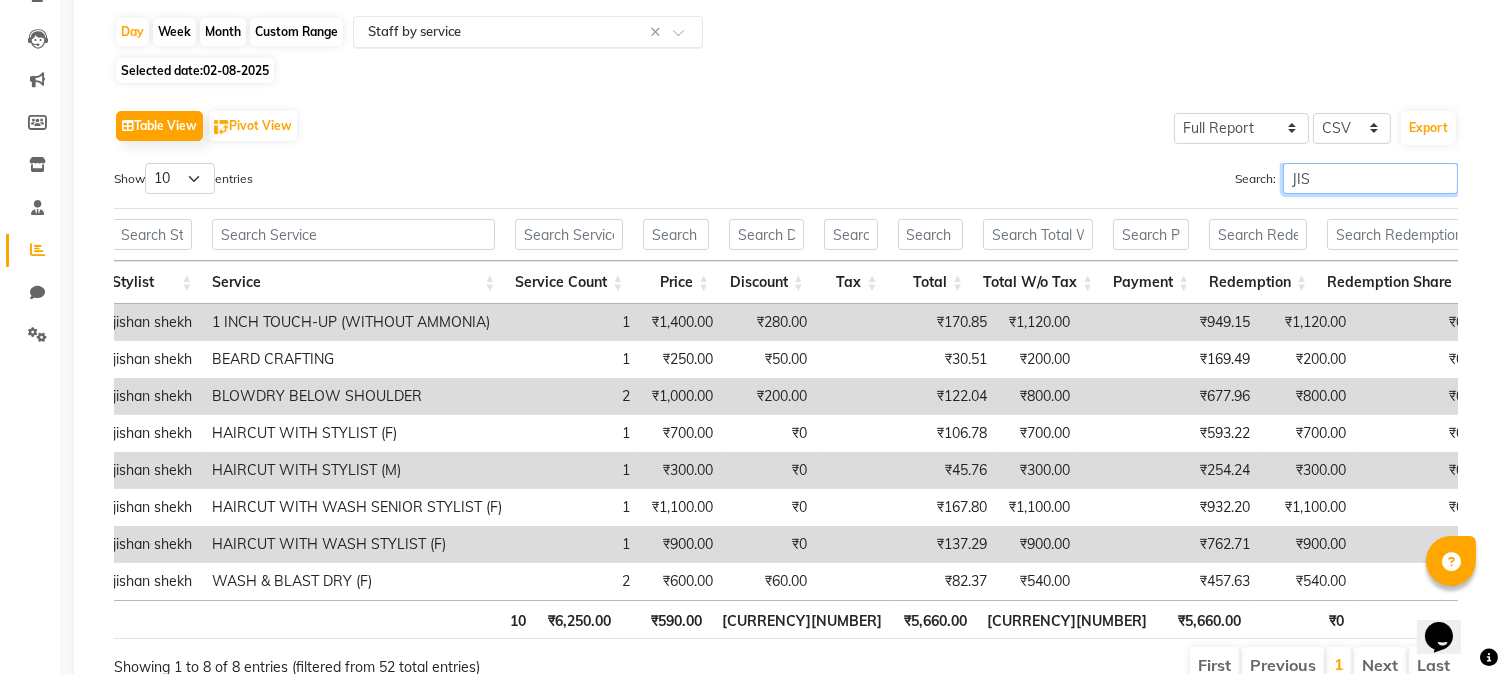 type on "JIS" 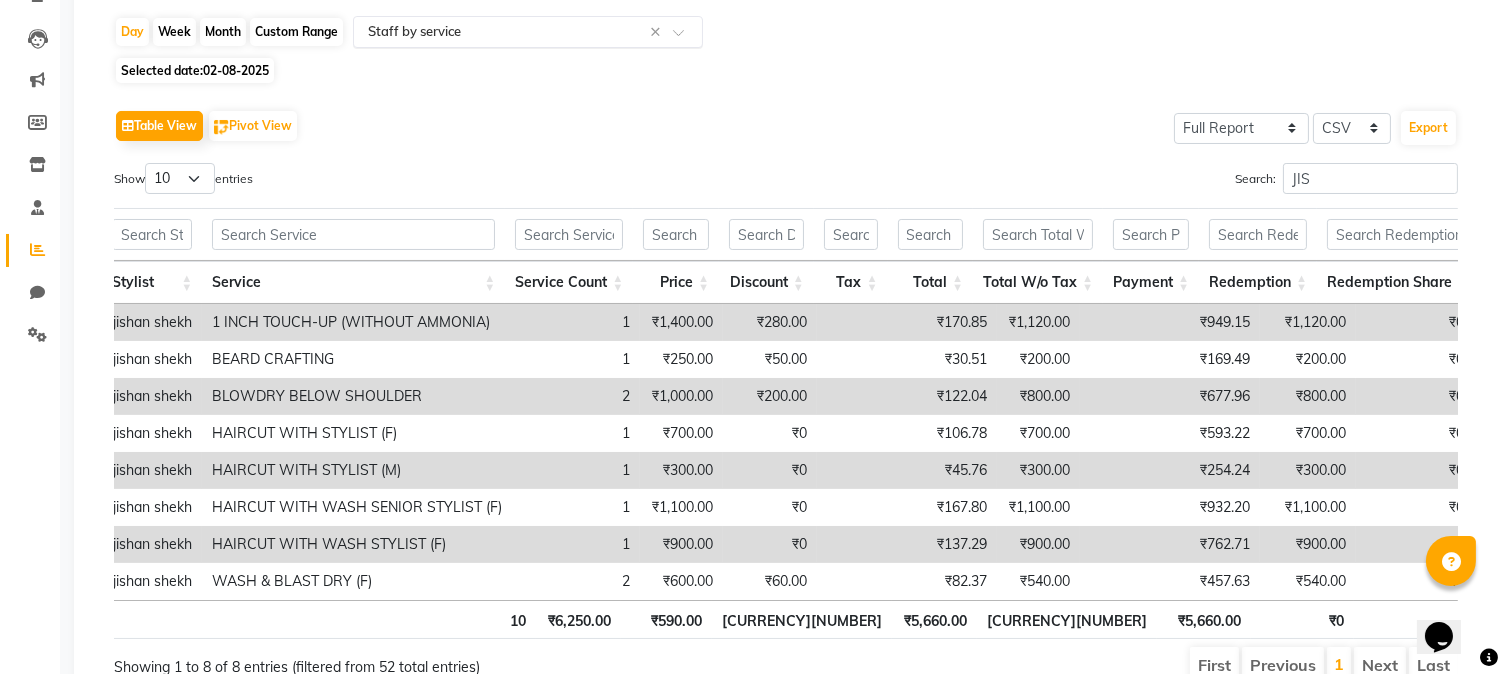 click 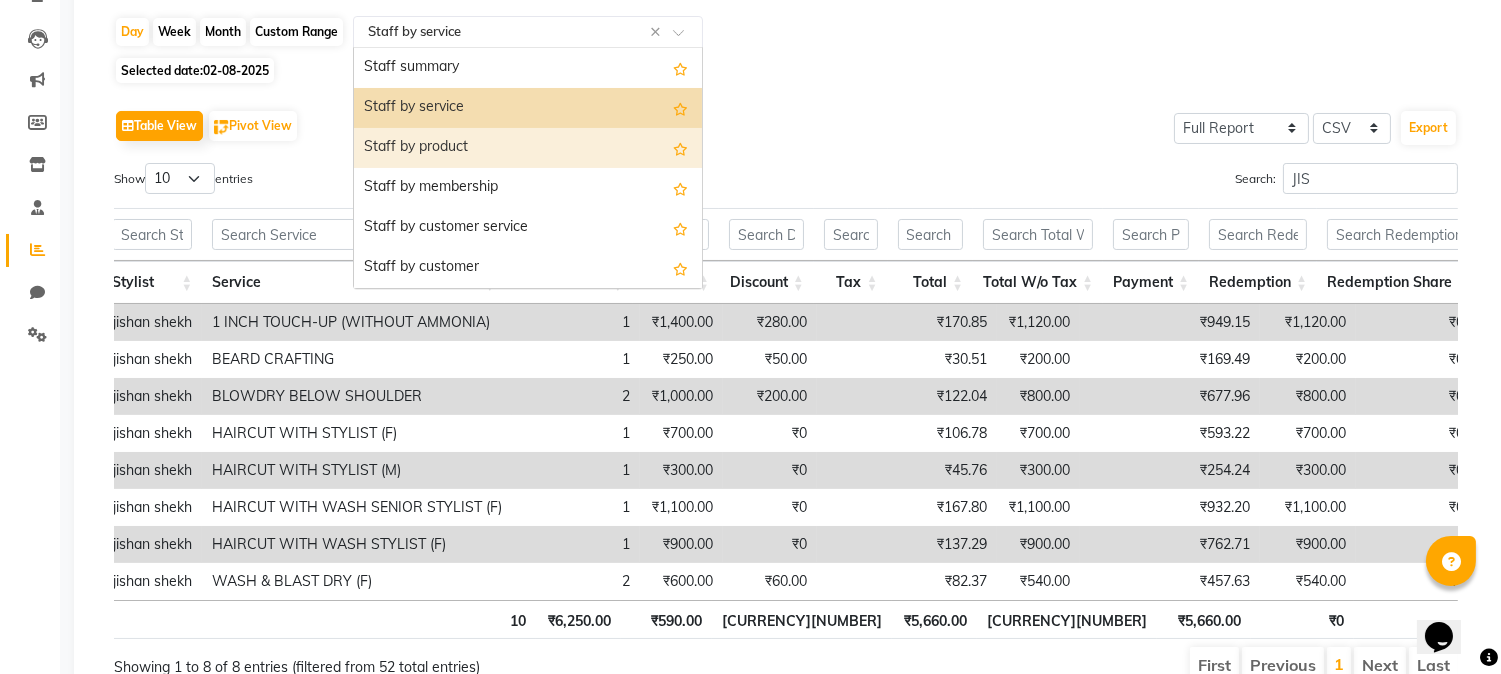 click on "Staff by product" at bounding box center (528, 148) 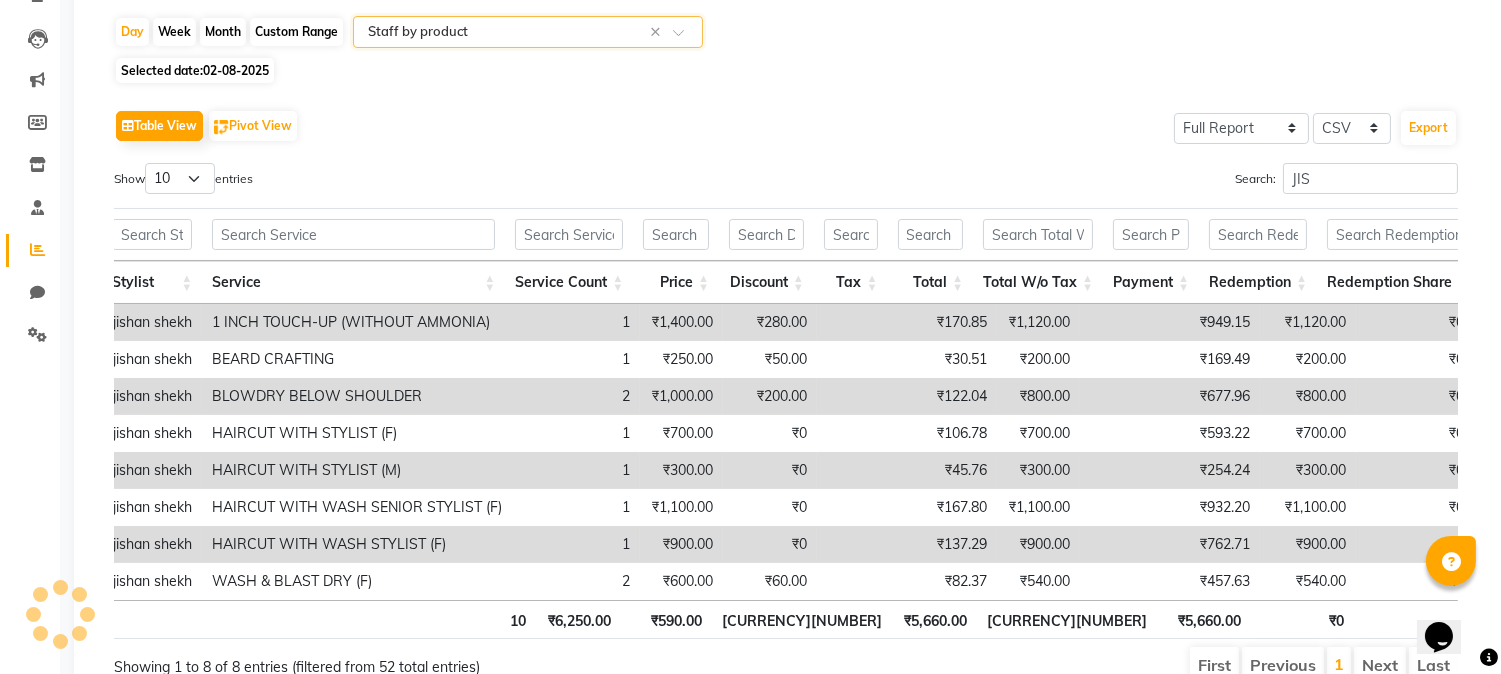 scroll, scrollTop: 0, scrollLeft: 0, axis: both 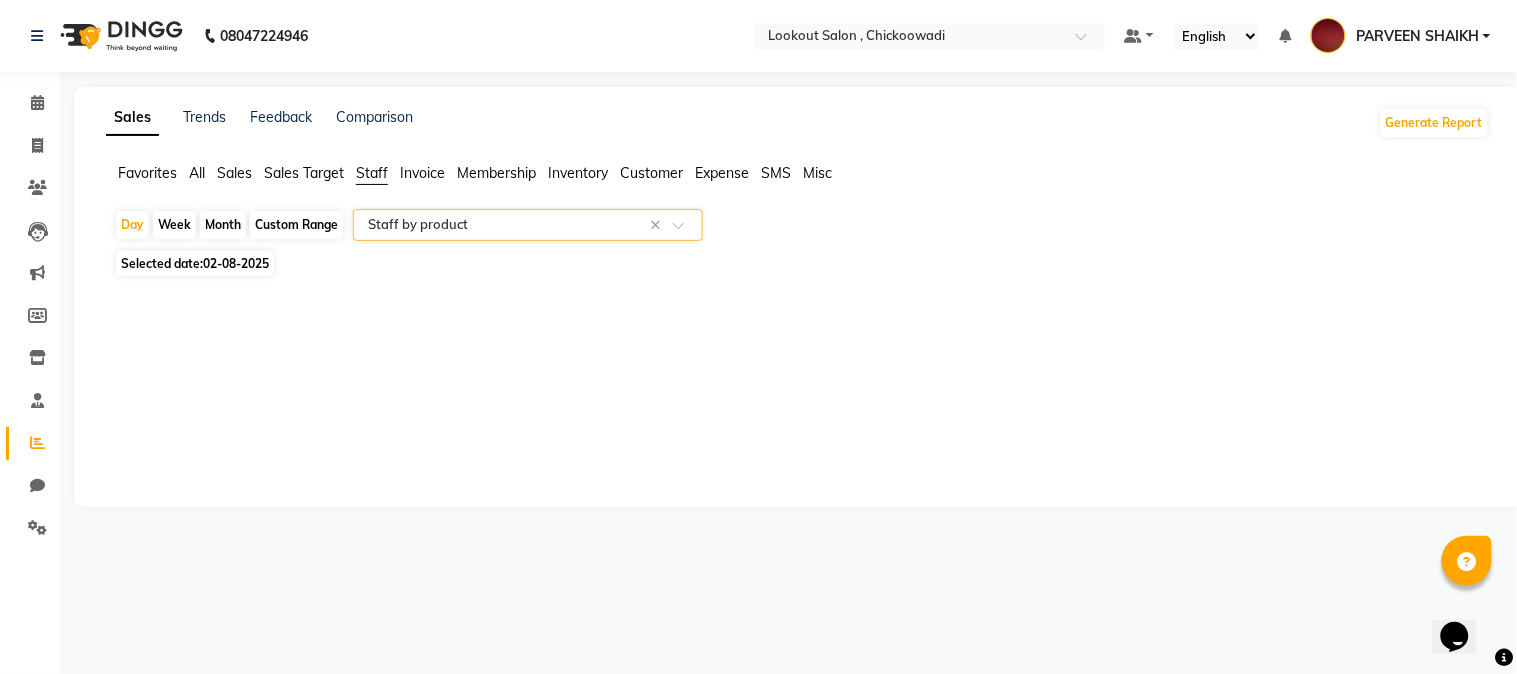 click 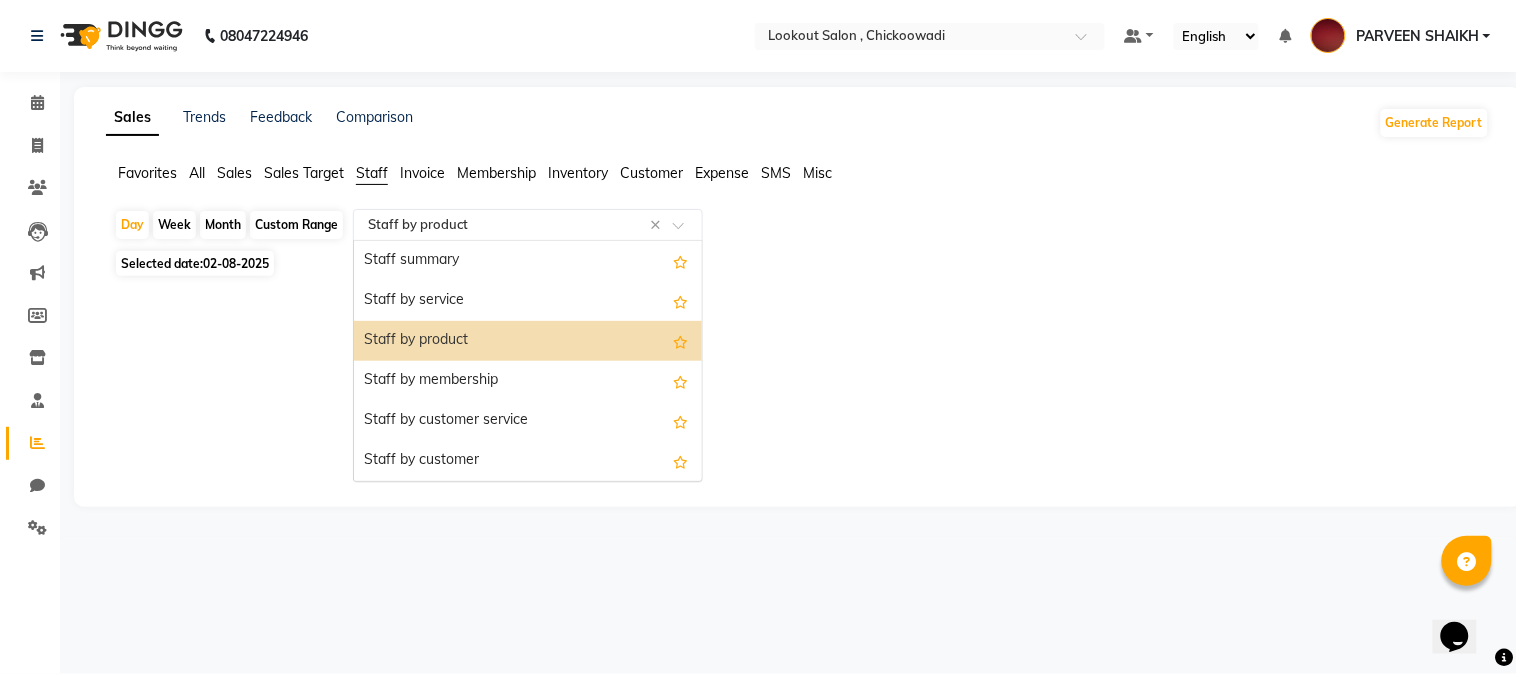 click on "Staff by product" at bounding box center [528, 341] 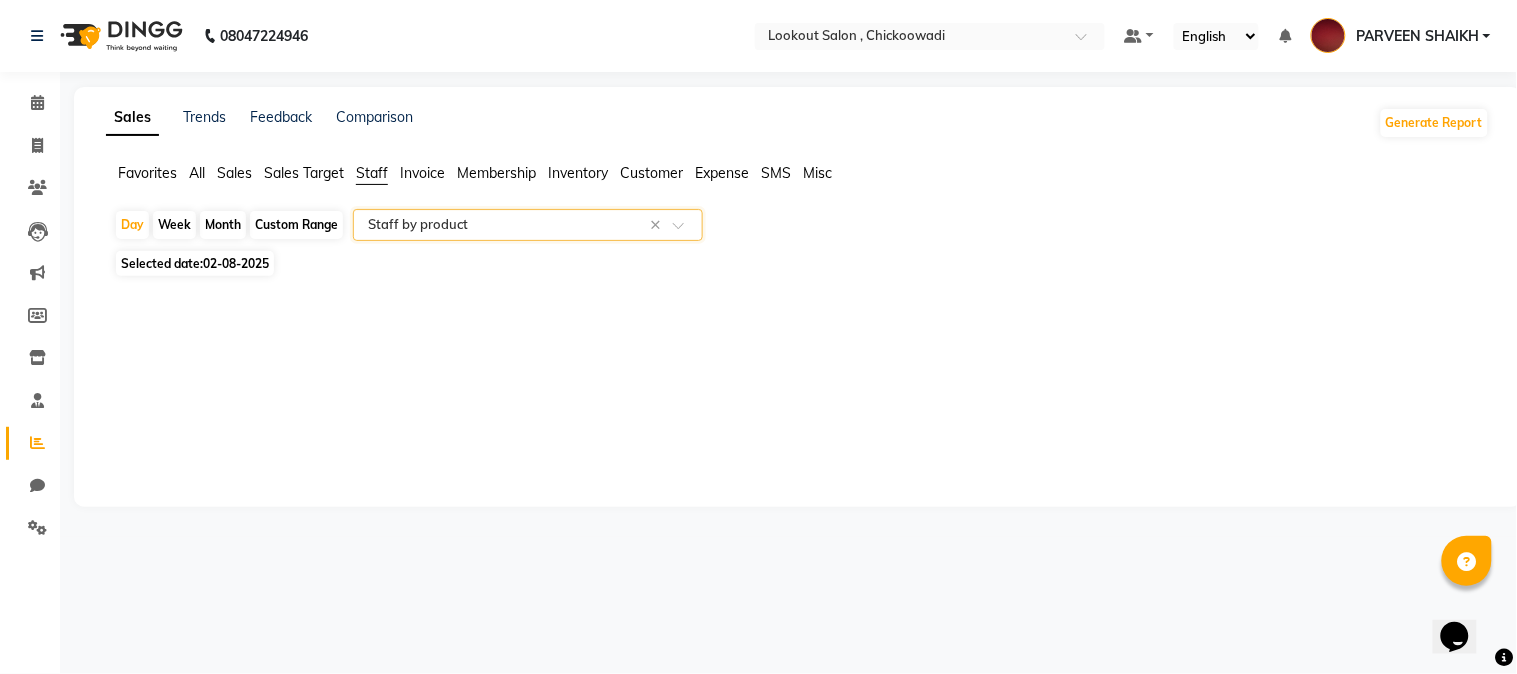 click 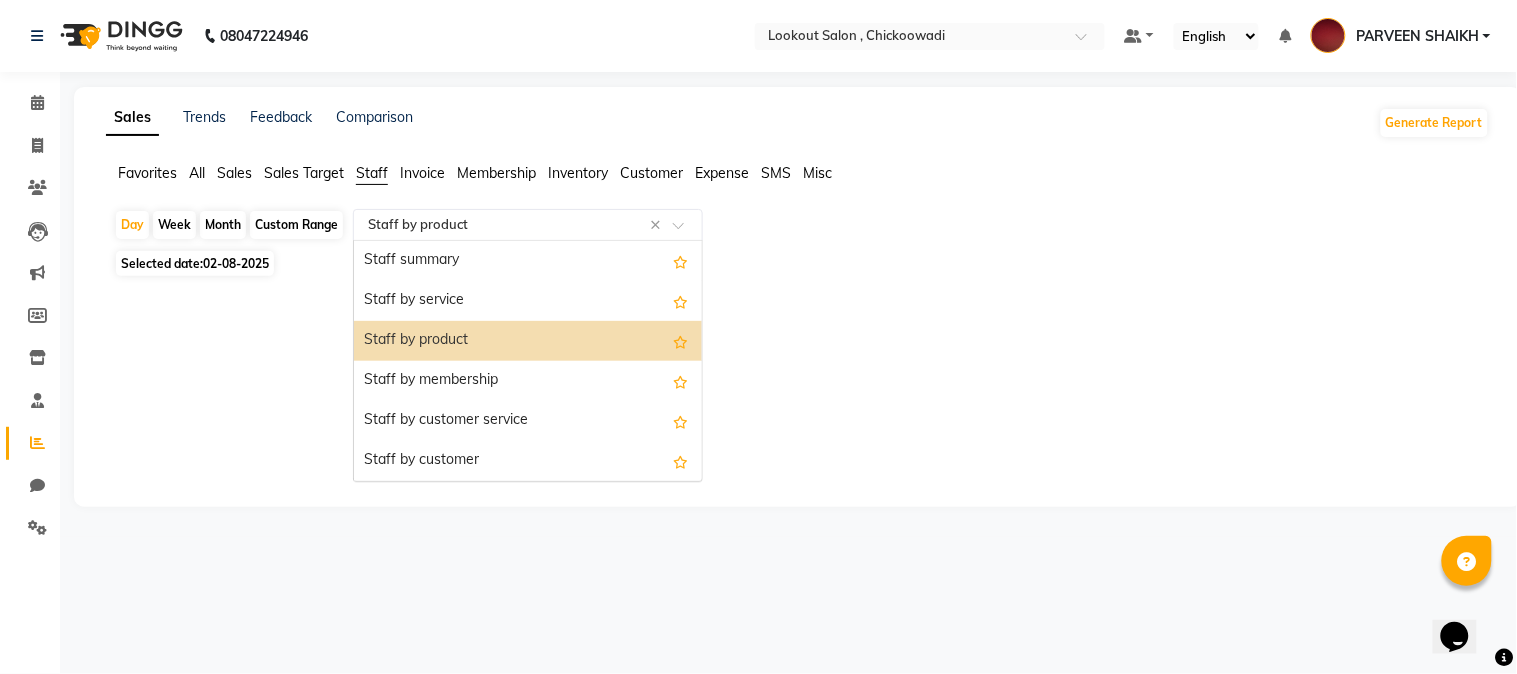 click 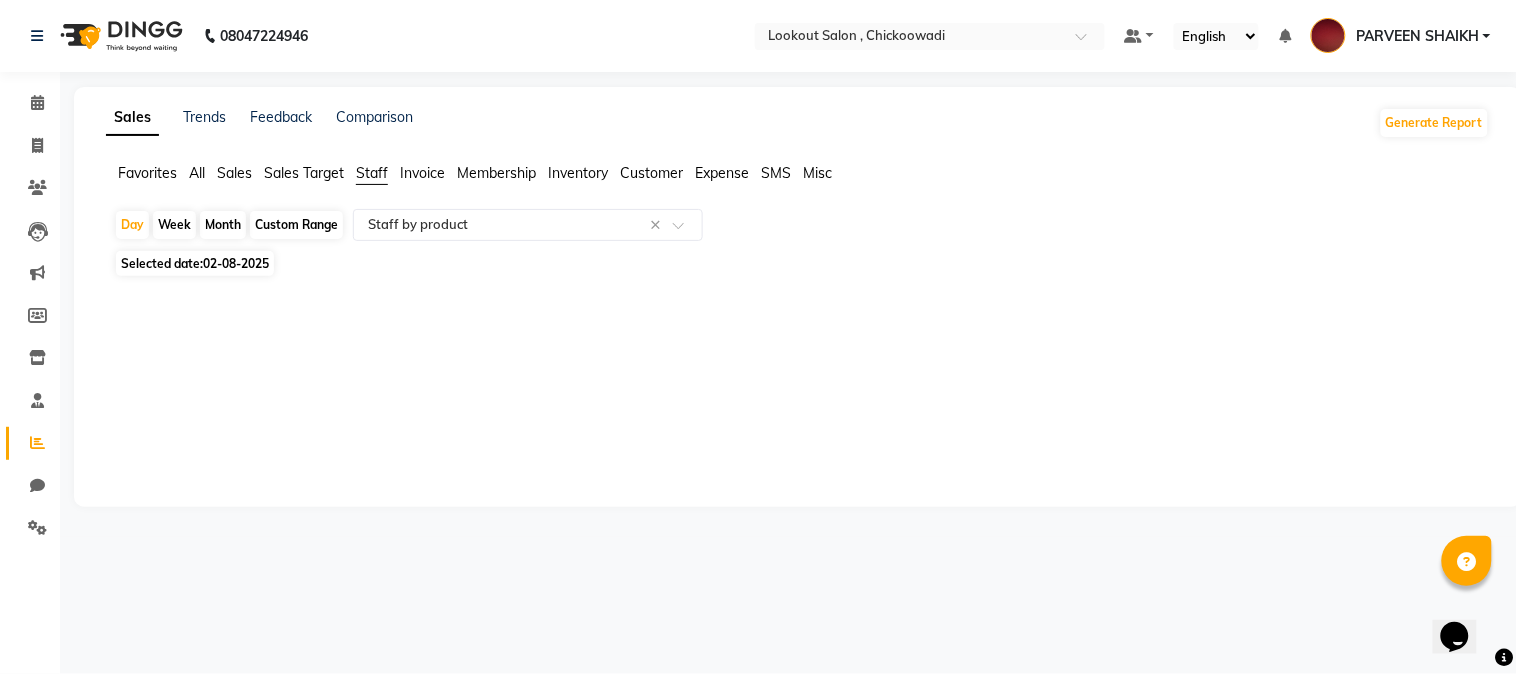 click on "Sales Target" 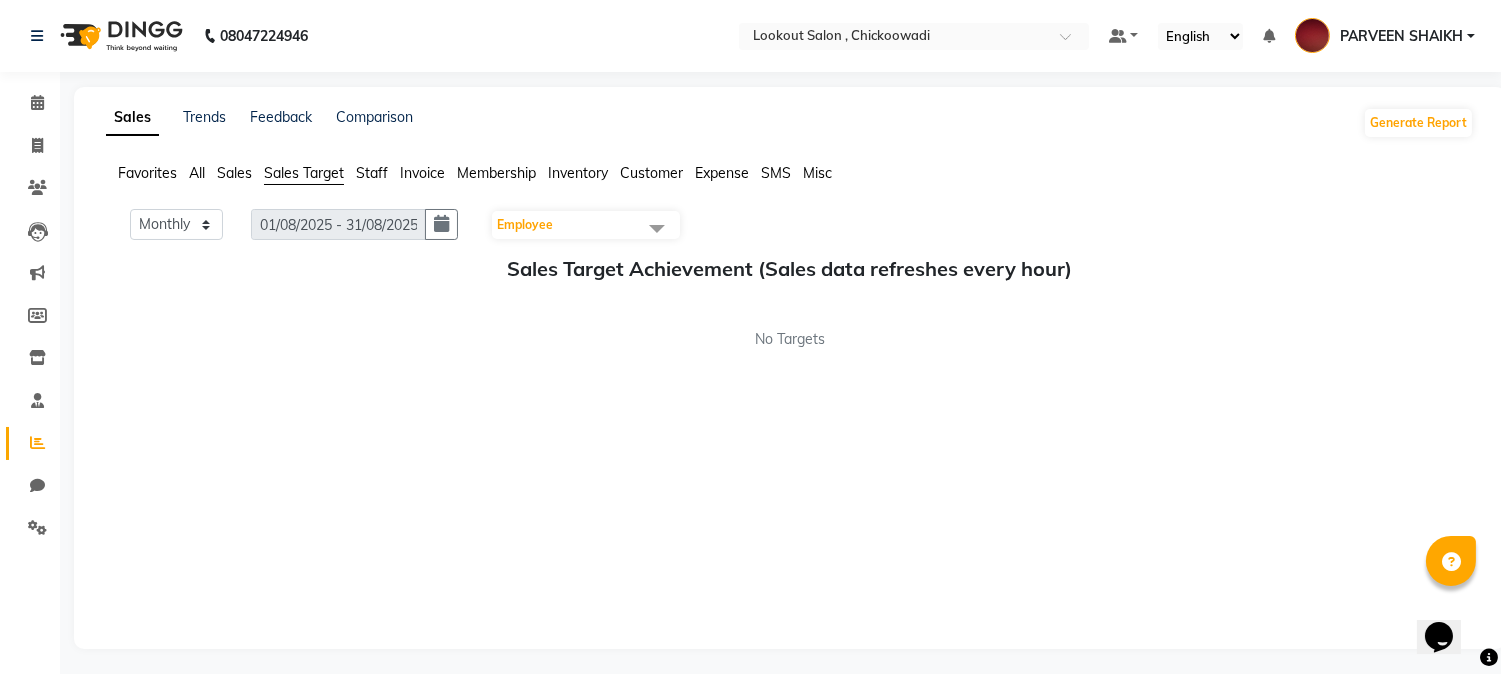 click on "Staff" 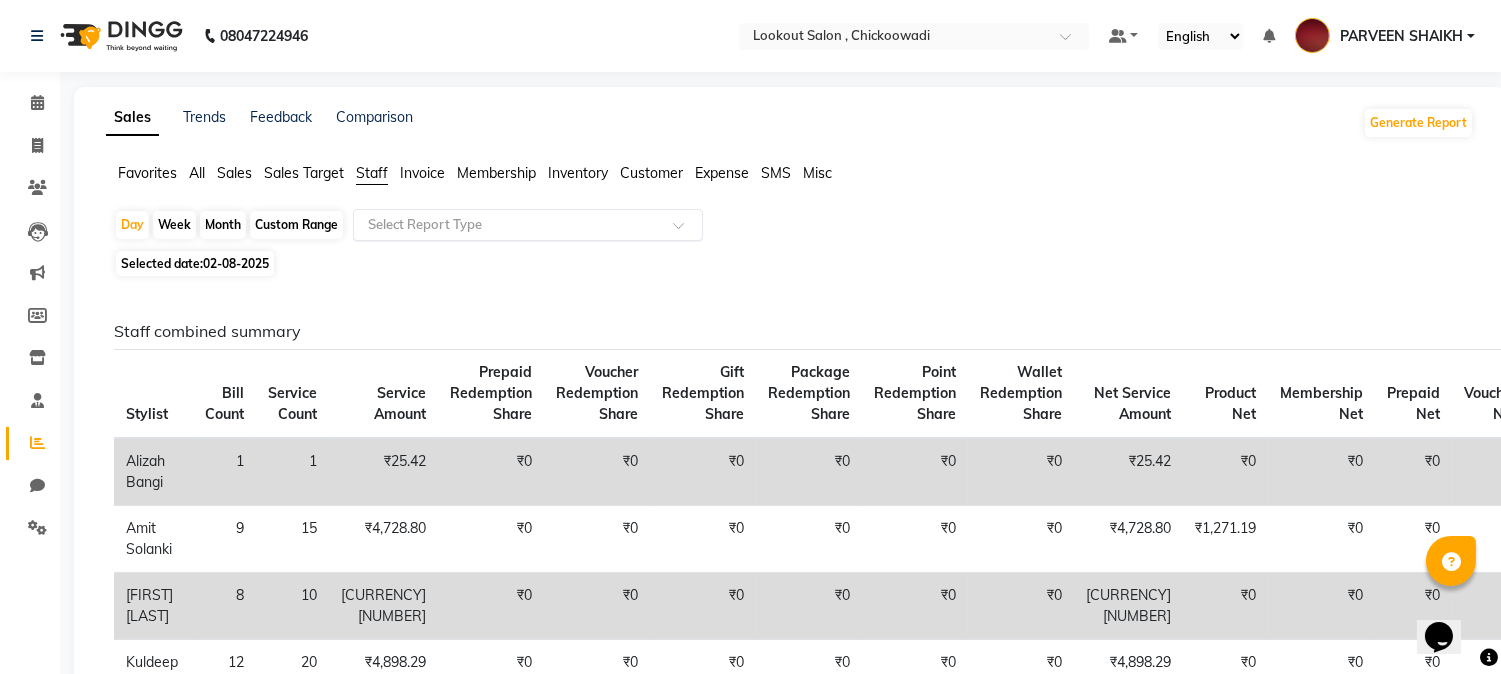 click 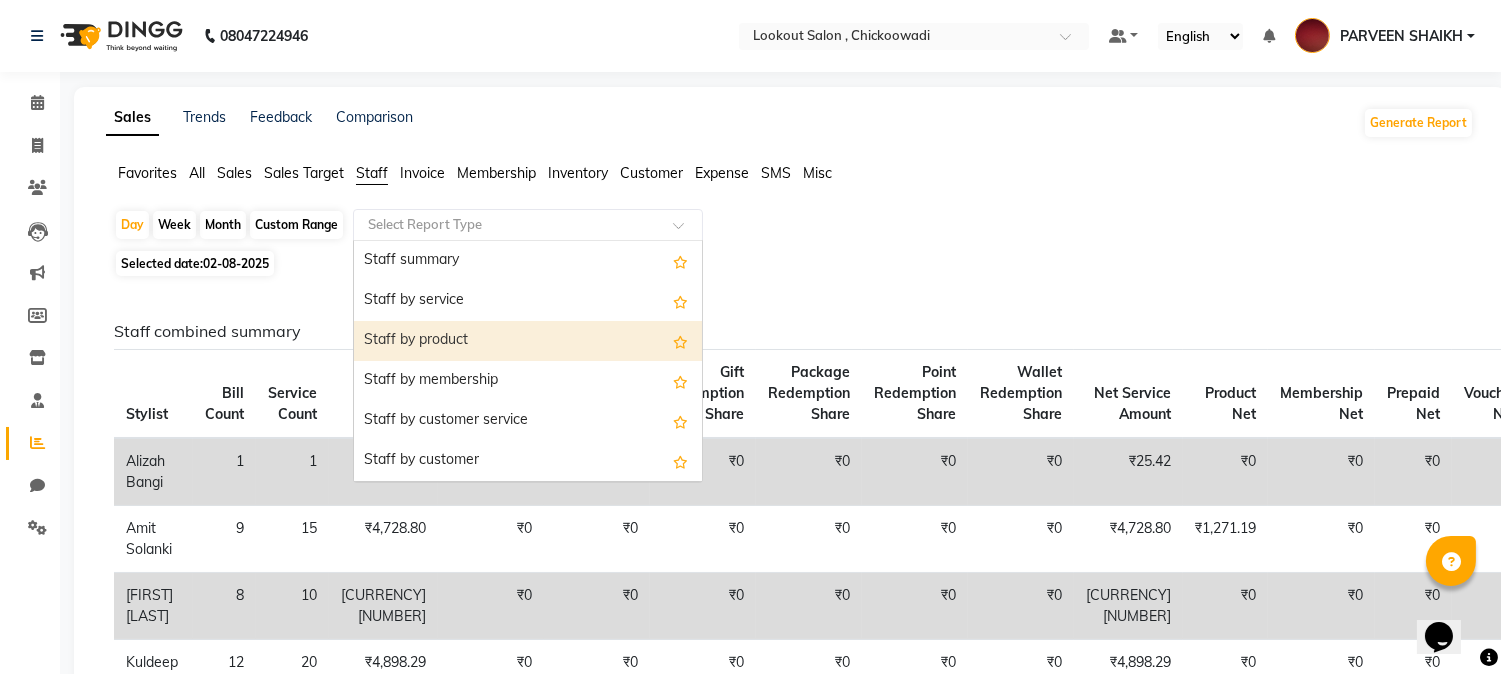 click on "Staff by product" at bounding box center (528, 341) 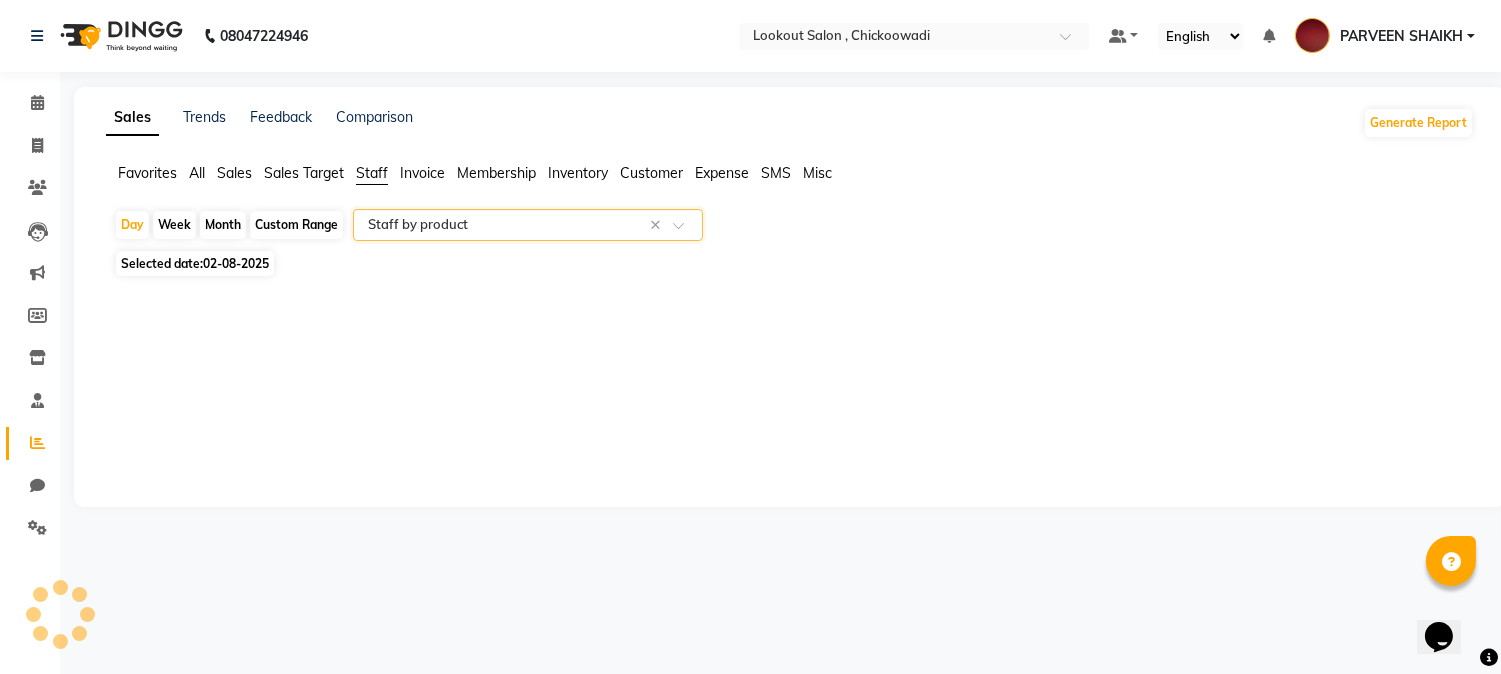 select on "full_report" 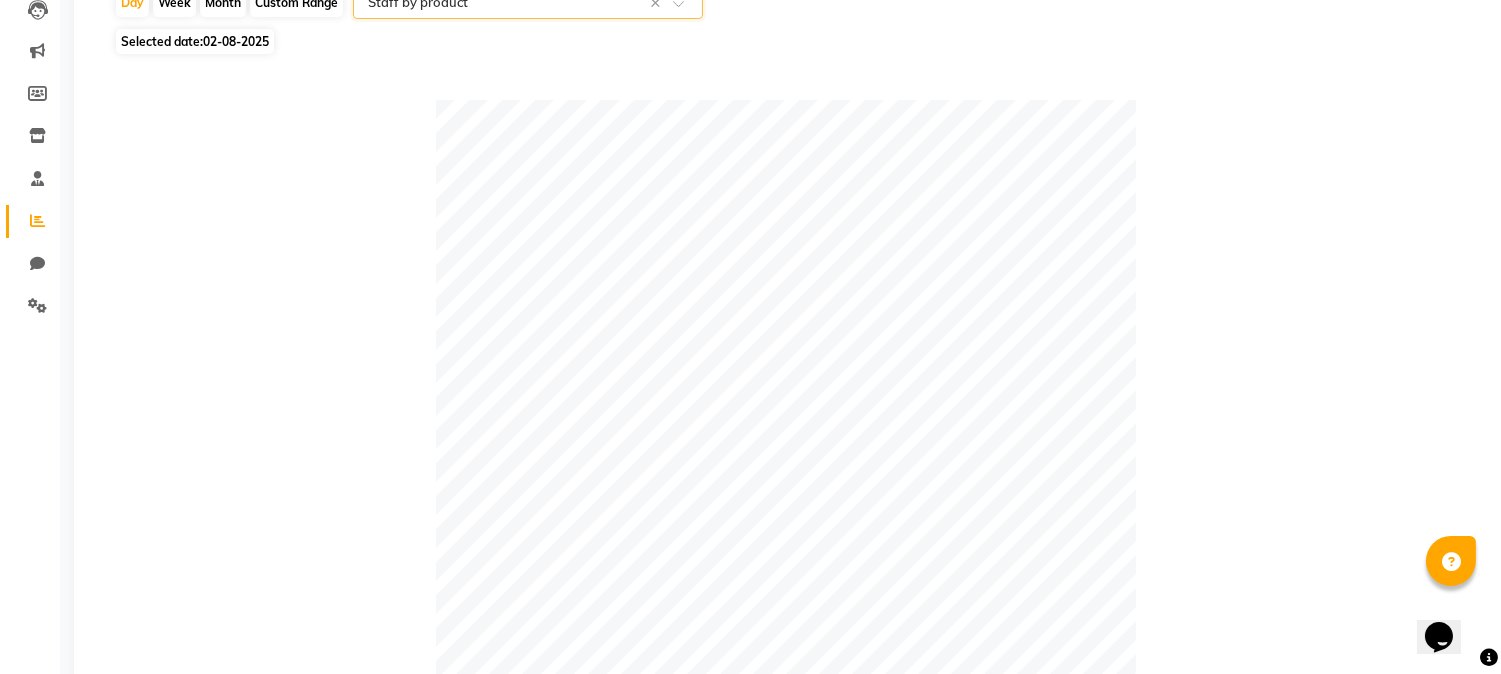 scroll, scrollTop: 0, scrollLeft: 0, axis: both 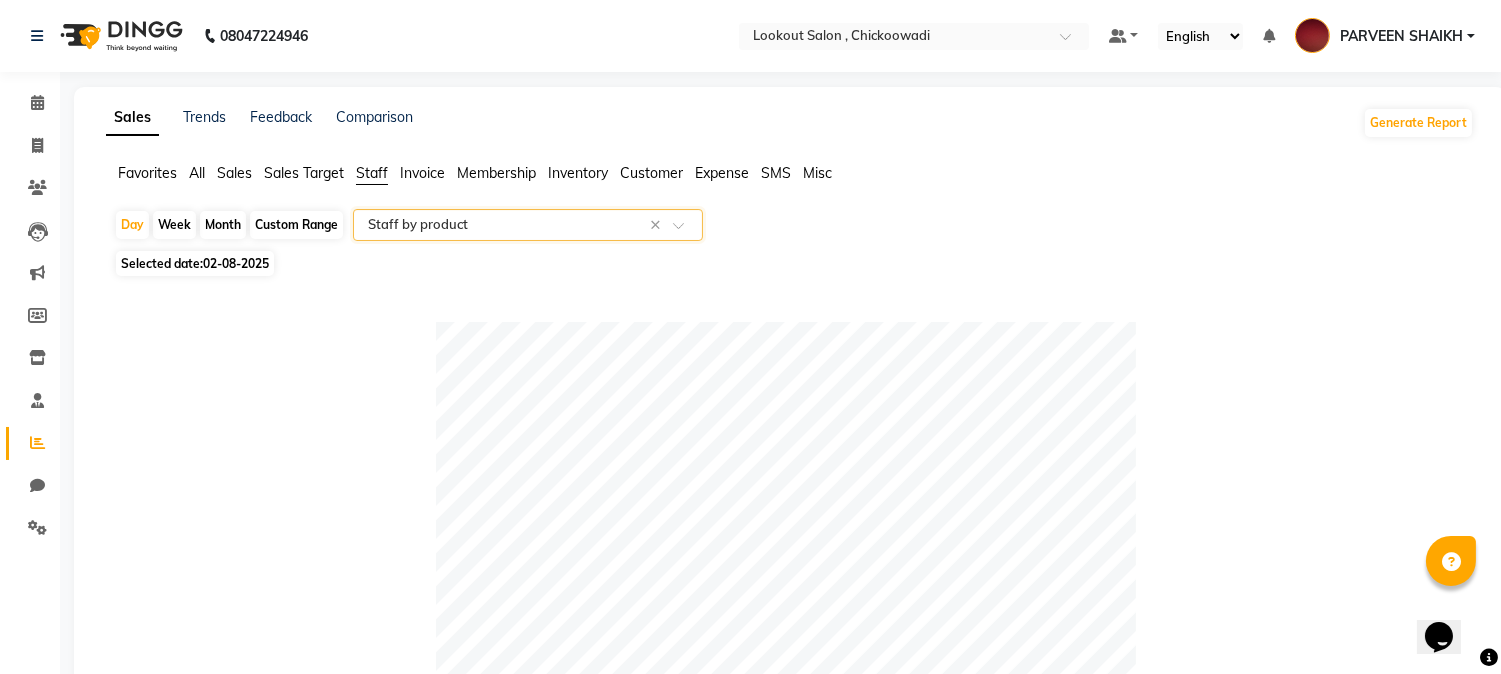 click 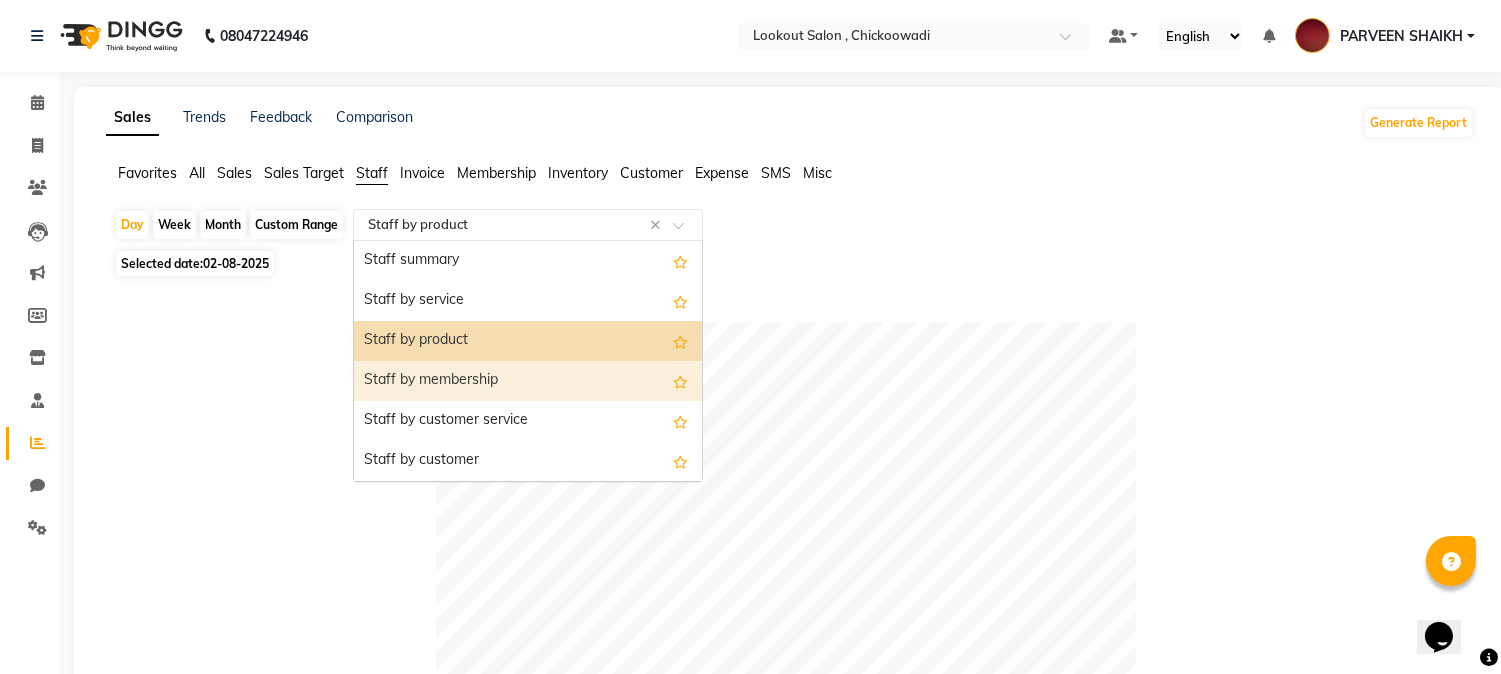 click on "Staff by membership" at bounding box center [528, 381] 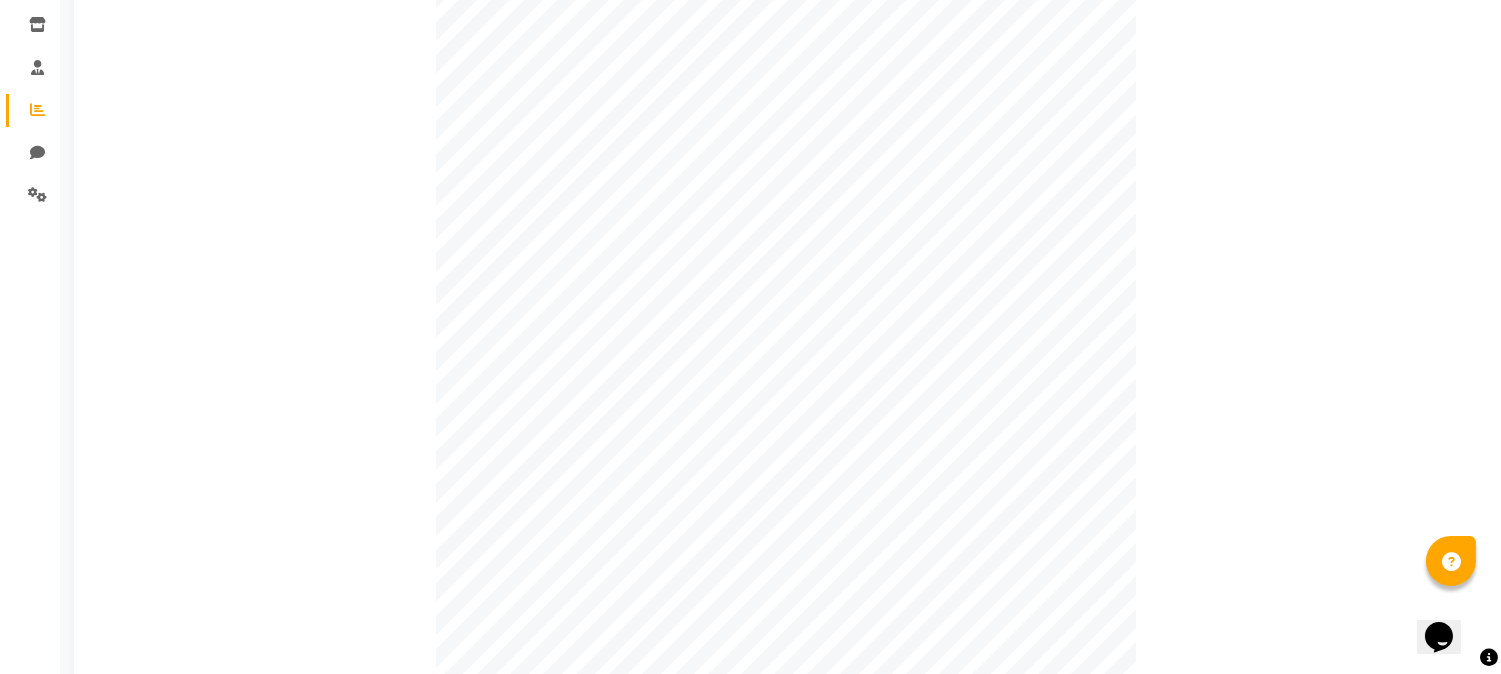 scroll, scrollTop: 0, scrollLeft: 0, axis: both 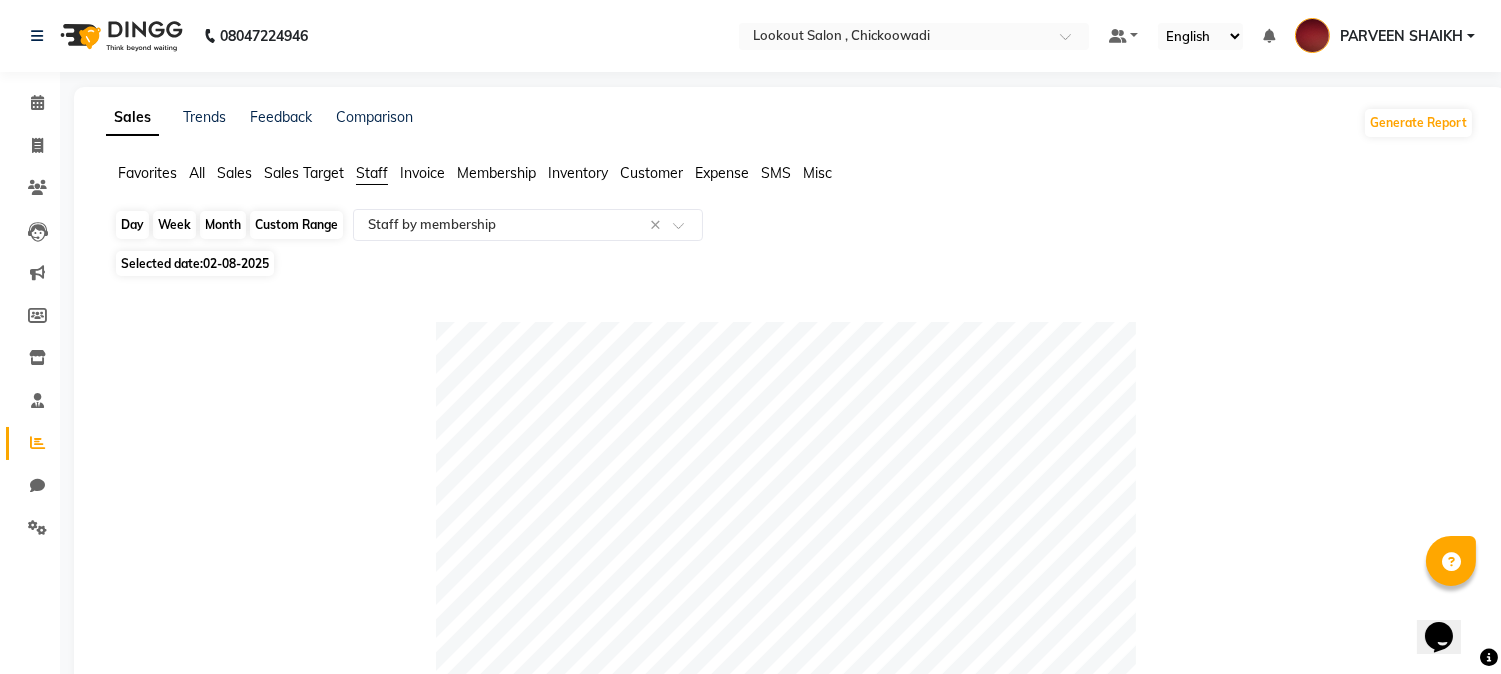 click on "Day" 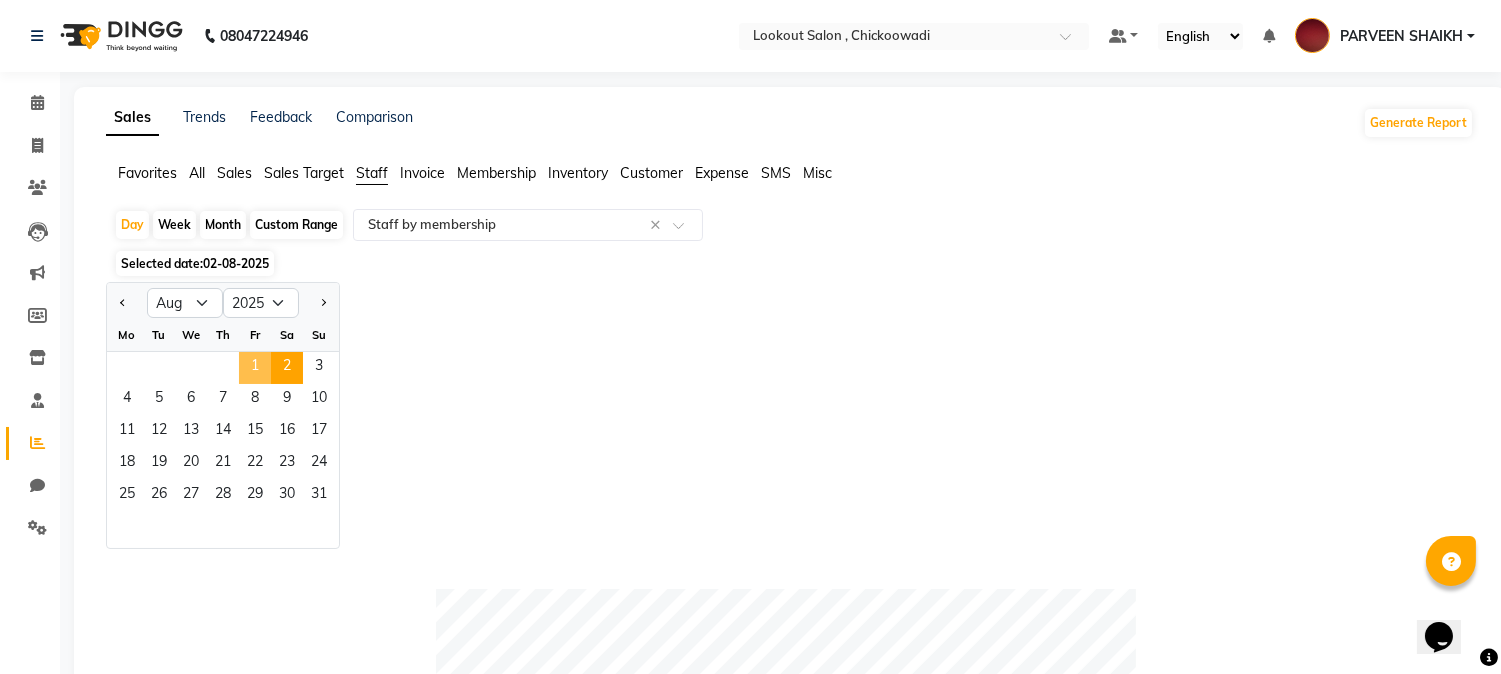 click on "1" 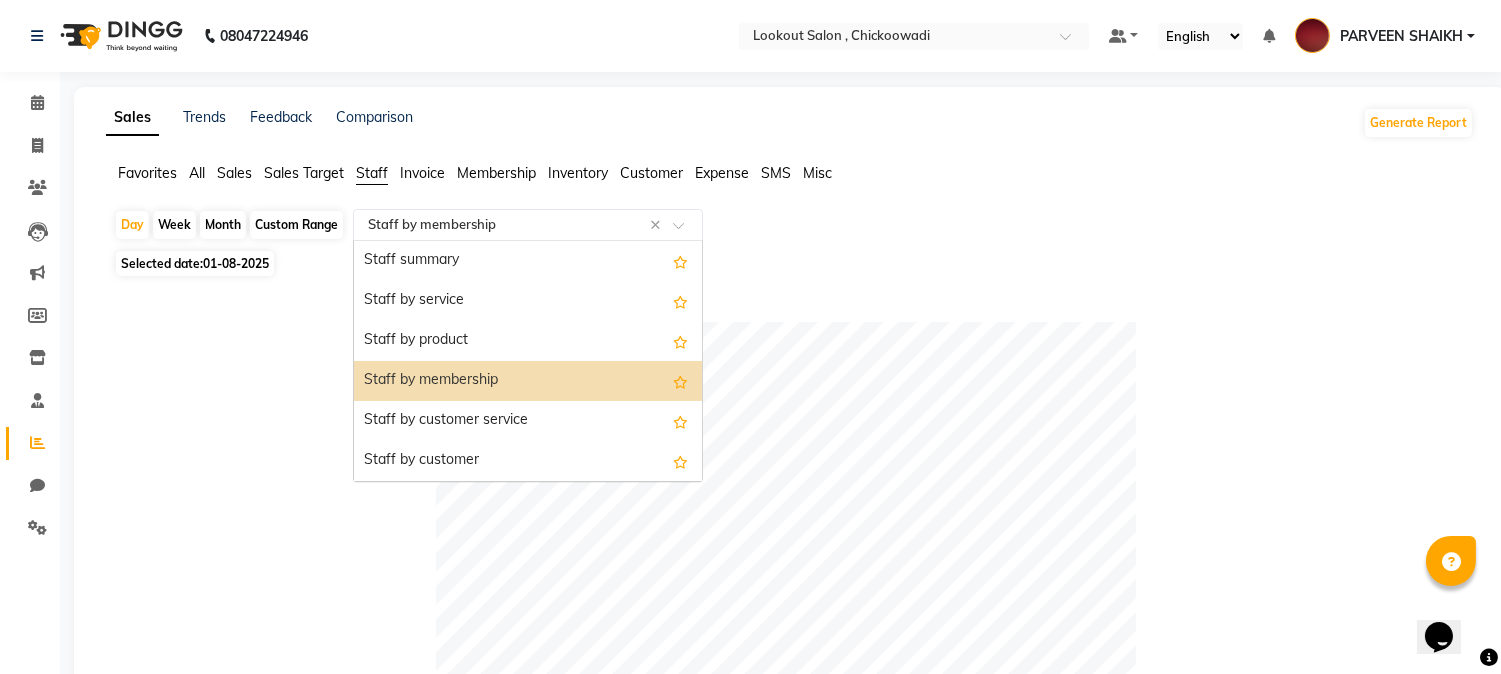 click 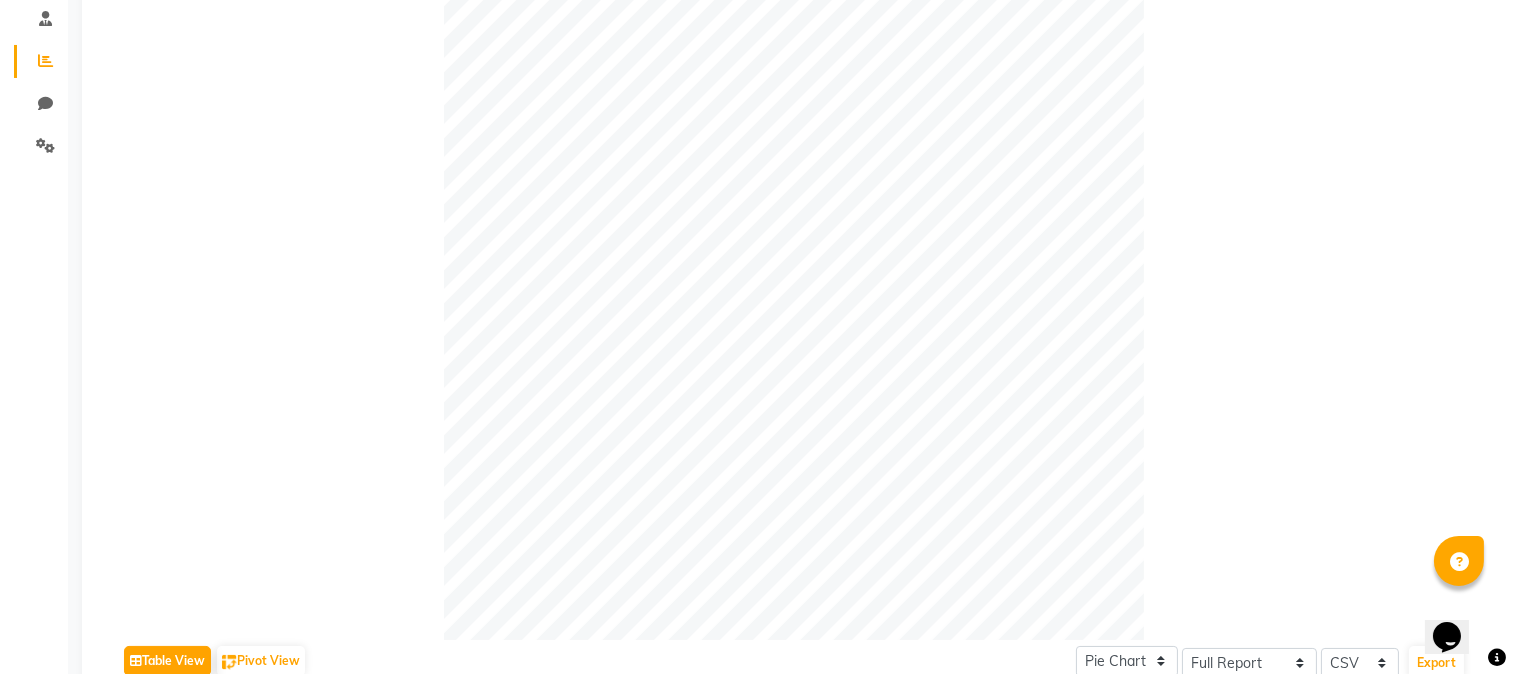 scroll, scrollTop: 0, scrollLeft: 0, axis: both 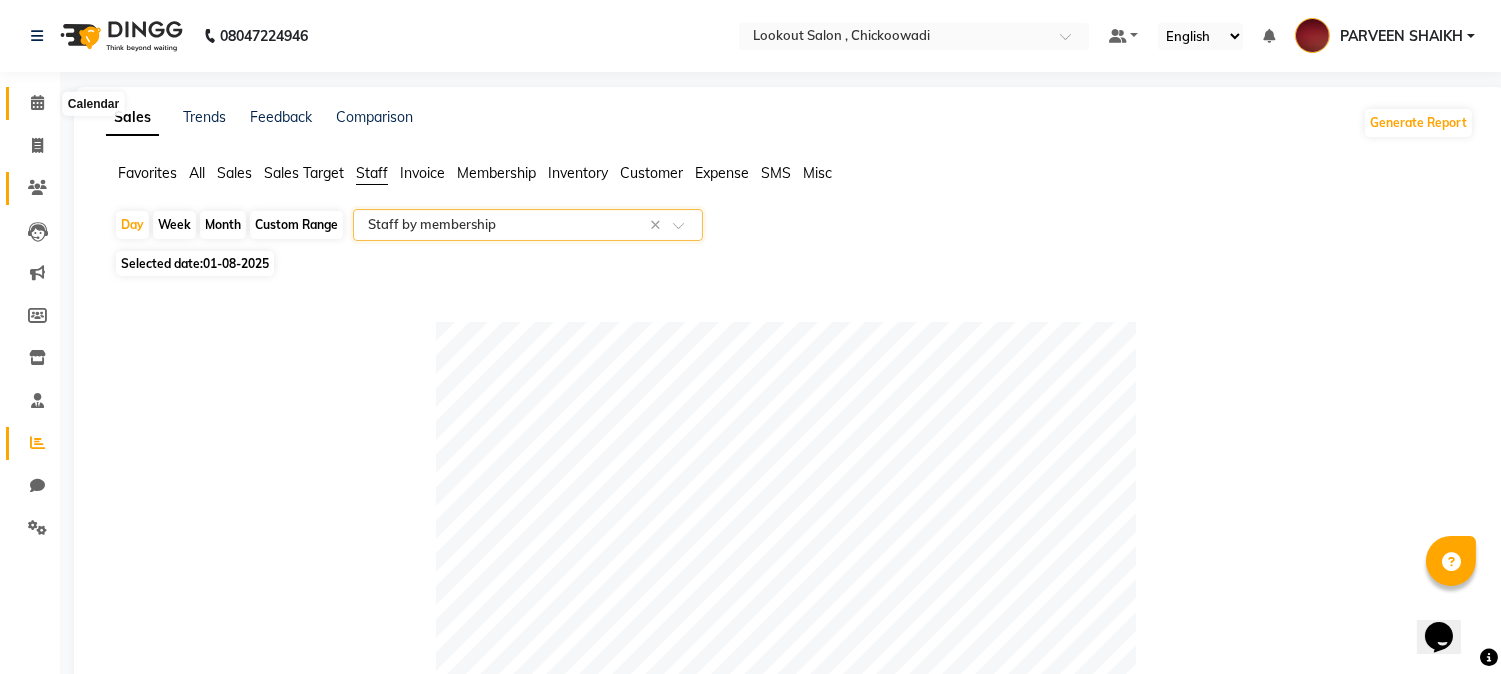 drag, startPoint x: 31, startPoint y: 102, endPoint x: 48, endPoint y: 171, distance: 71.063354 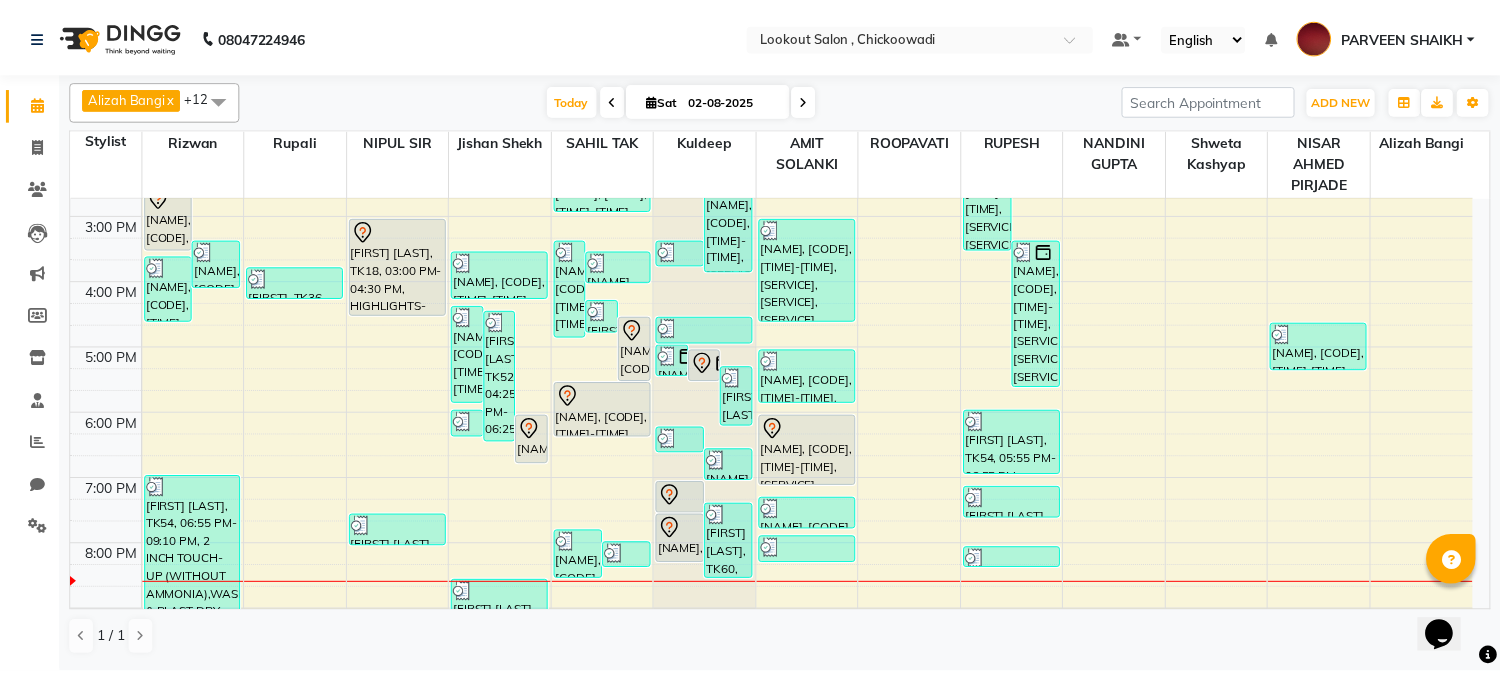scroll, scrollTop: 646, scrollLeft: 0, axis: vertical 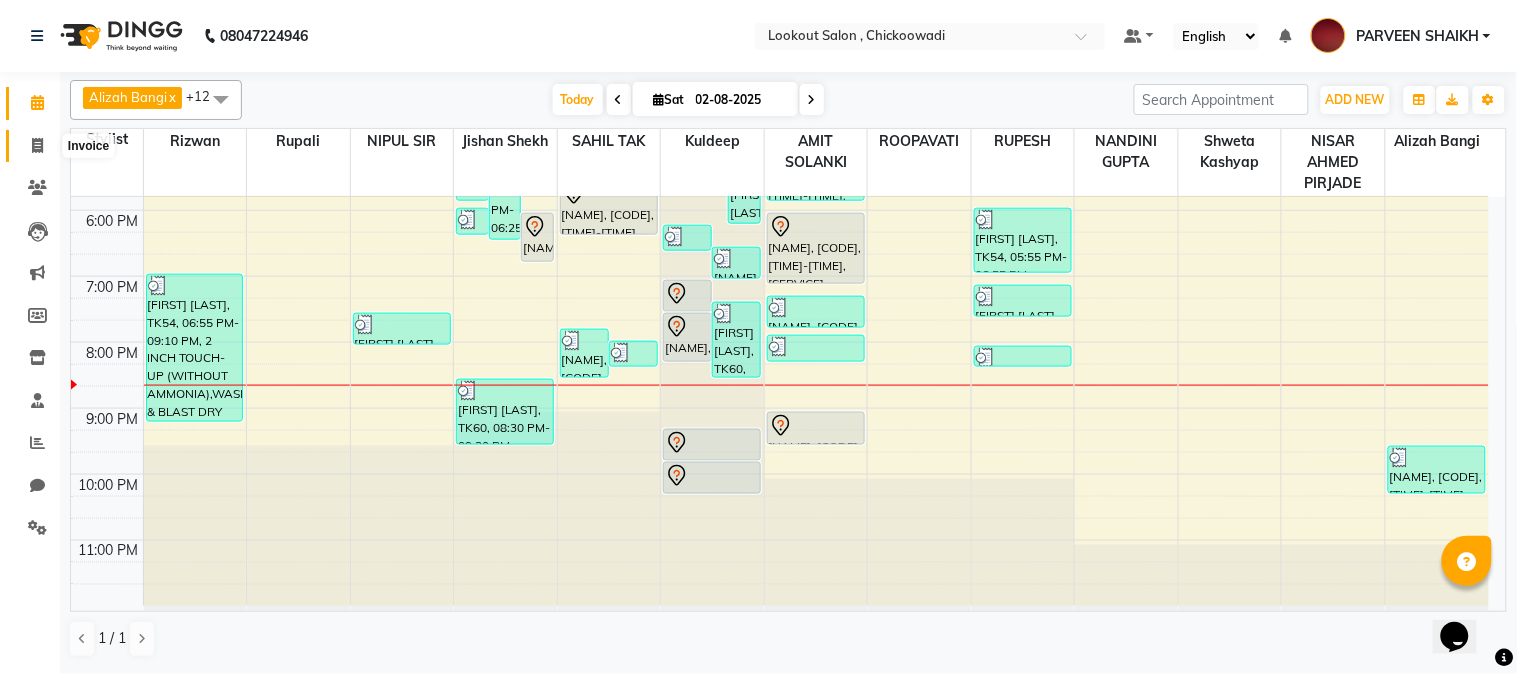 click 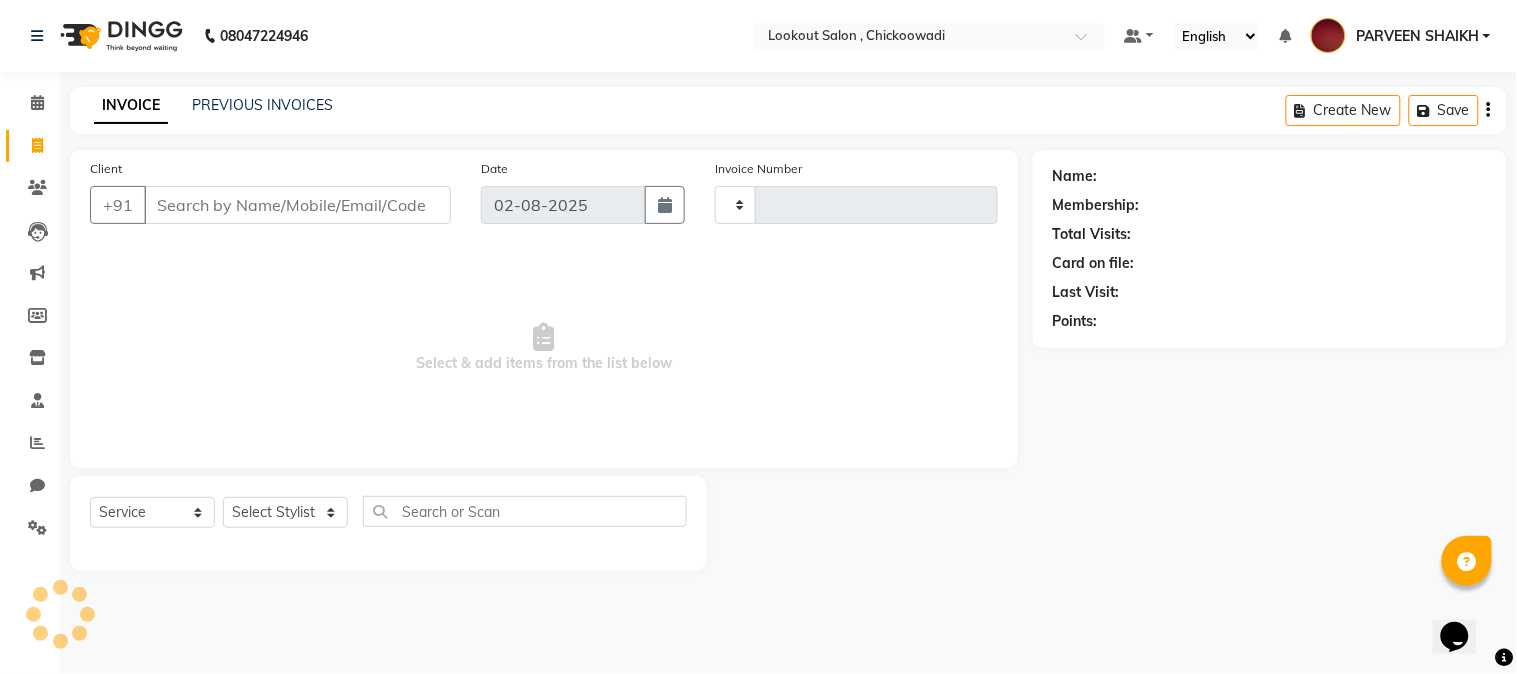 type on "4941" 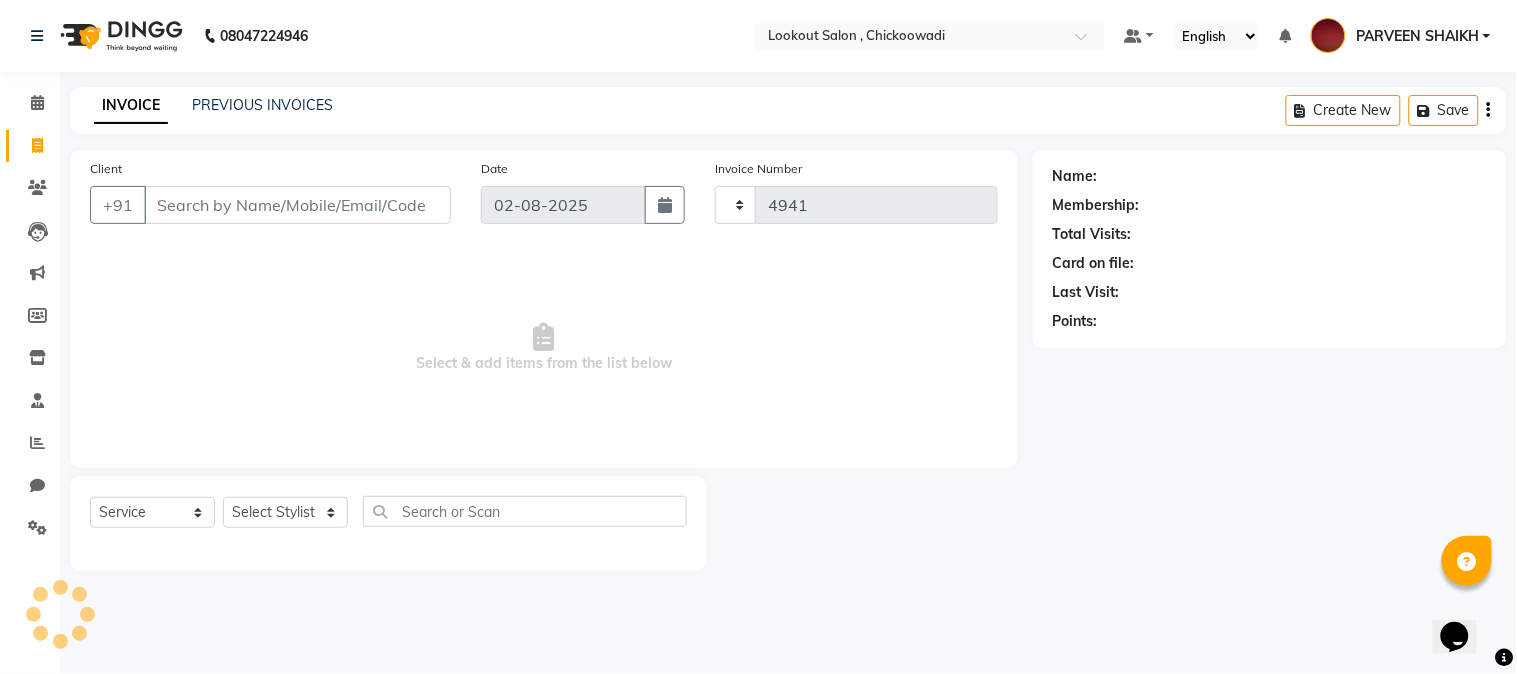select on "151" 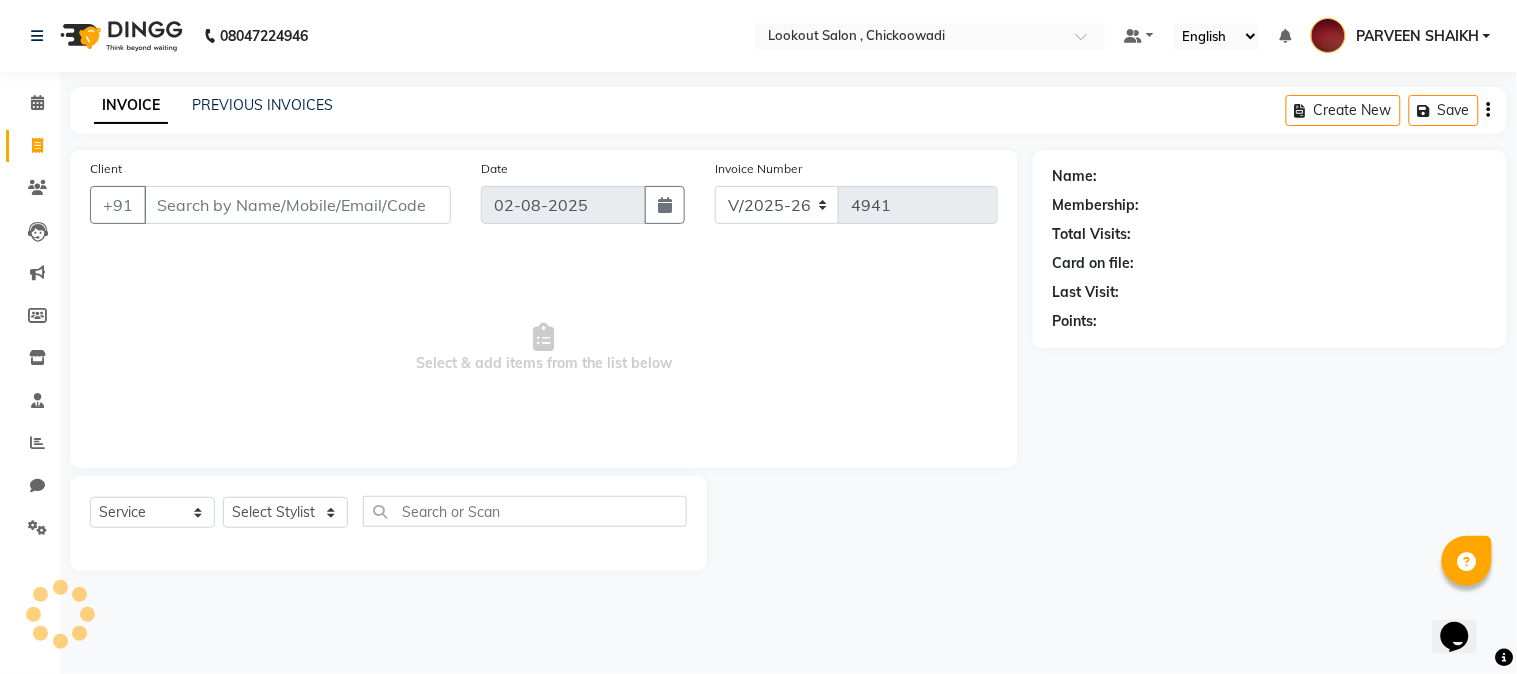 click on "Client" at bounding box center [297, 205] 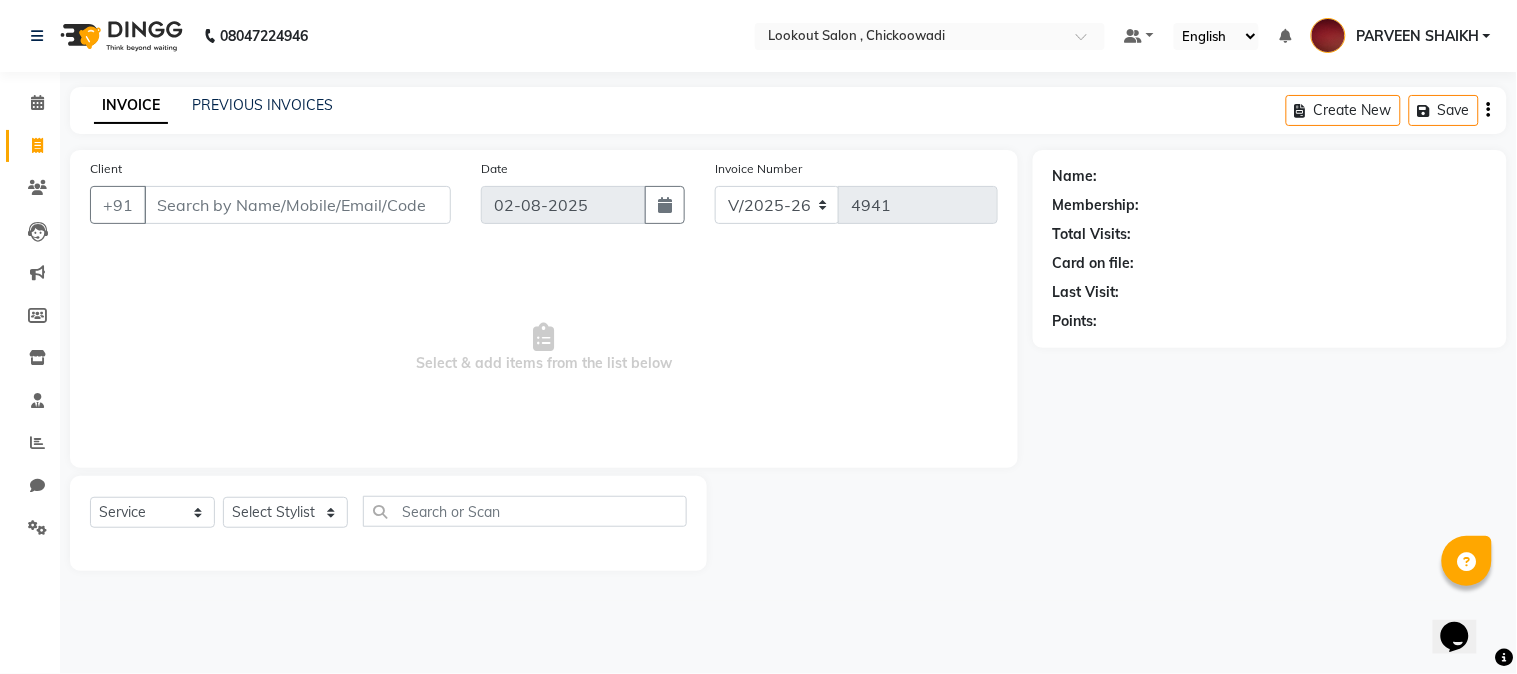 click on "Client" at bounding box center (297, 205) 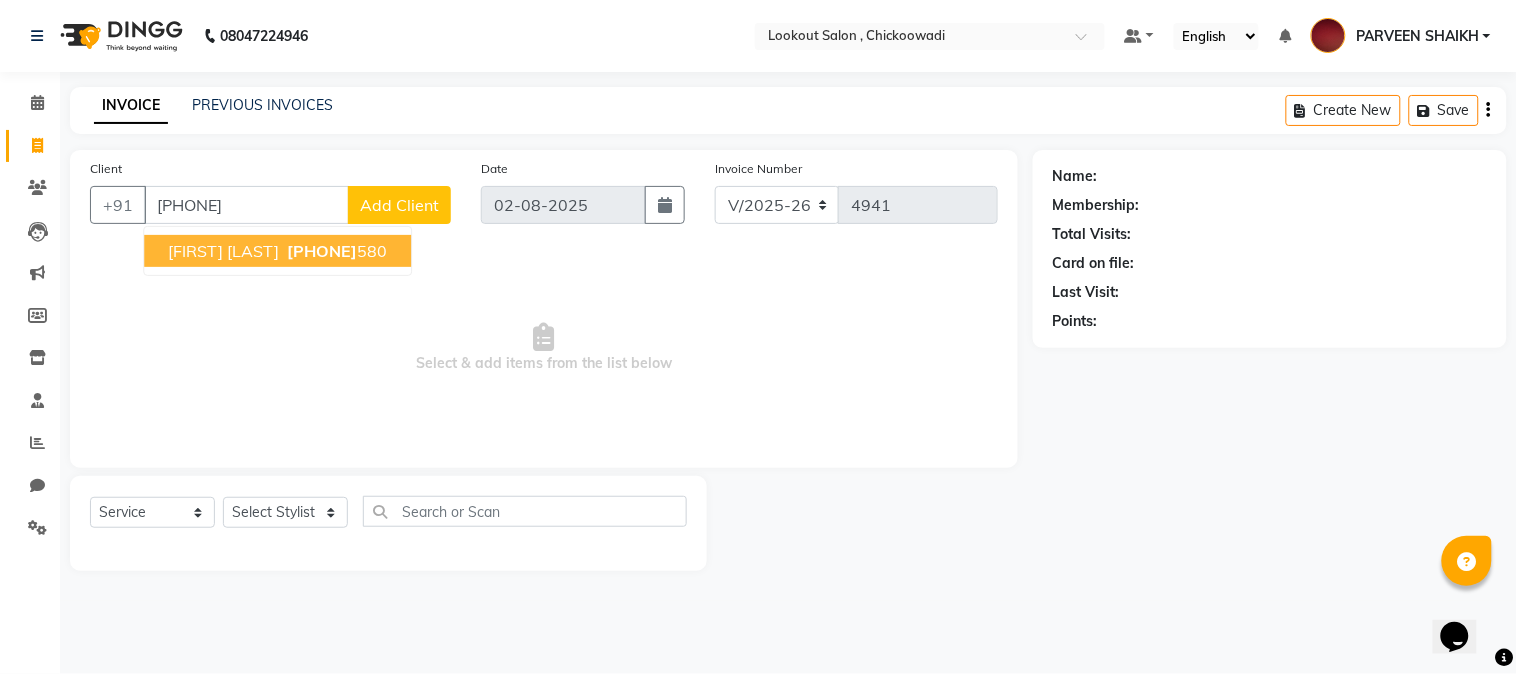 click on "9426471 580" at bounding box center (335, 251) 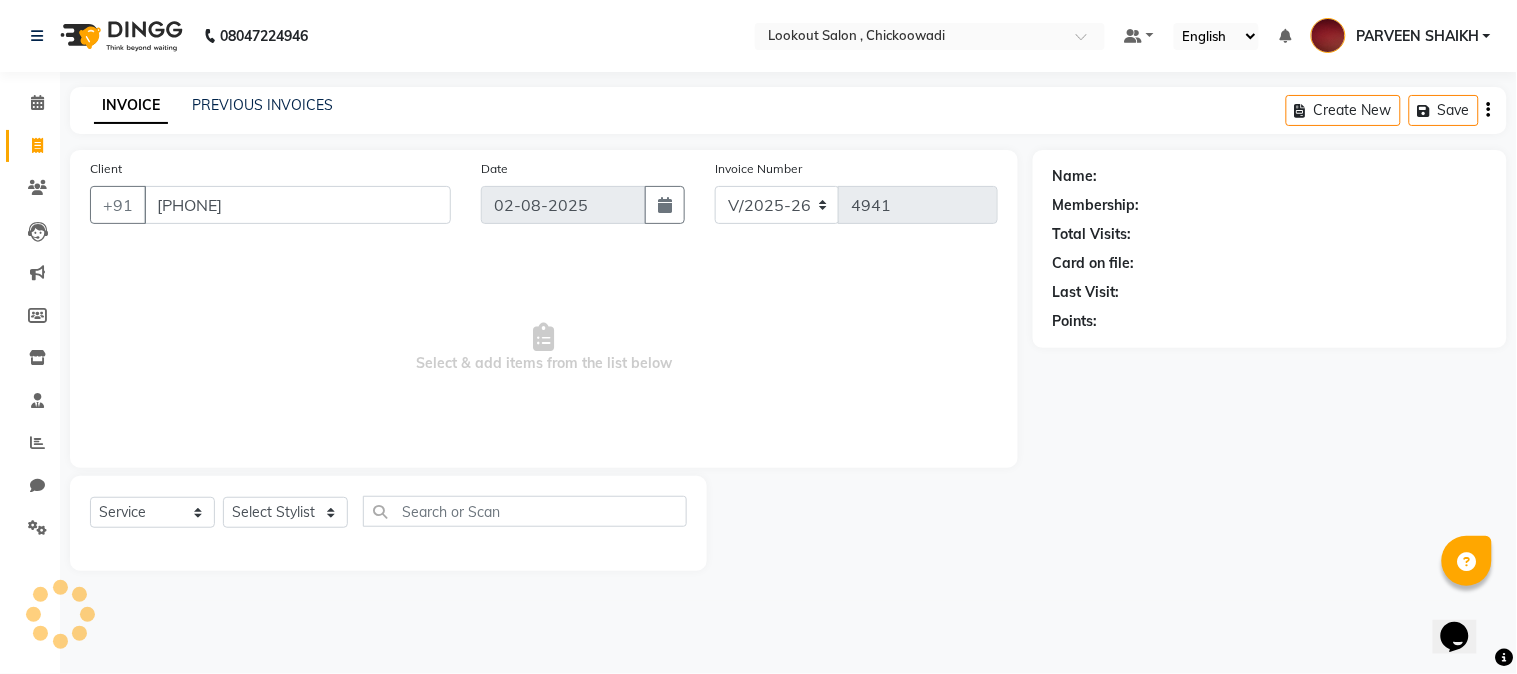 type on "[PHONE]" 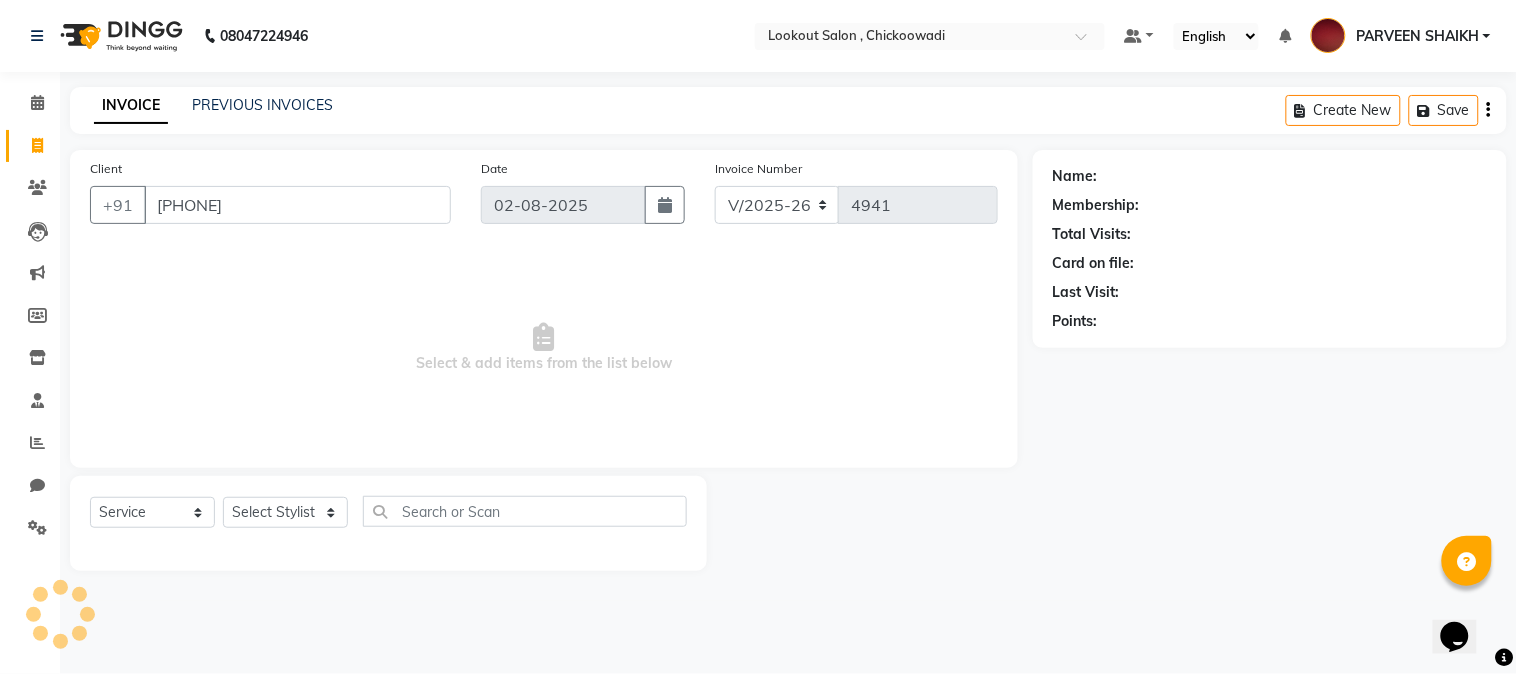 select on "1: Object" 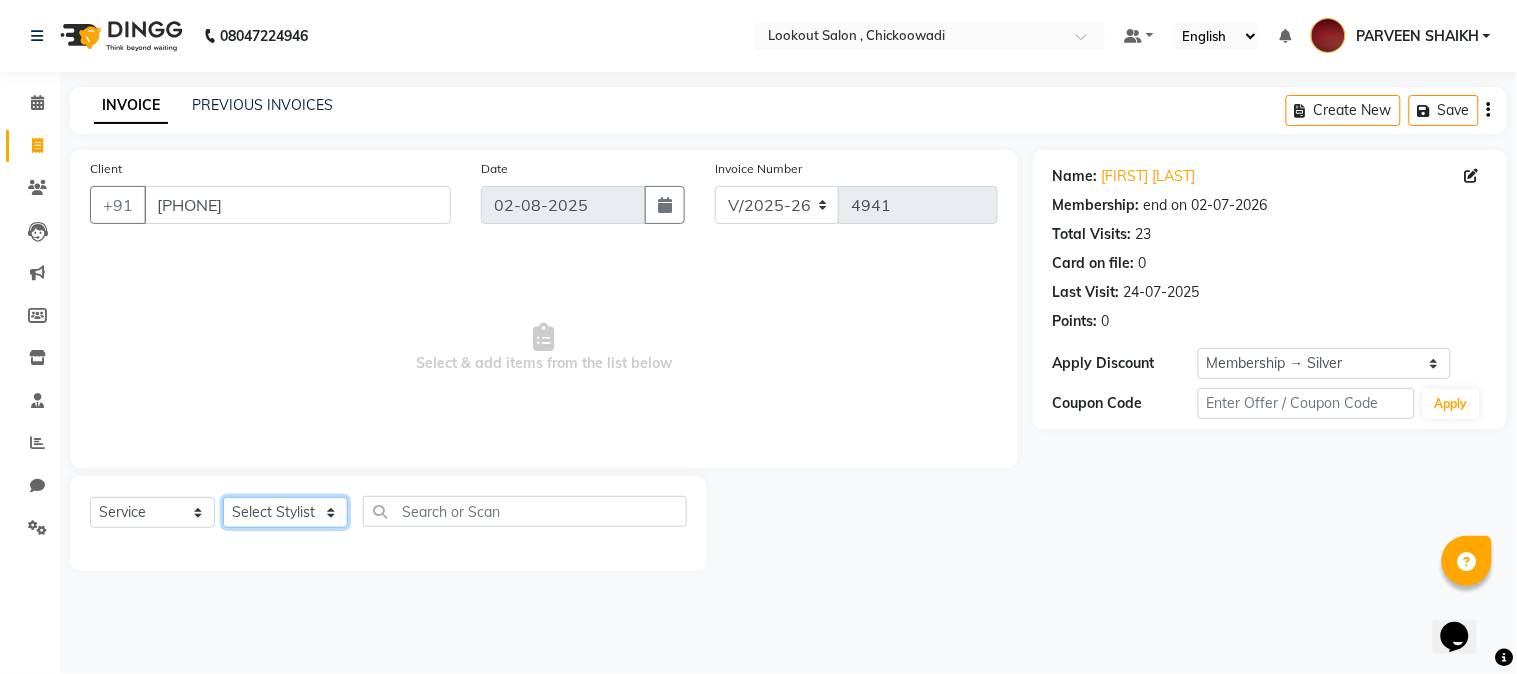 click on "Select Stylist [FIRST] [LAST] [FIRST] [FIRST] [FIRST] [LAST] [FIRST] [LAST] [FIRST] [FIRST] [FIRST] [FIRST] [LAST] [FIRST] [LAST] [FIRST] [FIRST]" 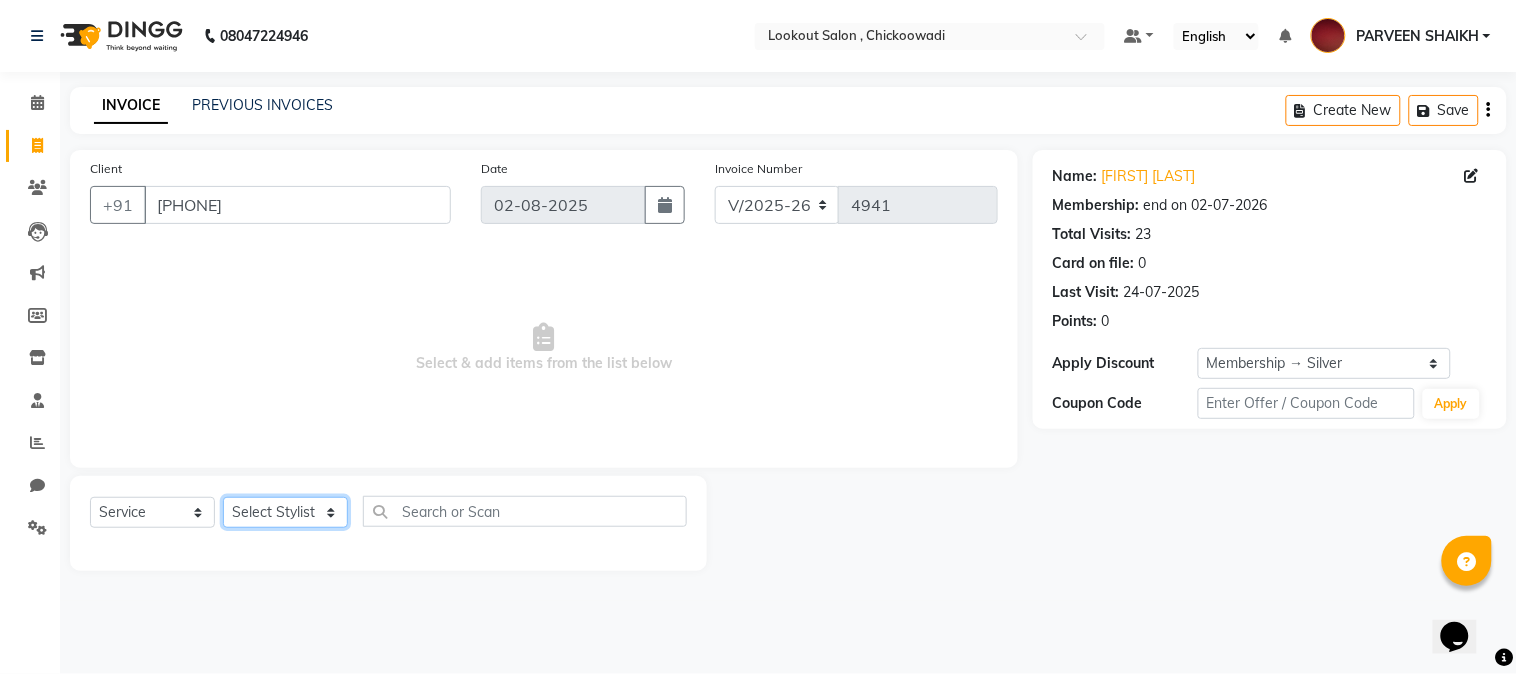 click on "Select Stylist [FIRST] [LAST] [FIRST] [FIRST] [FIRST] [LAST] [FIRST] [LAST] [FIRST] [FIRST] [FIRST] [FIRST] [LAST] [FIRST] [LAST] [FIRST] [FIRST]" 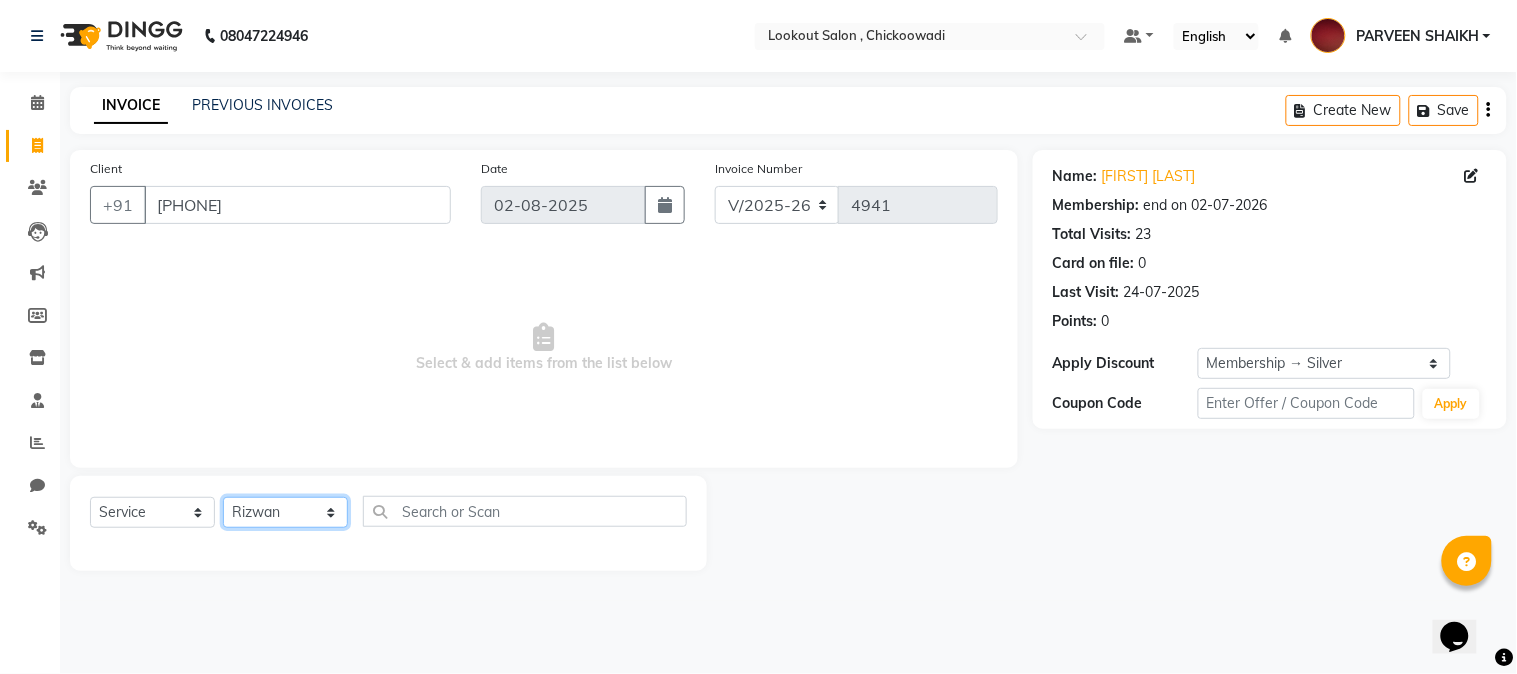 click on "Select Stylist [FIRST] [LAST] [FIRST] [FIRST] [FIRST] [LAST] [FIRST] [LAST] [FIRST] [FIRST] [FIRST] [FIRST] [LAST] [FIRST] [LAST] [FIRST] [FIRST]" 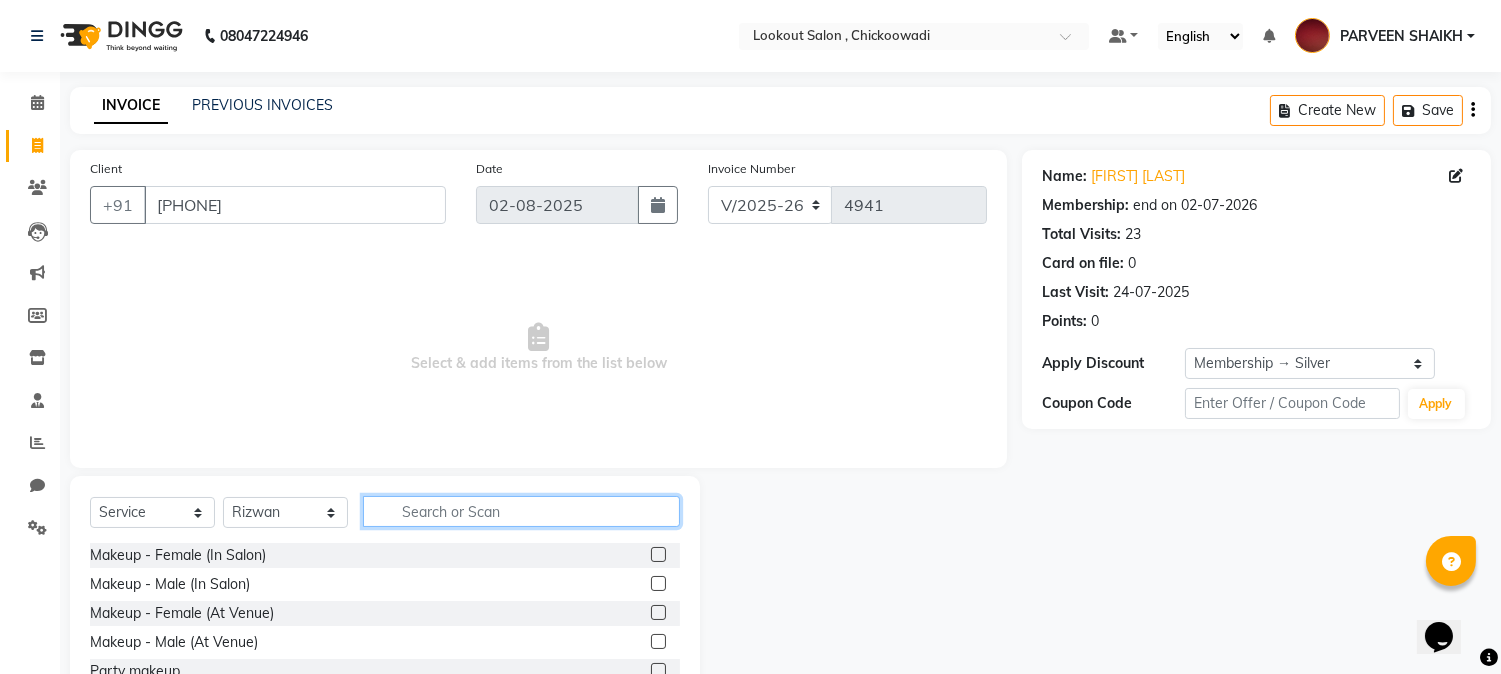 click 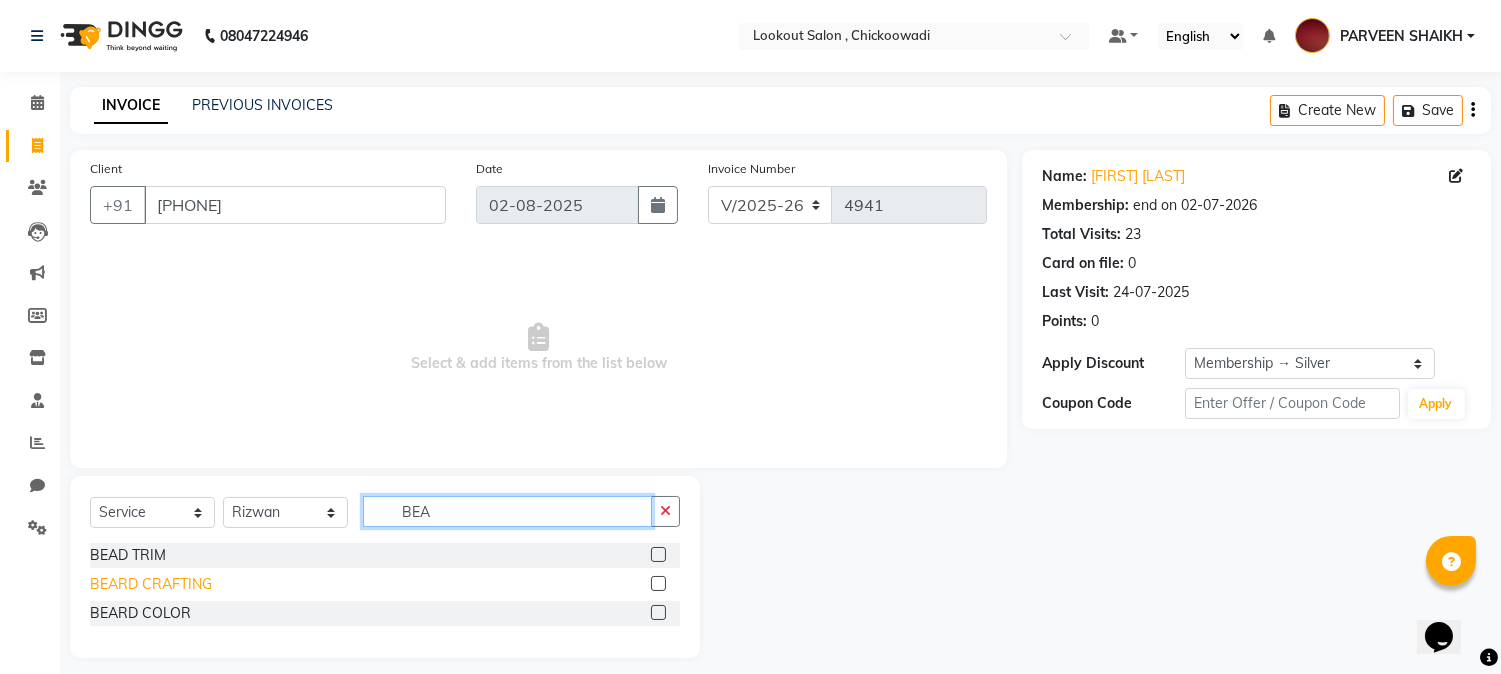 type on "BEA" 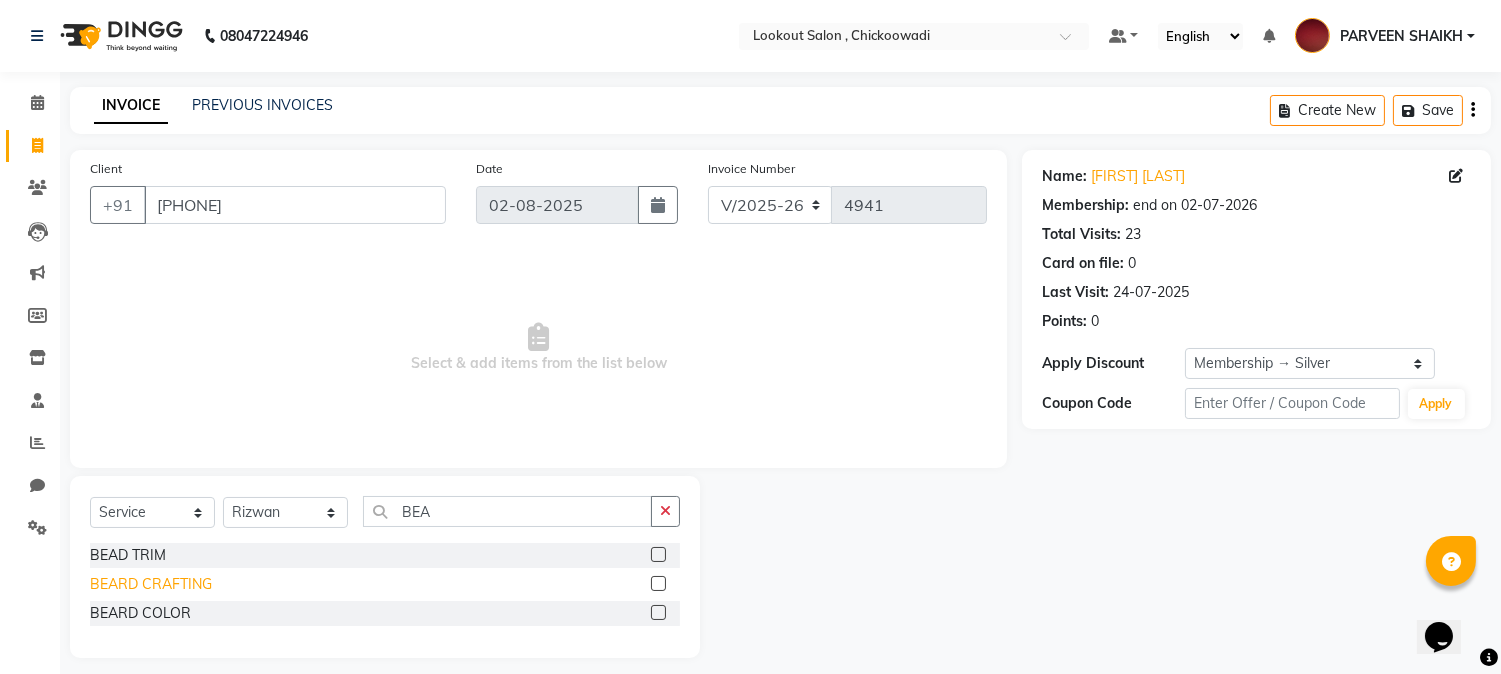 click on "BEARD CRAFTING" 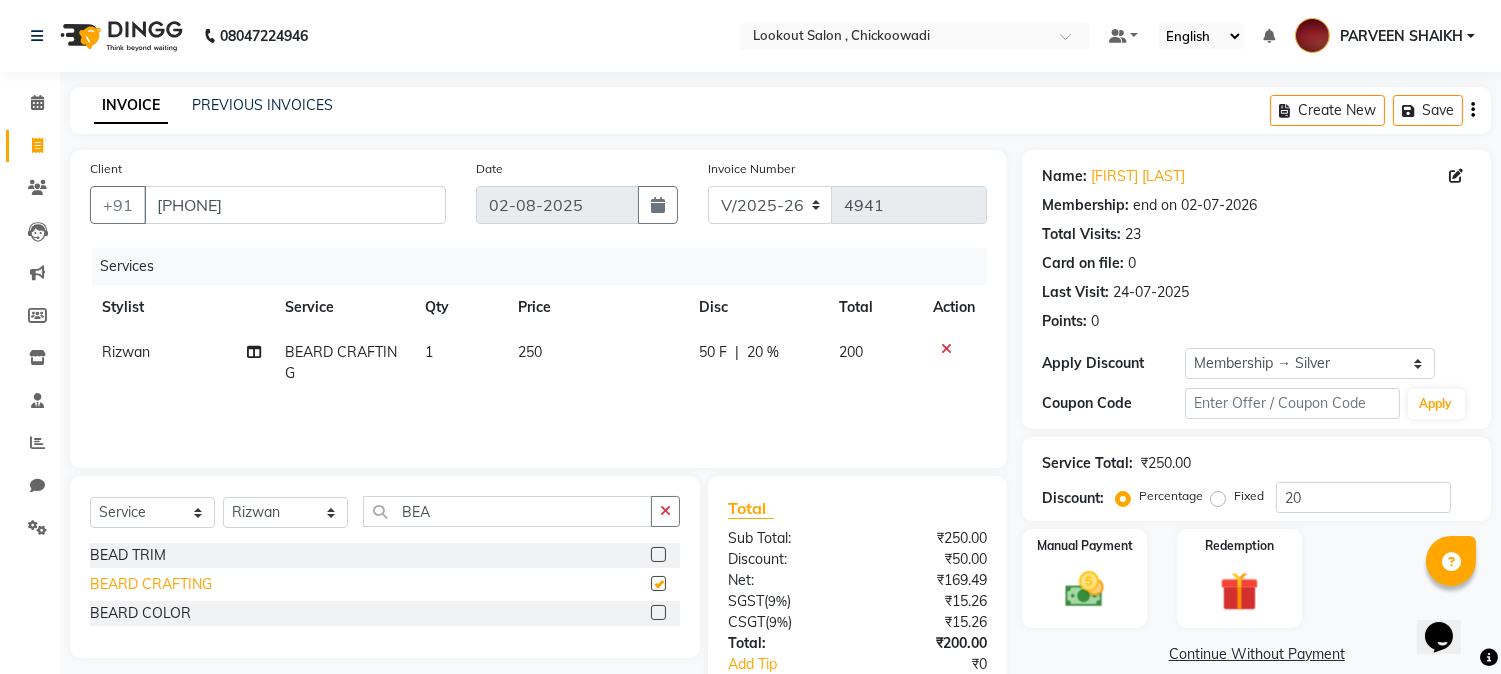checkbox on "false" 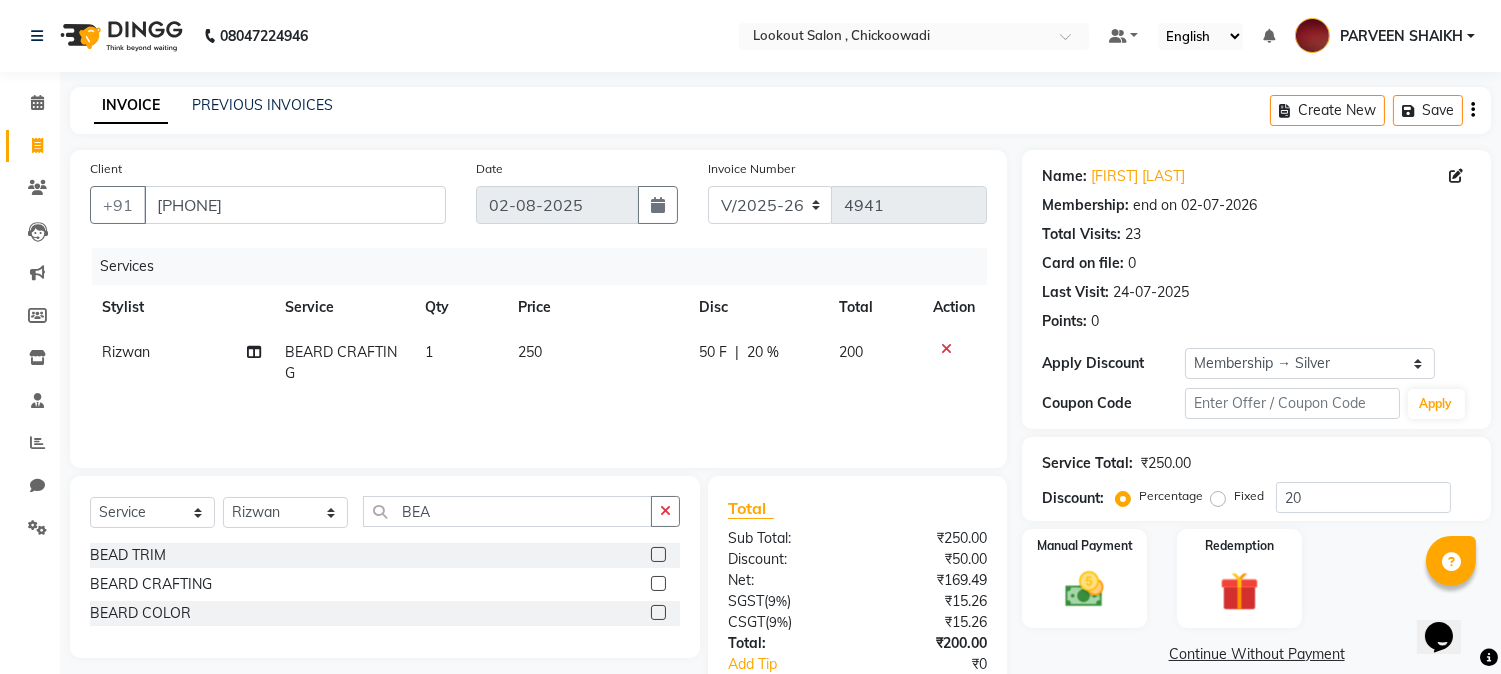 scroll, scrollTop: 125, scrollLeft: 0, axis: vertical 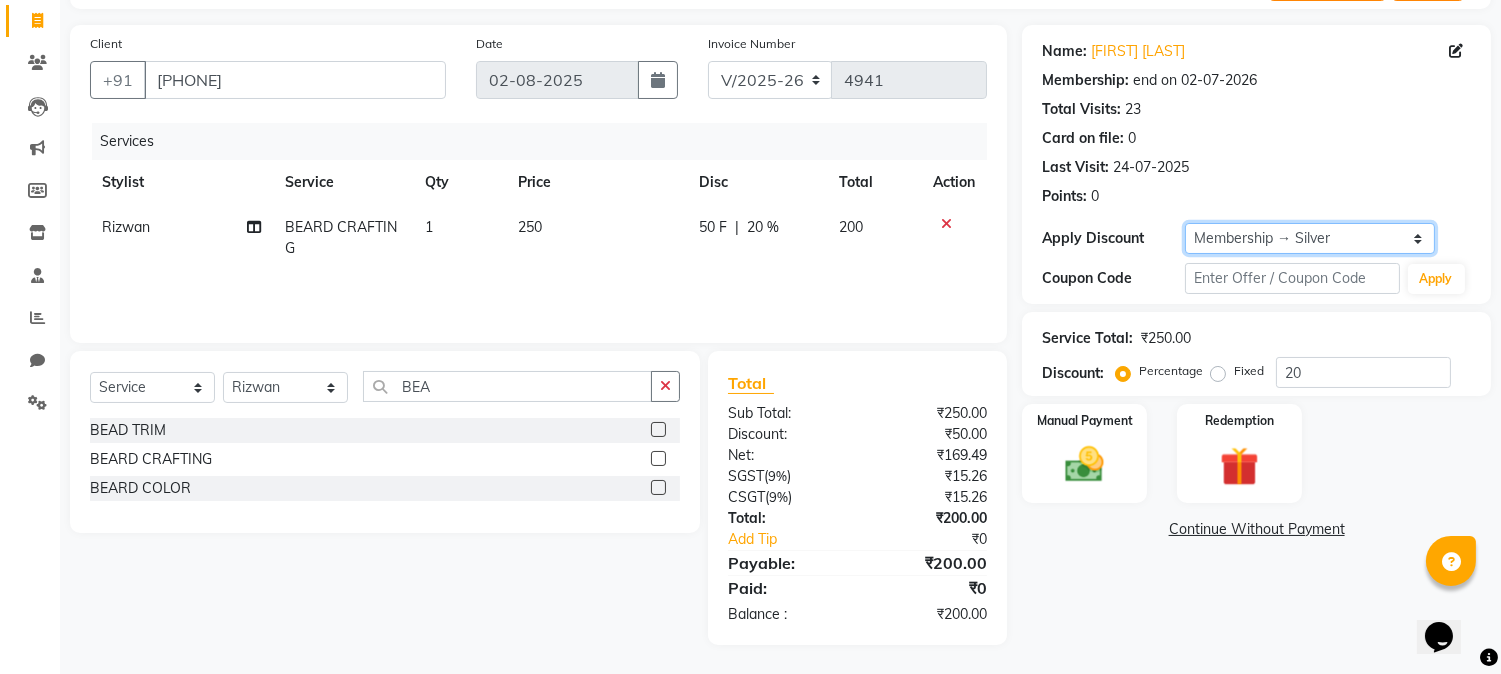 click on "Select Membership → Silver" 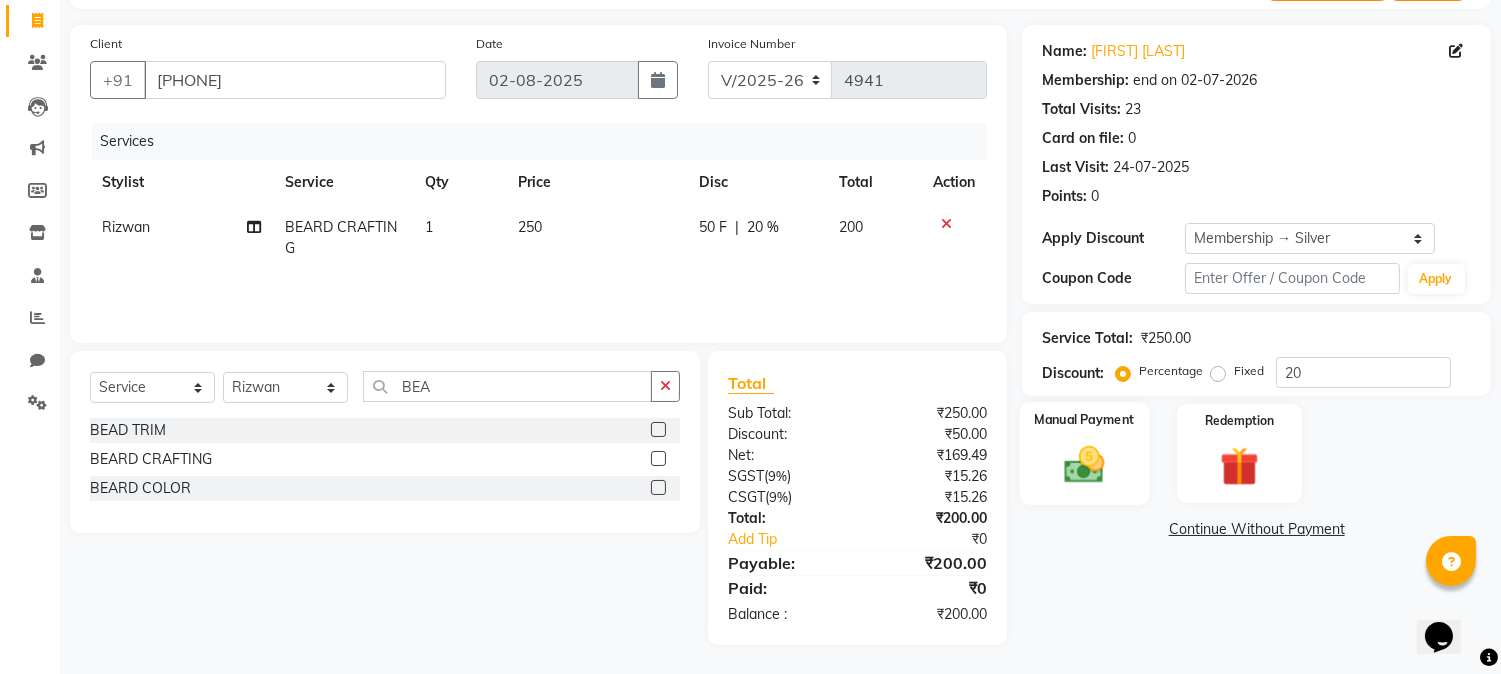 click 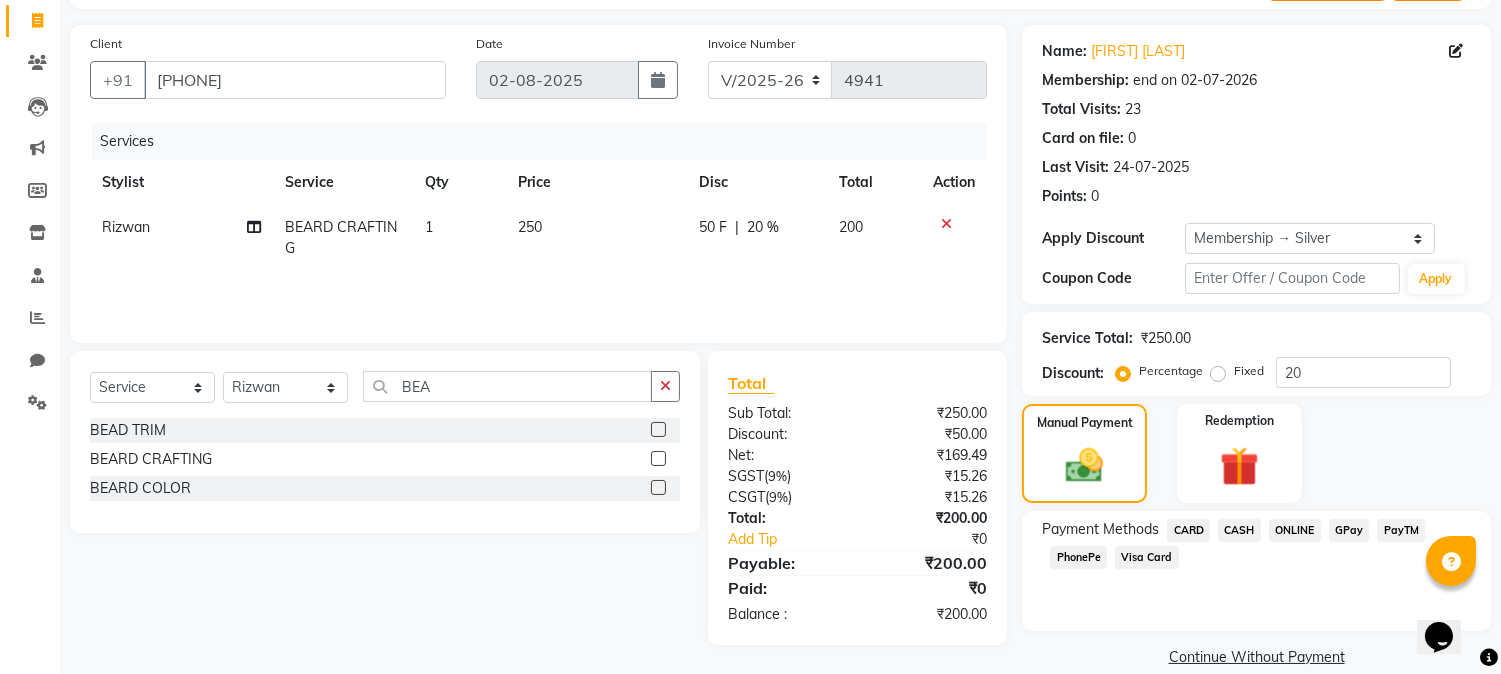 click on "CASH" 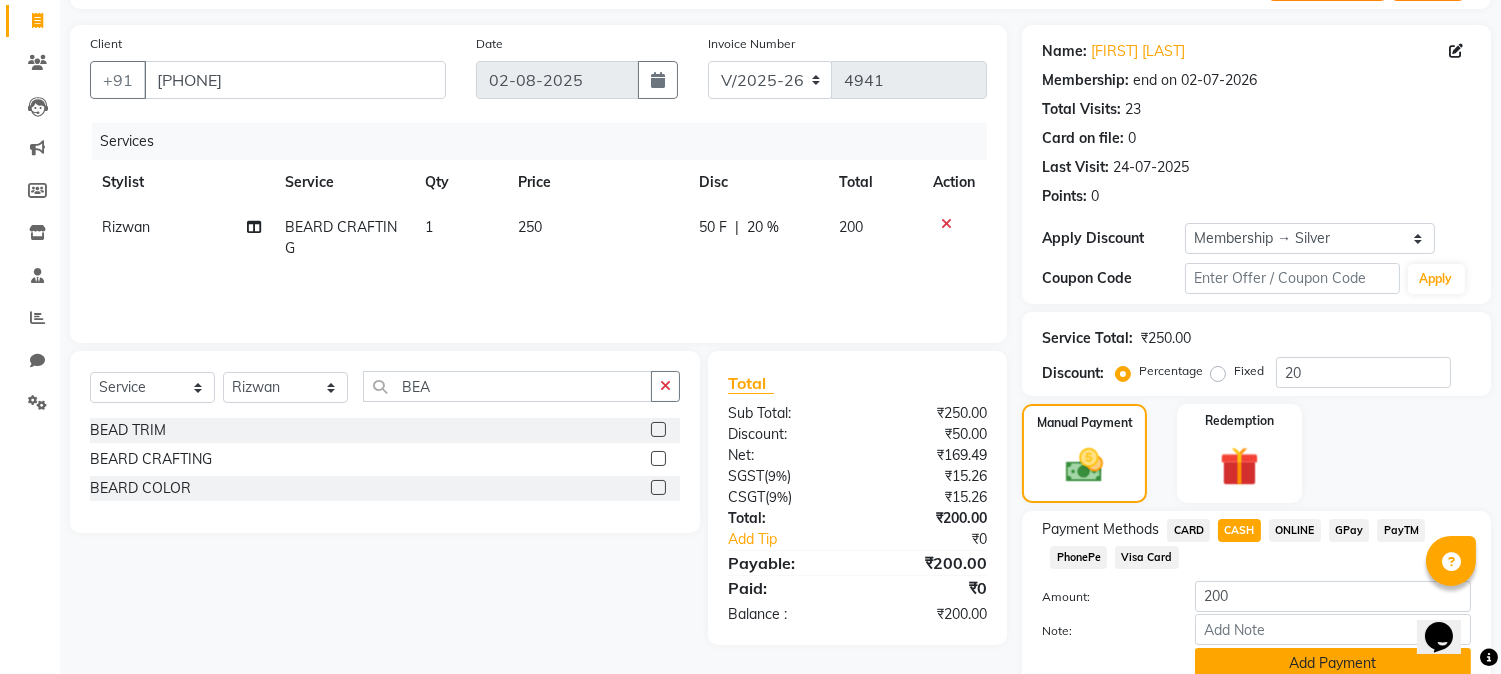 scroll, scrollTop: 208, scrollLeft: 0, axis: vertical 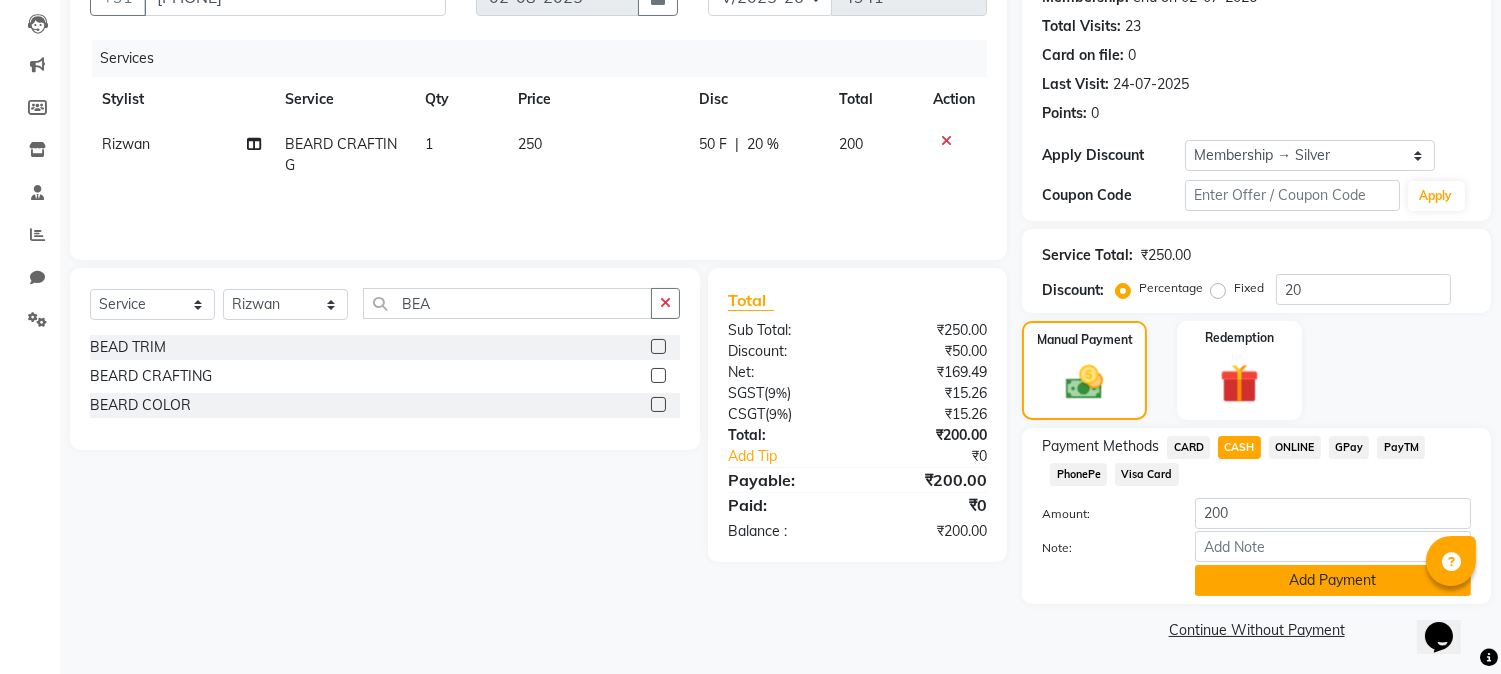click on "Add Payment" 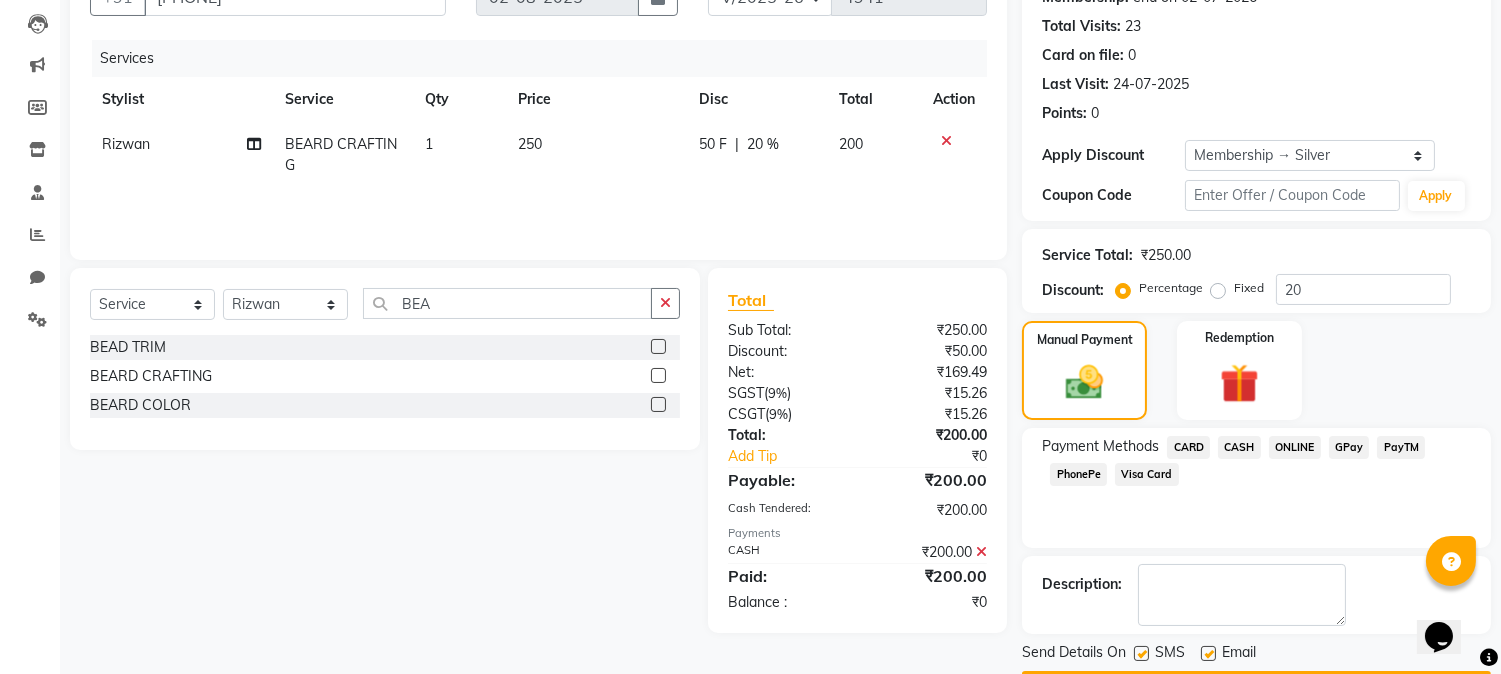 scroll, scrollTop: 265, scrollLeft: 0, axis: vertical 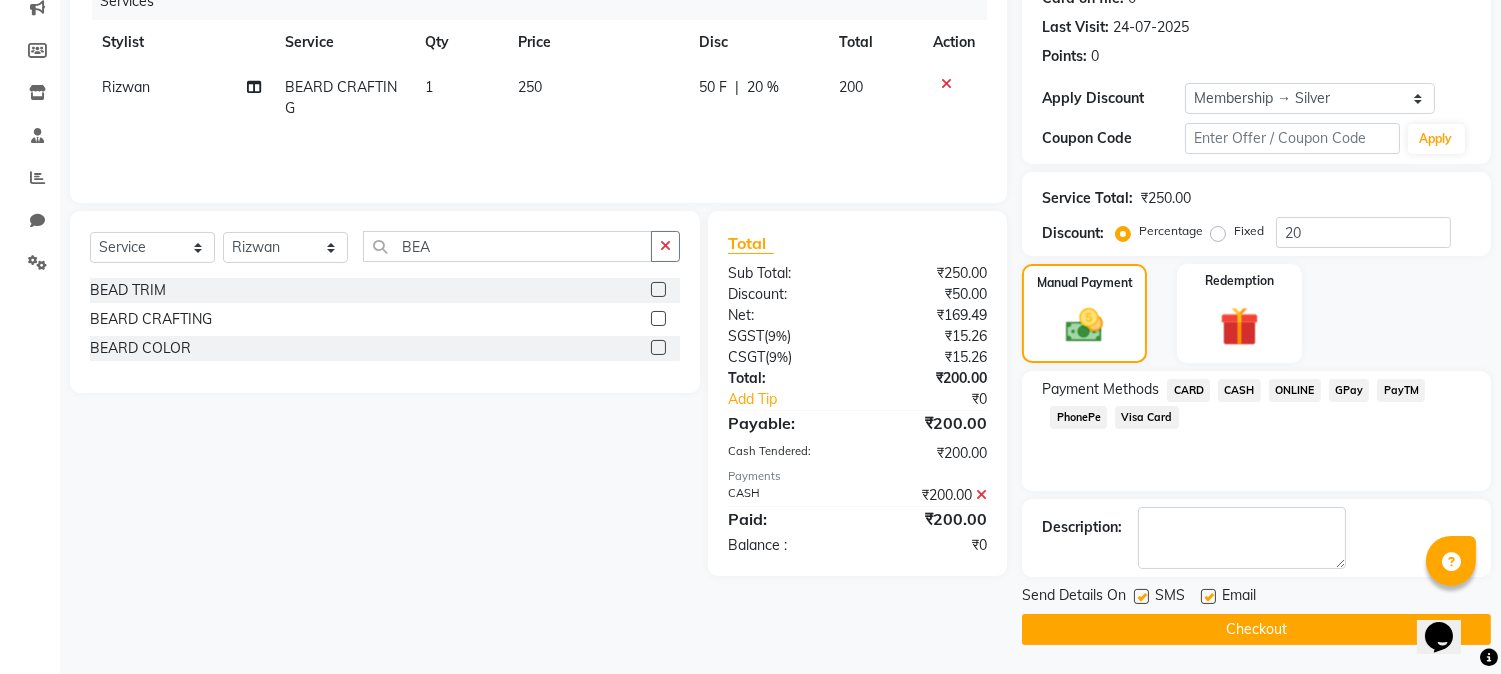 click on "Checkout" 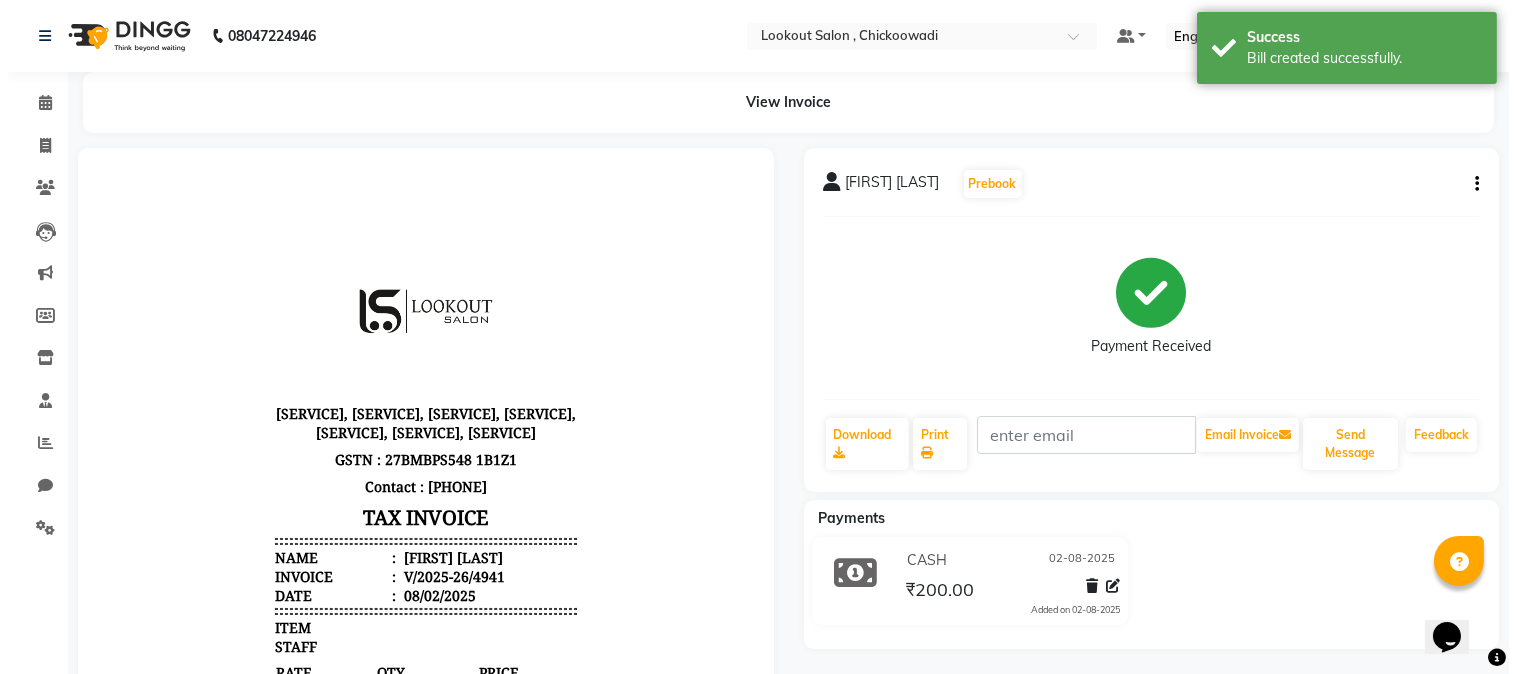 scroll, scrollTop: 0, scrollLeft: 0, axis: both 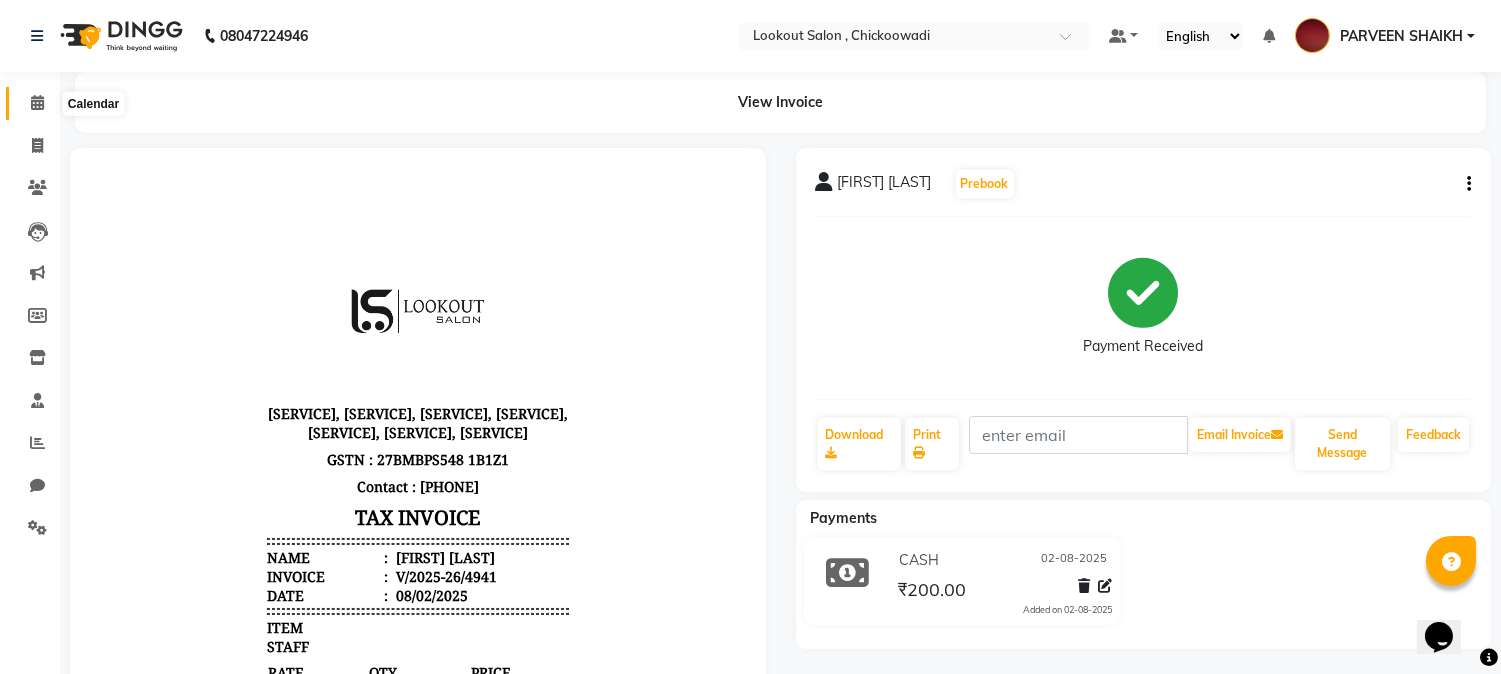 click 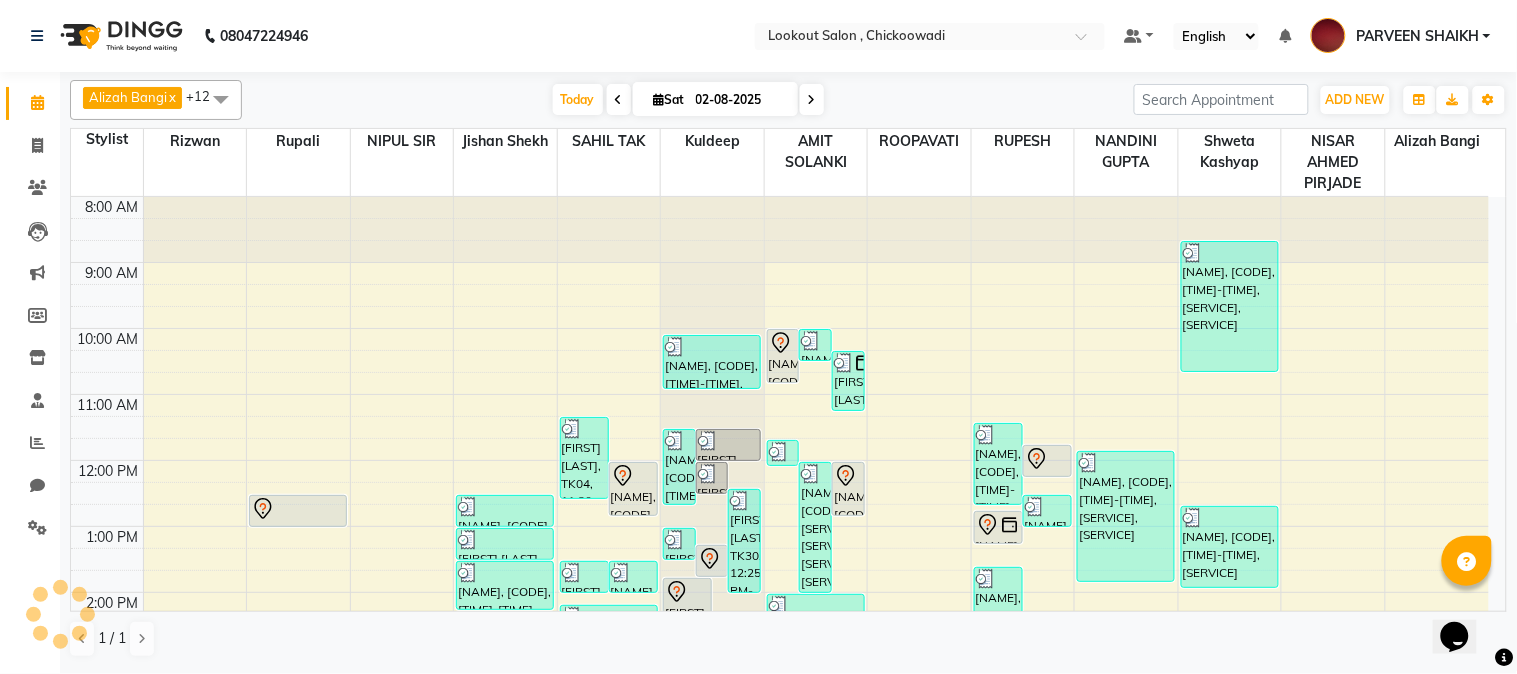 scroll, scrollTop: 608, scrollLeft: 0, axis: vertical 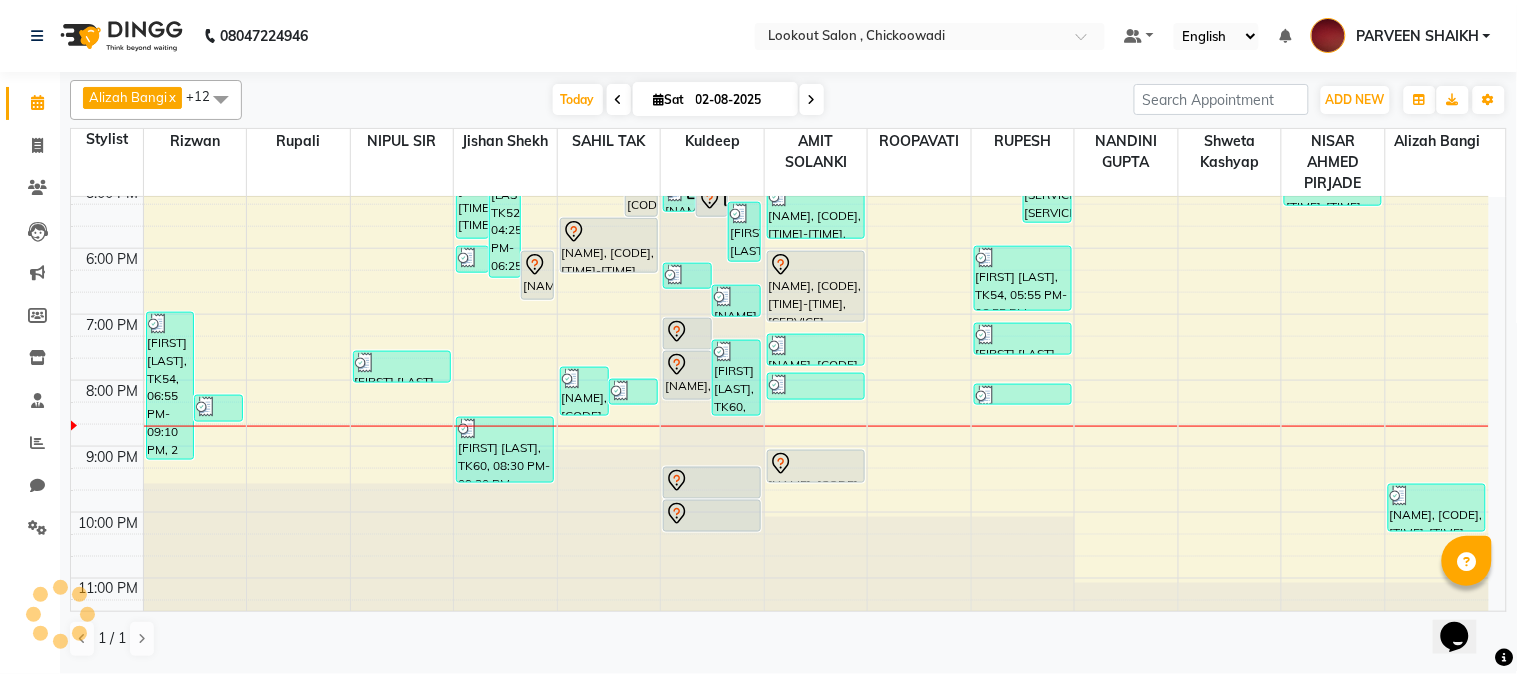 click at bounding box center (812, 100) 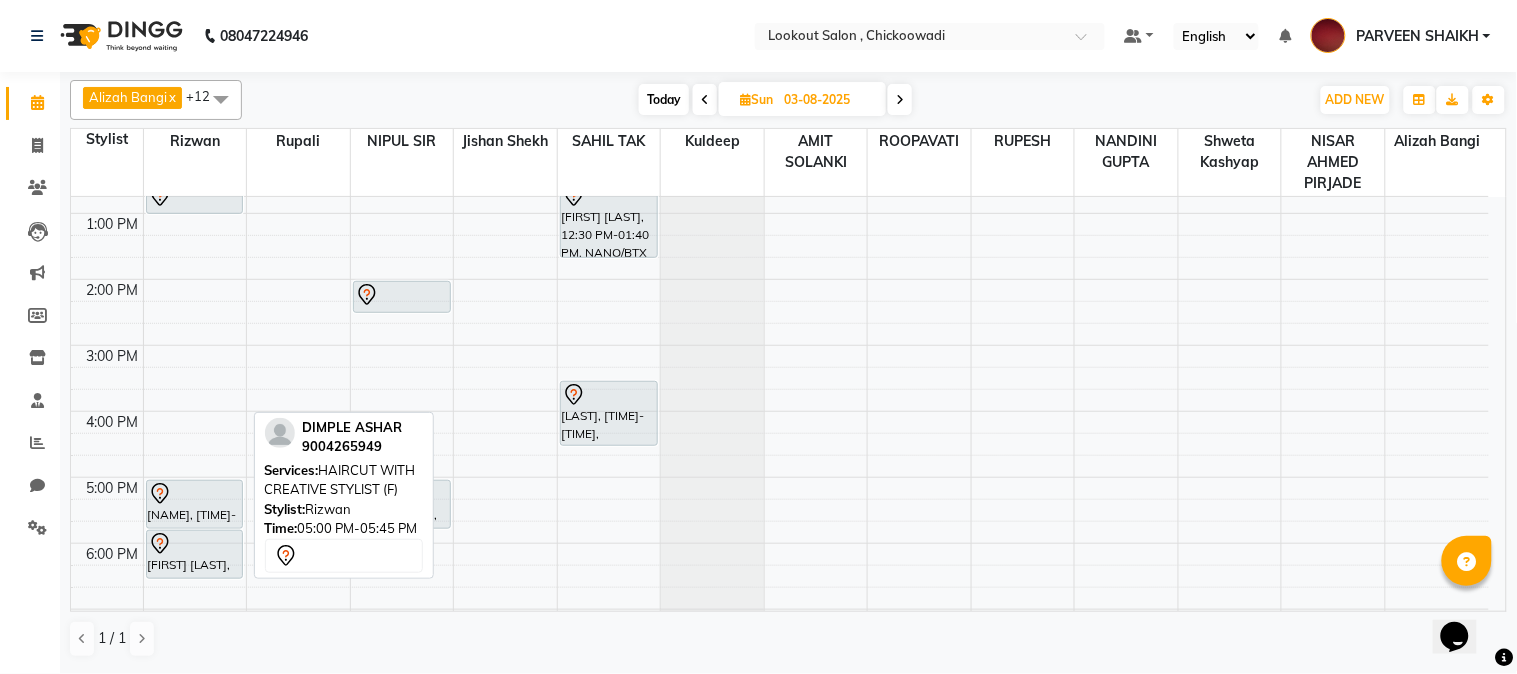 scroll, scrollTop: 202, scrollLeft: 0, axis: vertical 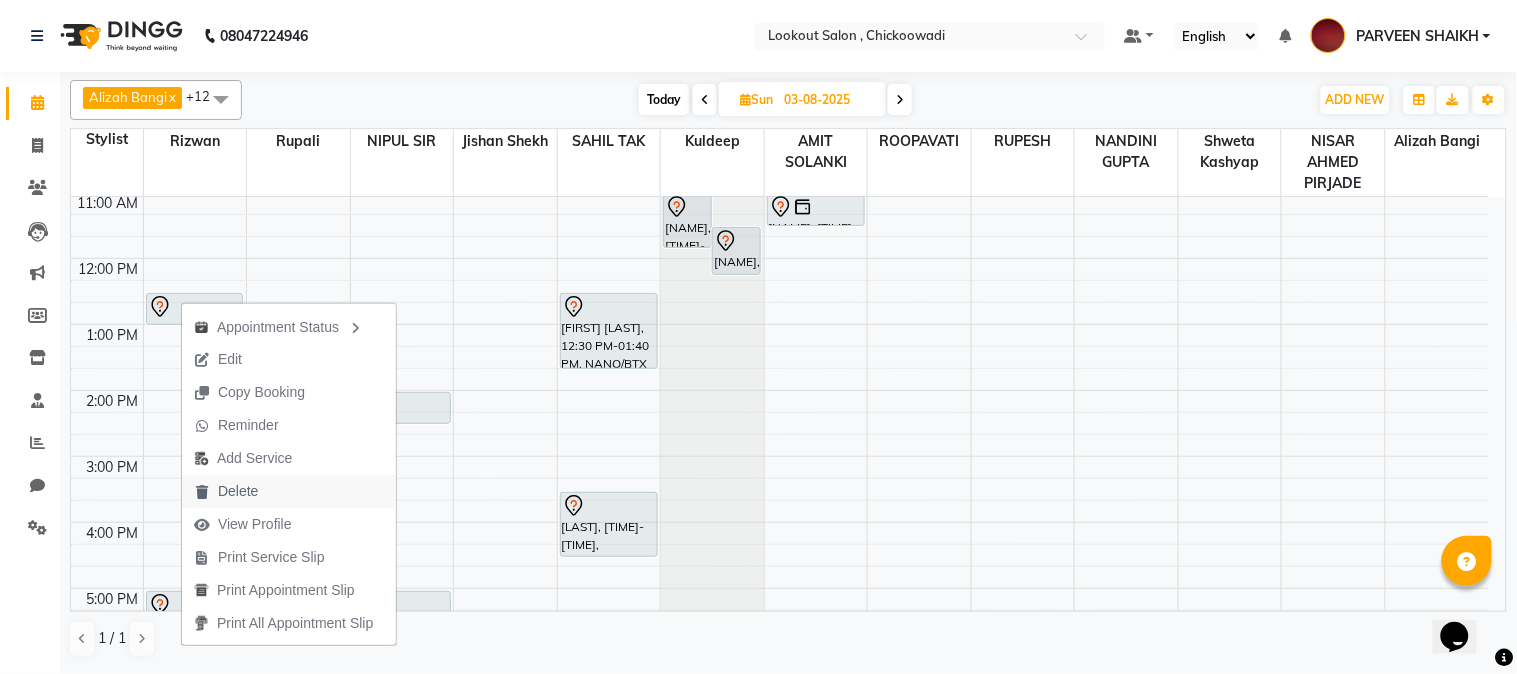 click on "Delete" at bounding box center (238, 491) 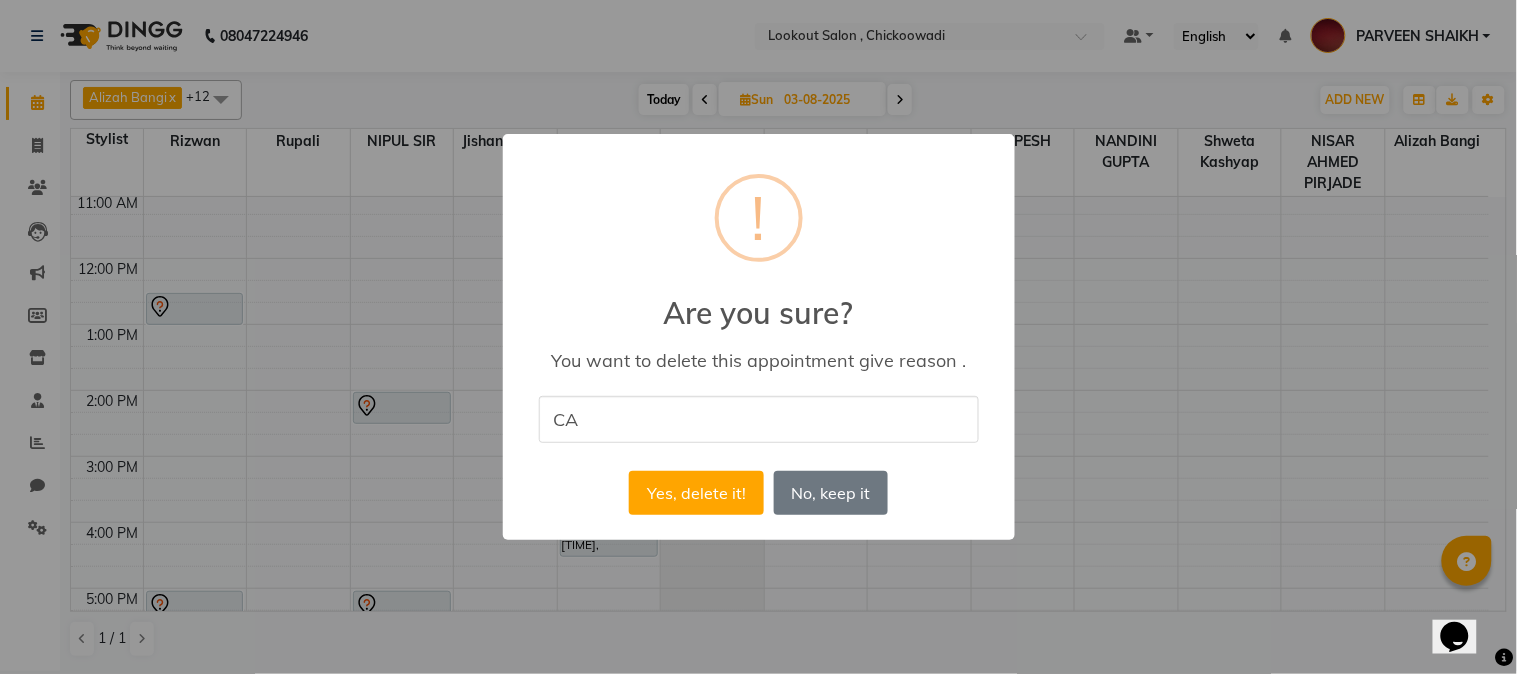 type on "C" 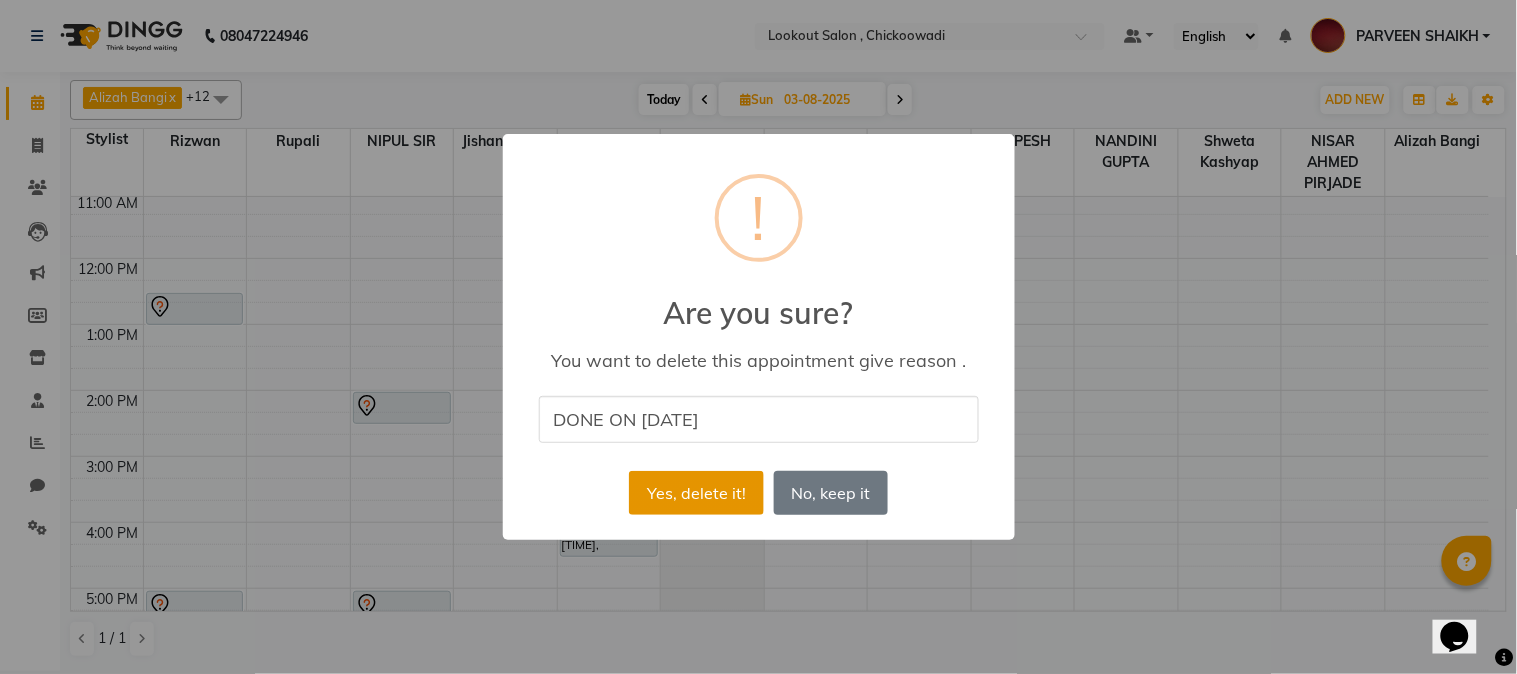type on "DONE ON 02-08-2025" 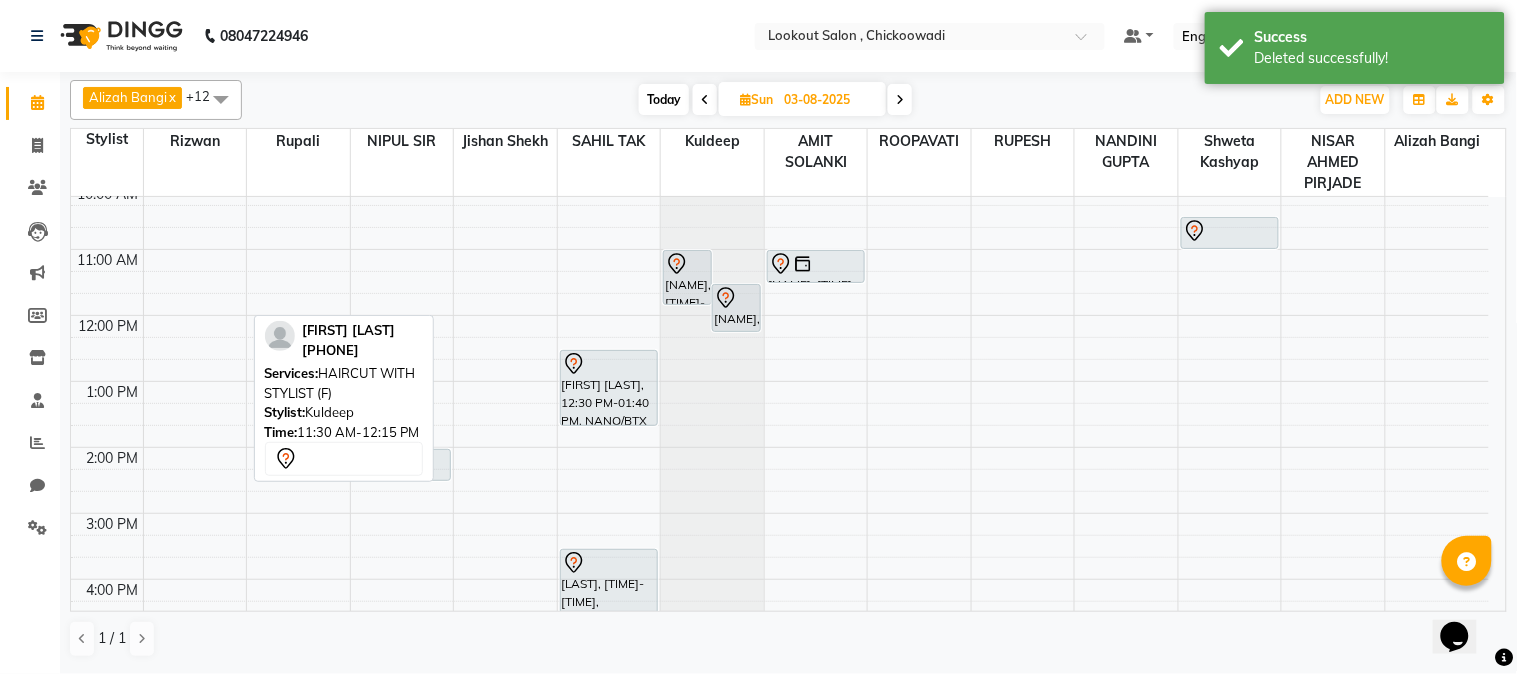 scroll, scrollTop: 91, scrollLeft: 0, axis: vertical 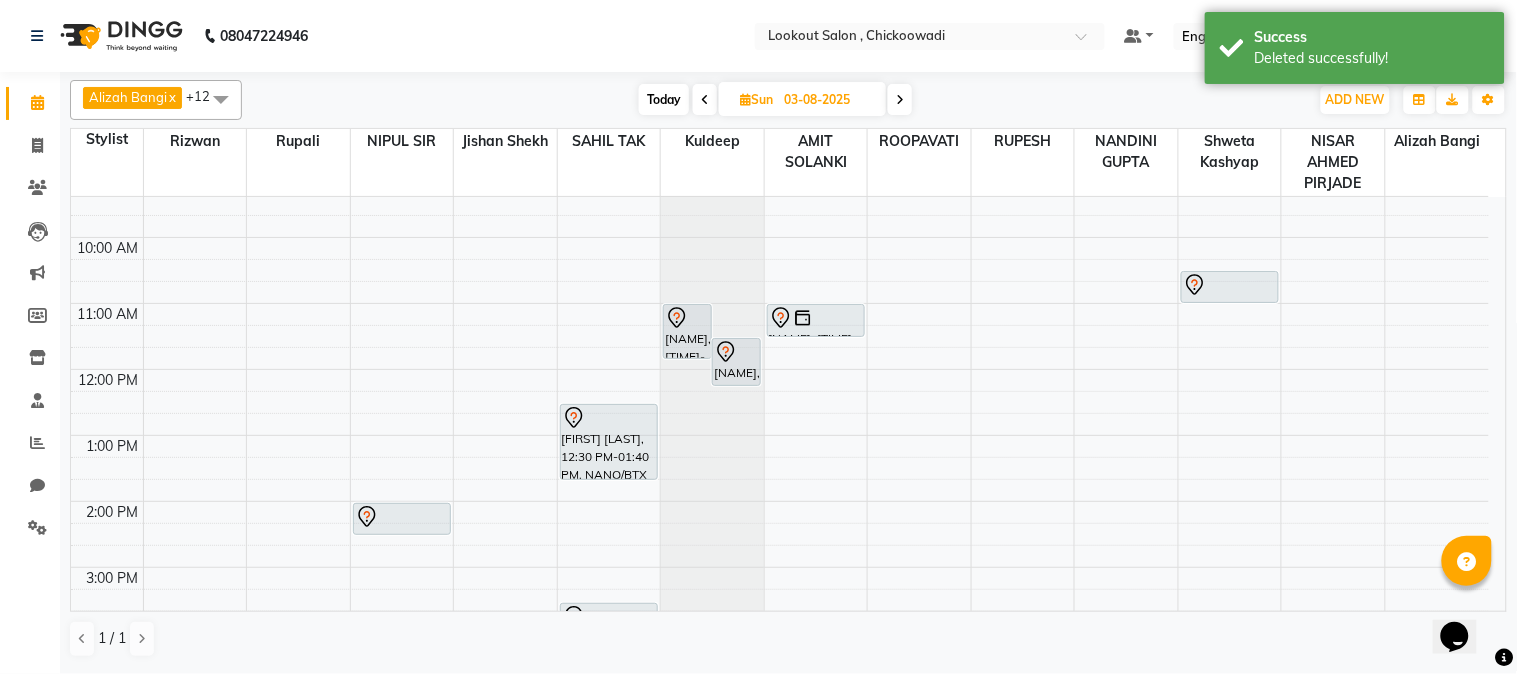 click on "Today" at bounding box center (664, 99) 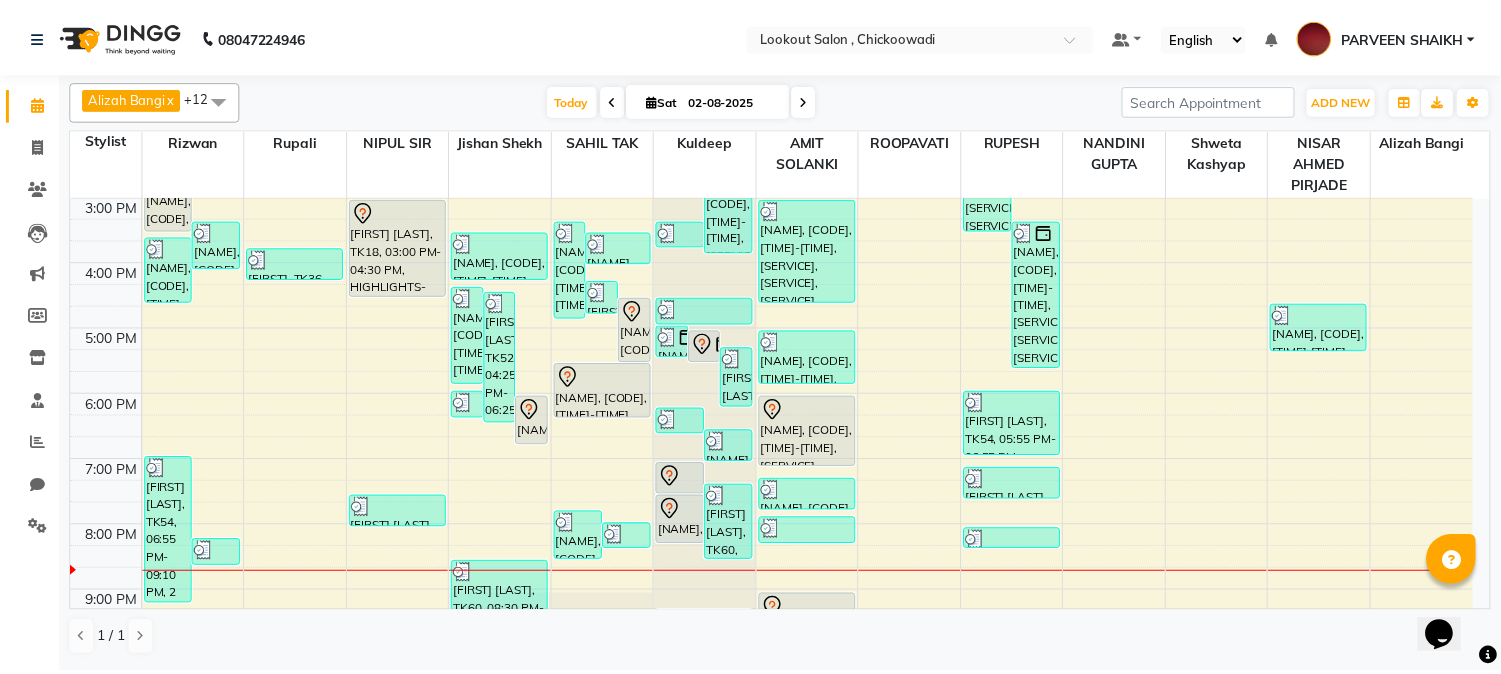 scroll, scrollTop: 424, scrollLeft: 0, axis: vertical 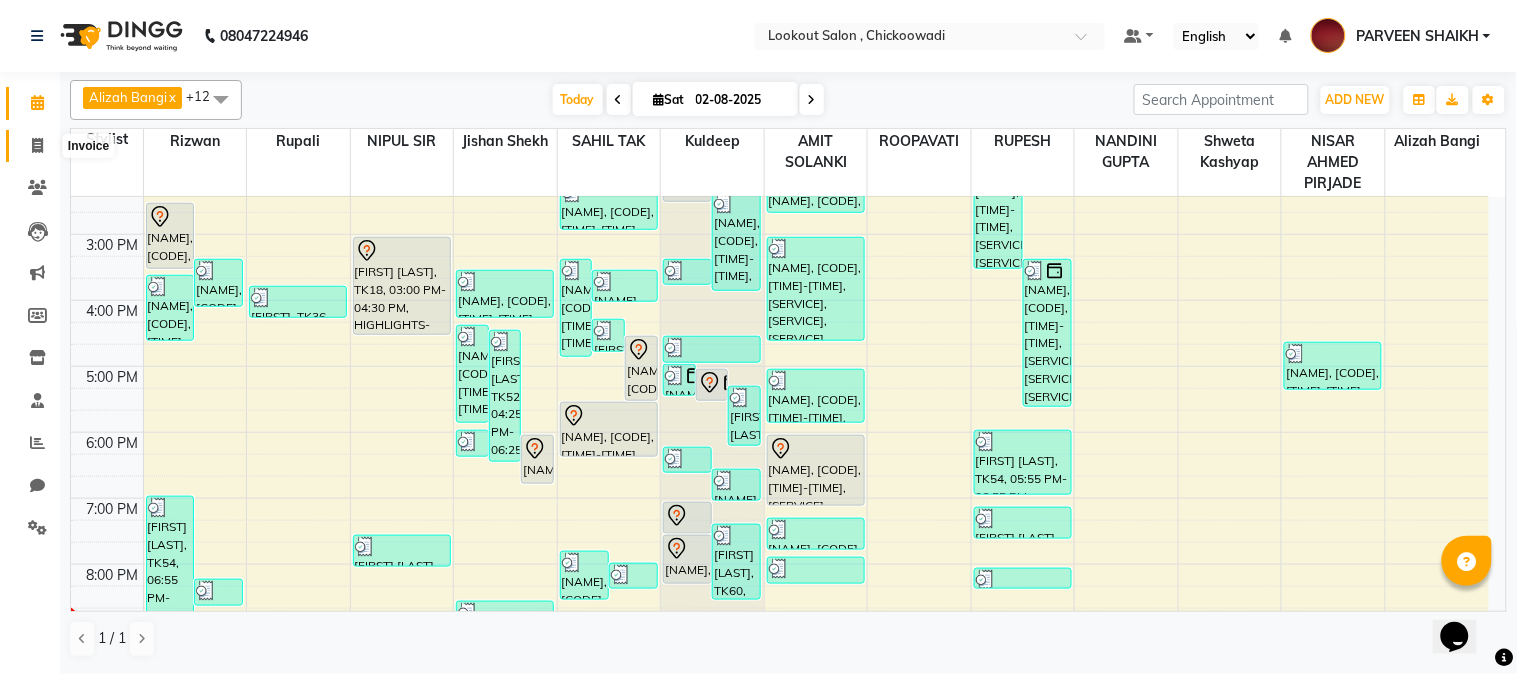 click 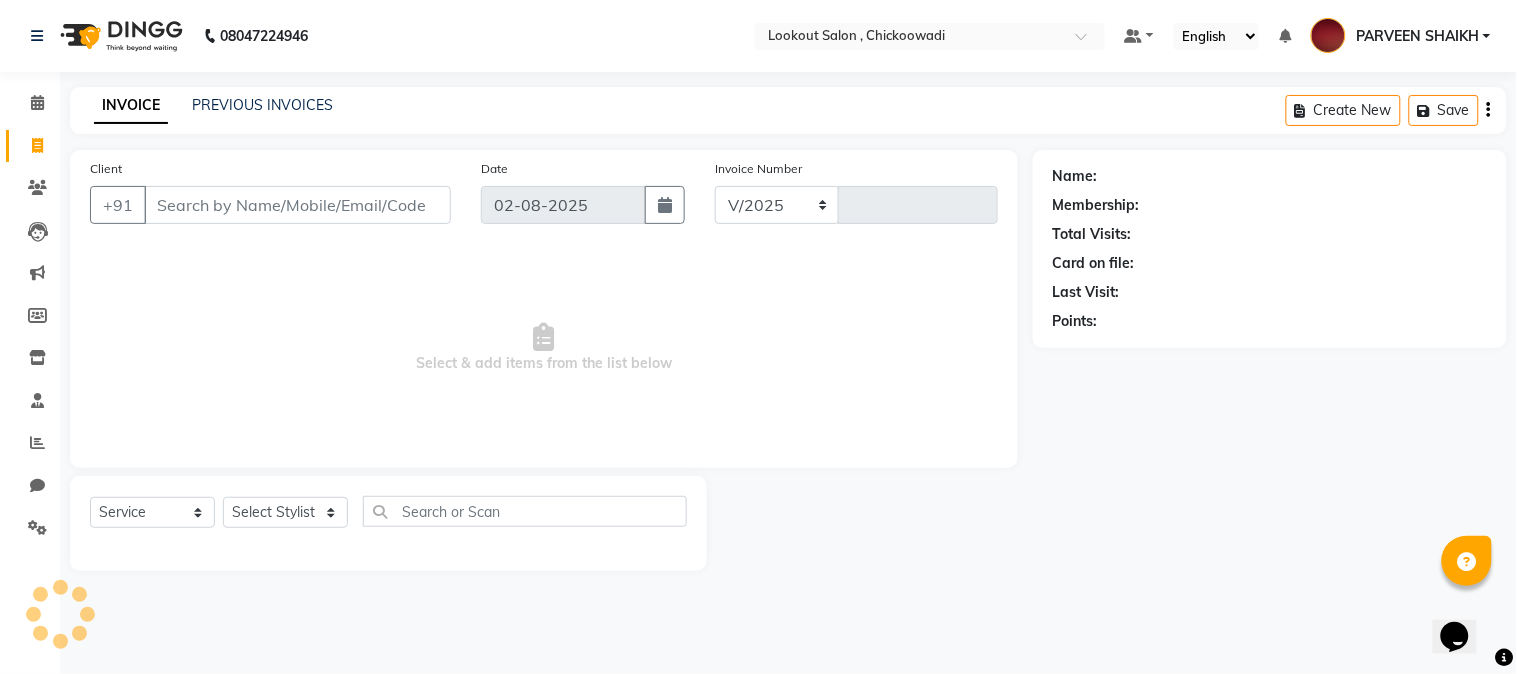select on "151" 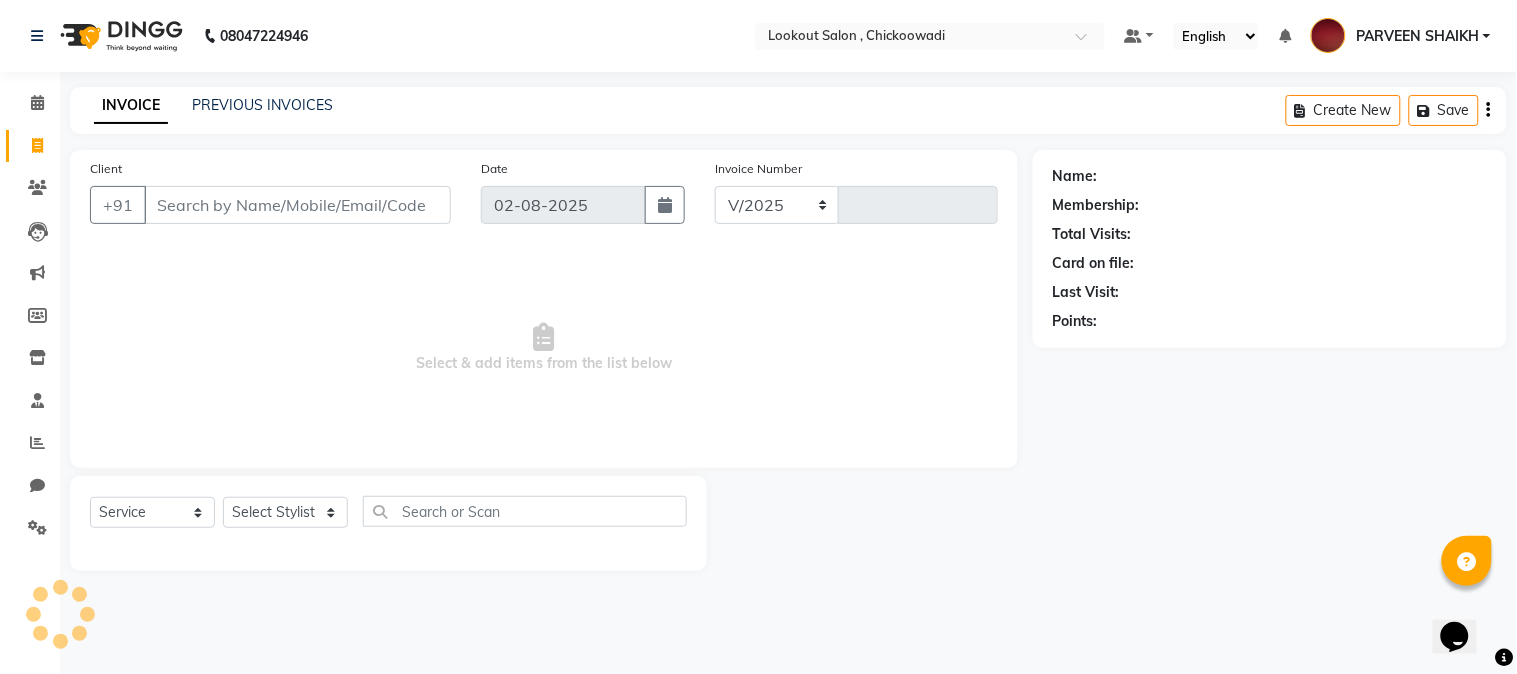 type on "4942" 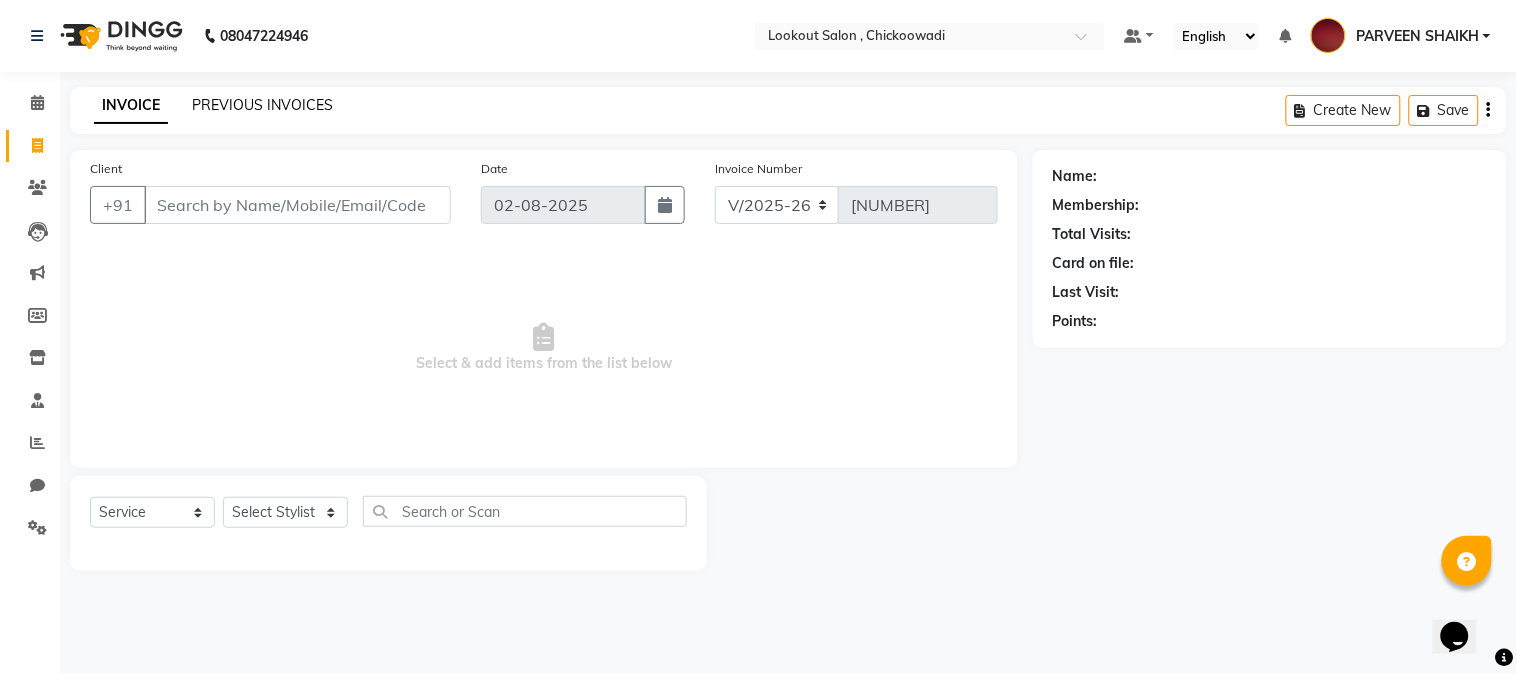 click on "PREVIOUS INVOICES" 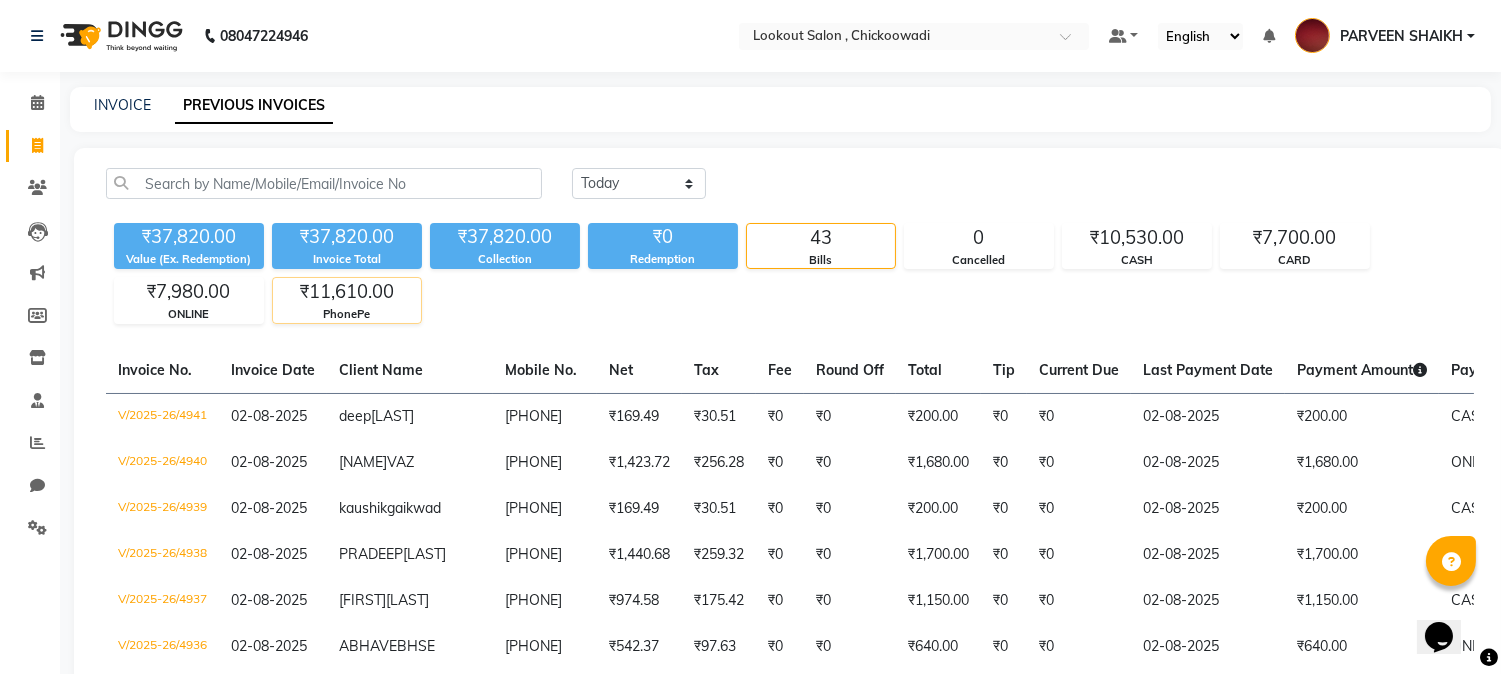 click on "₹11,610.00" 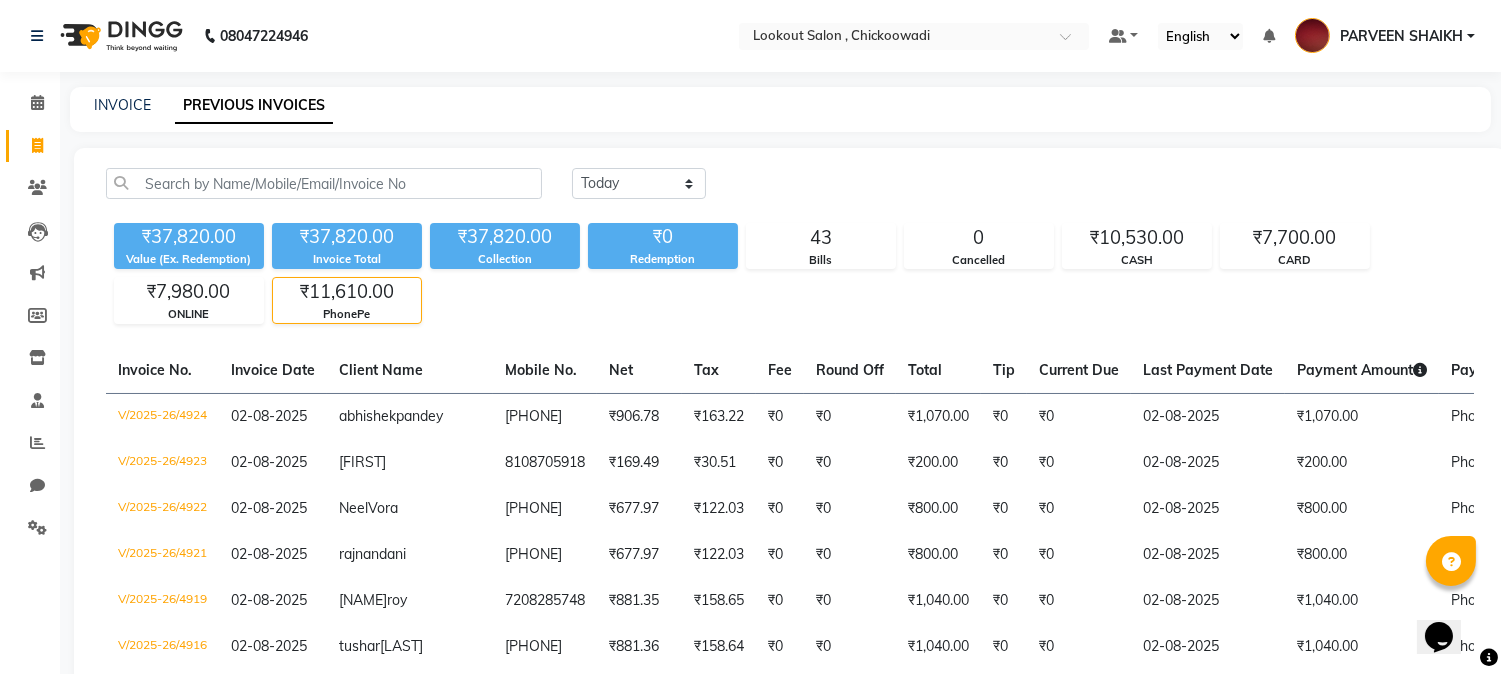 click on "₹11,610.00" 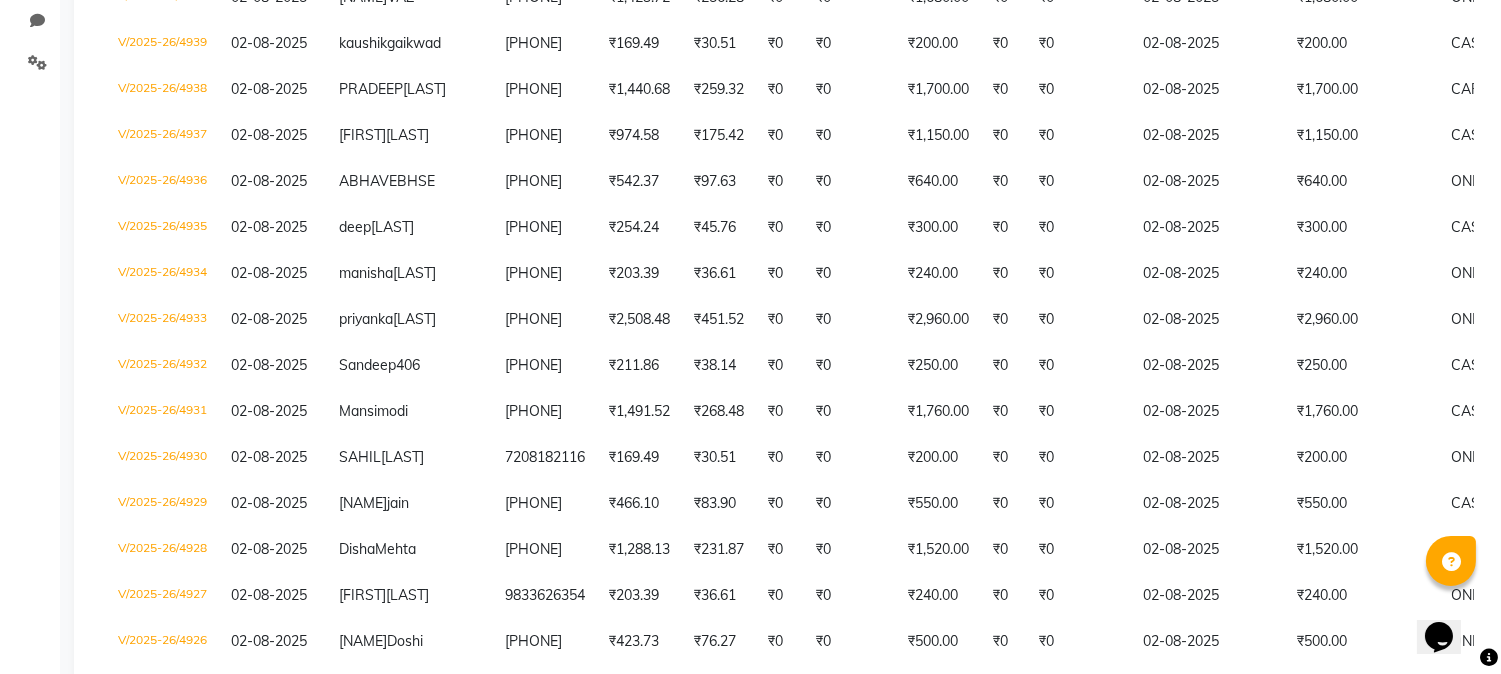 scroll, scrollTop: 0, scrollLeft: 0, axis: both 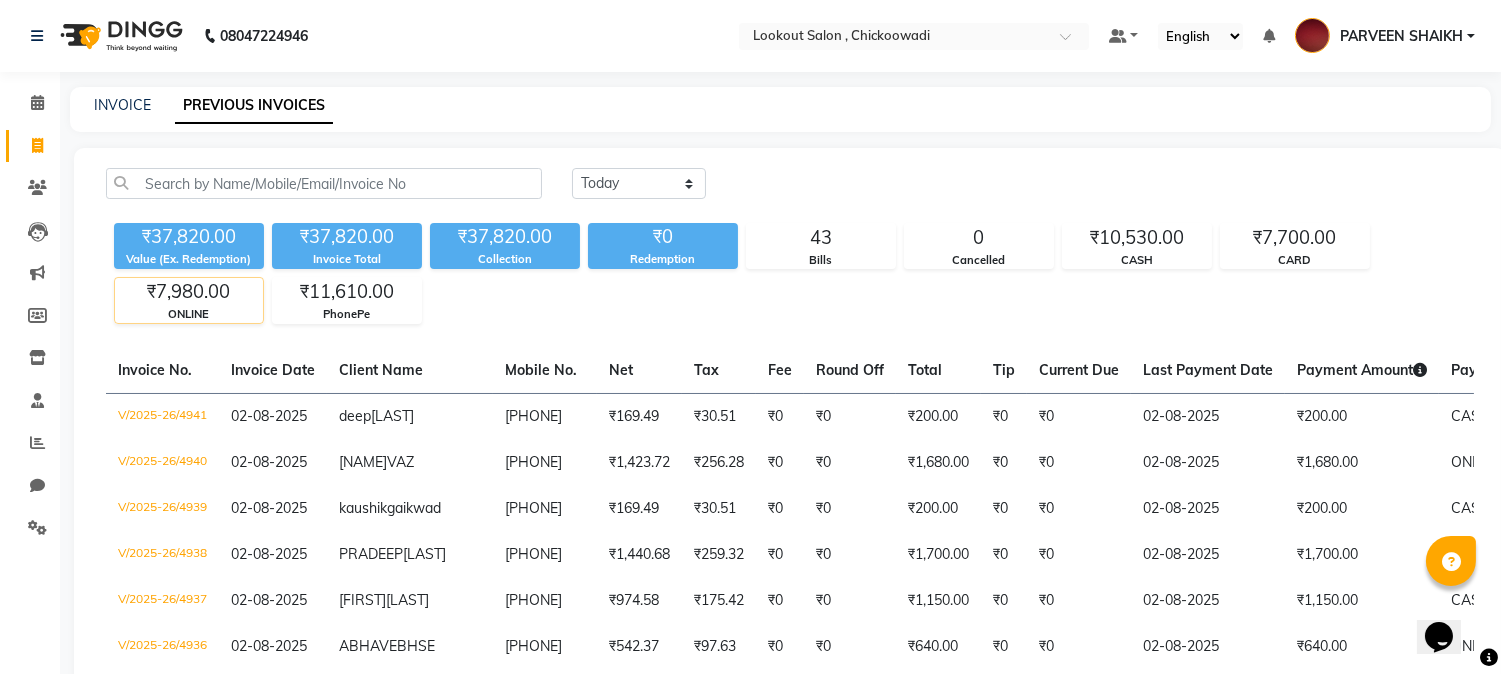 click on "₹7,980.00" 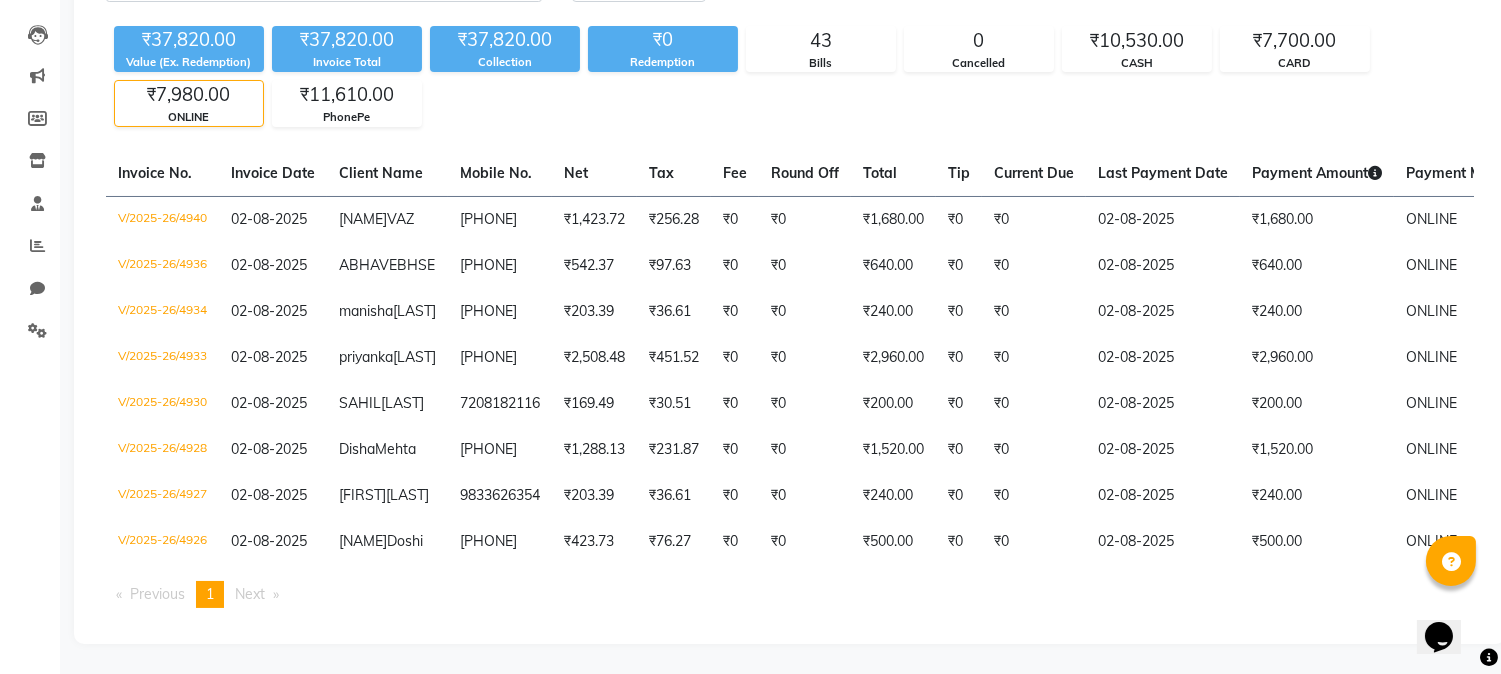 scroll, scrollTop: 131, scrollLeft: 0, axis: vertical 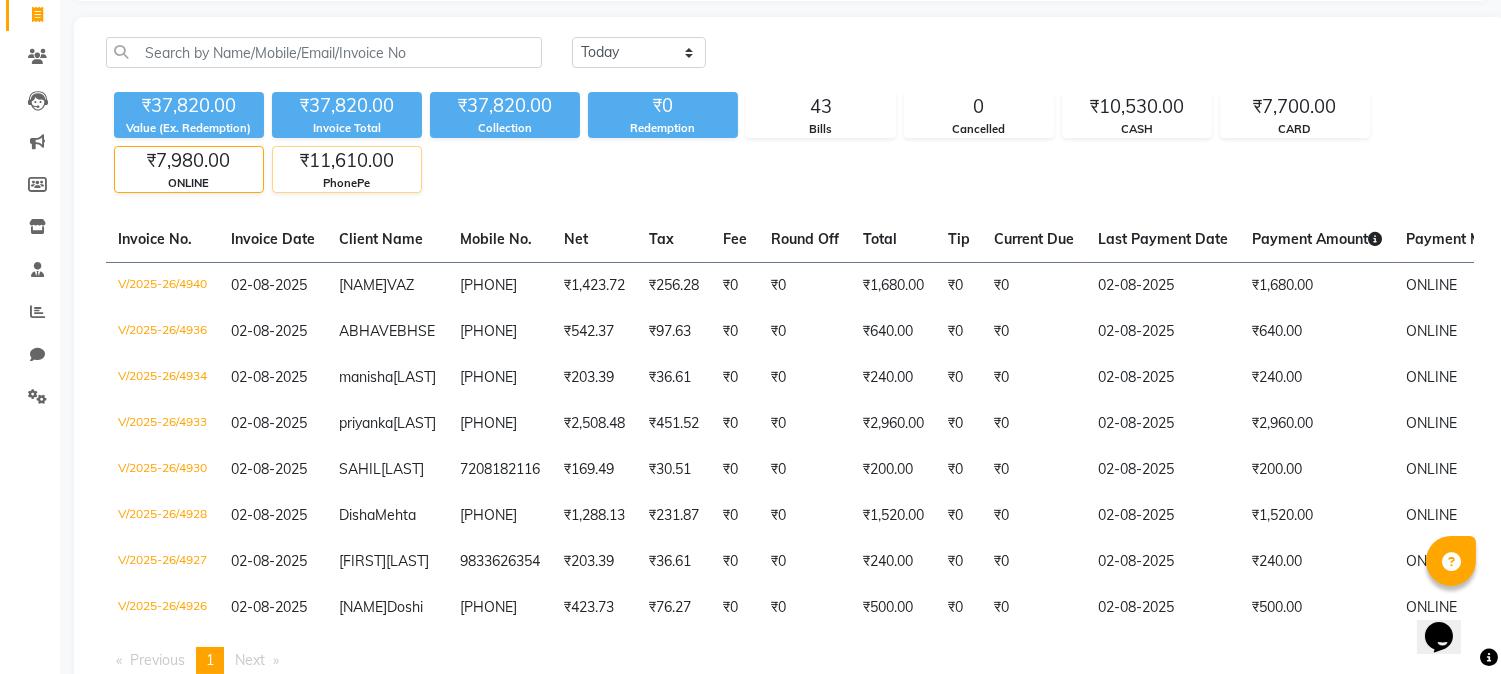 click on "₹11,610.00" 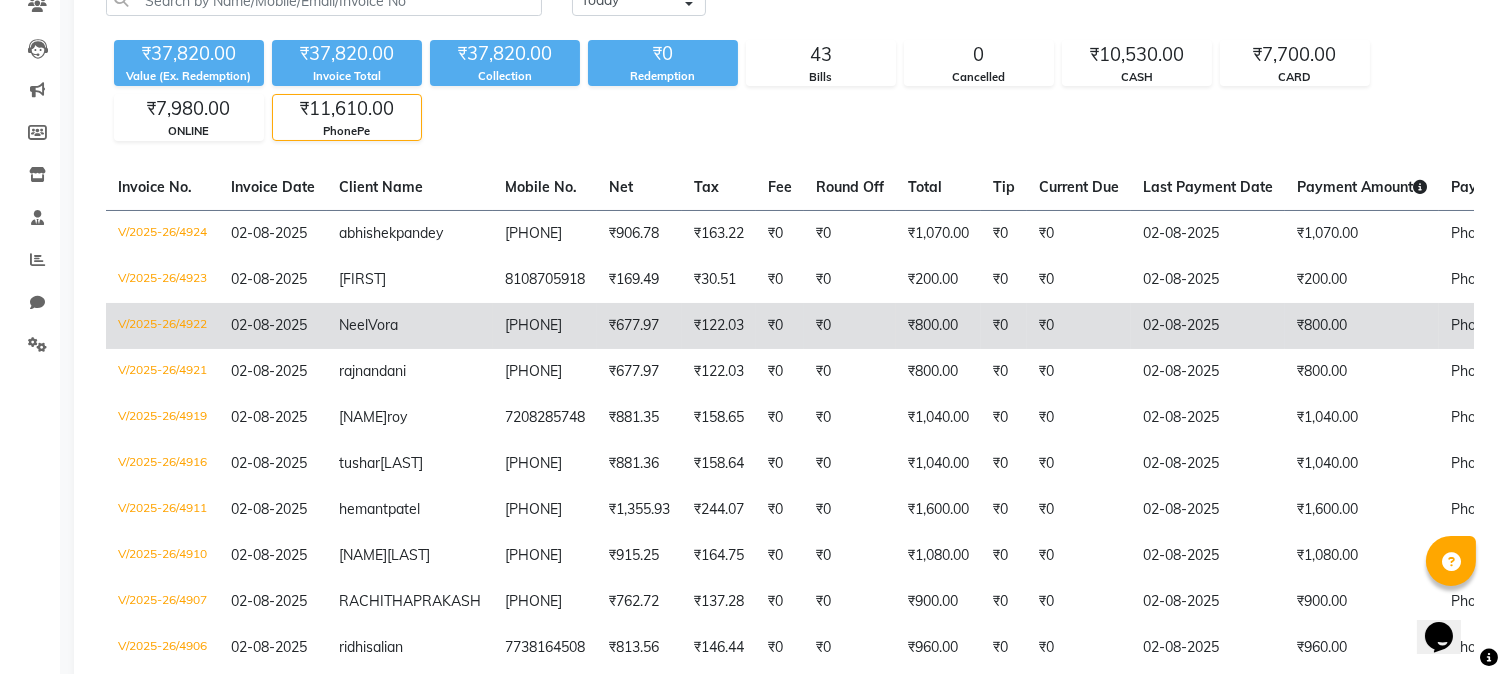 scroll, scrollTop: 72, scrollLeft: 0, axis: vertical 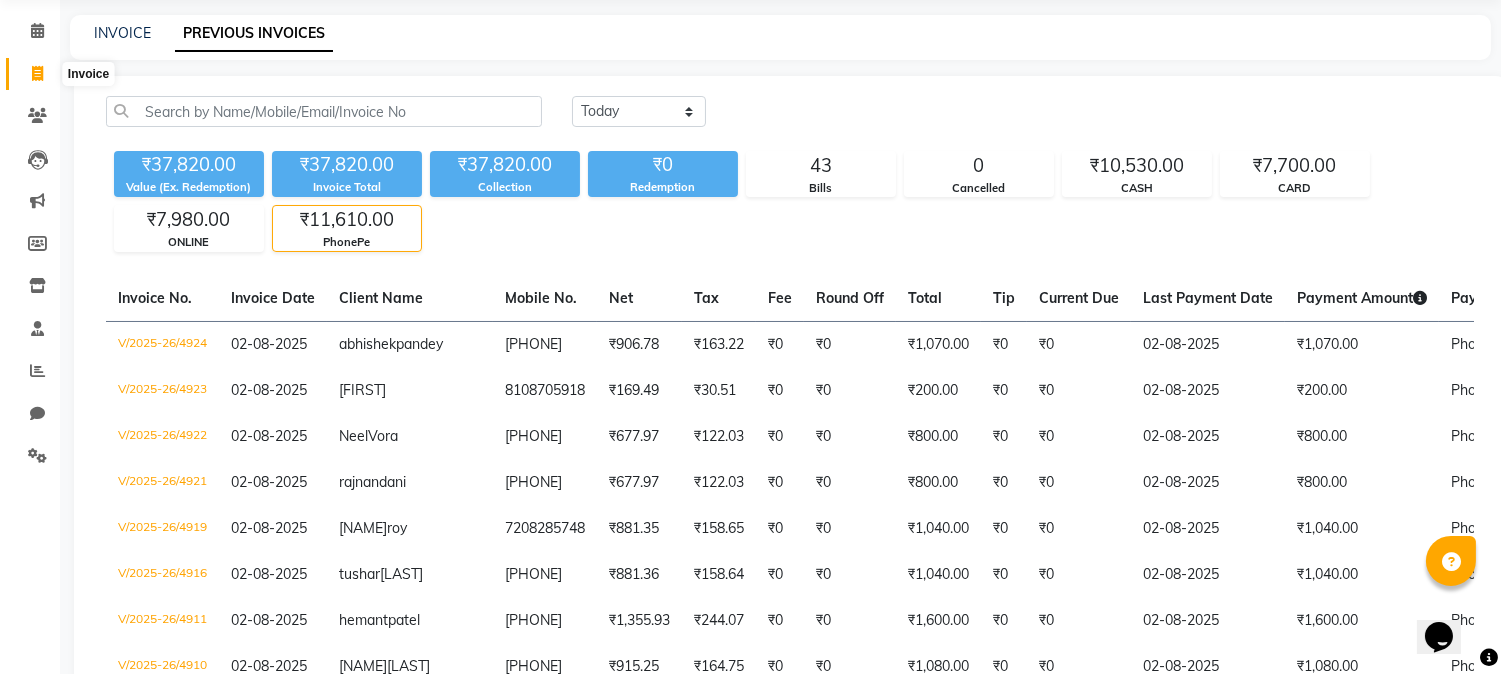click 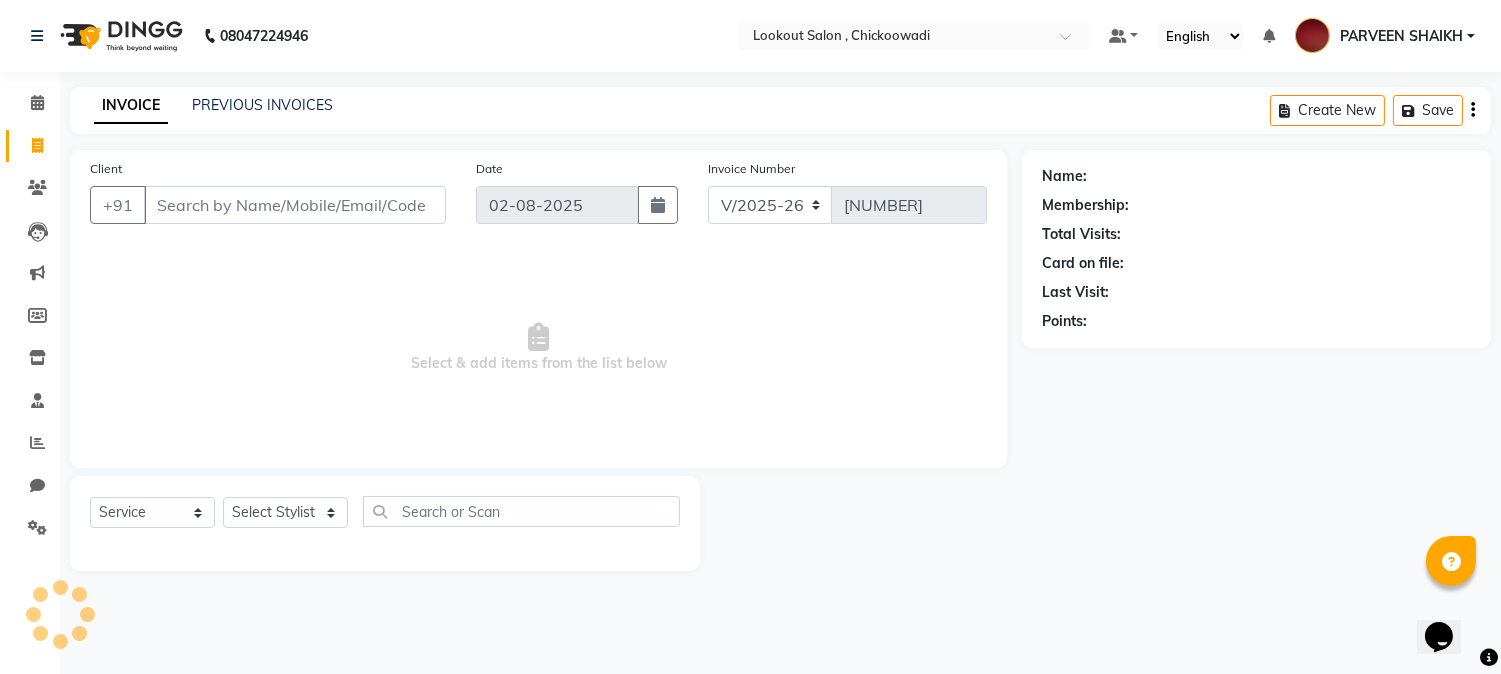 scroll, scrollTop: 0, scrollLeft: 0, axis: both 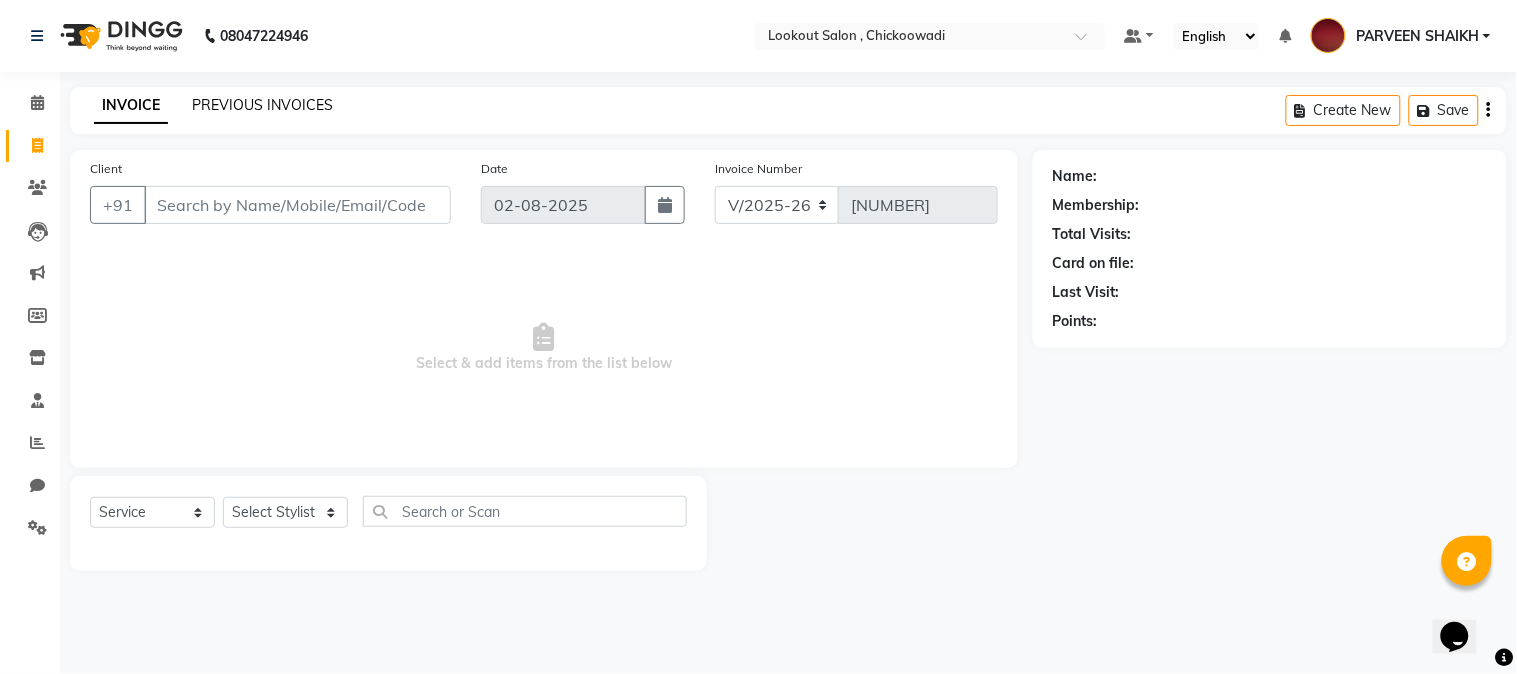 click on "PREVIOUS INVOICES" 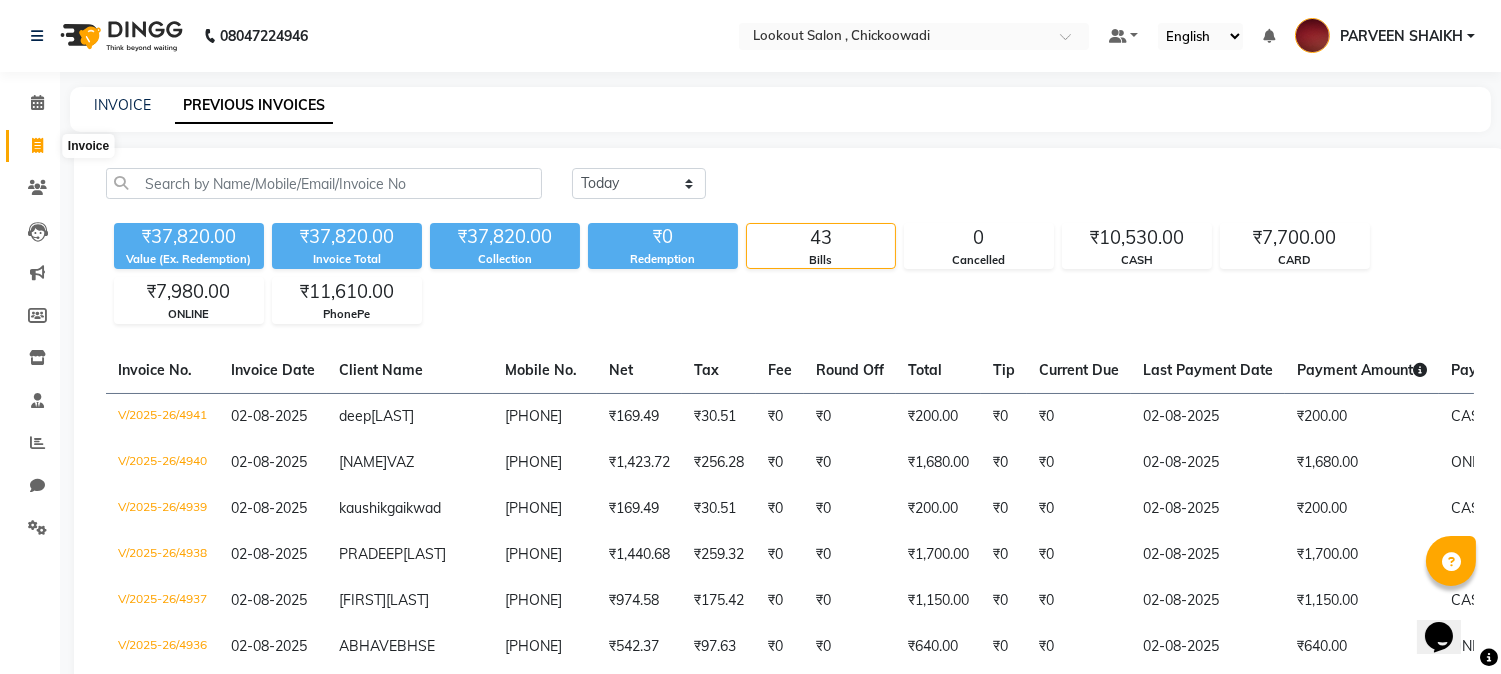 click 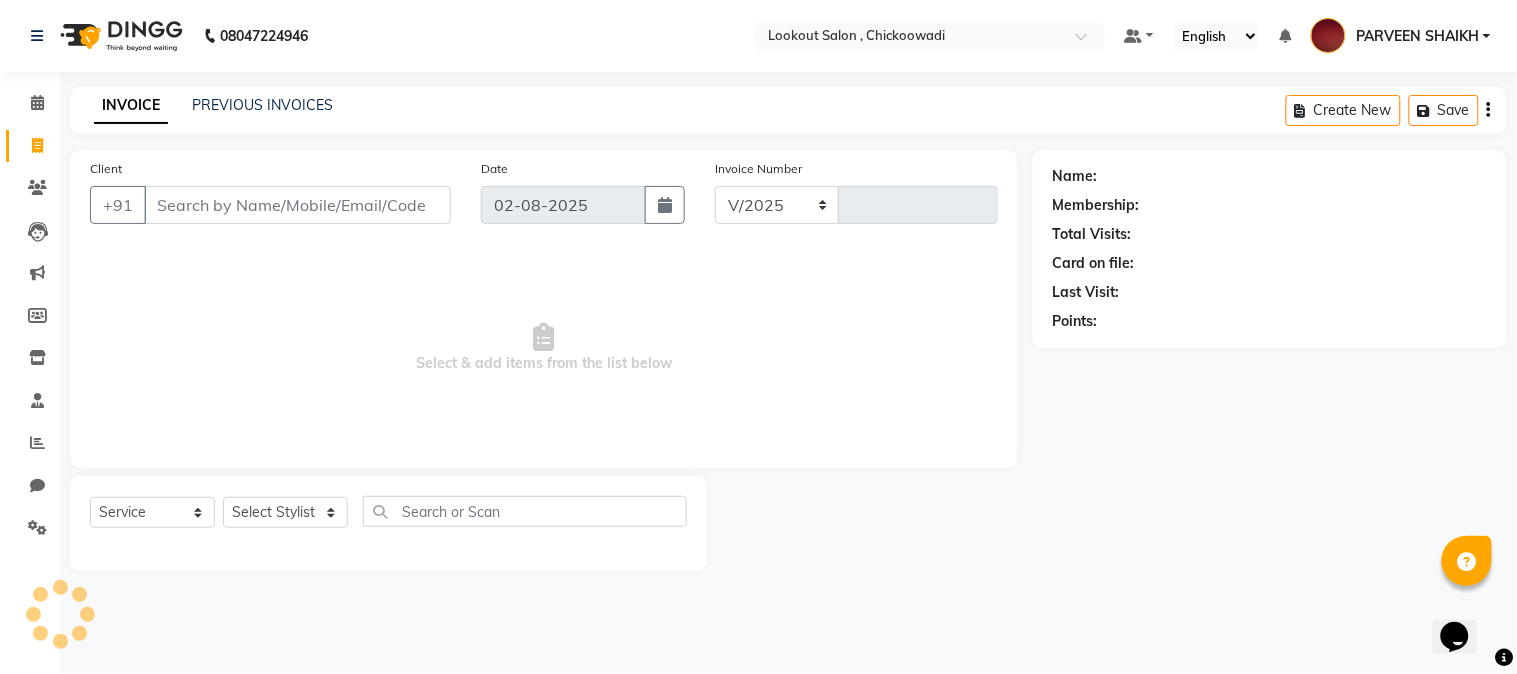 select on "151" 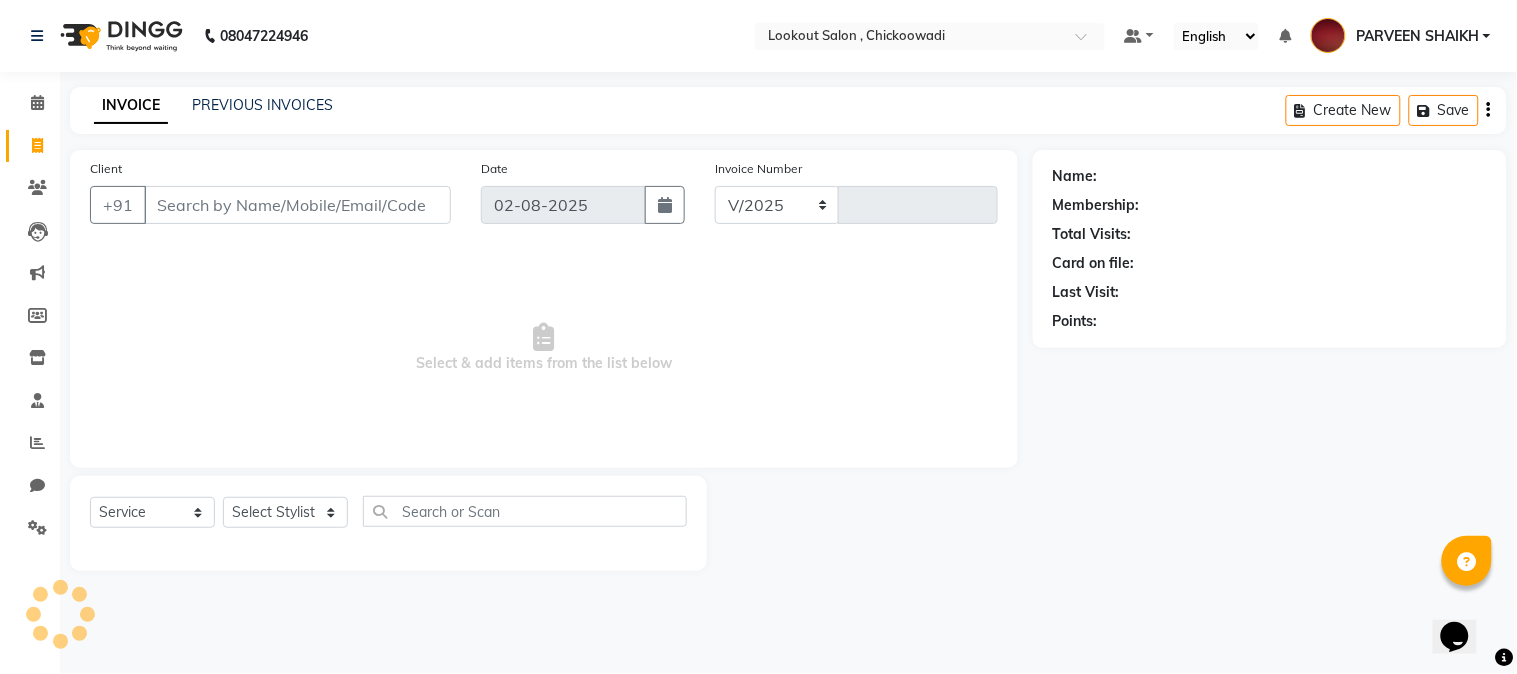 type on "4942" 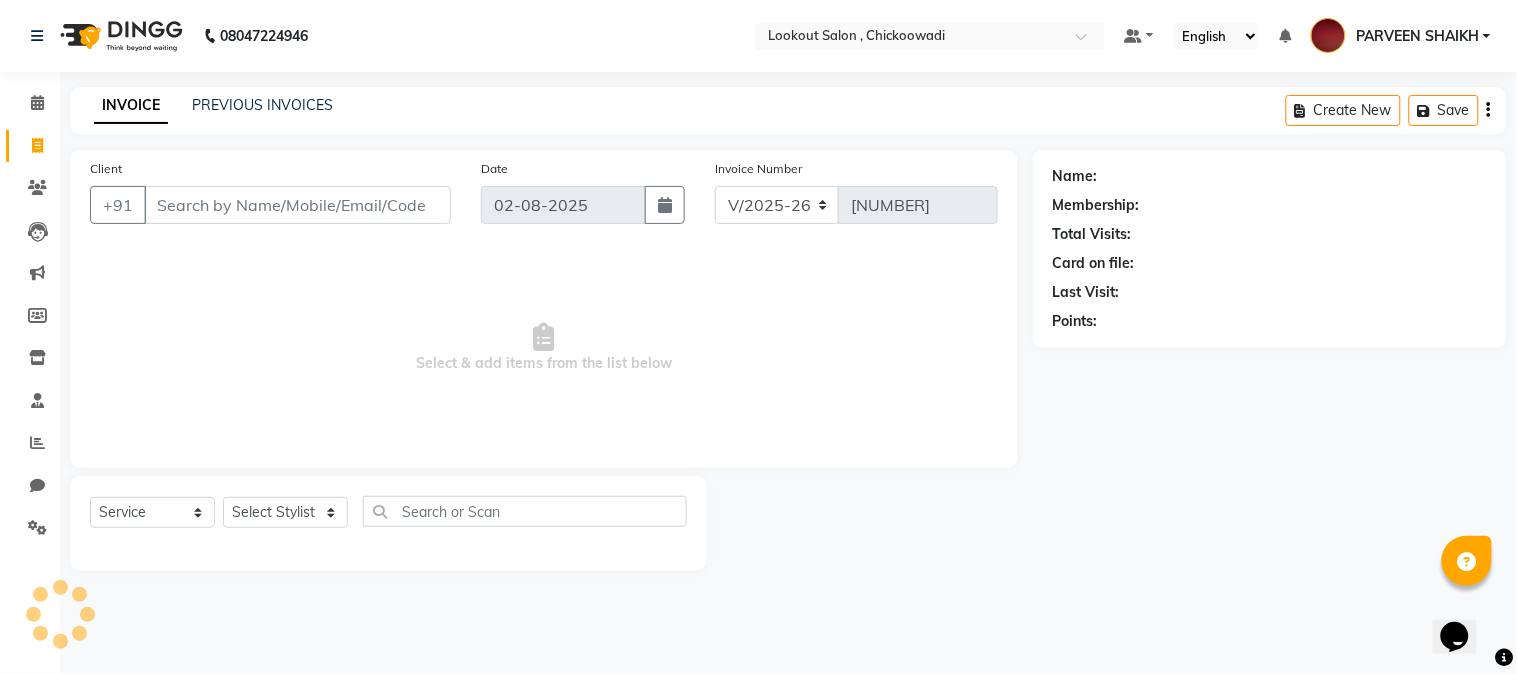 click on "Client" at bounding box center (297, 205) 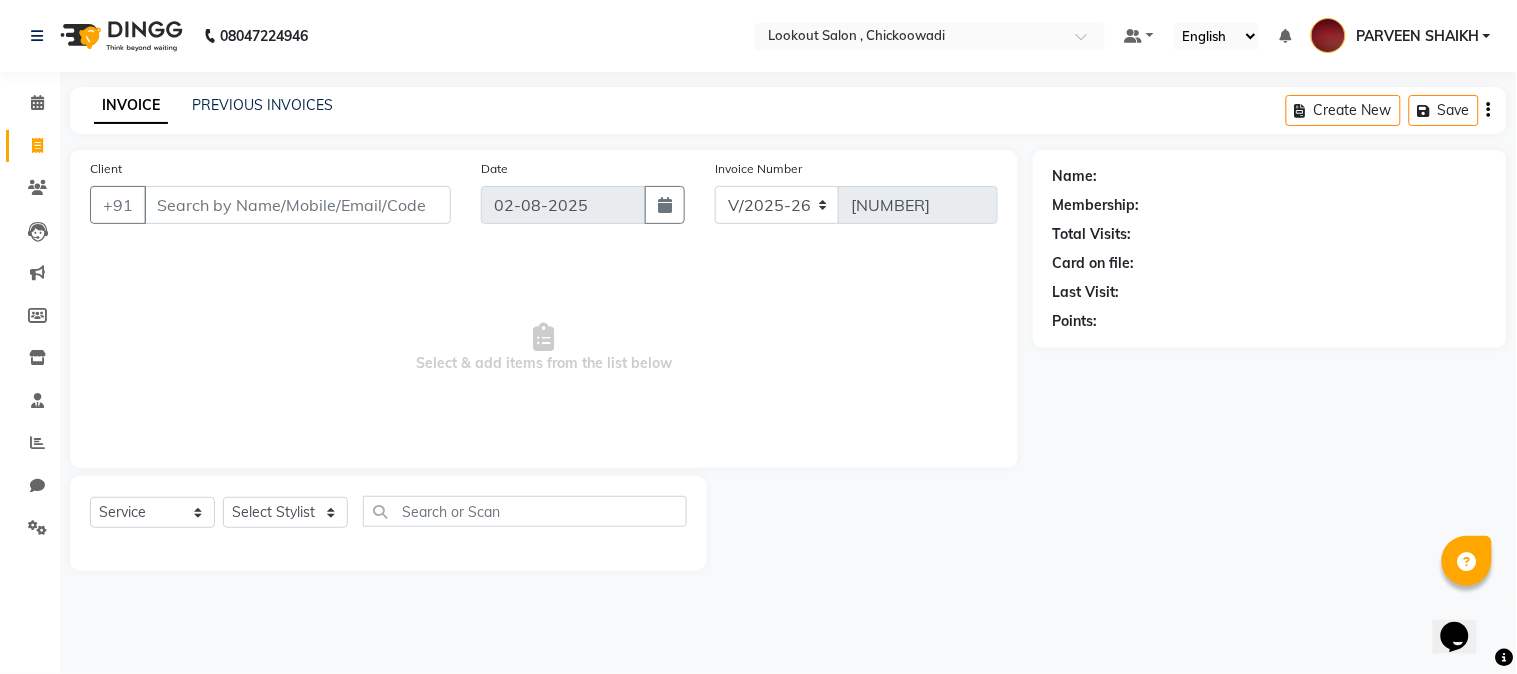 click on "Client" at bounding box center (297, 205) 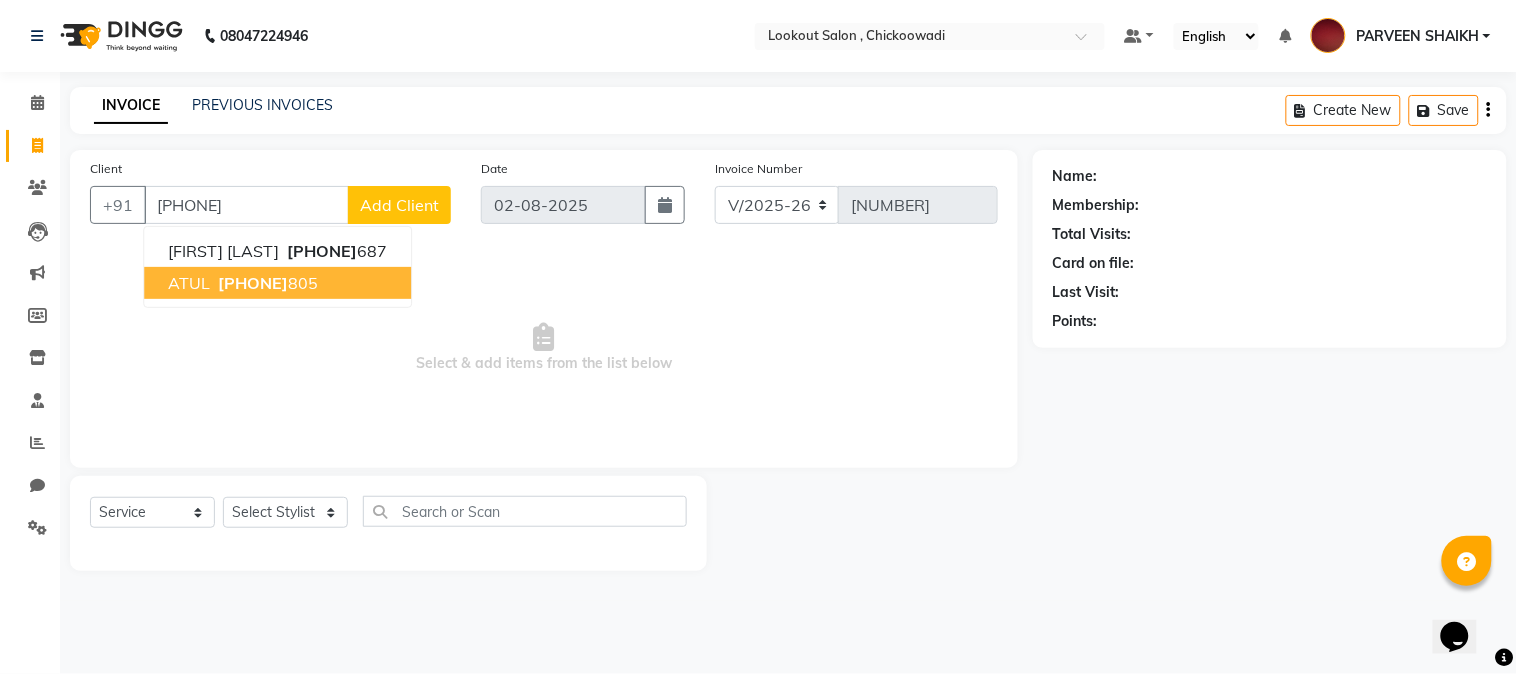 click on "ATUL   9702080 805" at bounding box center (277, 283) 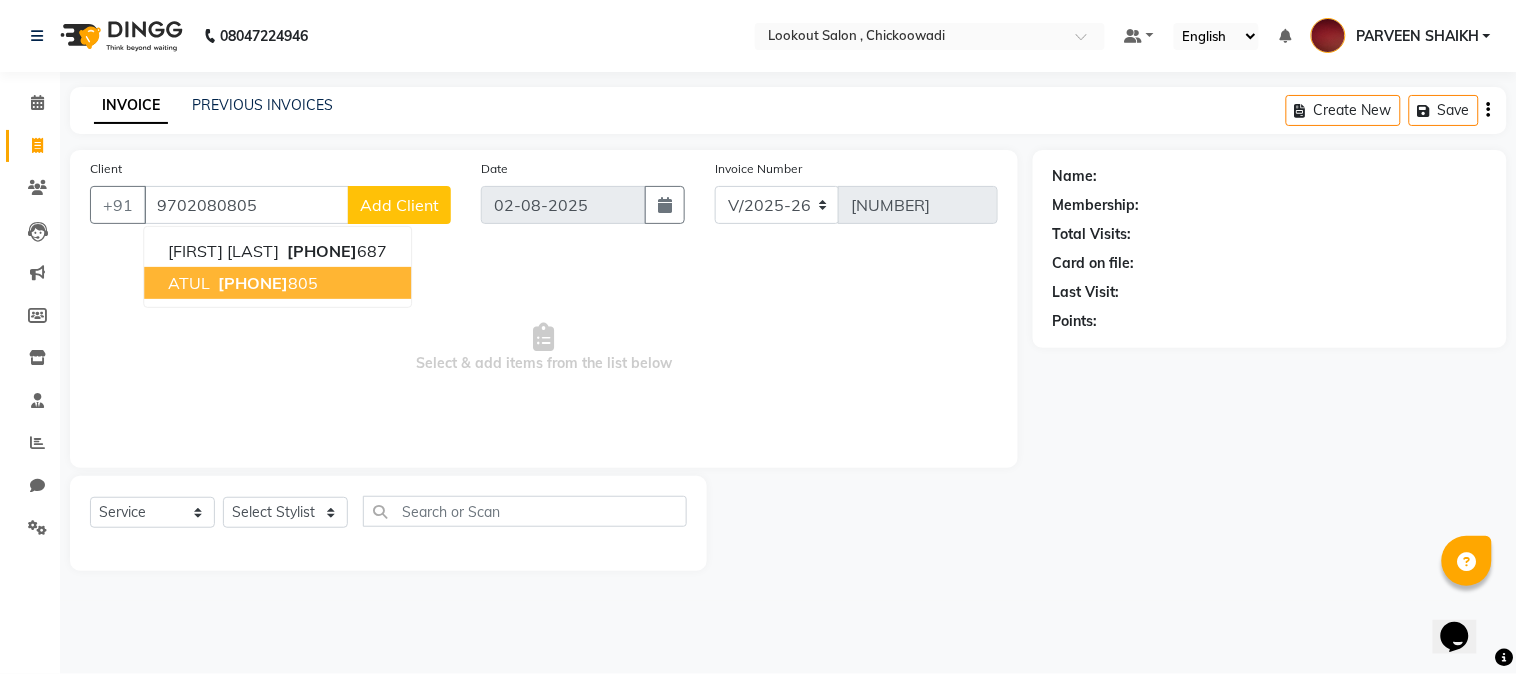 type on "9702080805" 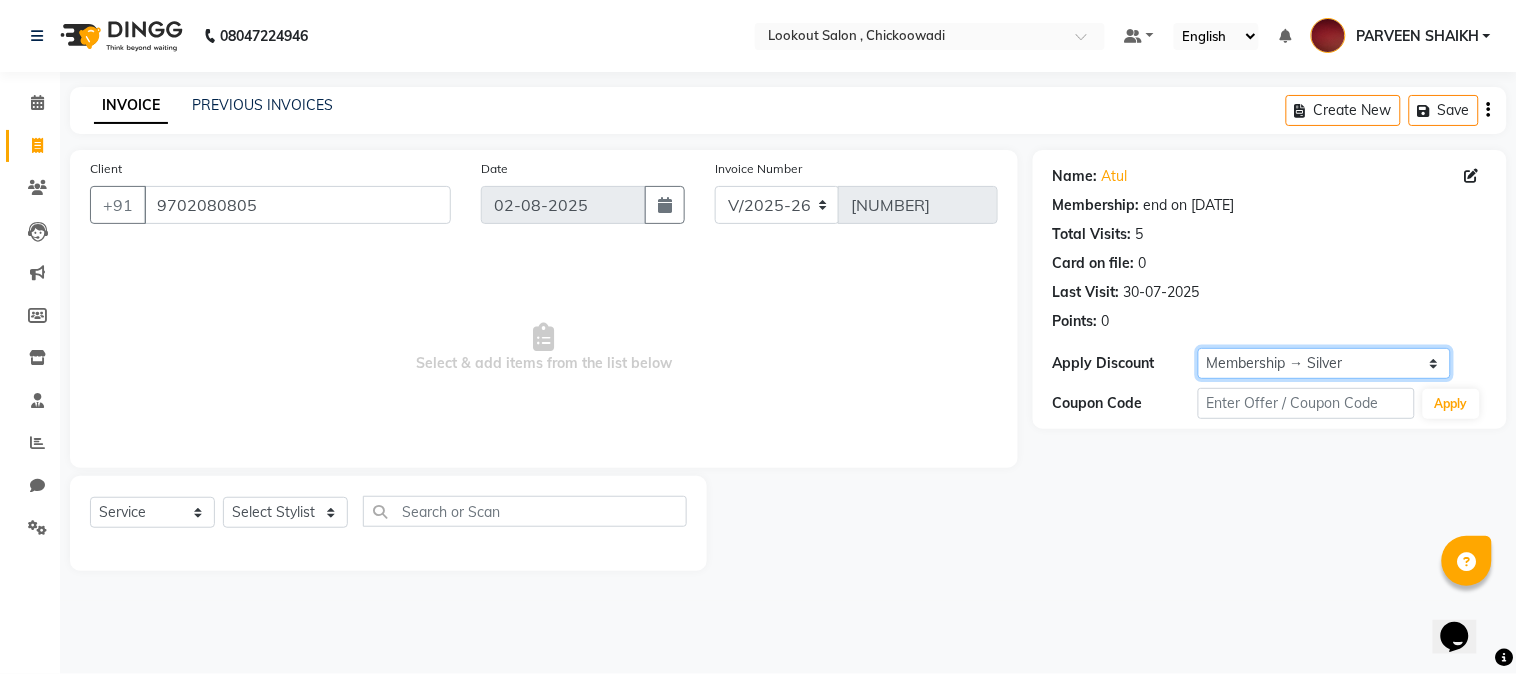 click on "Select Membership → Silver" 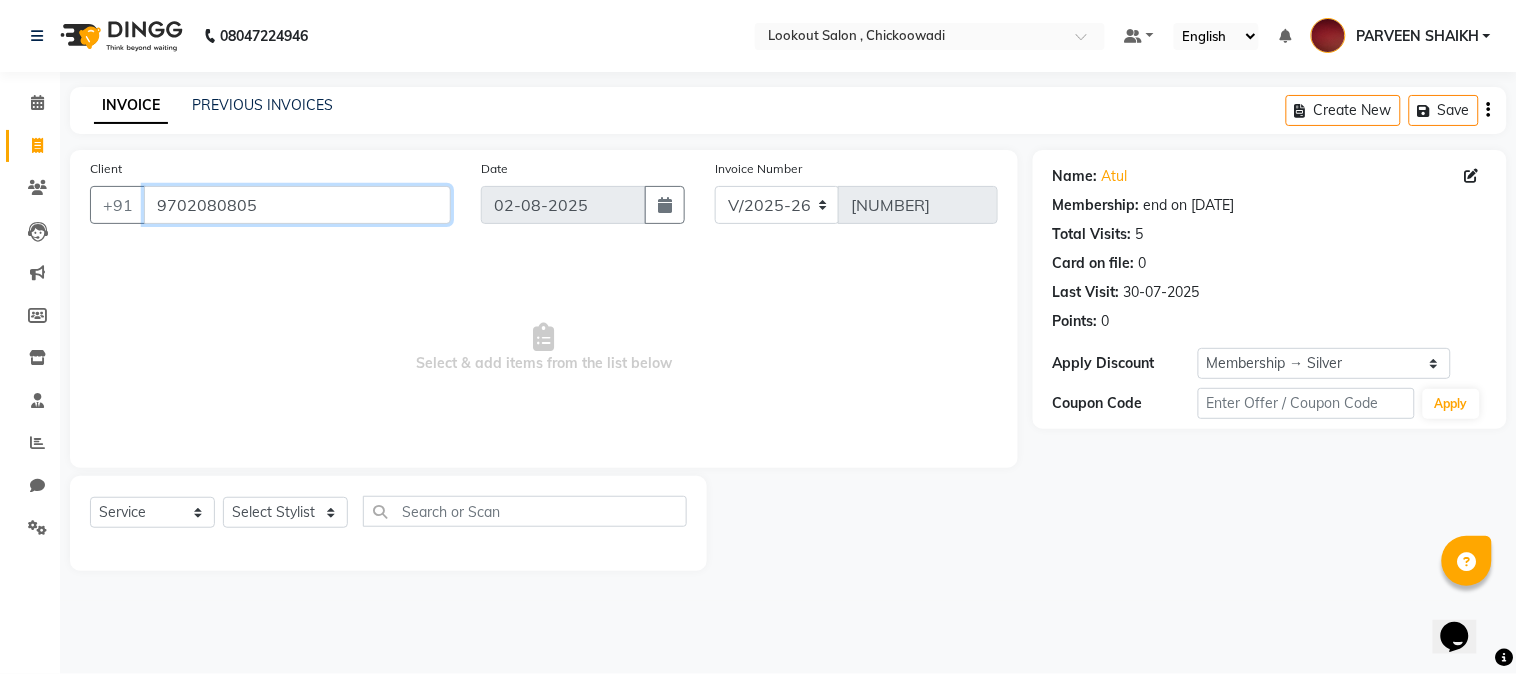 drag, startPoint x: 268, startPoint y: 206, endPoint x: 148, endPoint y: 215, distance: 120.33703 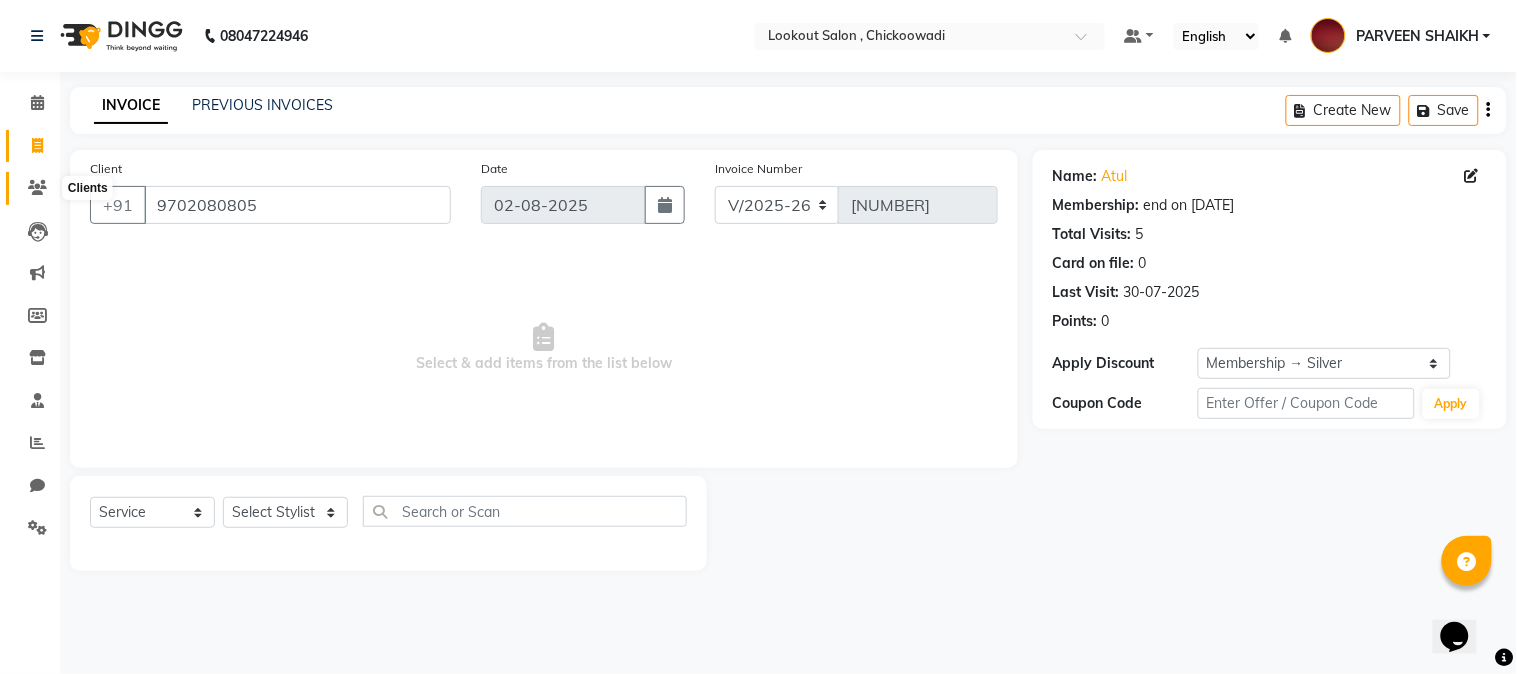 click 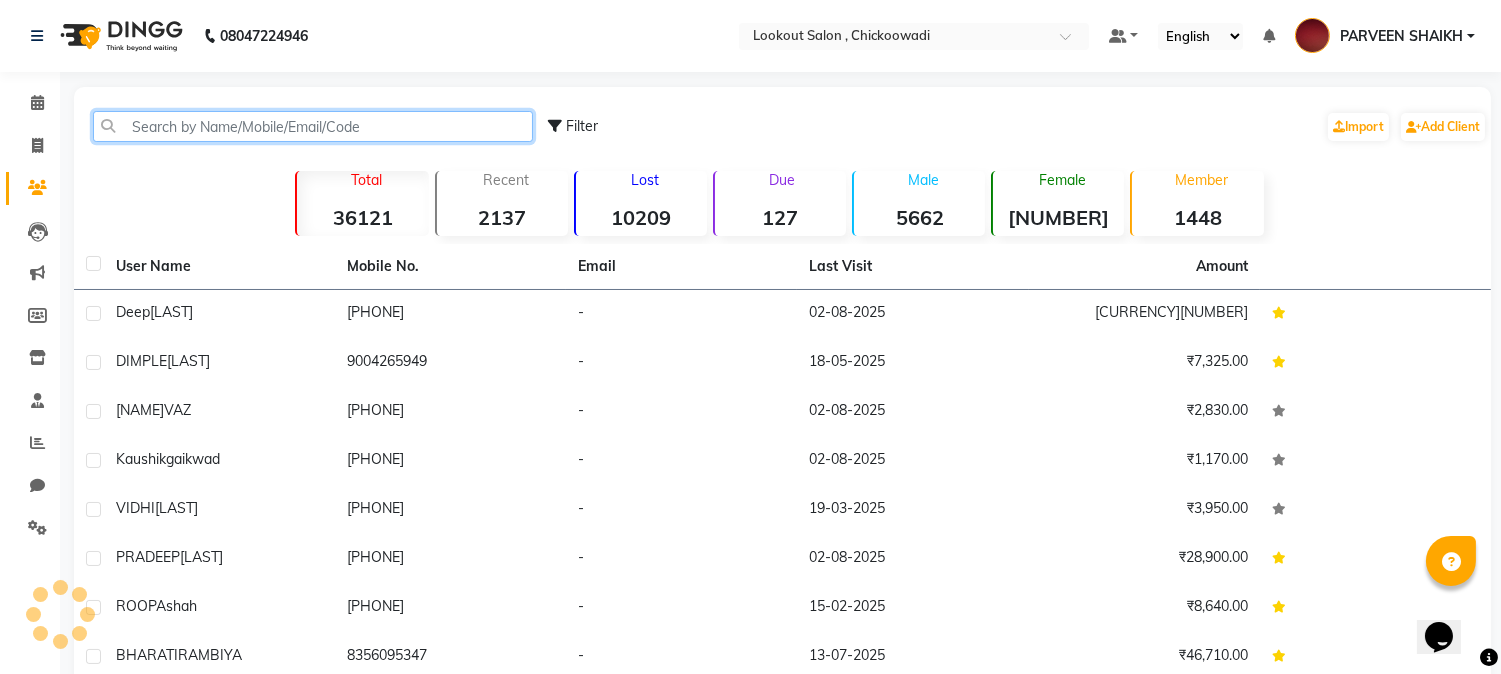 click 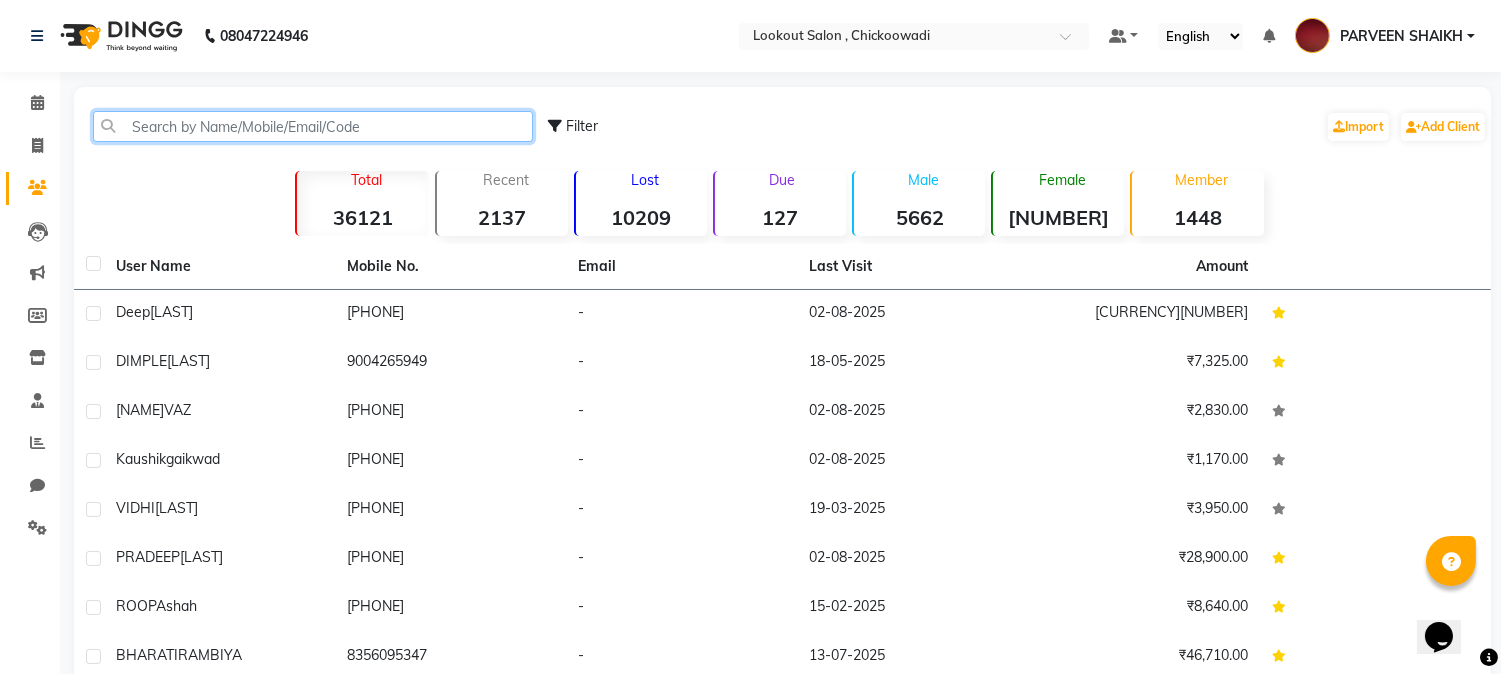 paste on "9702080805" 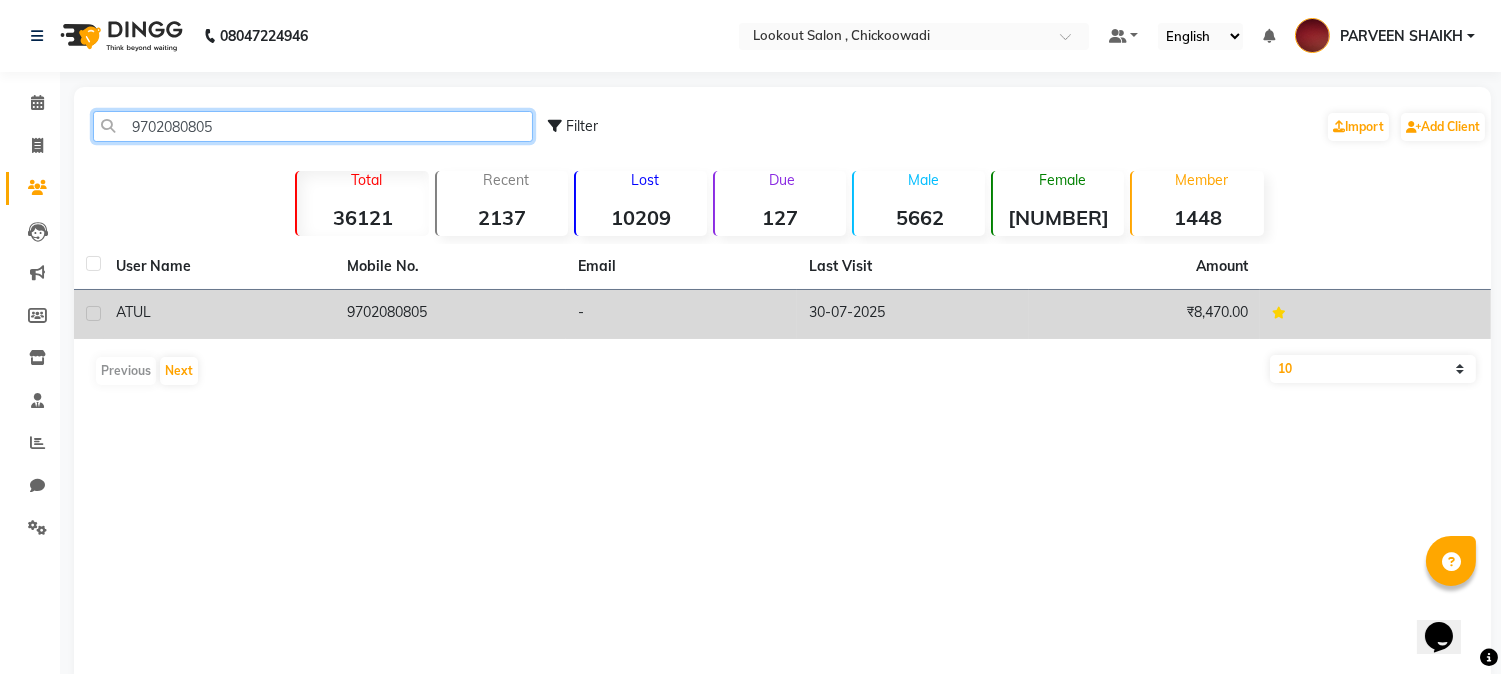 type on "9702080805" 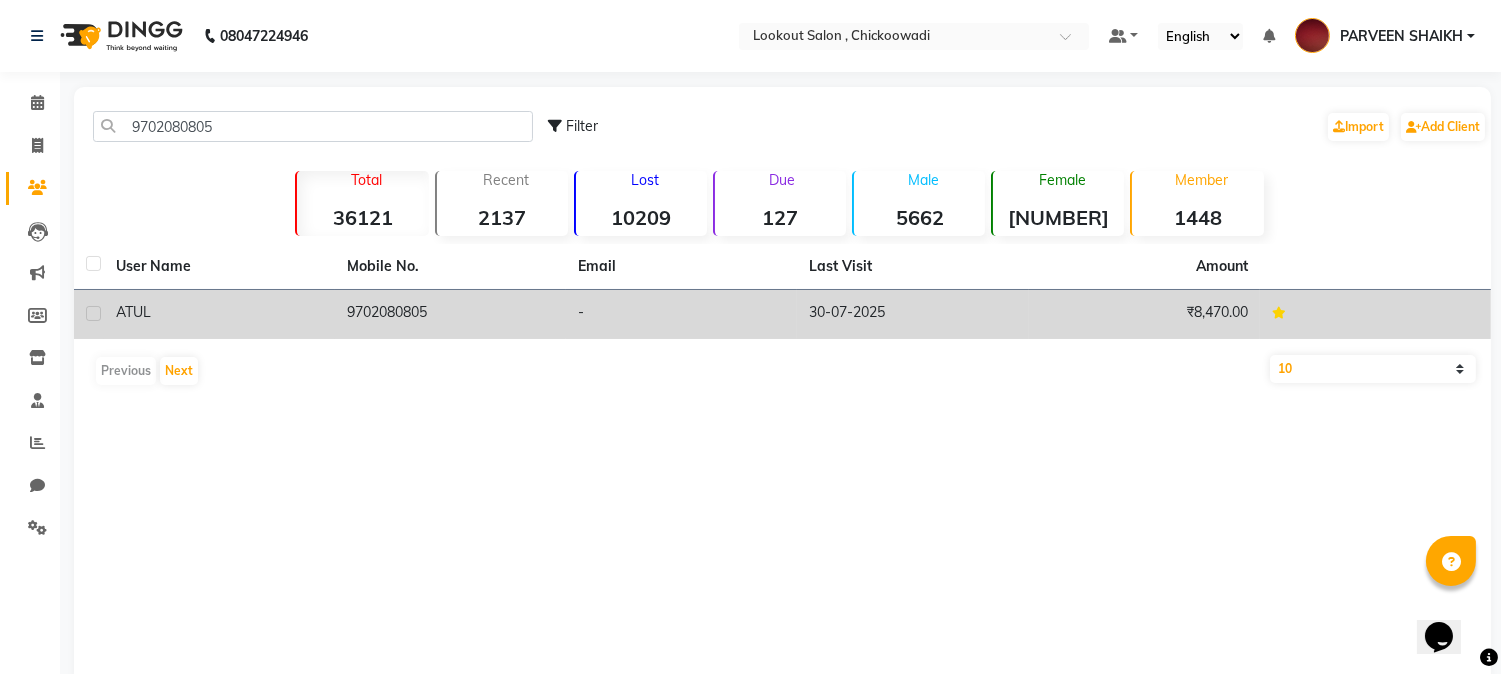 click on "ATUL" 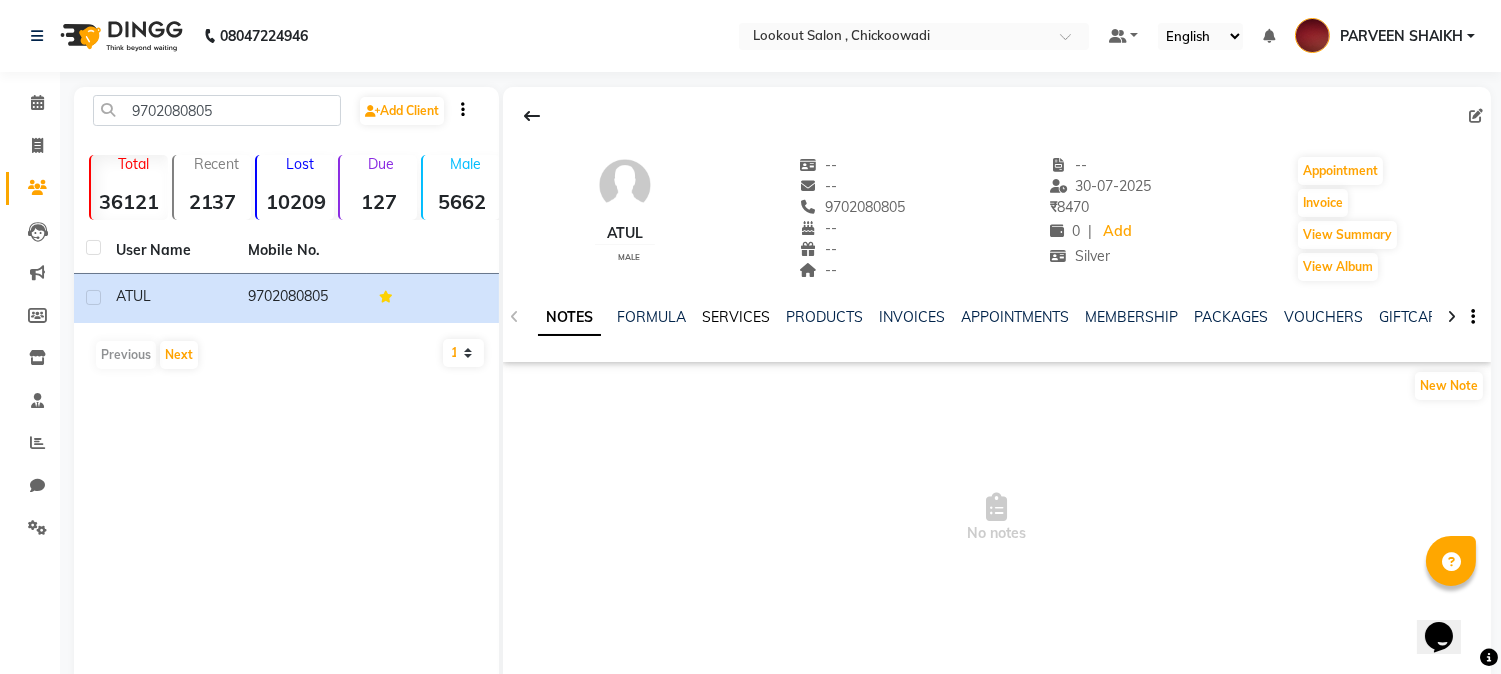 click on "SERVICES" 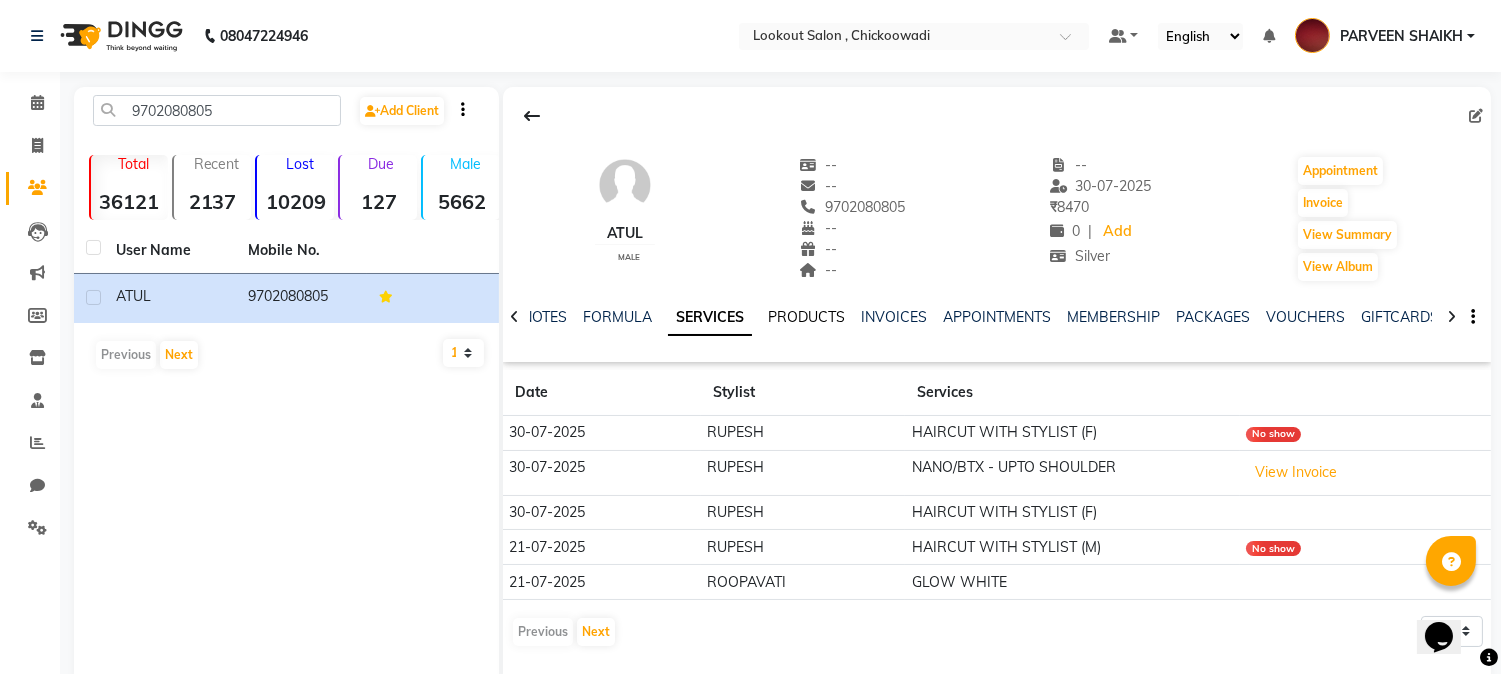 click on "PRODUCTS" 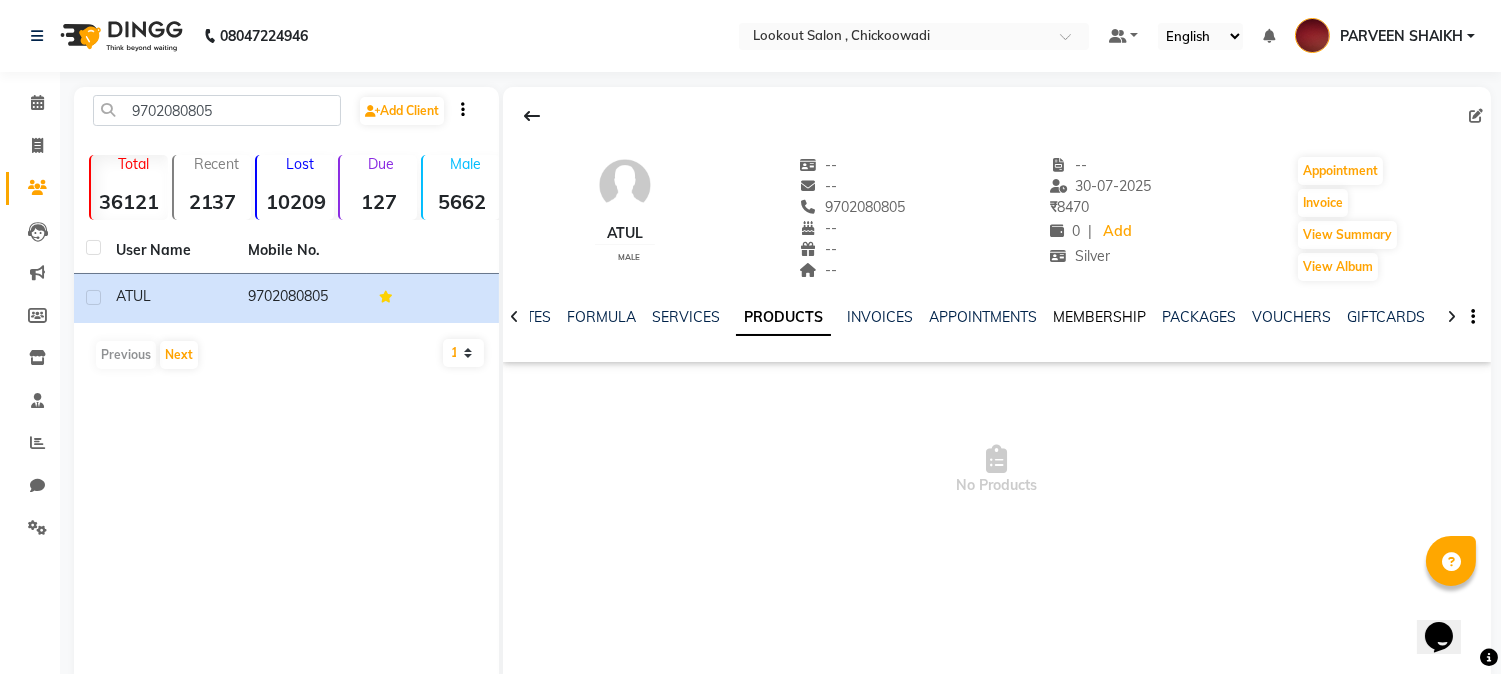click on "MEMBERSHIP" 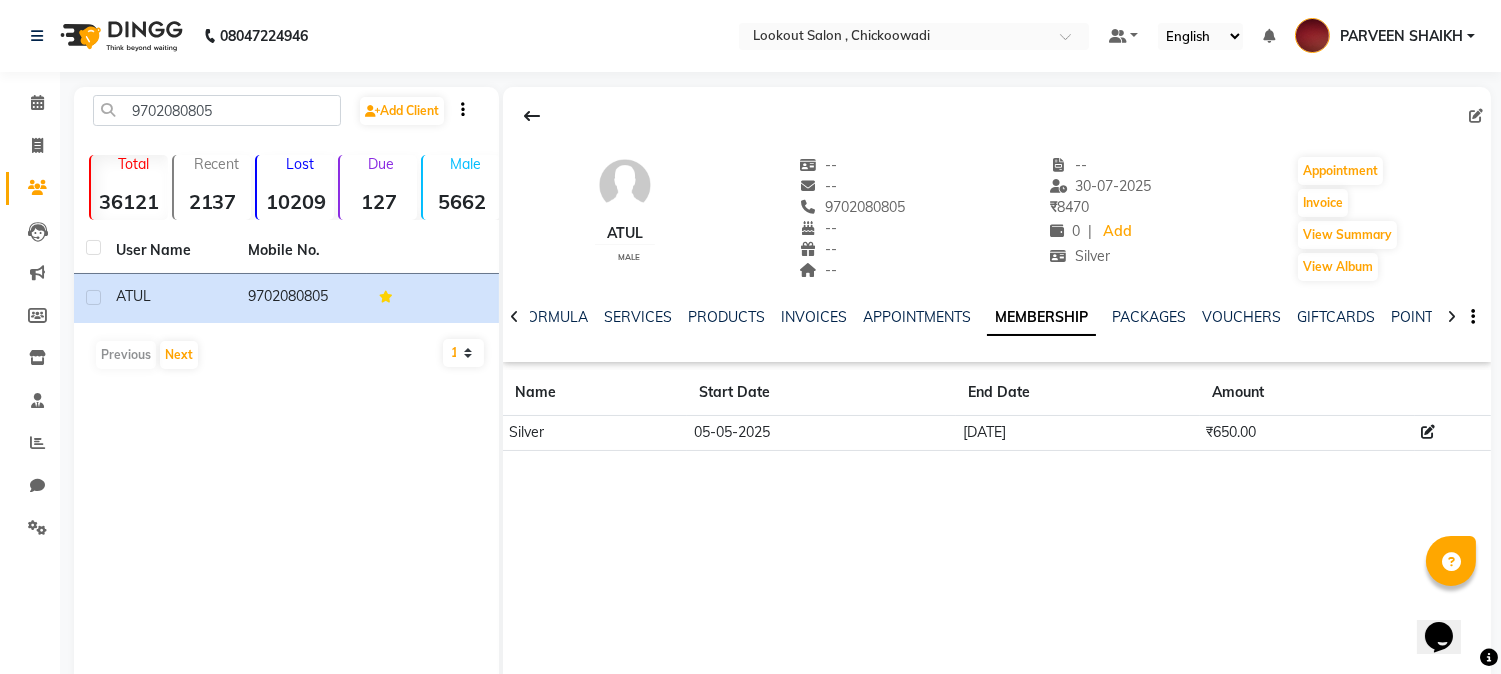 click 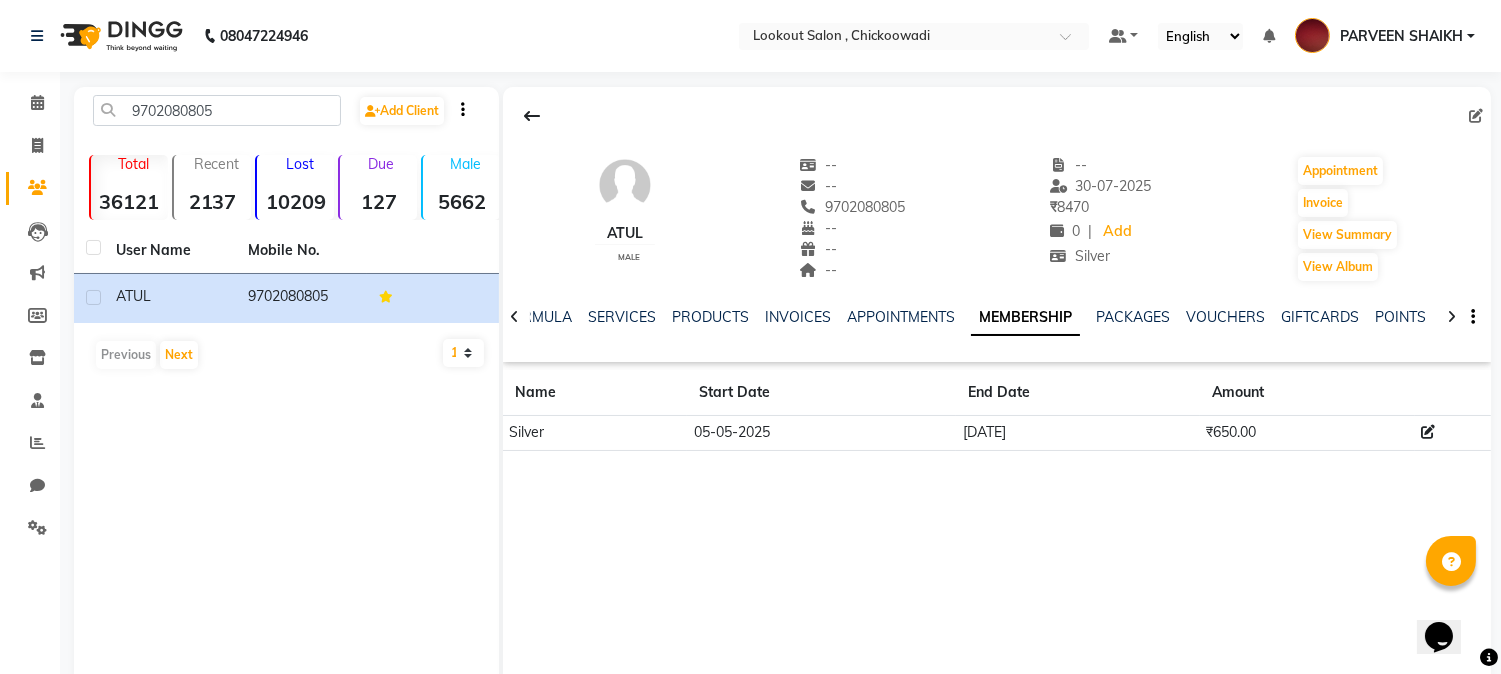 click 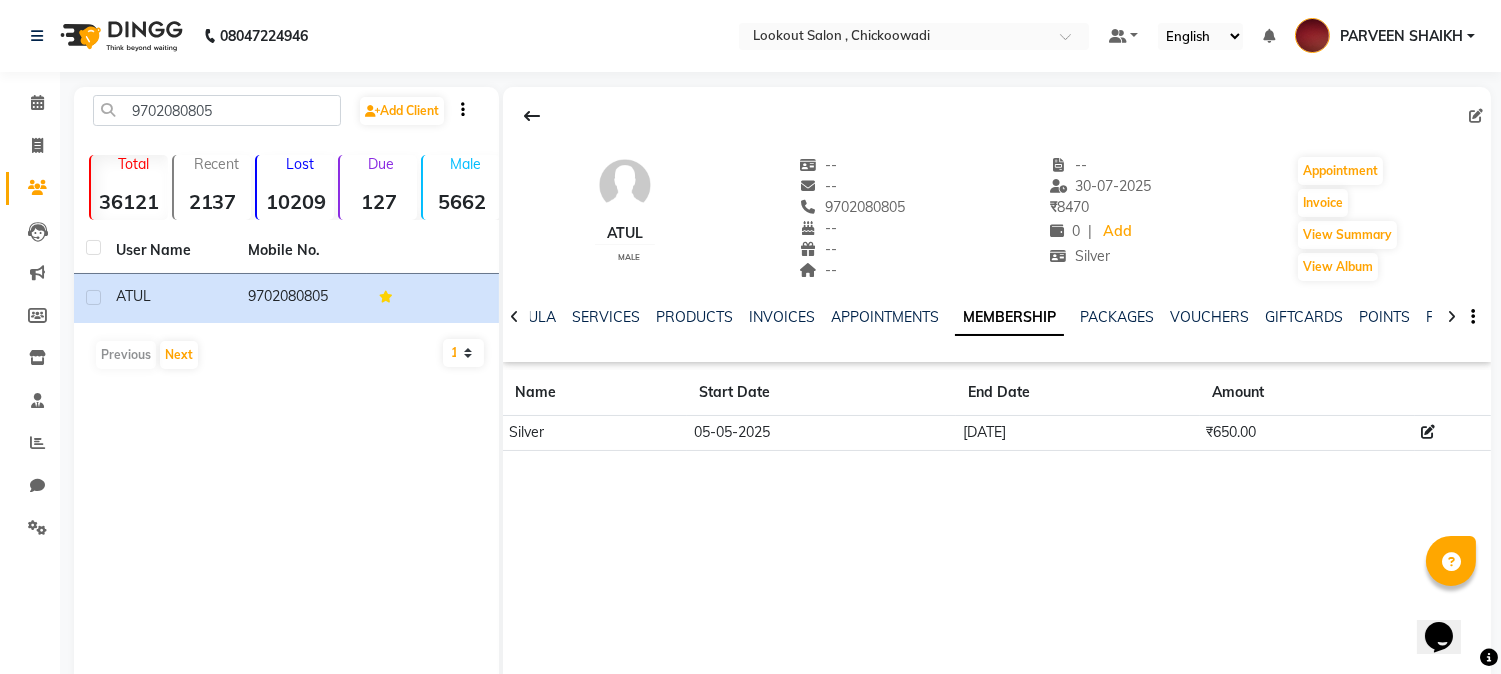 click 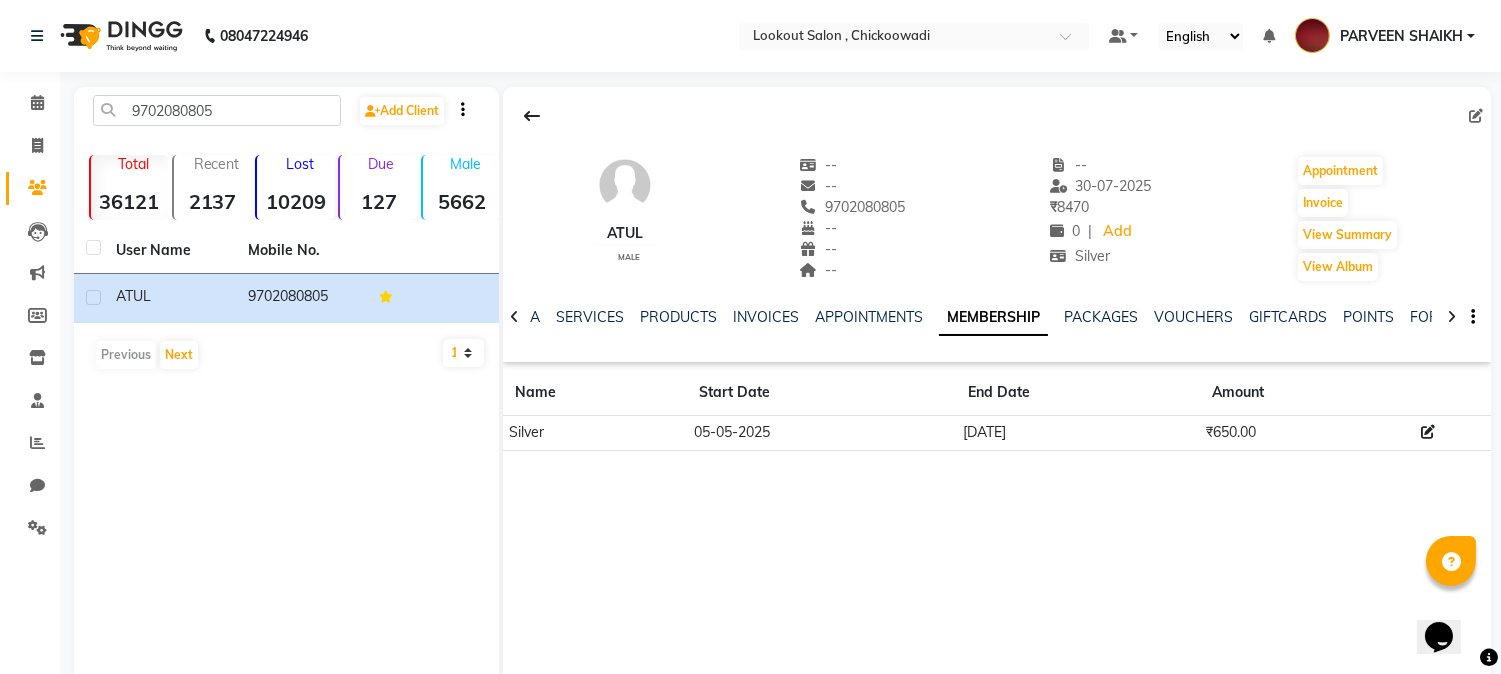 click 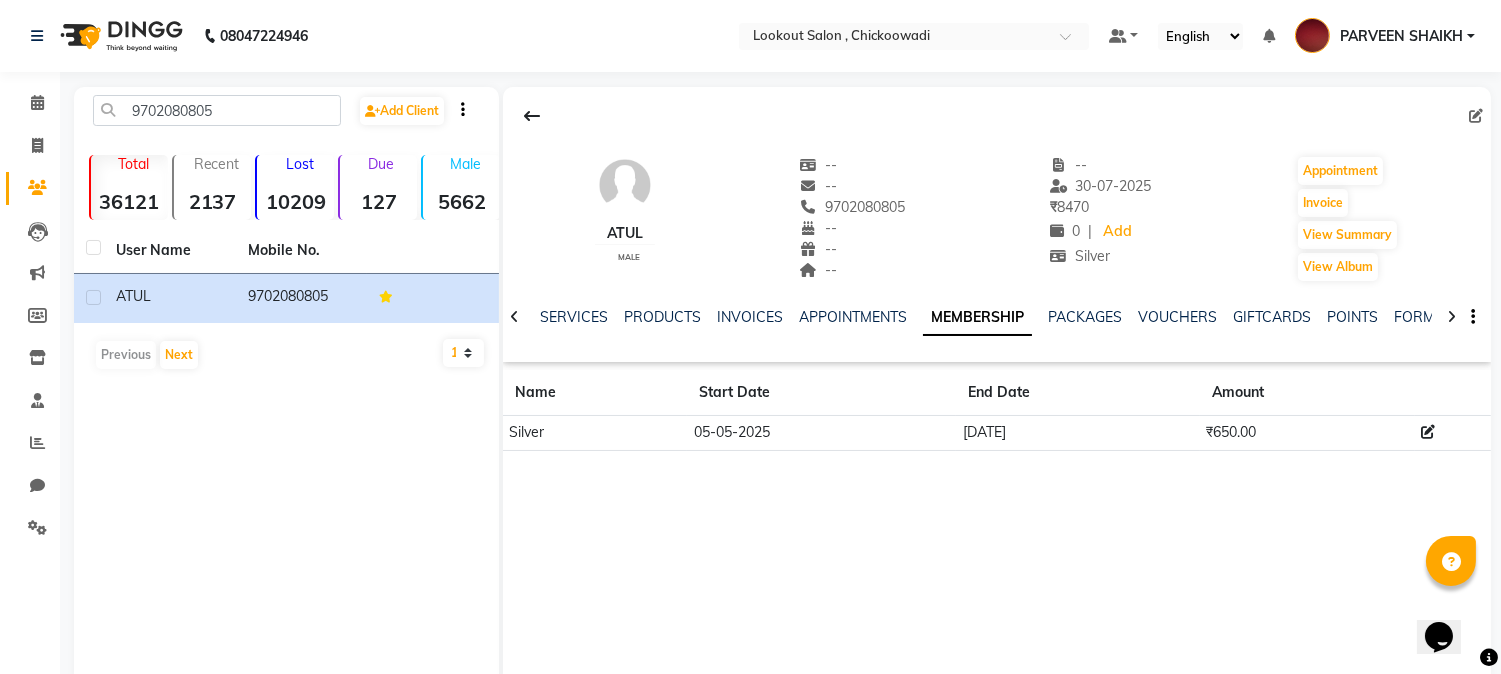 click 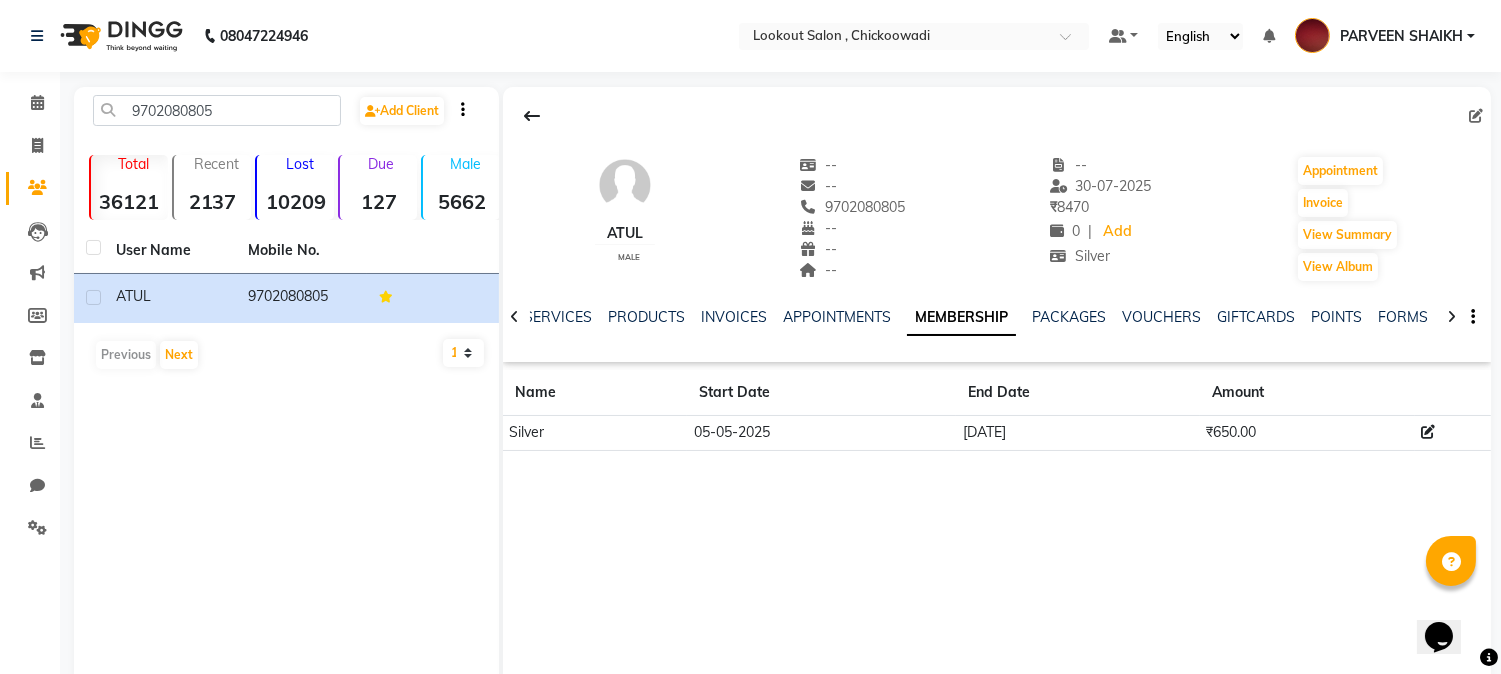 click 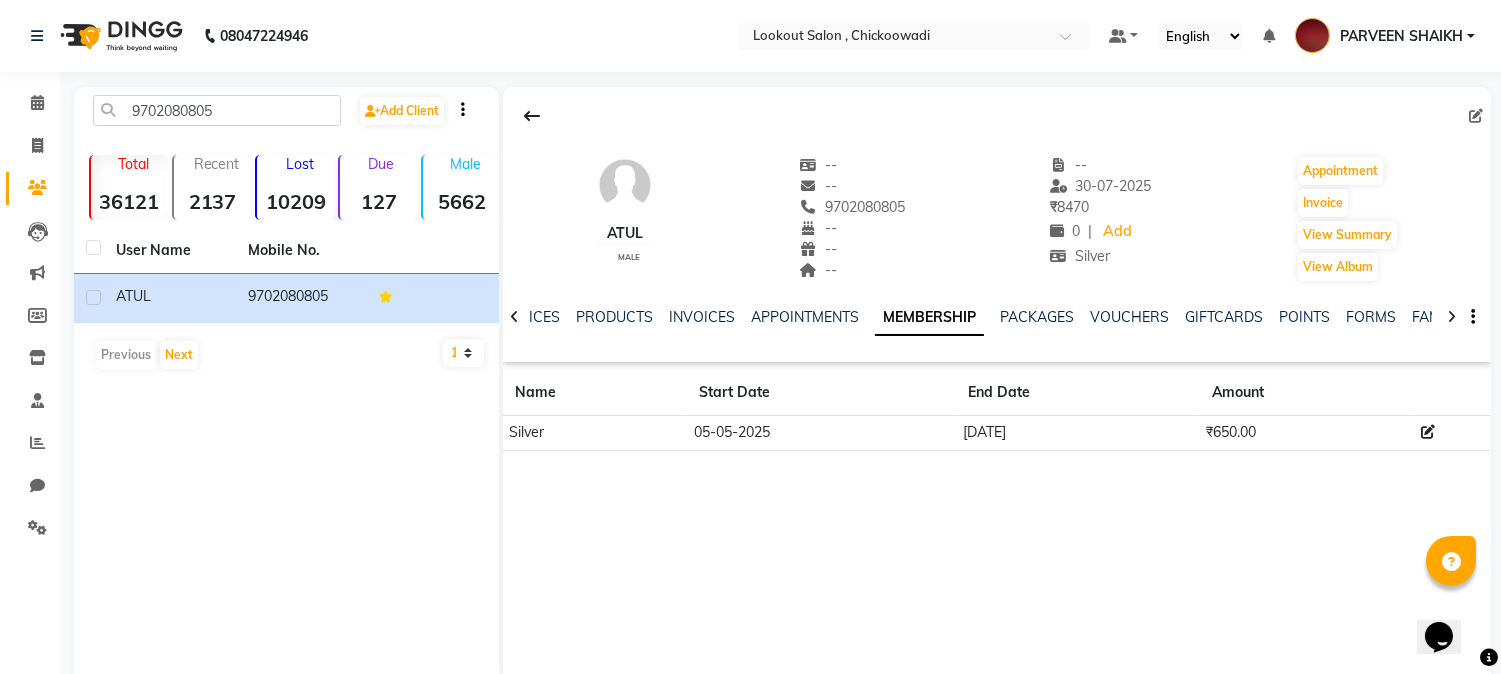 click 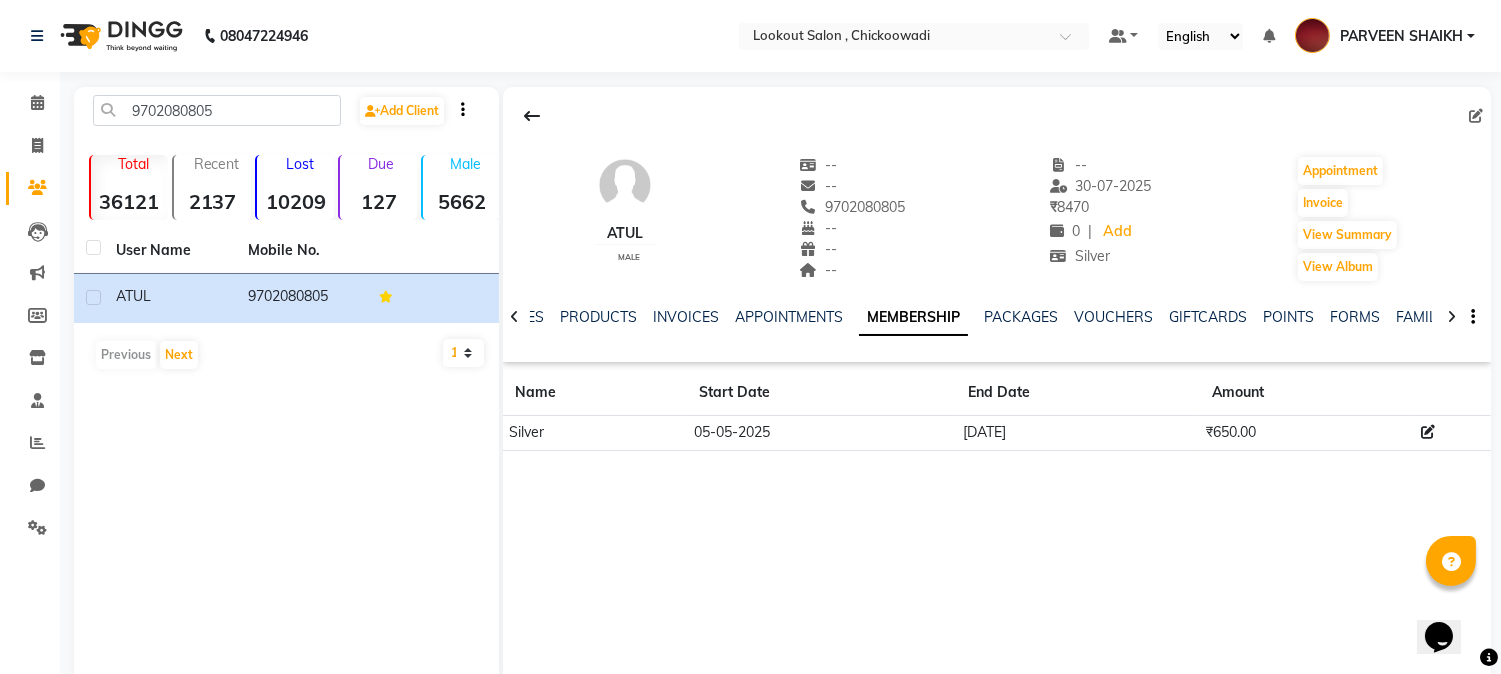 click 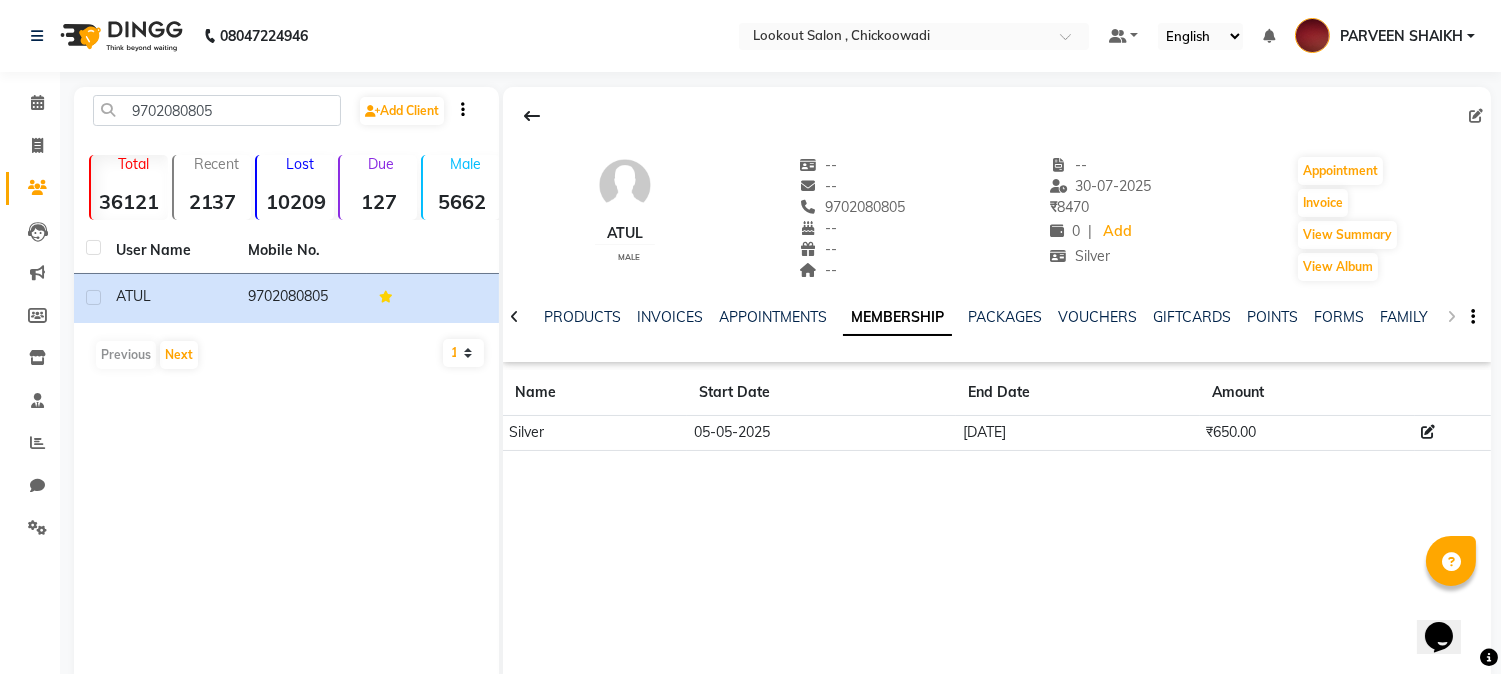 click on "NOTES FORMULA SERVICES PRODUCTS INVOICES APPOINTMENTS MEMBERSHIP PACKAGES VOUCHERS GIFTCARDS POINTS FORMS FAMILY CARDS WALLET" 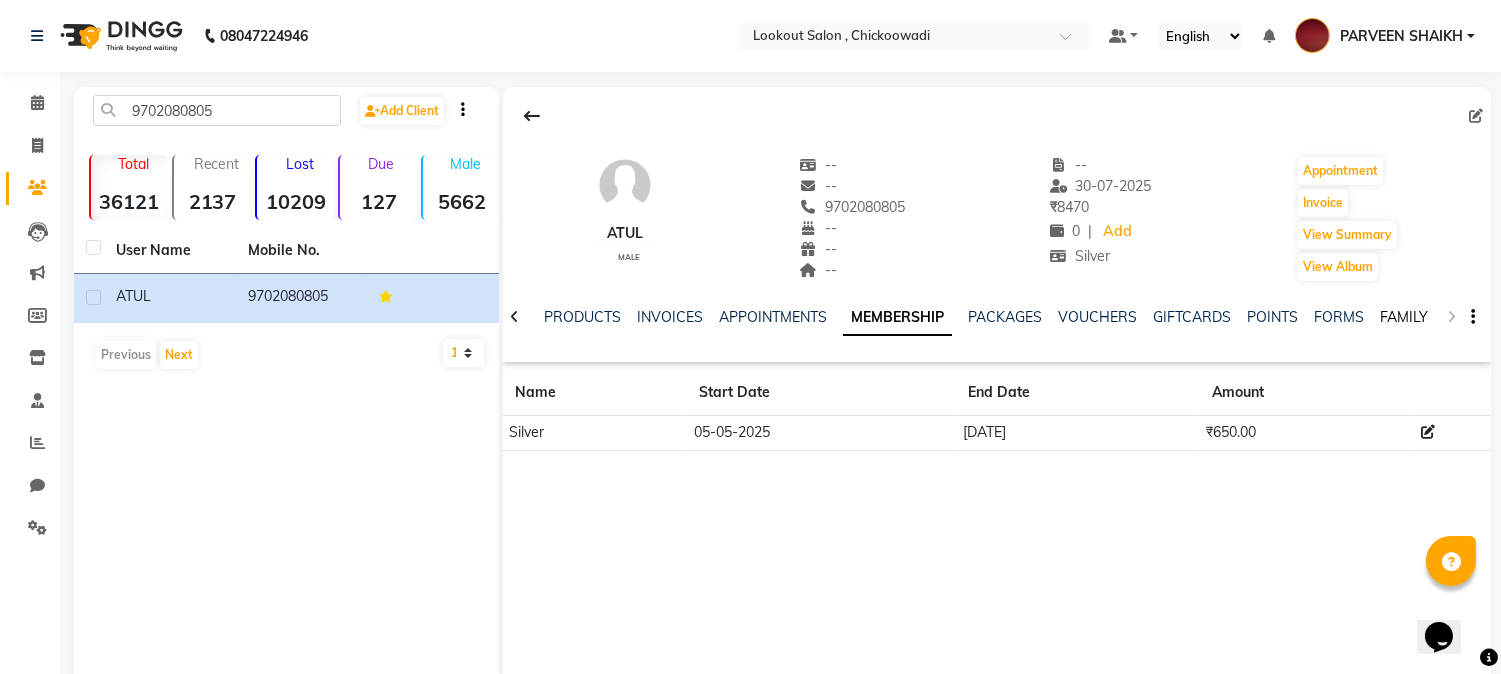click on "FAMILY" 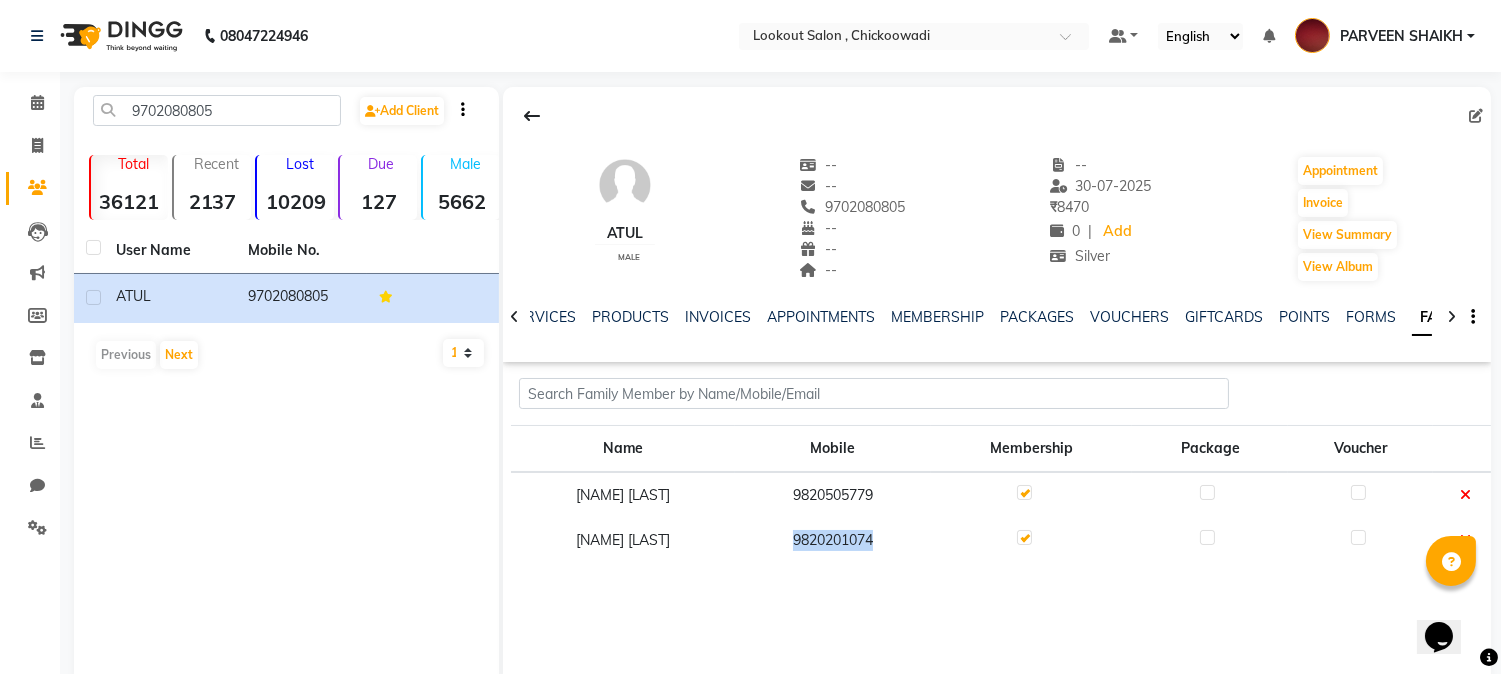 drag, startPoint x: 784, startPoint y: 538, endPoint x: 874, endPoint y: 530, distance: 90.35486 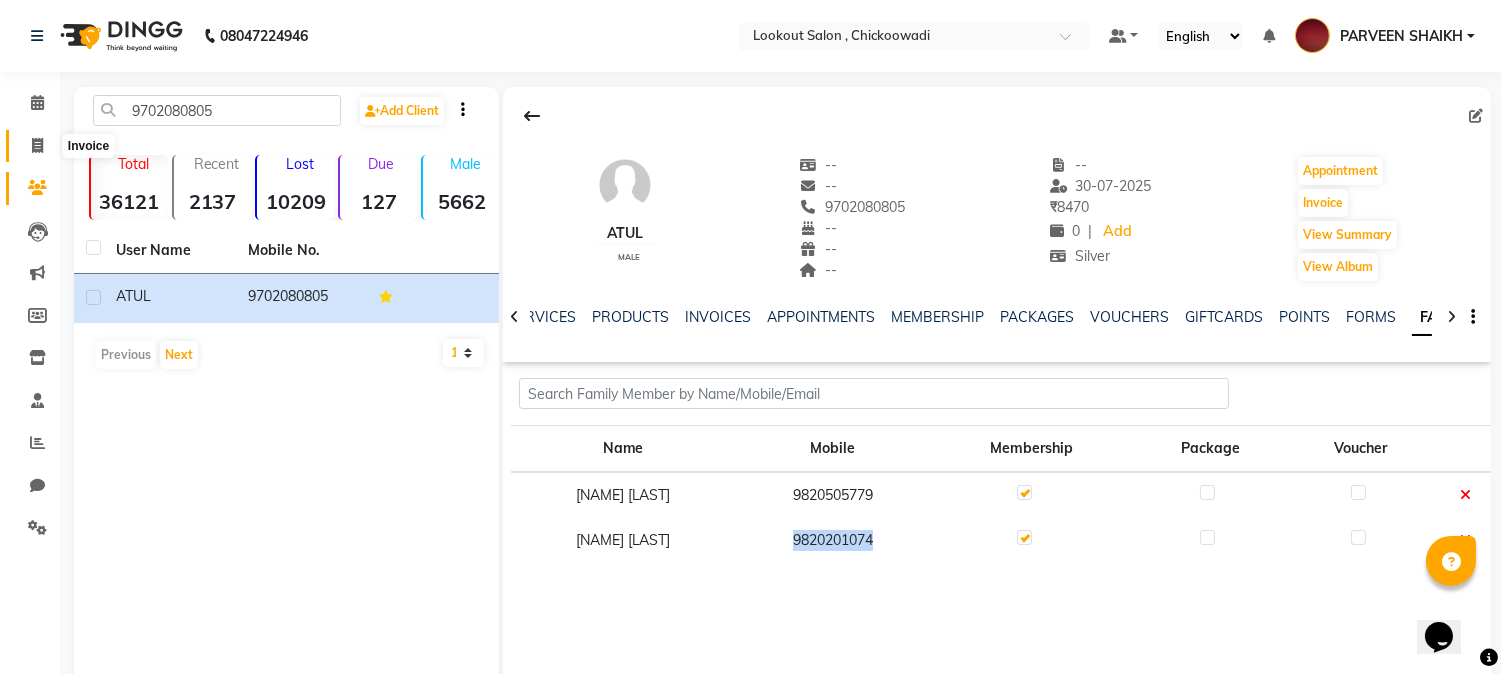 click 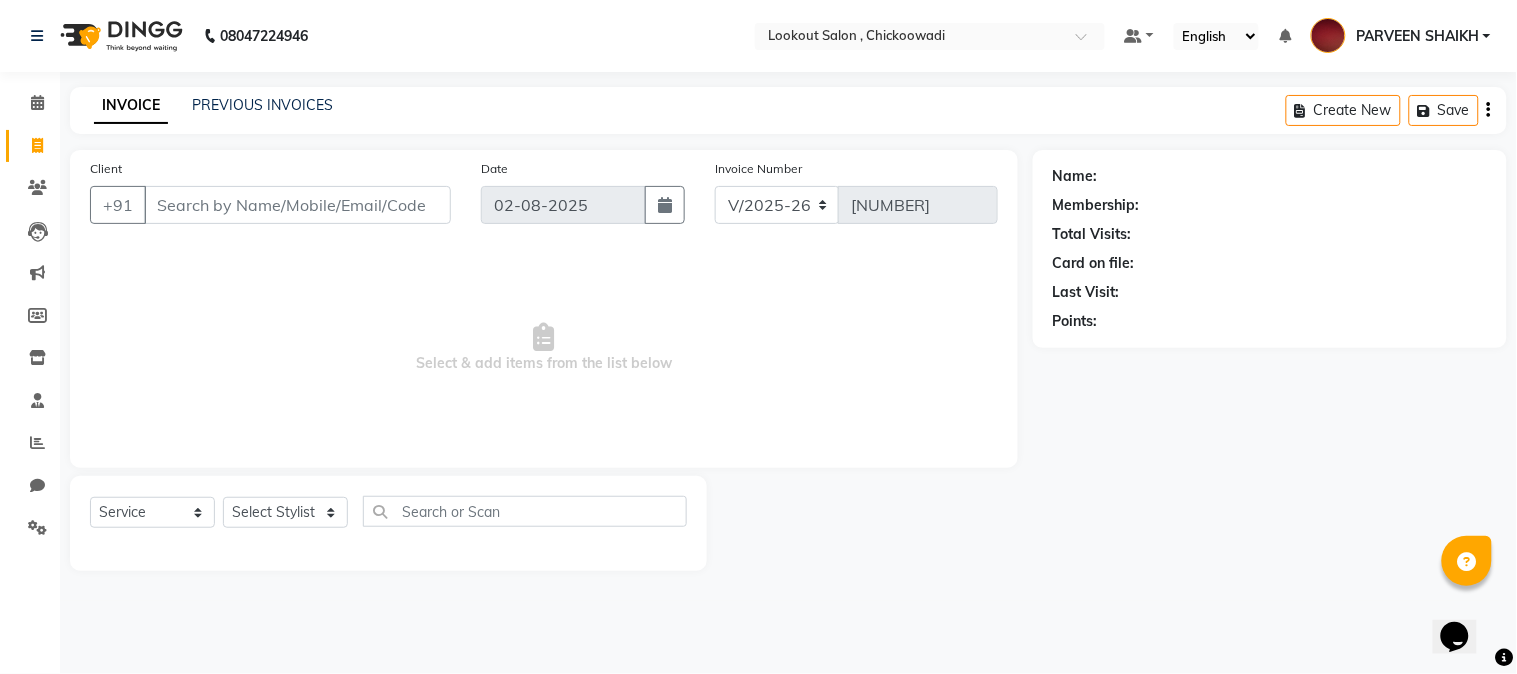 click on "Client" at bounding box center (297, 205) 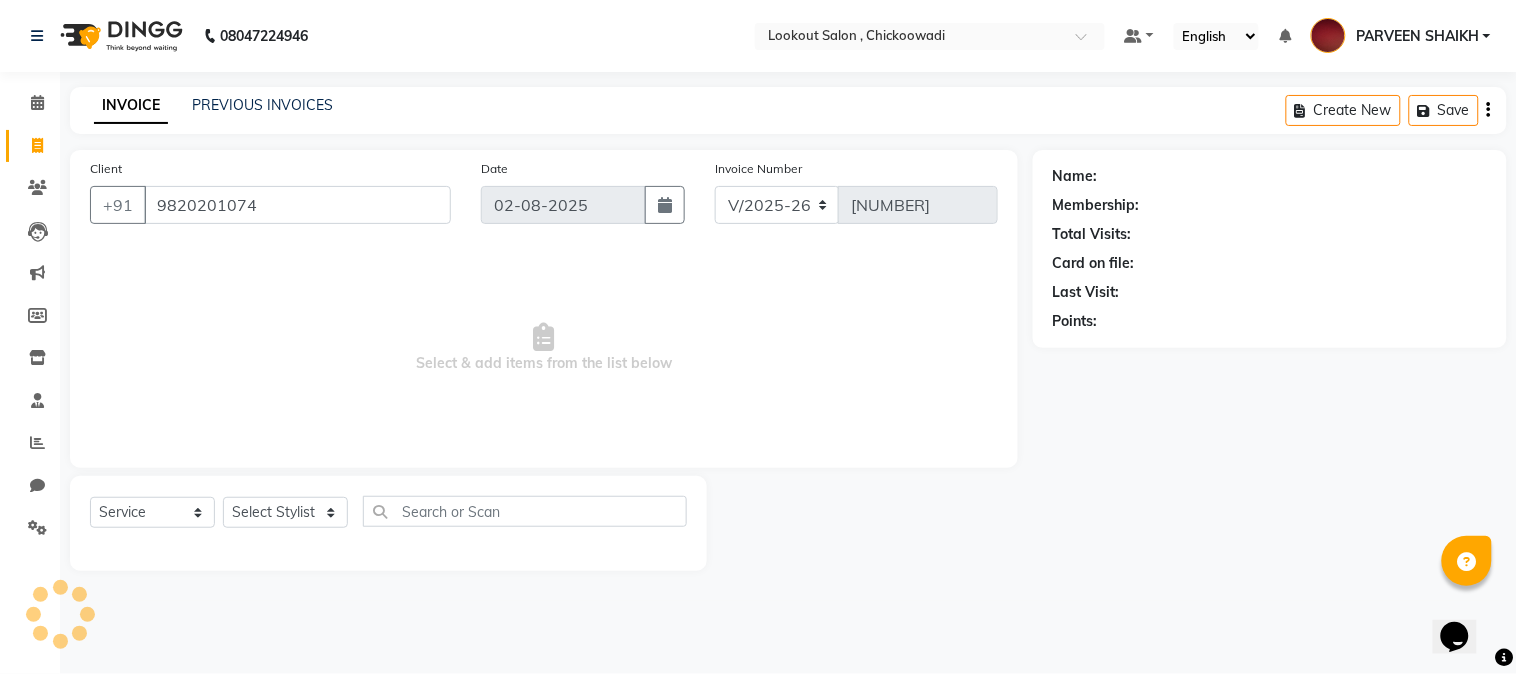 type on "9820201074" 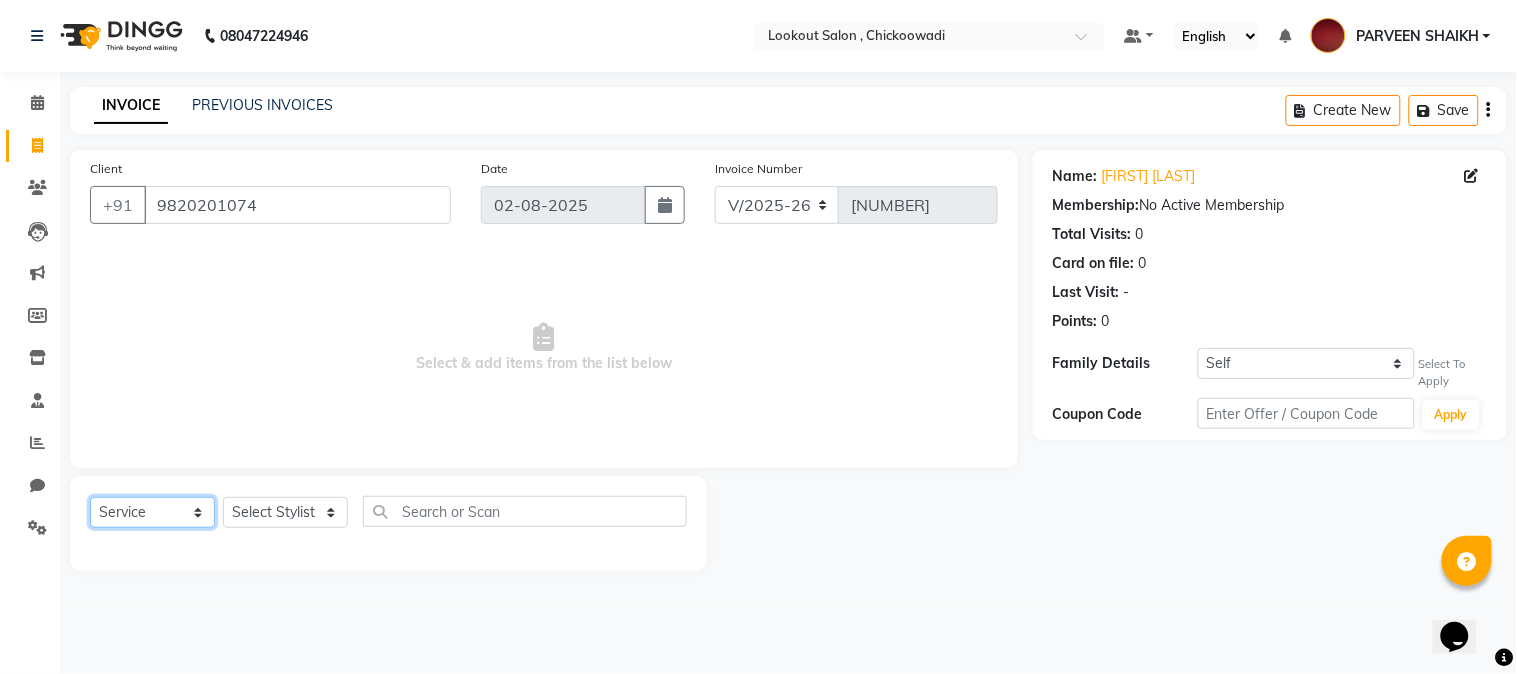 click on "Select  Service  Product  Membership  Package Voucher Prepaid Gift Card" 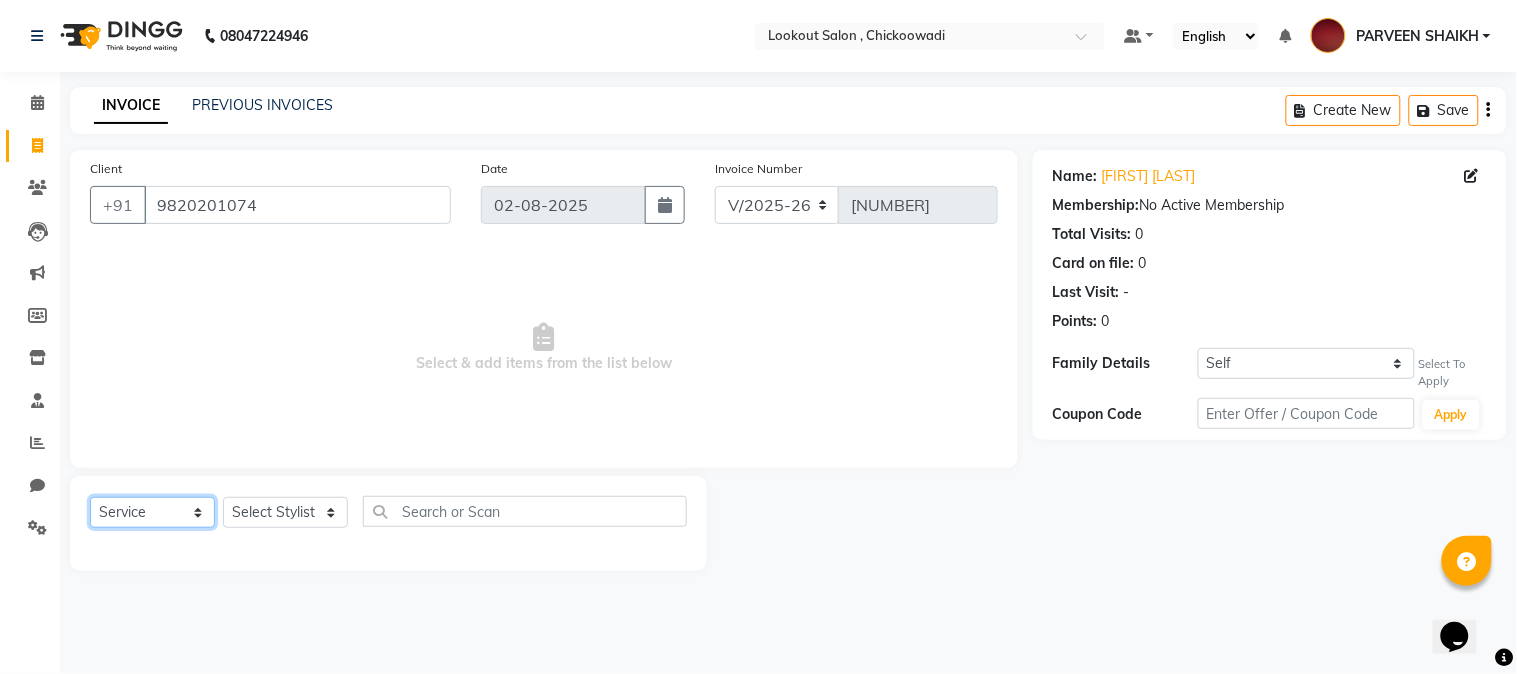 select on "product" 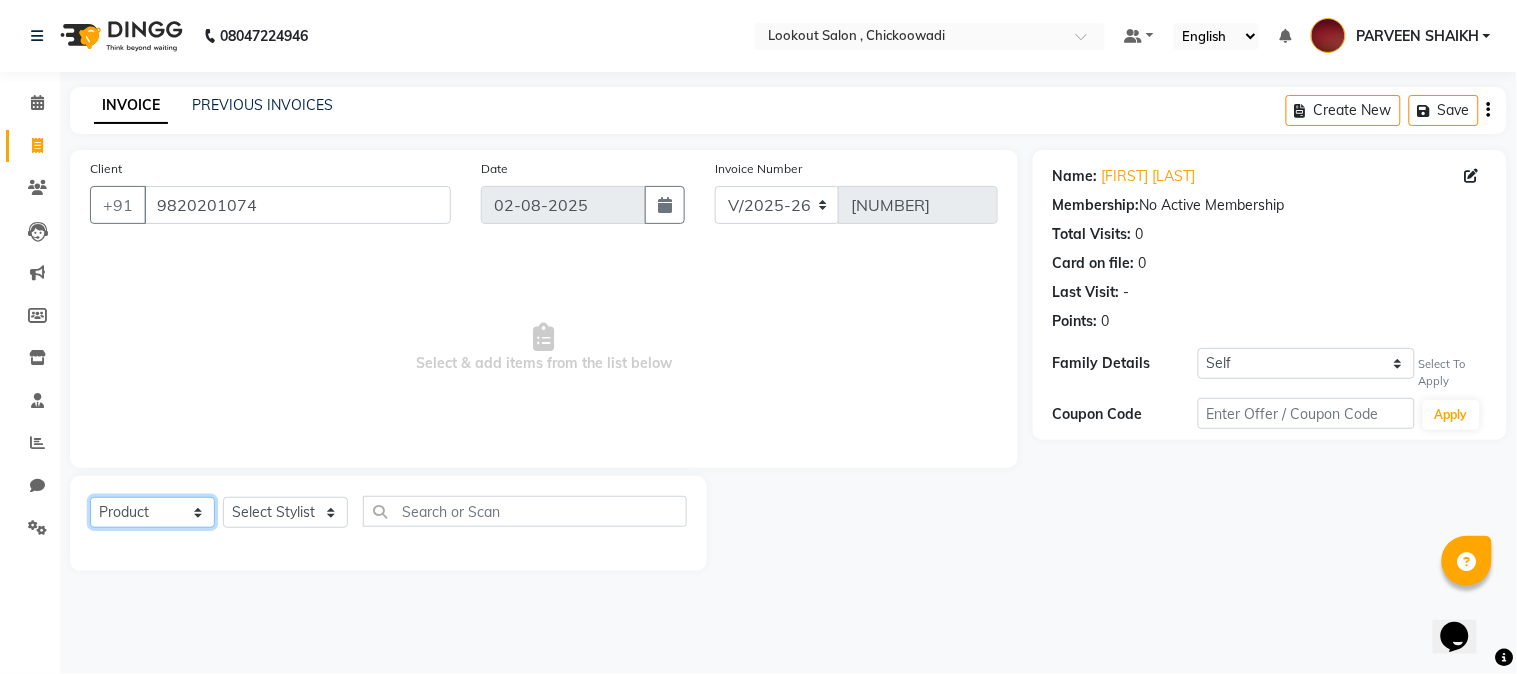 click on "Select  Service  Product  Membership  Package Voucher Prepaid Gift Card" 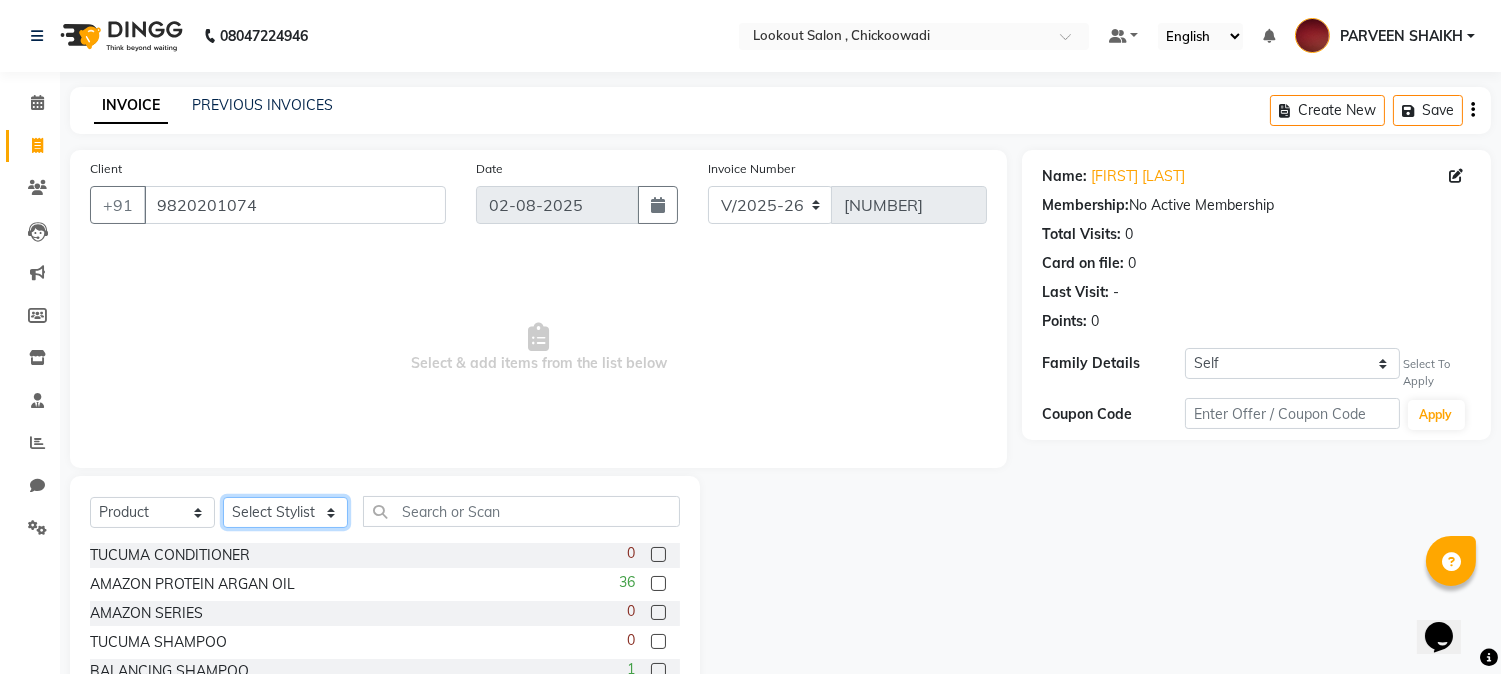 click on "Select Stylist [FIRST] [LAST] [FIRST] [FIRST] [FIRST] [LAST] [FIRST] [LAST] [FIRST] [FIRST] [FIRST] [FIRST] [LAST] [FIRST] [LAST] [FIRST] [FIRST]" 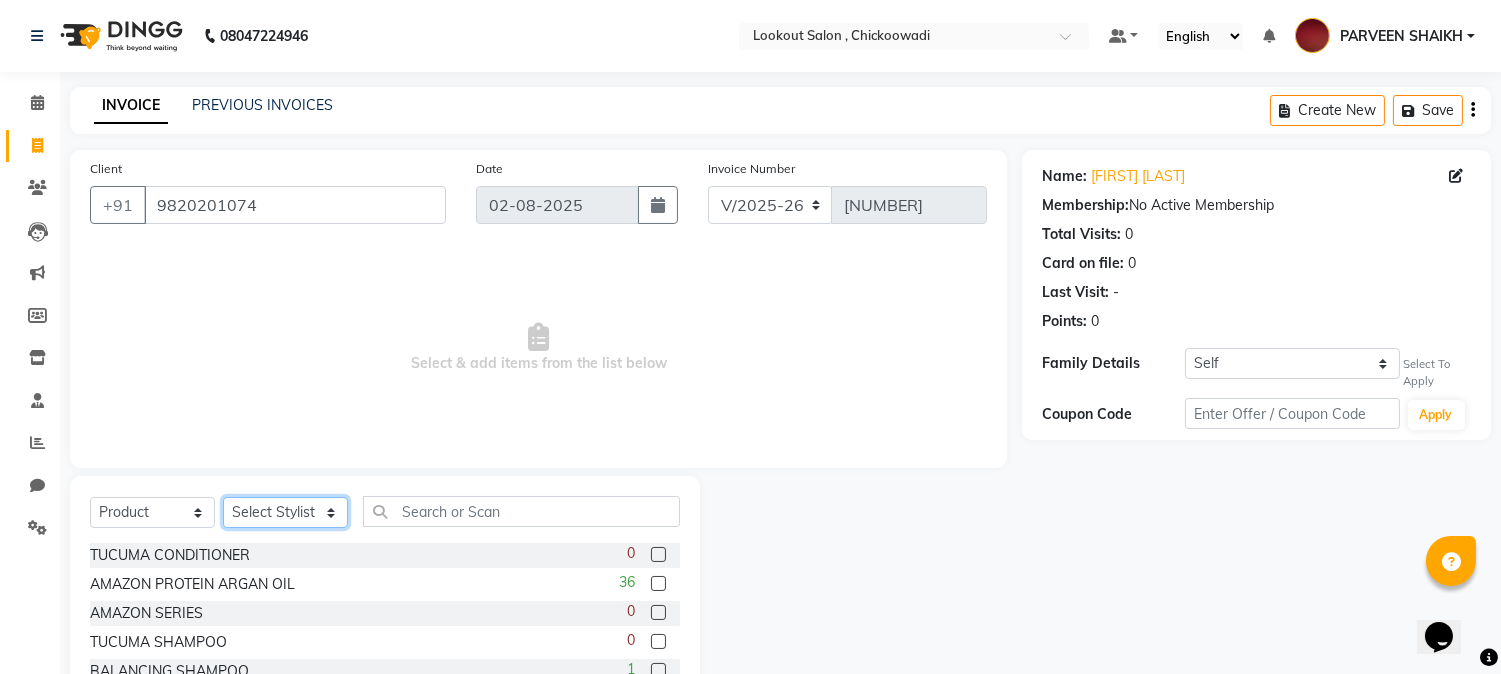select on "24828" 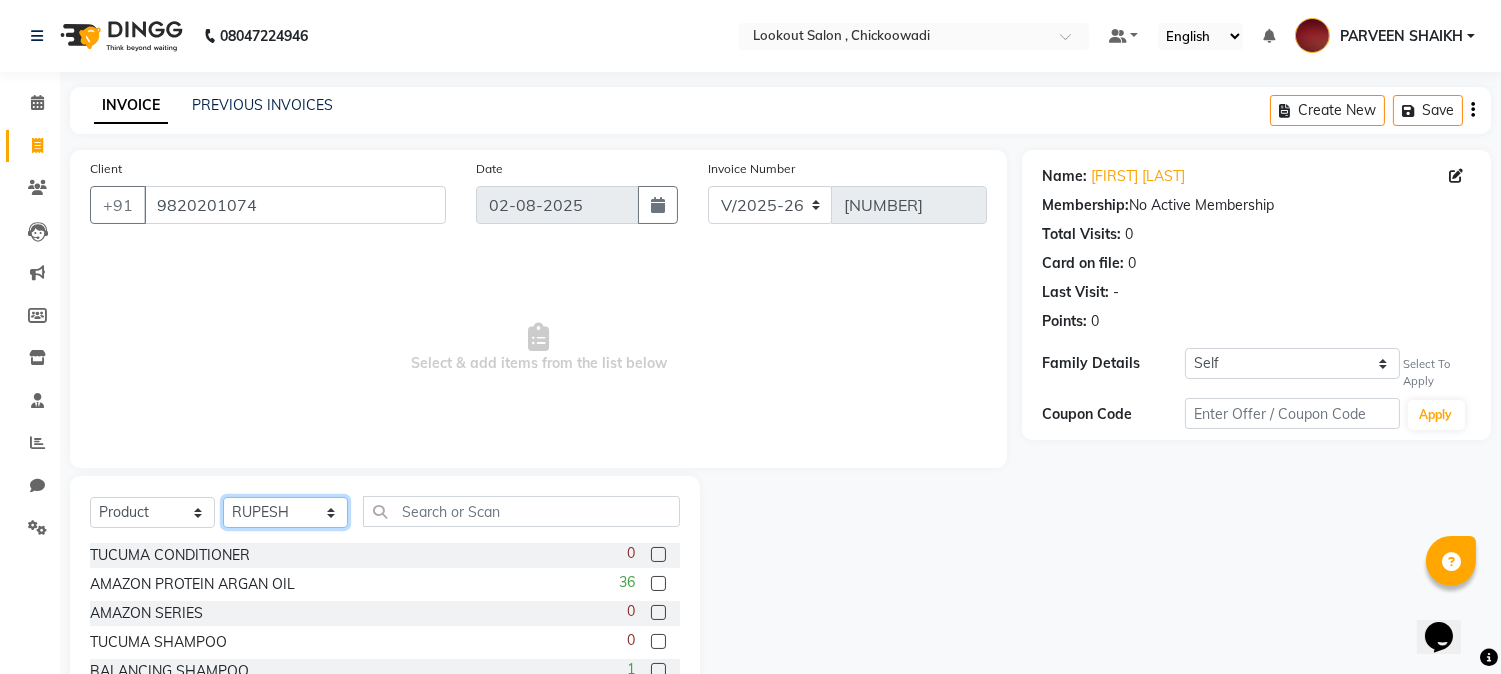 click on "Select Stylist [FIRST] [LAST] [FIRST] [FIRST] [FIRST] [LAST] [FIRST] [LAST] [FIRST] [FIRST] [FIRST] [FIRST] [LAST] [FIRST] [LAST] [FIRST] [FIRST]" 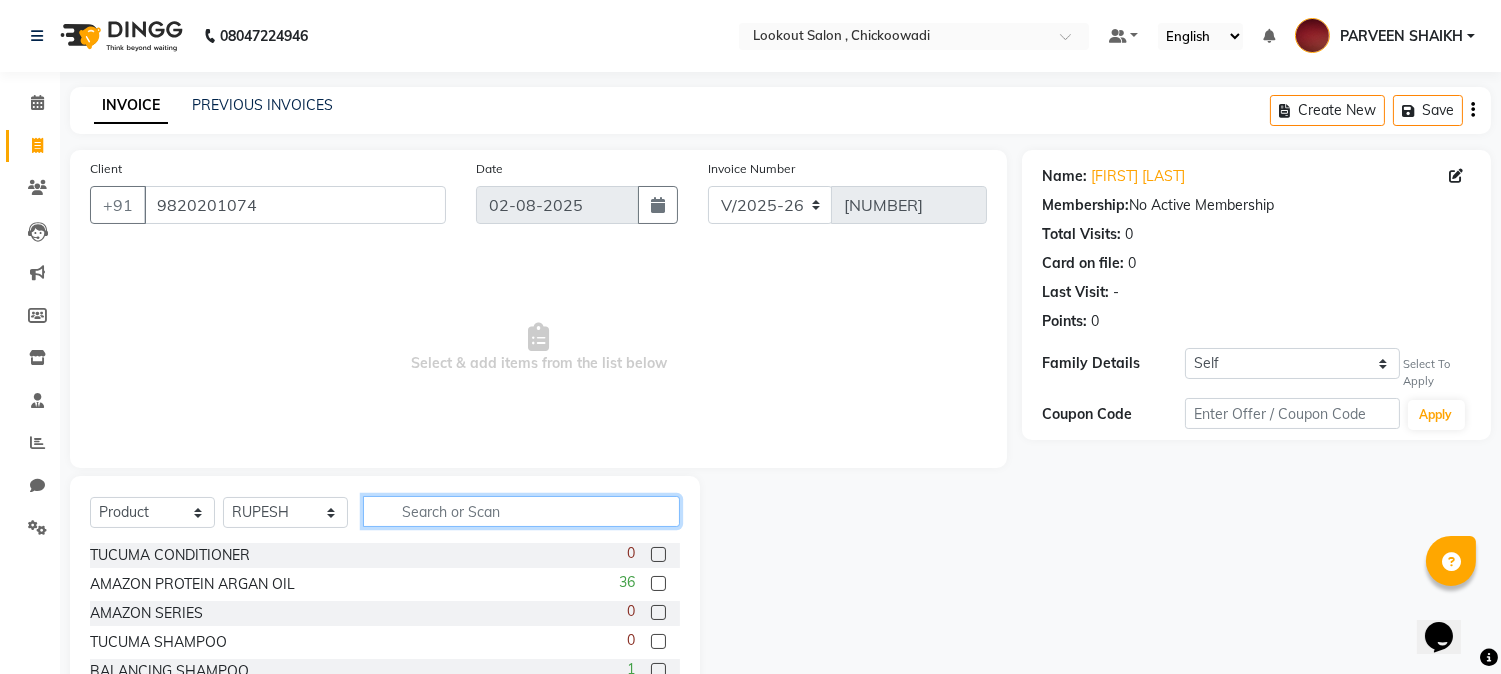 click 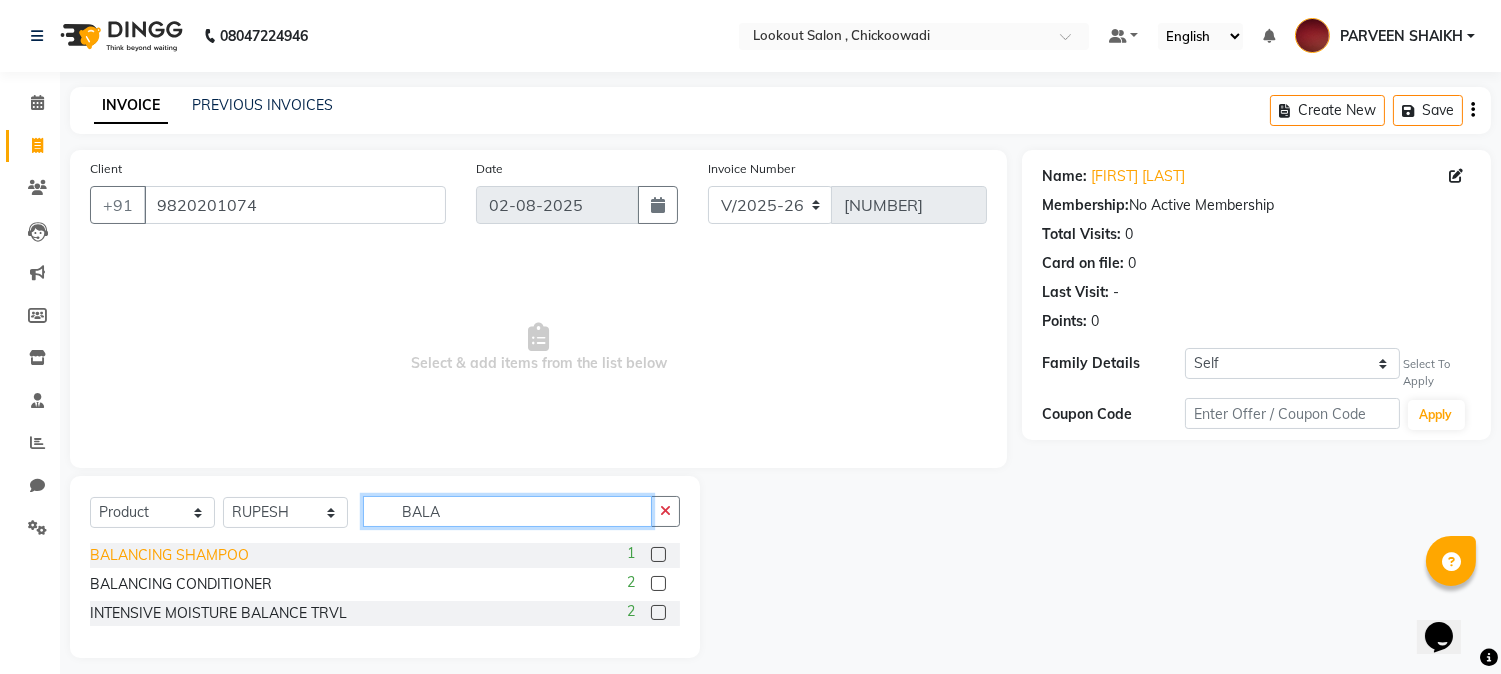 type on "BALA" 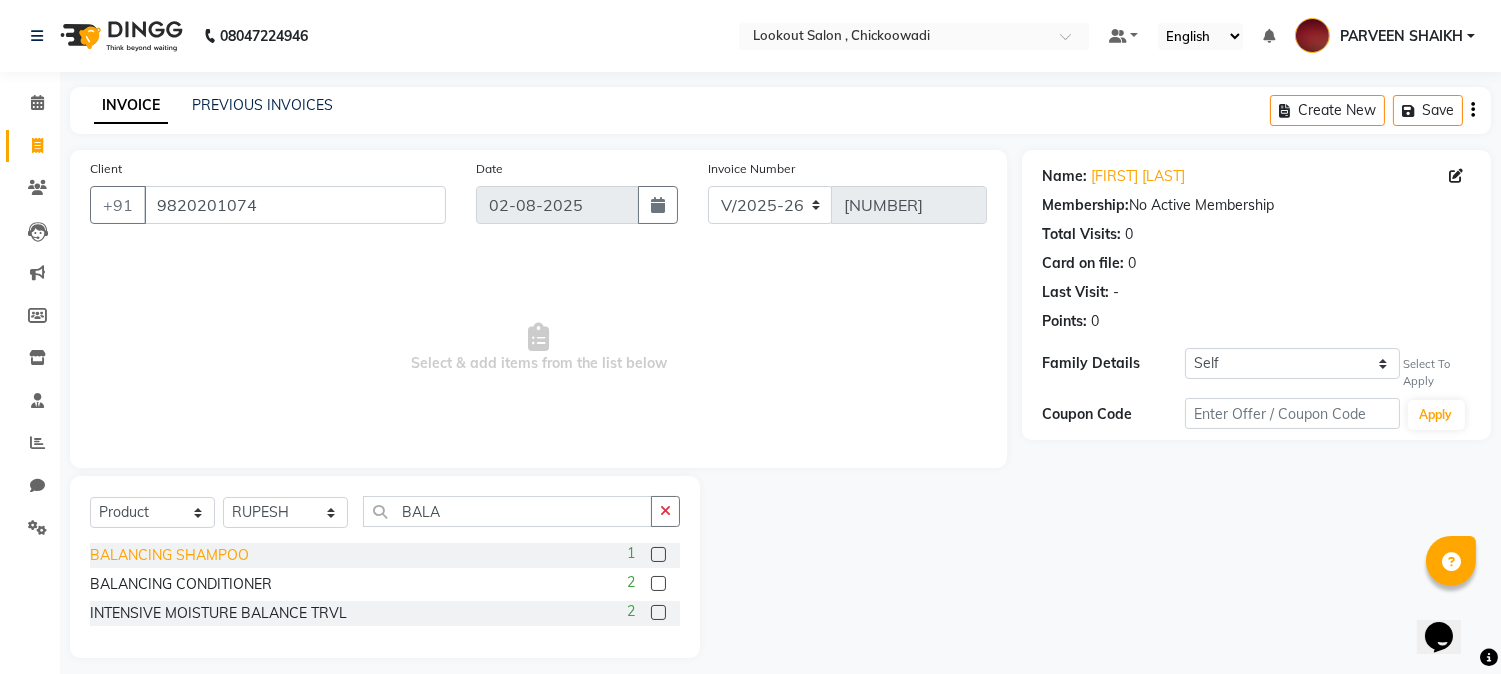 click on "BALANCING SHAMPOO" 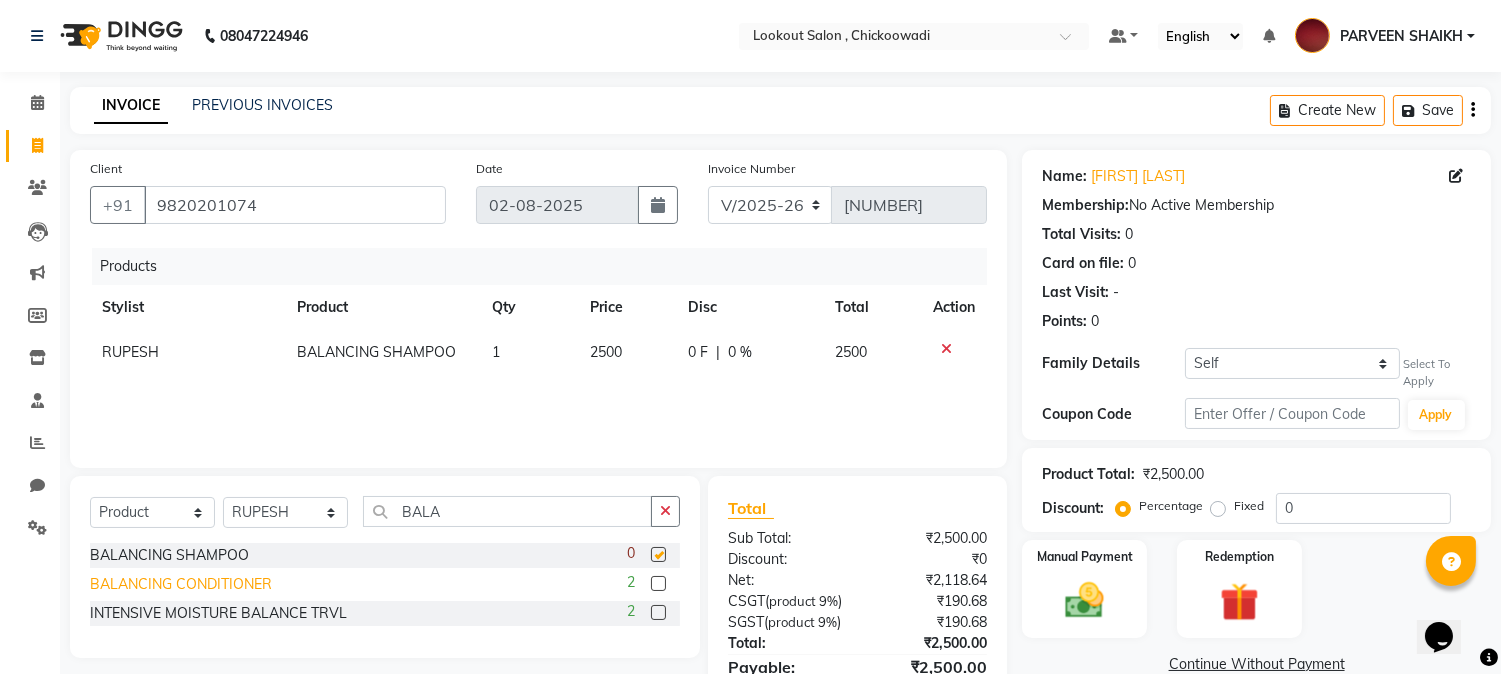 checkbox on "false" 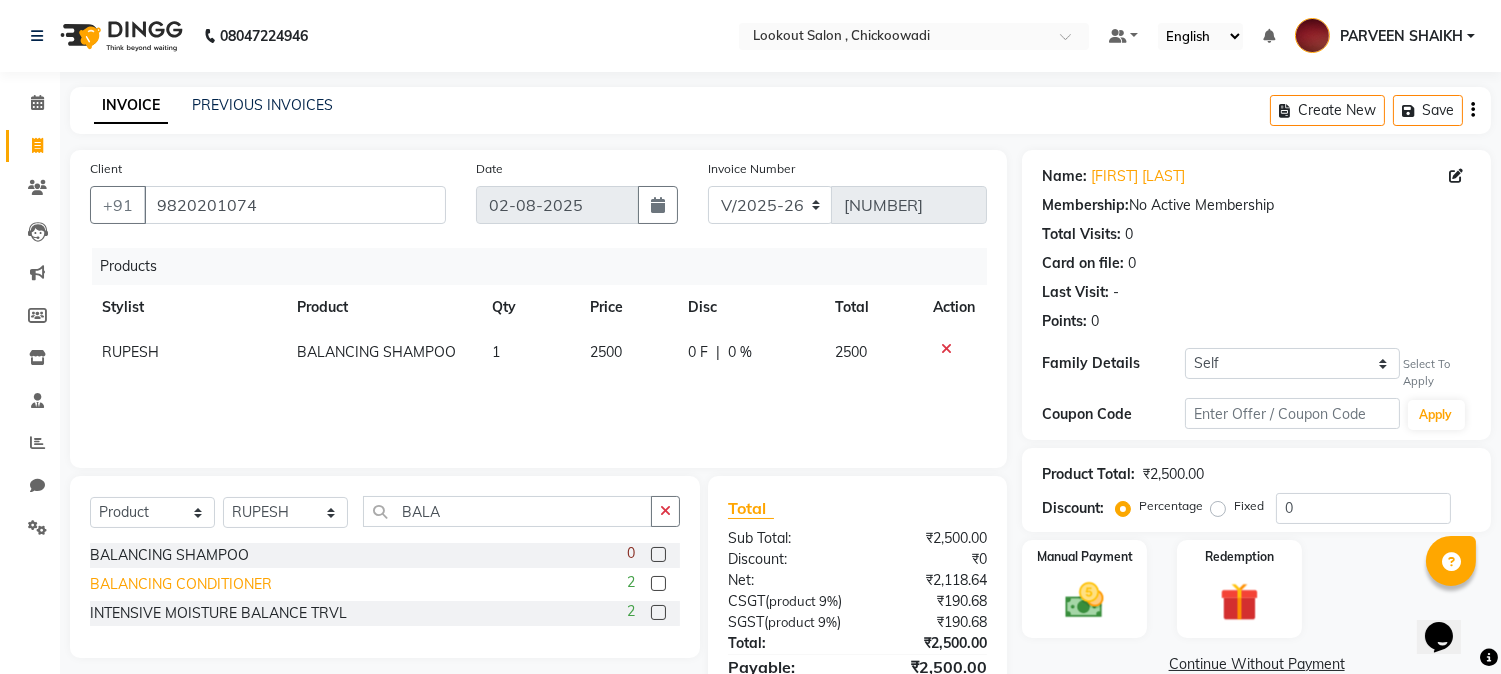 click on "BALANCING CONDITIONER" 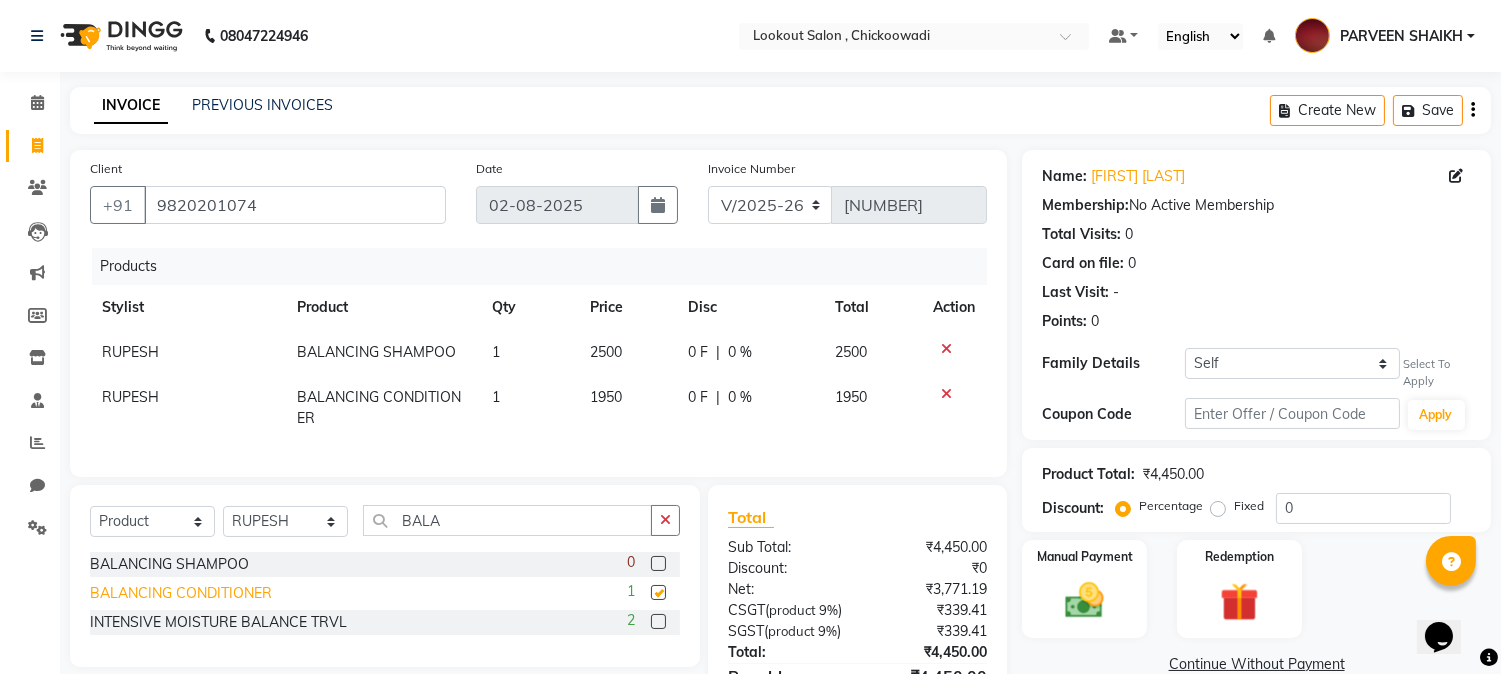 checkbox on "false" 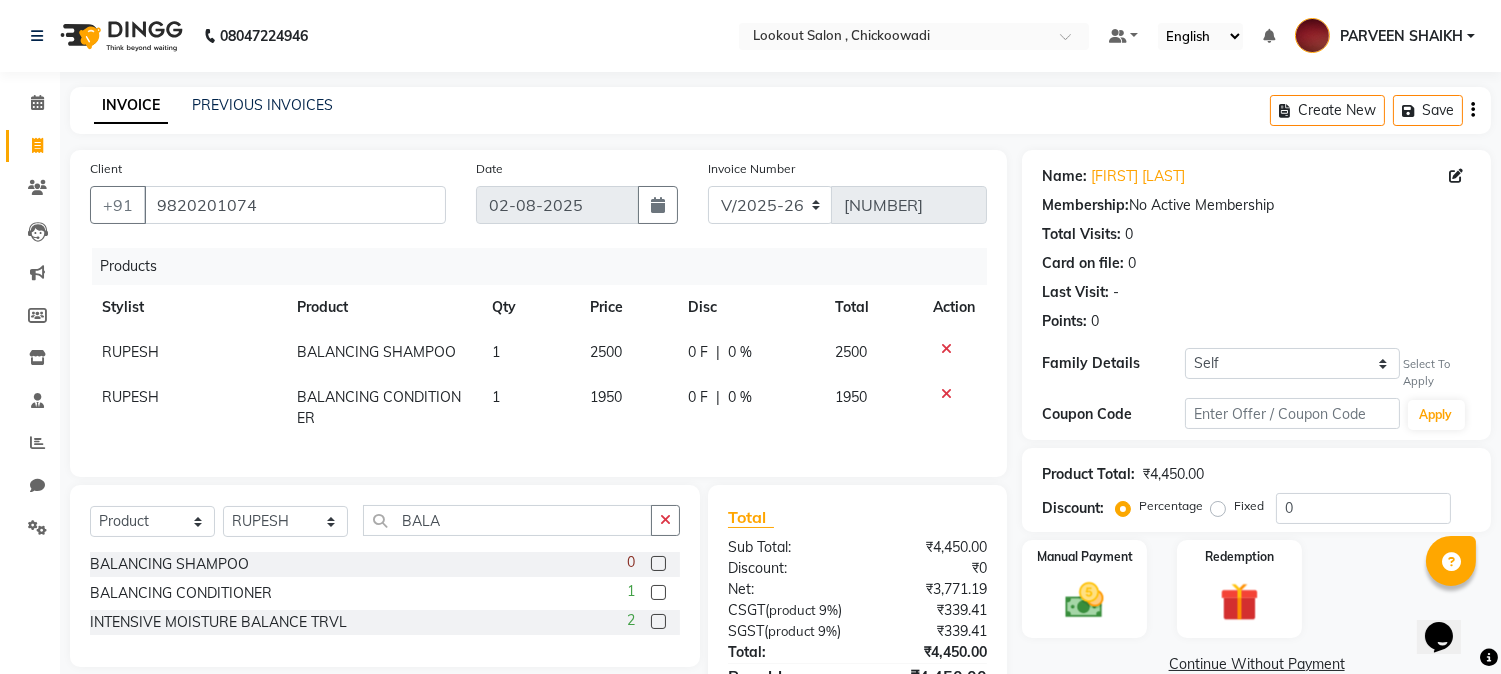 scroll, scrollTop: 172, scrollLeft: 0, axis: vertical 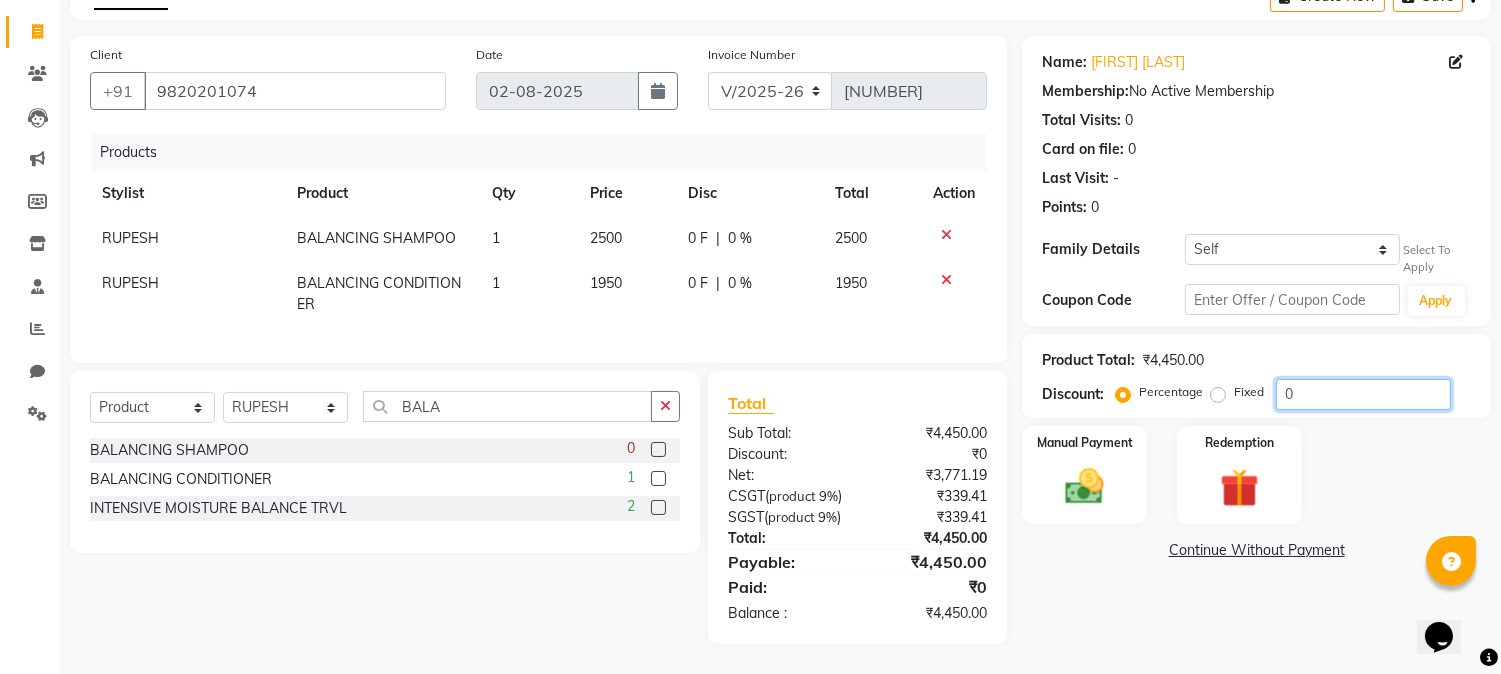 click on "0" 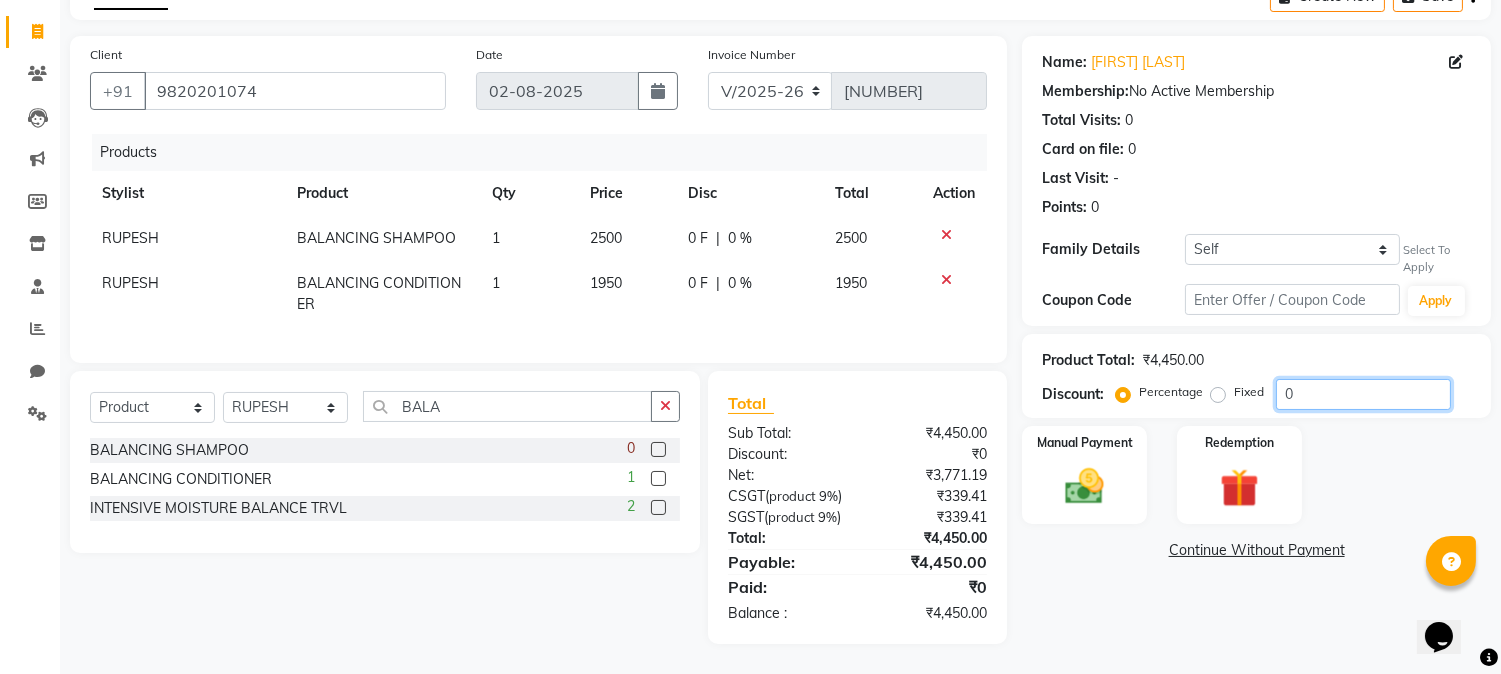 click on "0" 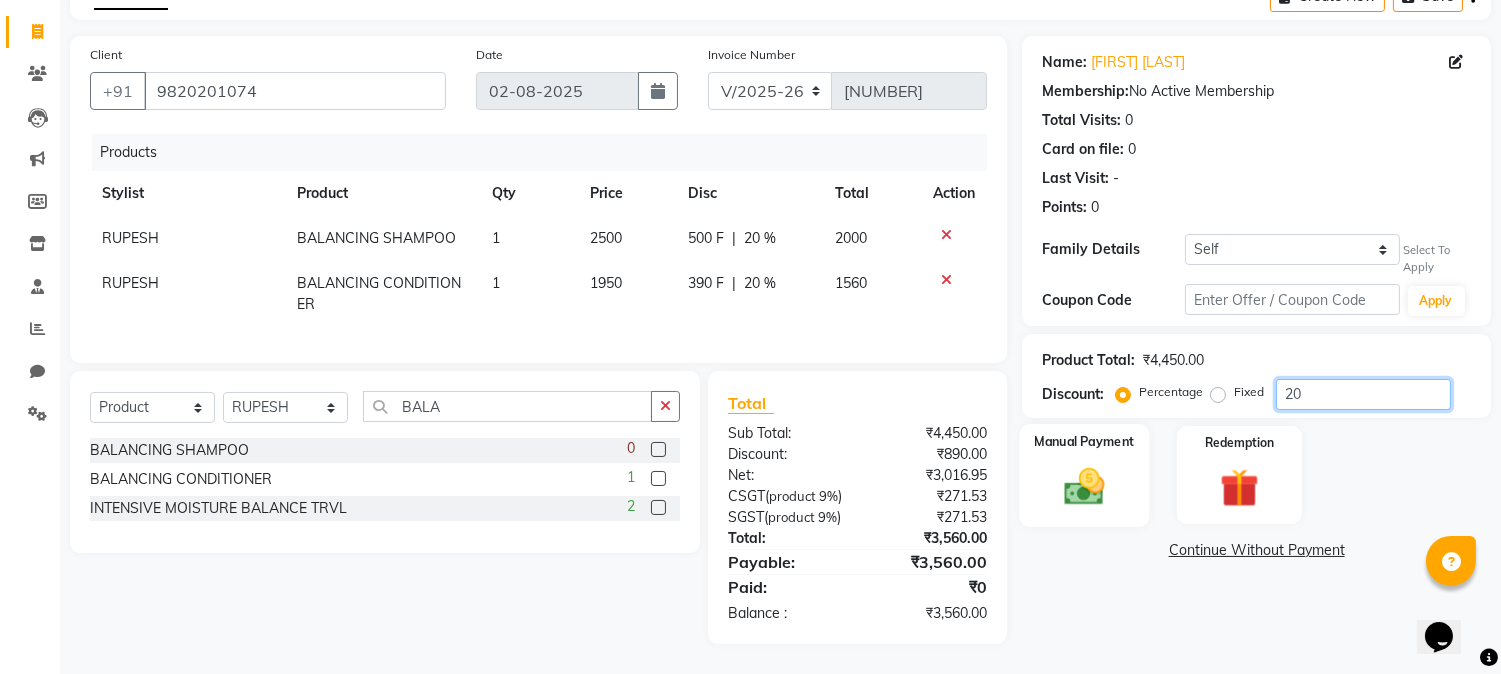 type on "20" 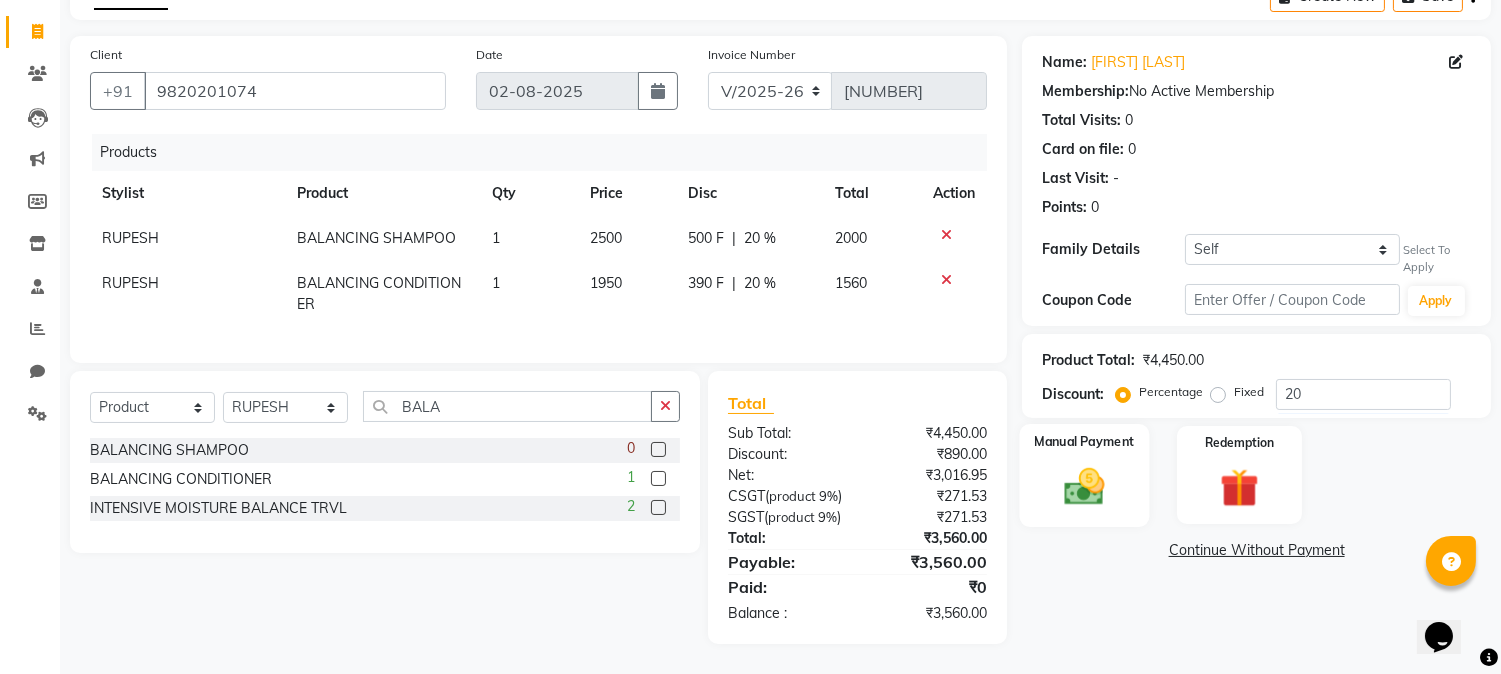 click on "Manual Payment" 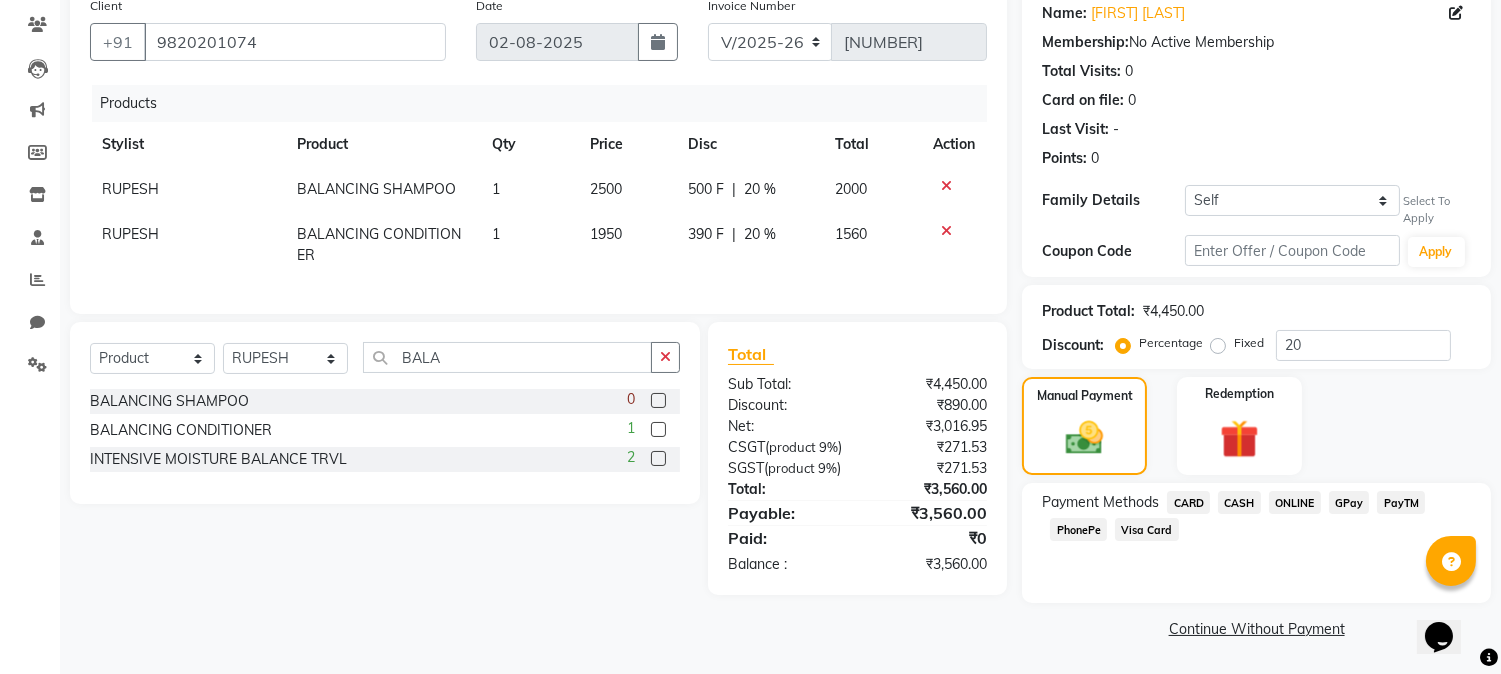 click on "CASH" 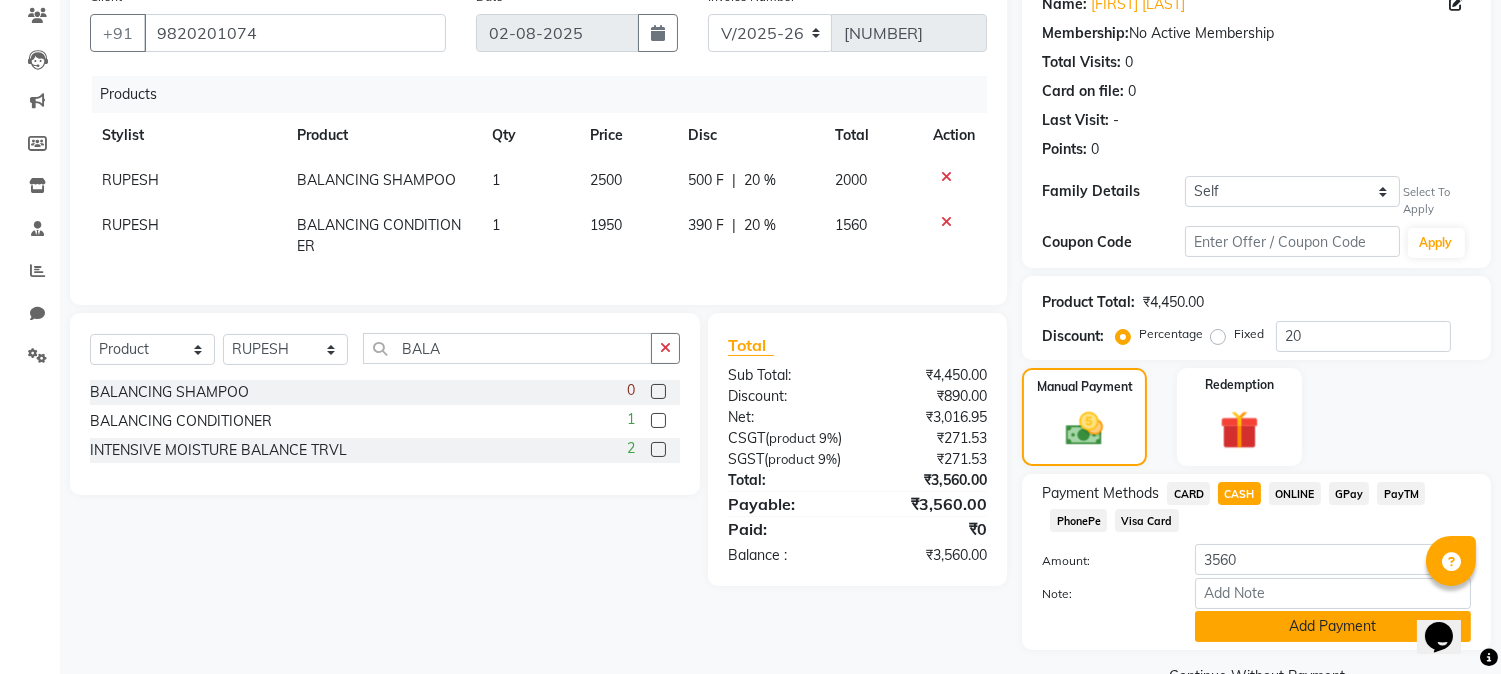 click on "Add Payment" 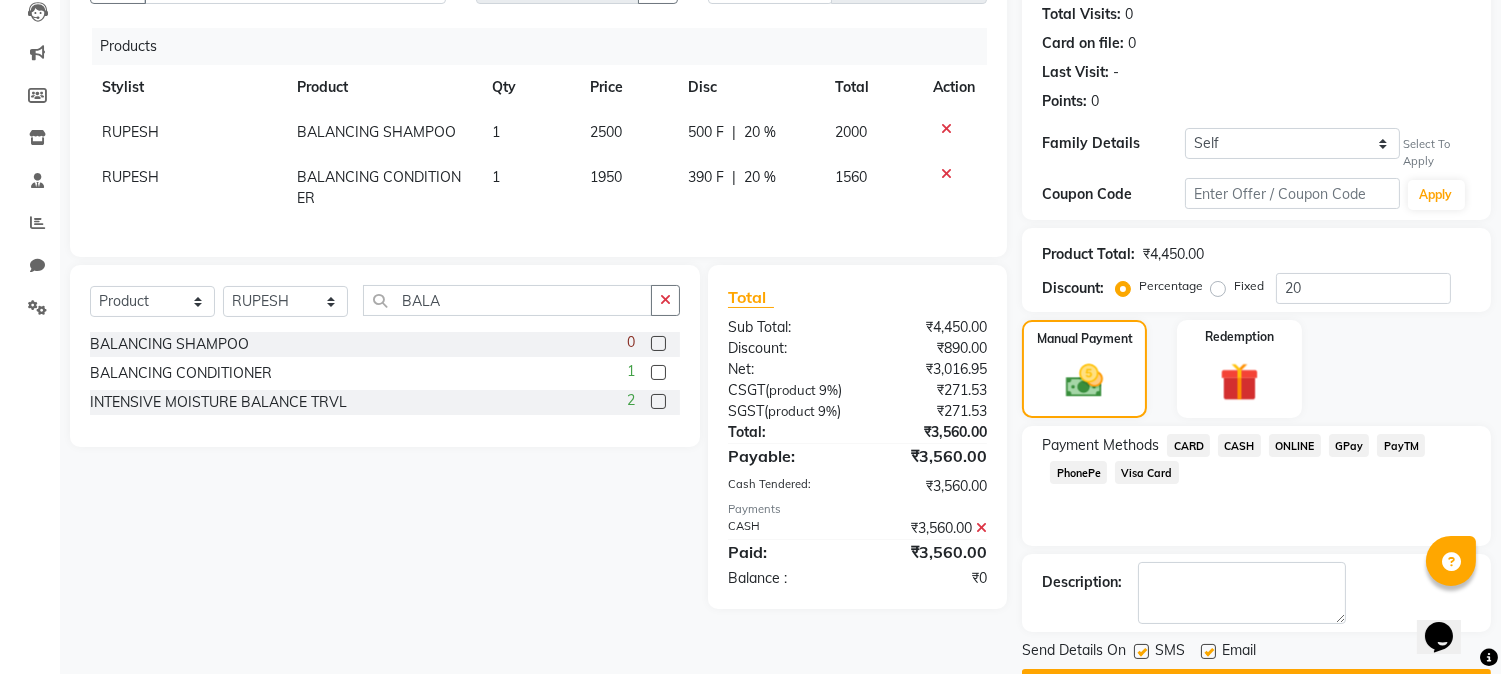 scroll, scrollTop: 275, scrollLeft: 0, axis: vertical 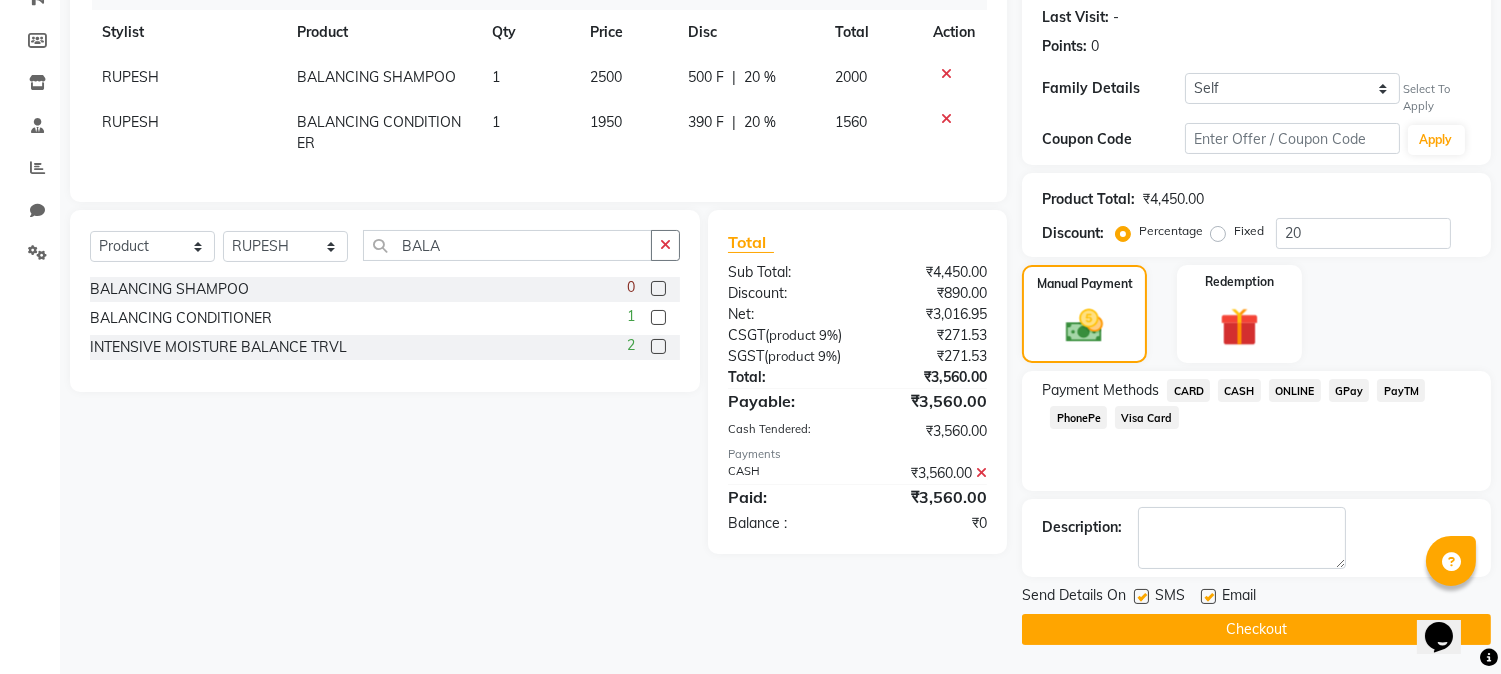 click on "Checkout" 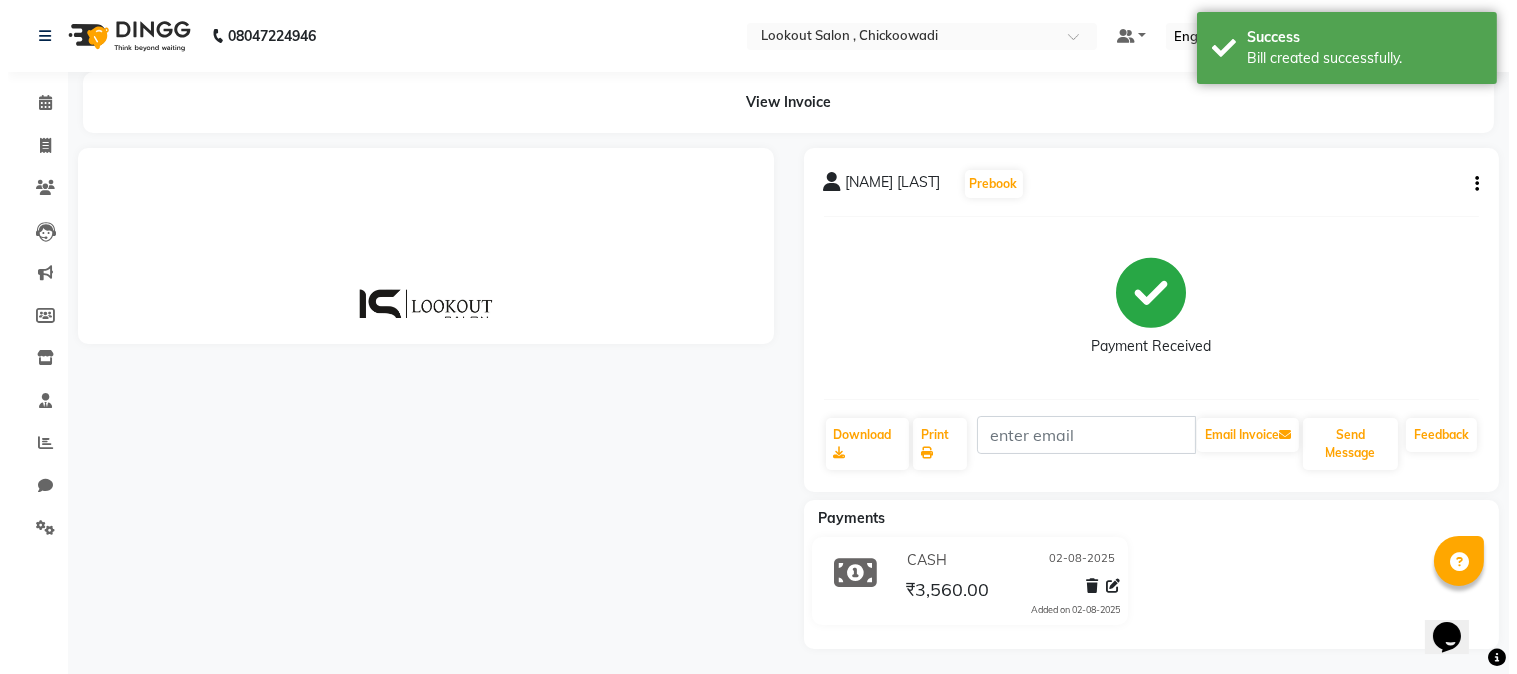 scroll, scrollTop: 0, scrollLeft: 0, axis: both 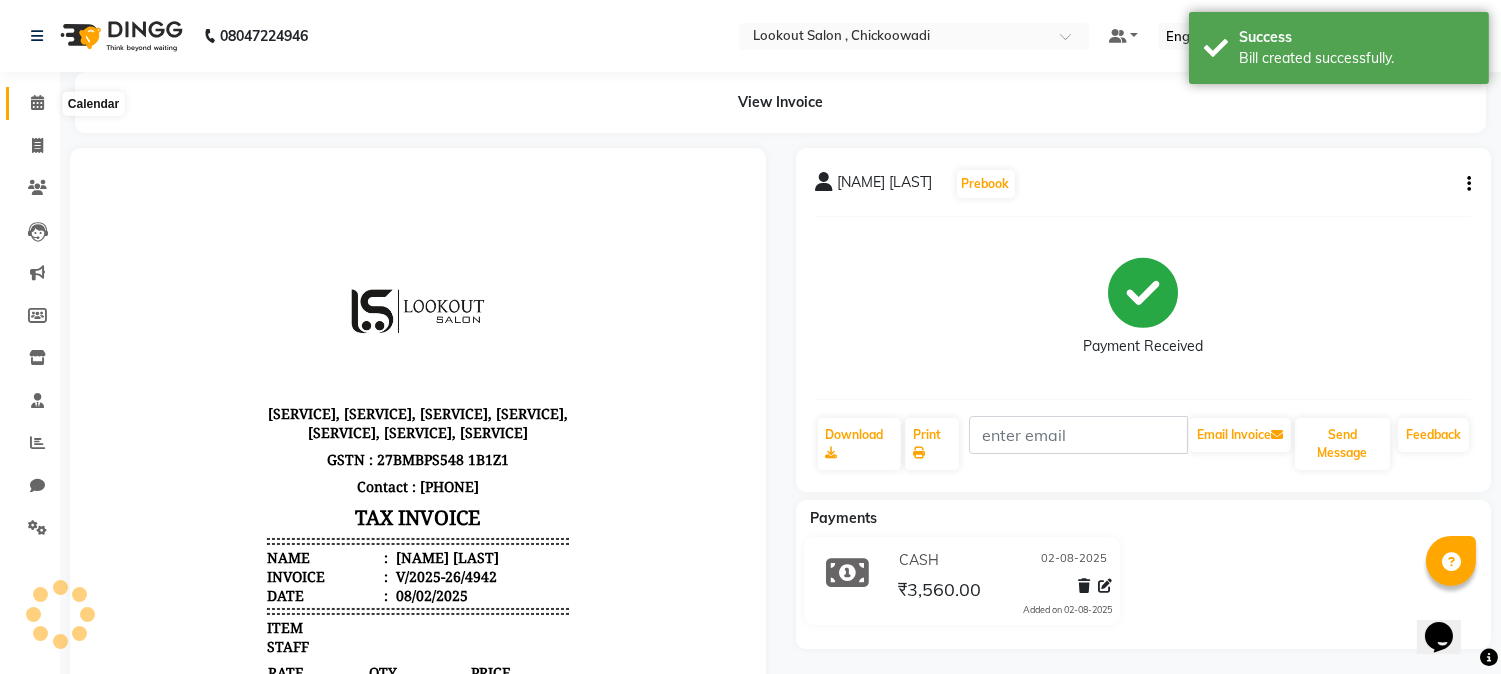 click 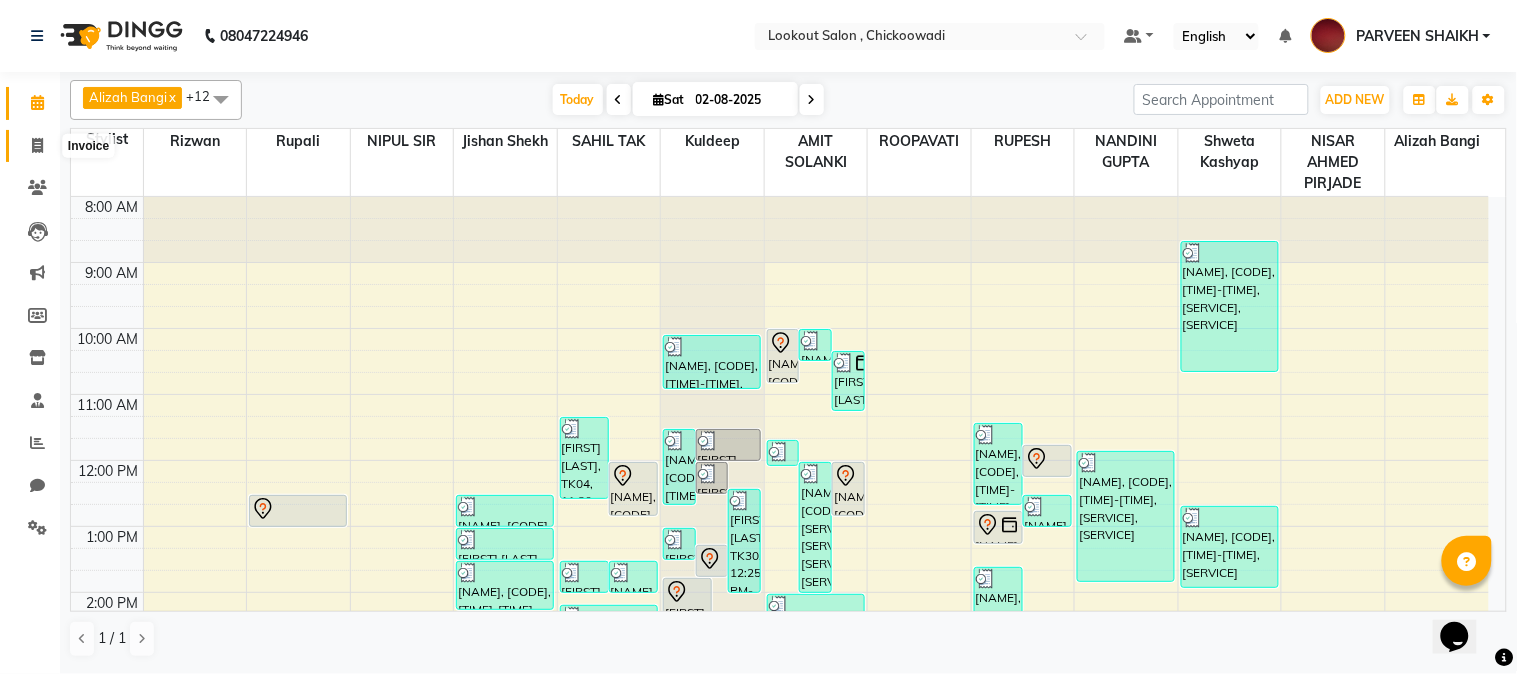 click 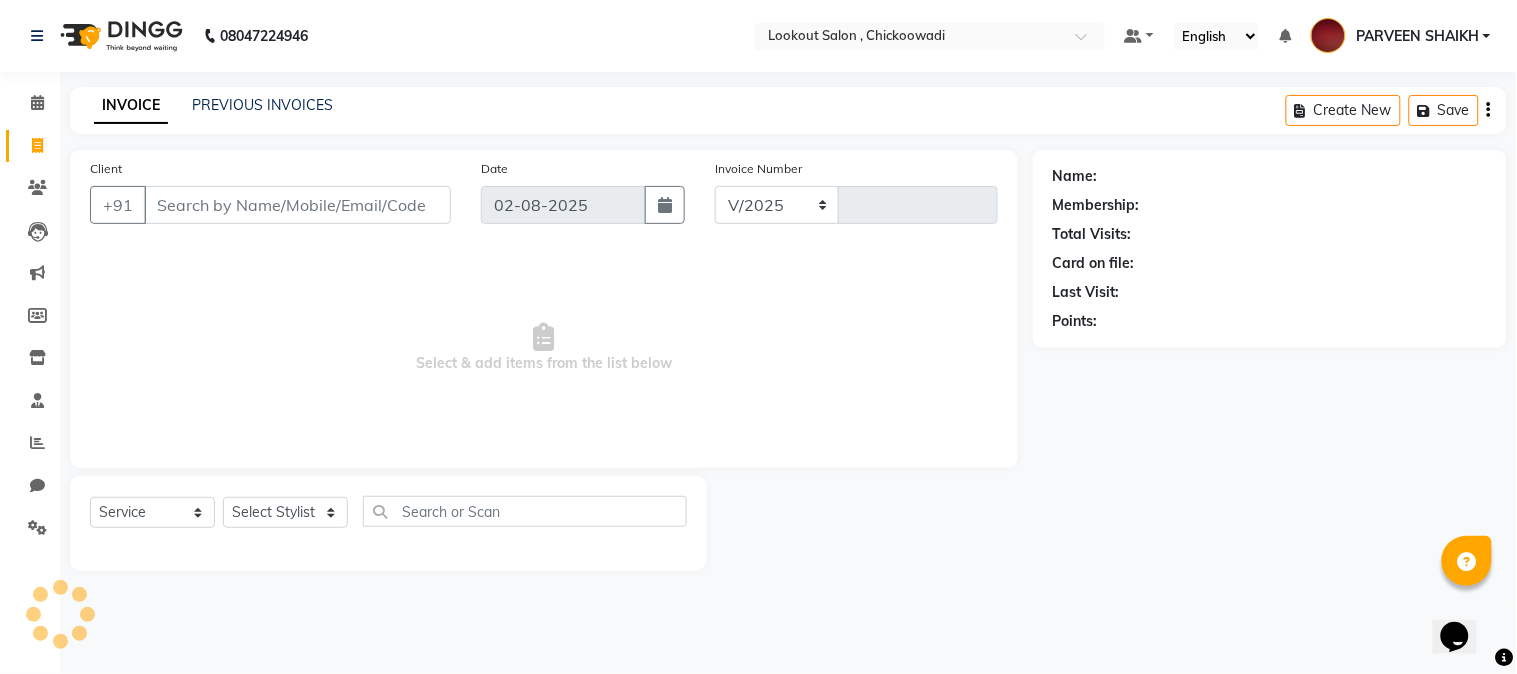 select on "151" 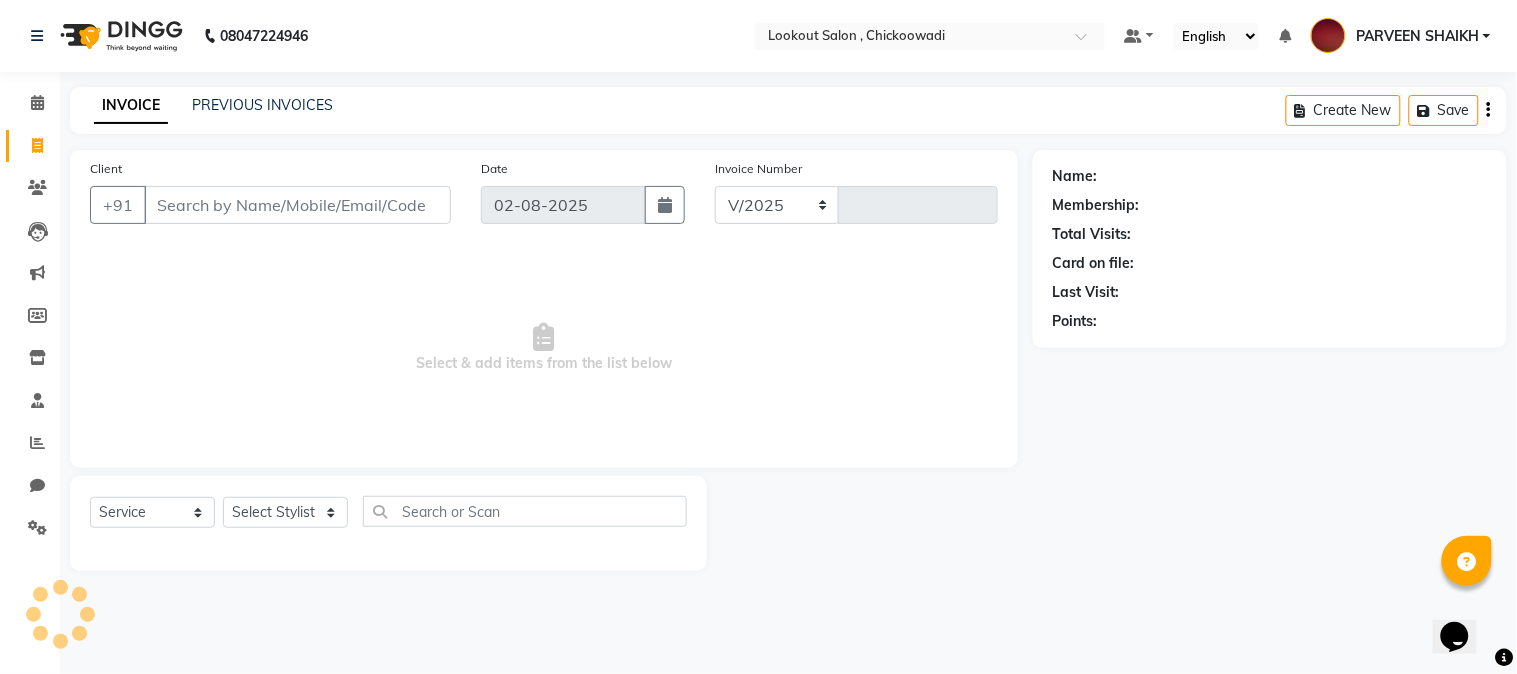 type on "4943" 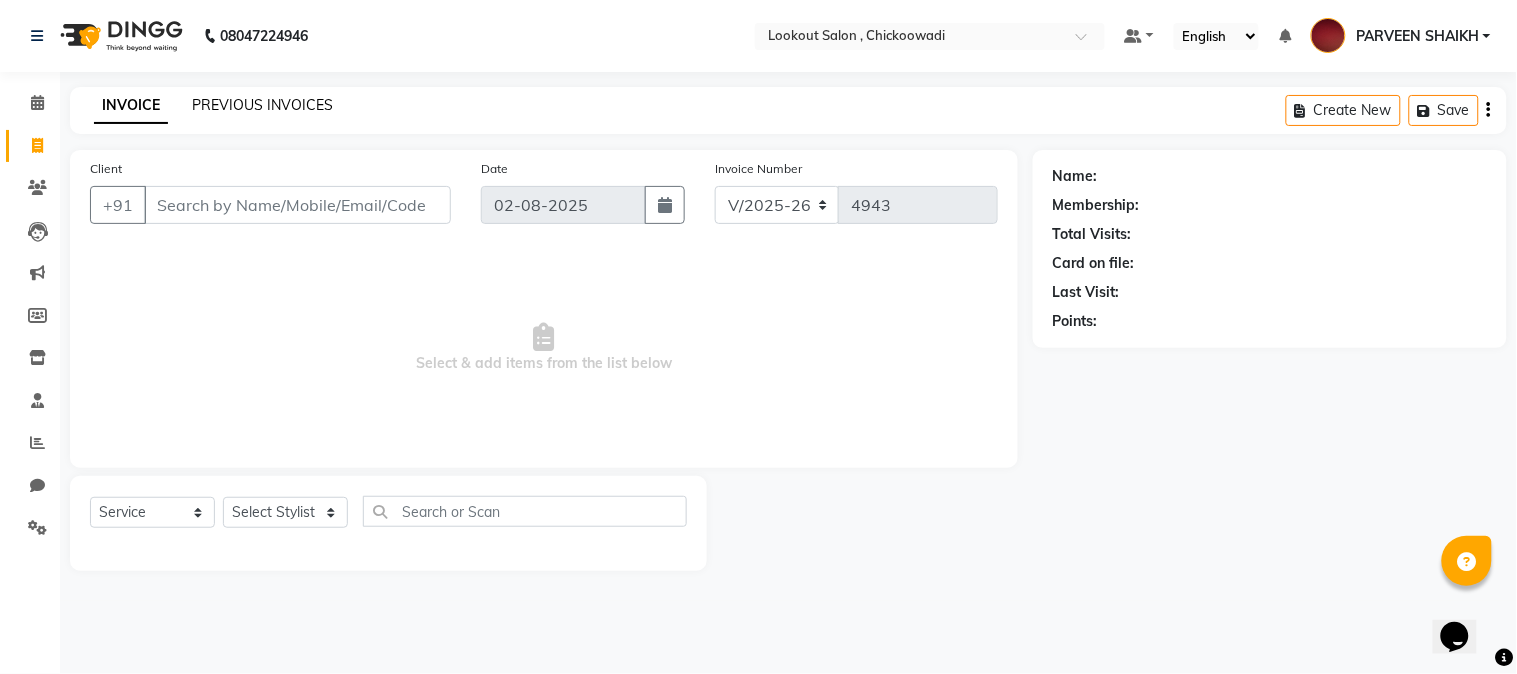click on "PREVIOUS INVOICES" 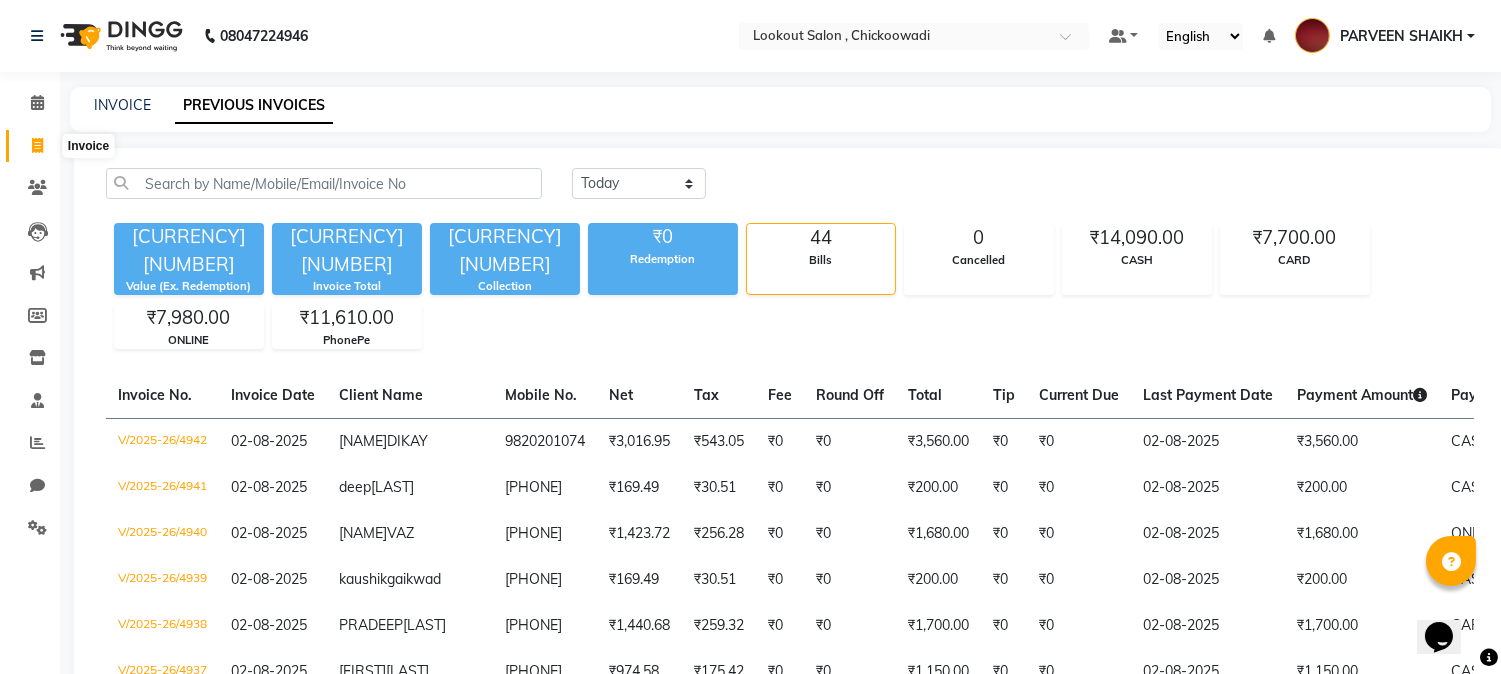 click 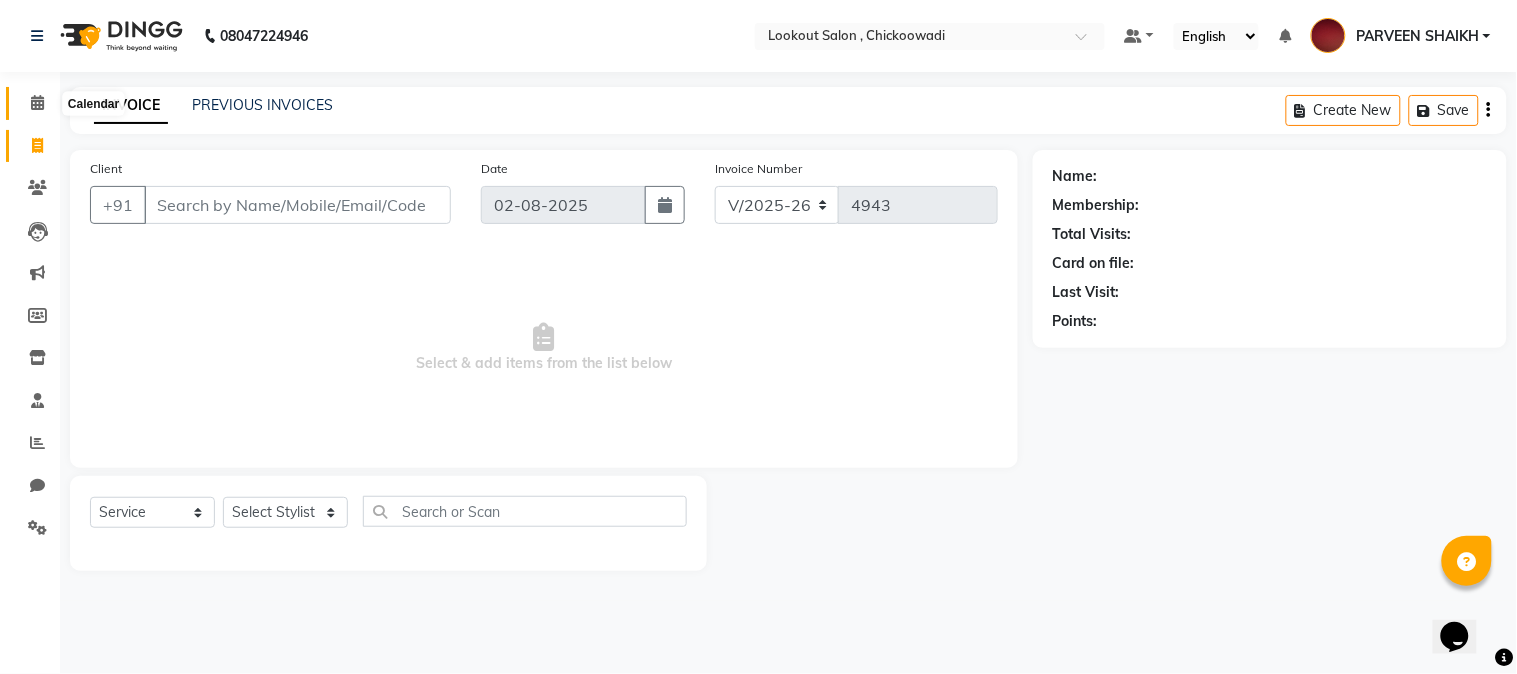click 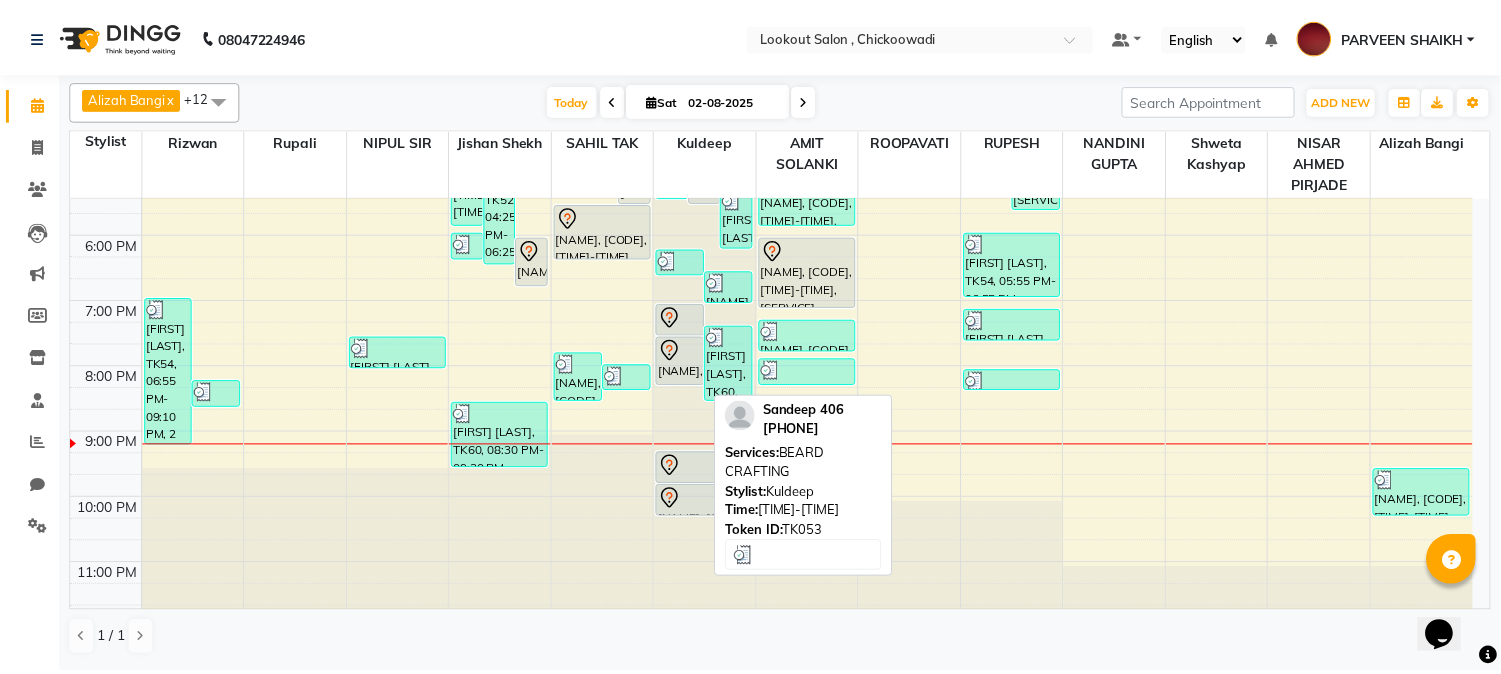 scroll, scrollTop: 646, scrollLeft: 0, axis: vertical 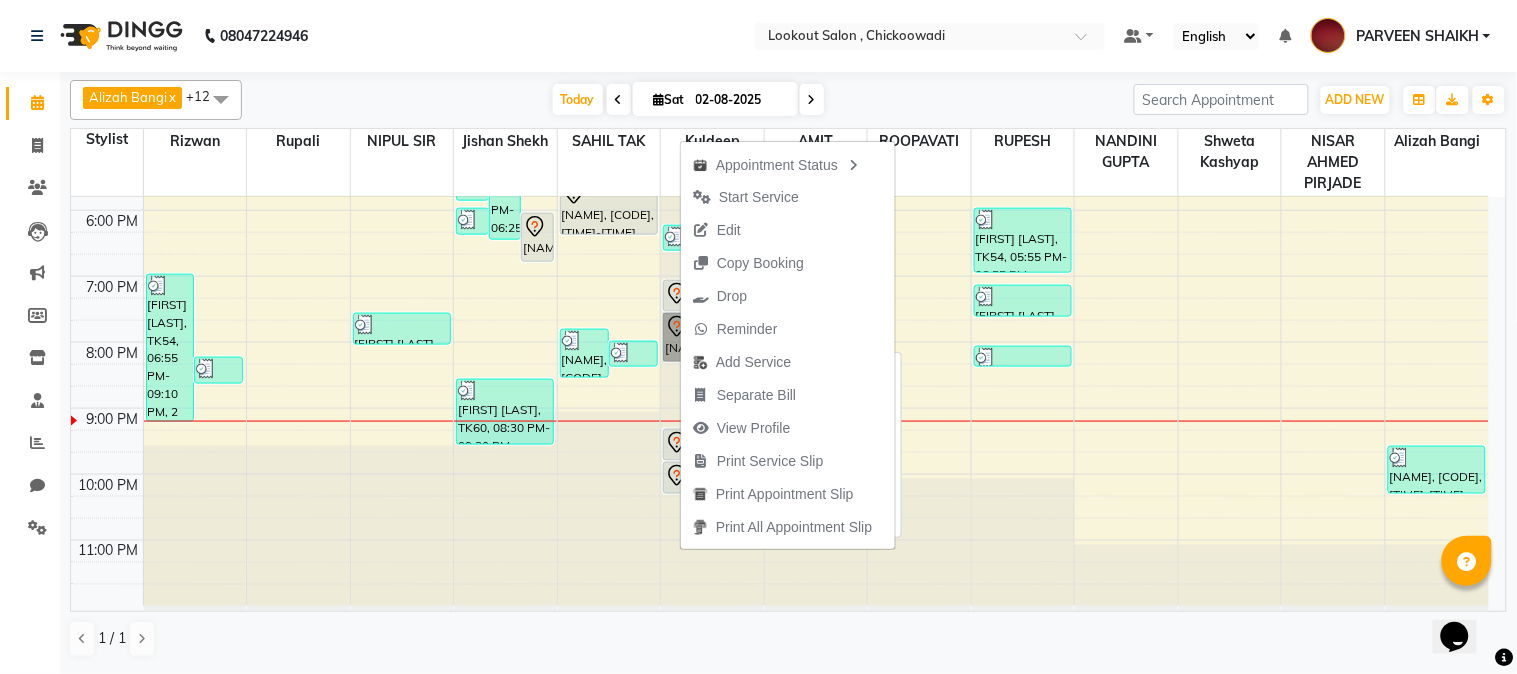 click on "[FIRST] [LAST], TK48, 07:30 PM-08:15 PM, HAIRCUT WITH STYLIST (F)" at bounding box center (687, 337) 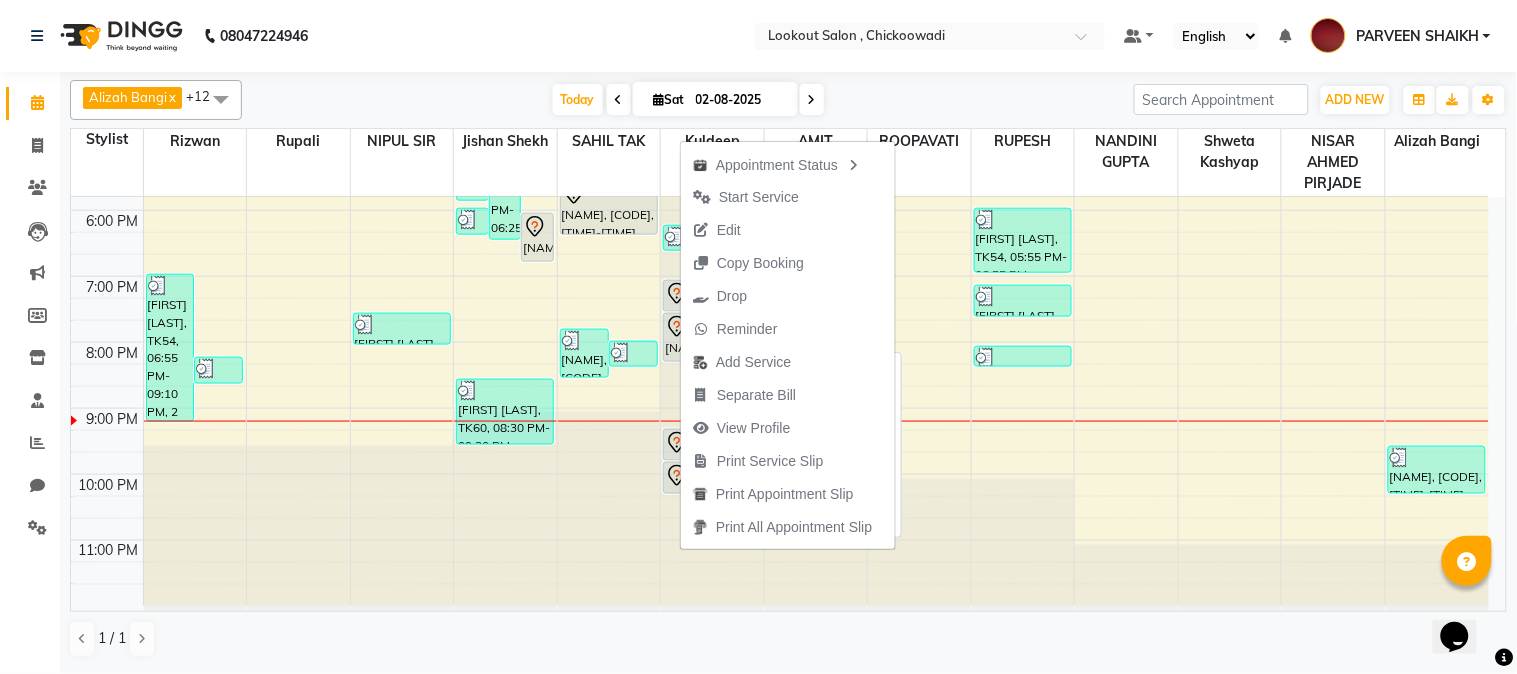select on "7" 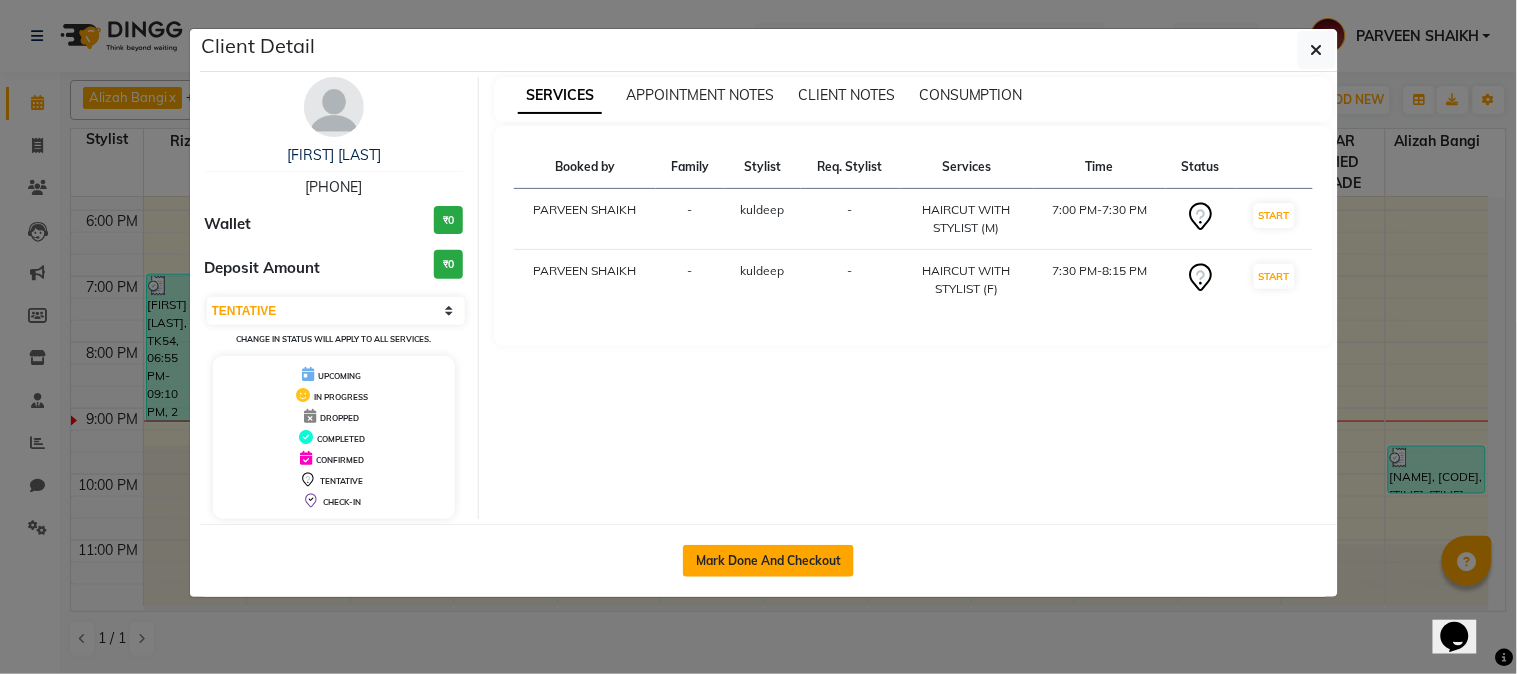 click on "Mark Done And Checkout" 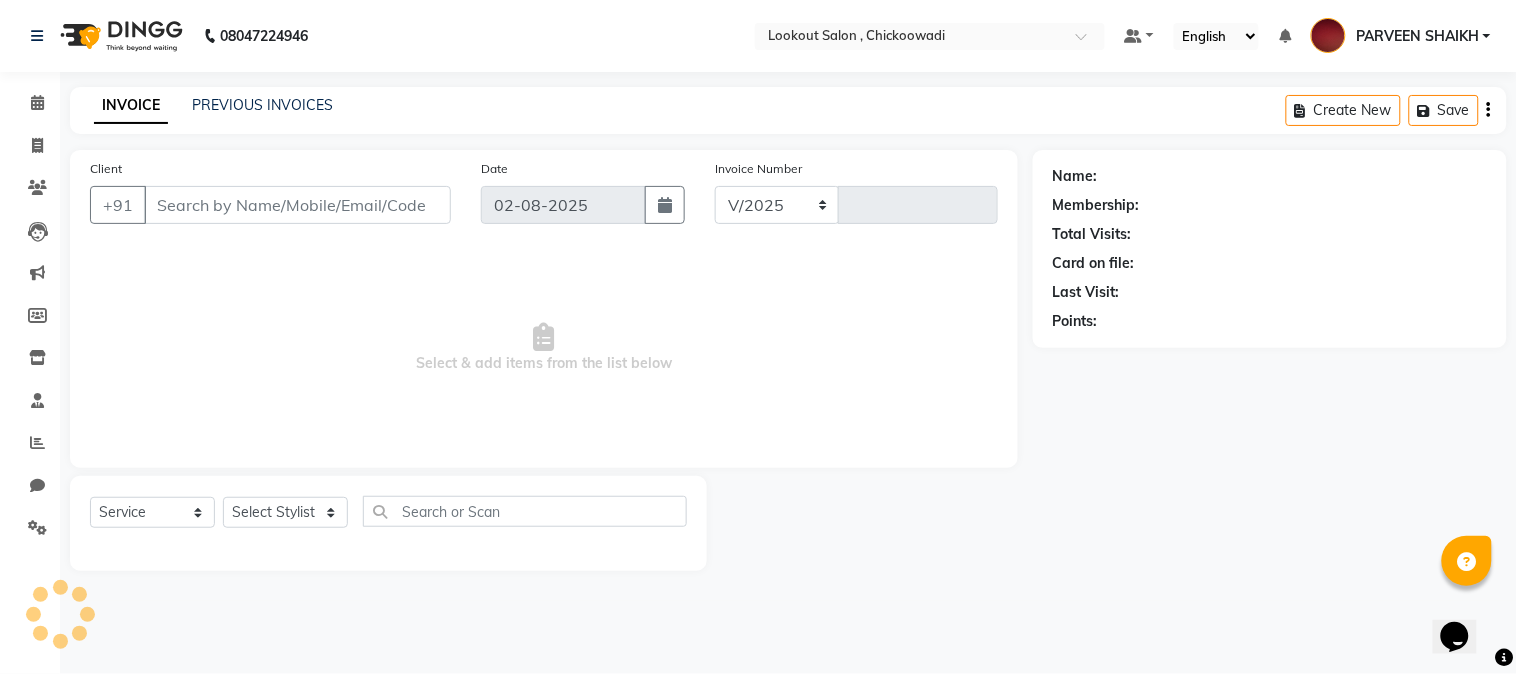 select on "151" 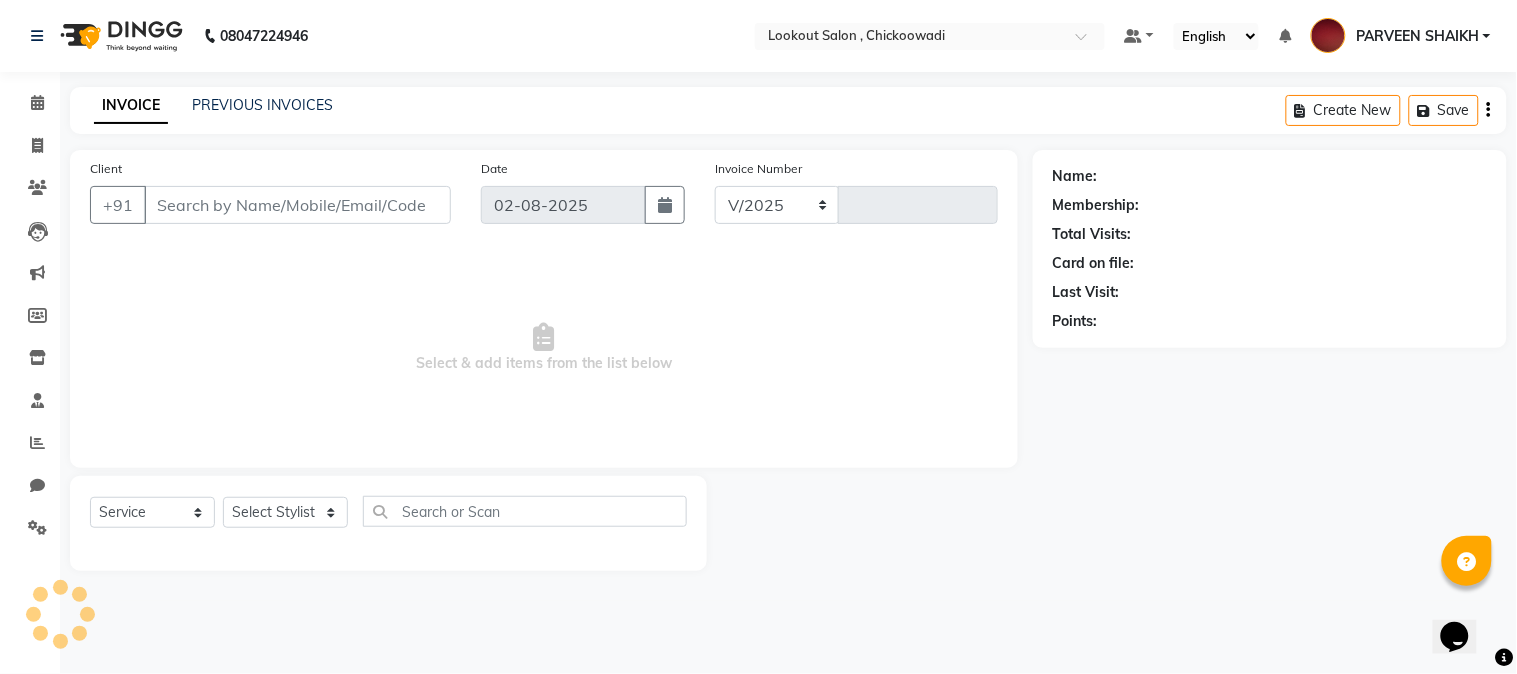 type on "4943" 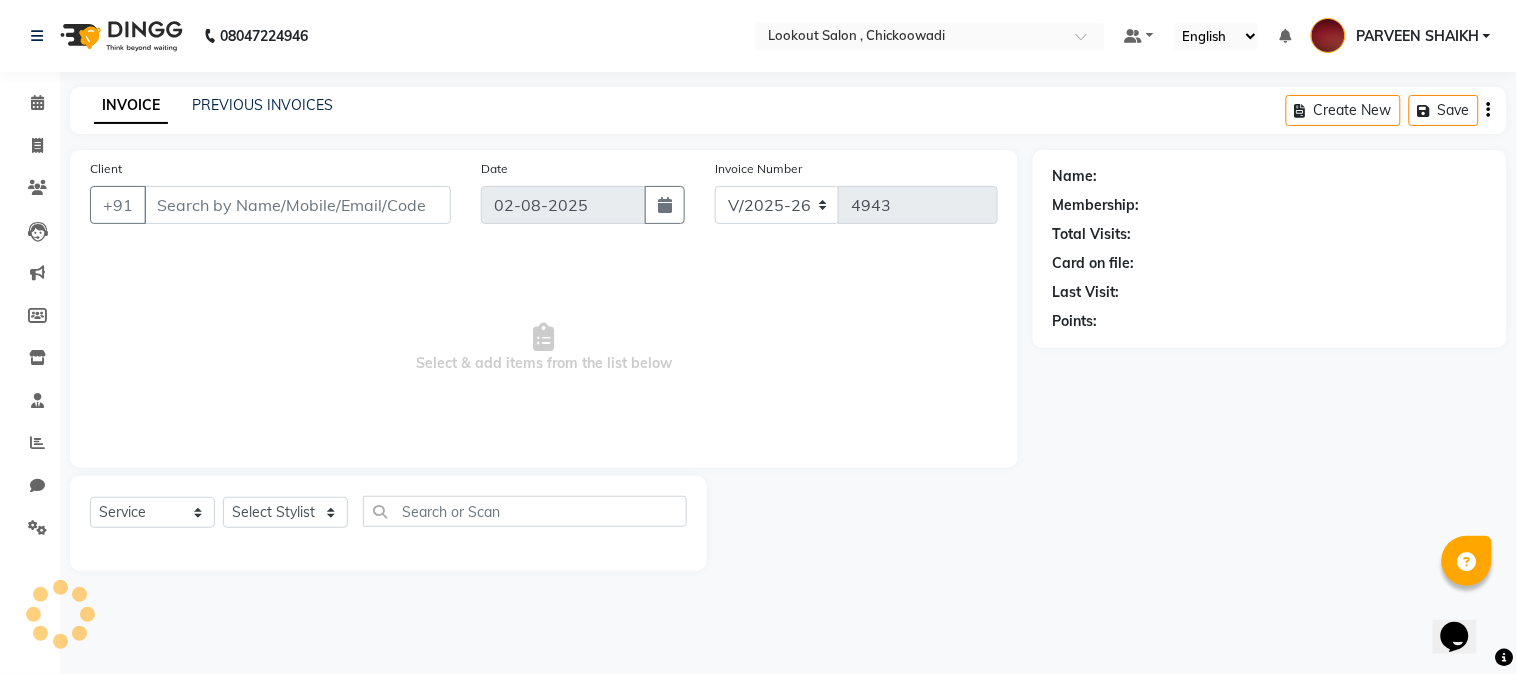 type on "[PHONE]" 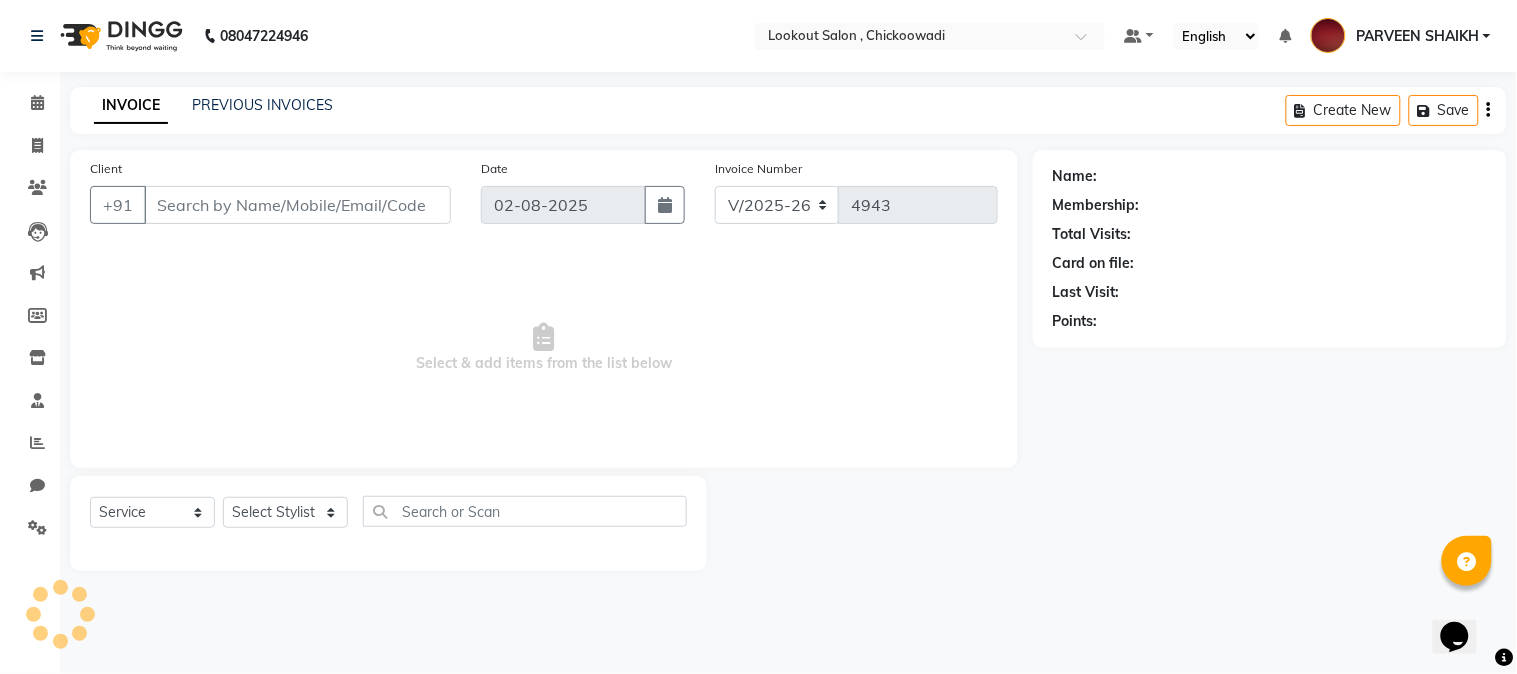 select on "19837" 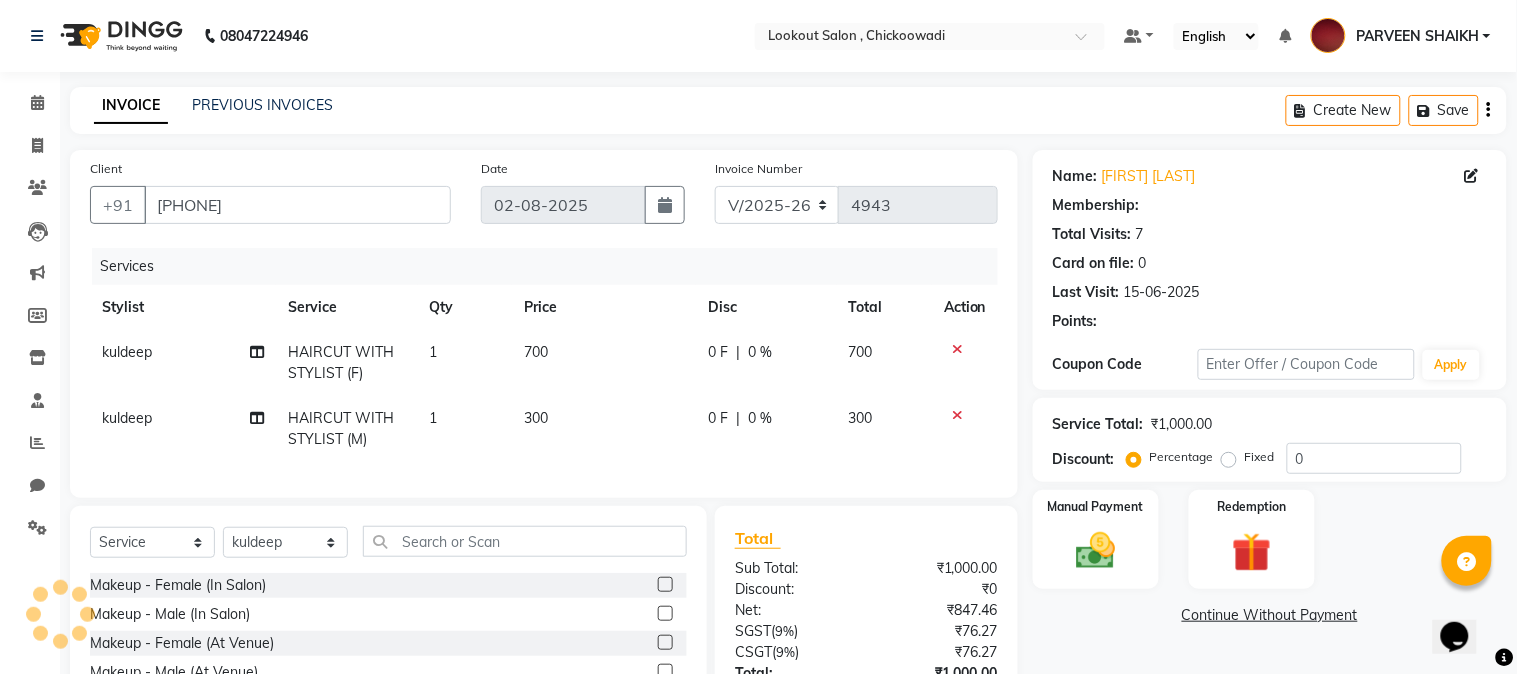 select on "1: Object" 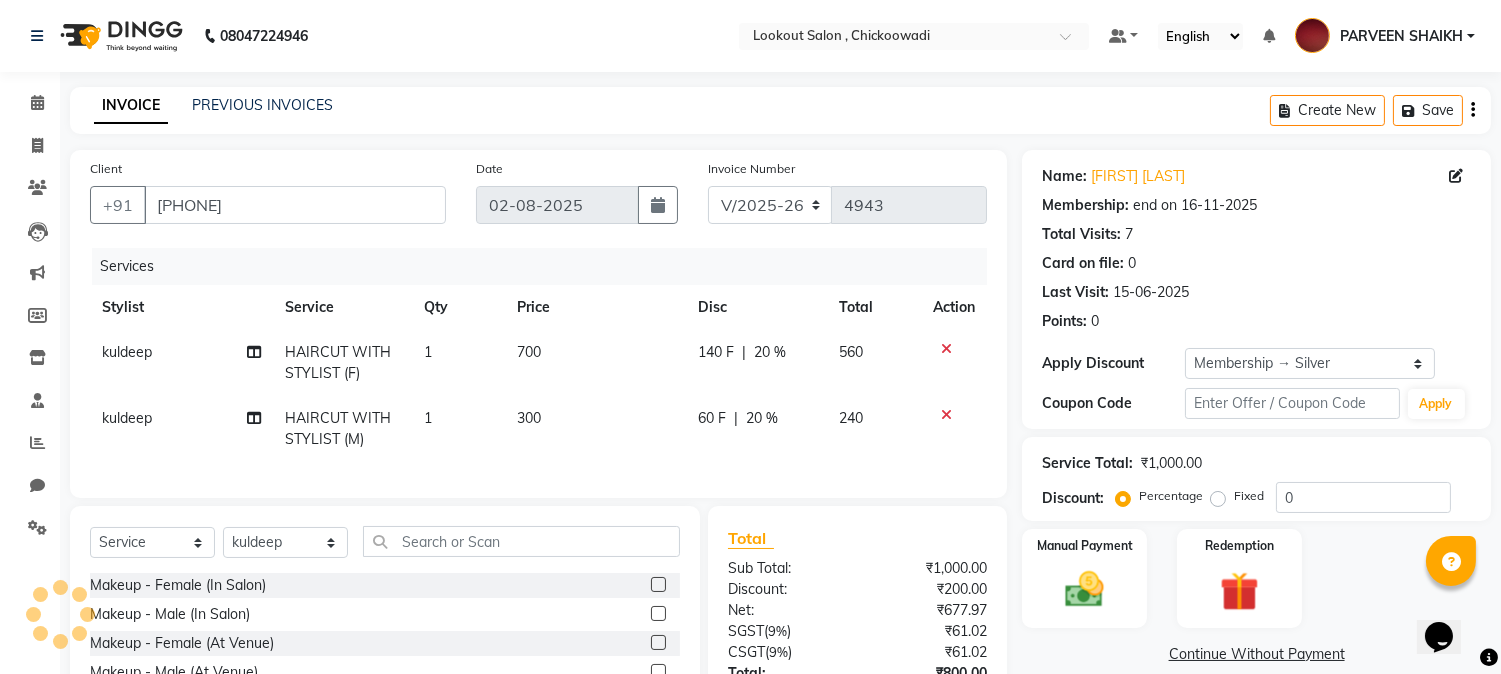 type on "20" 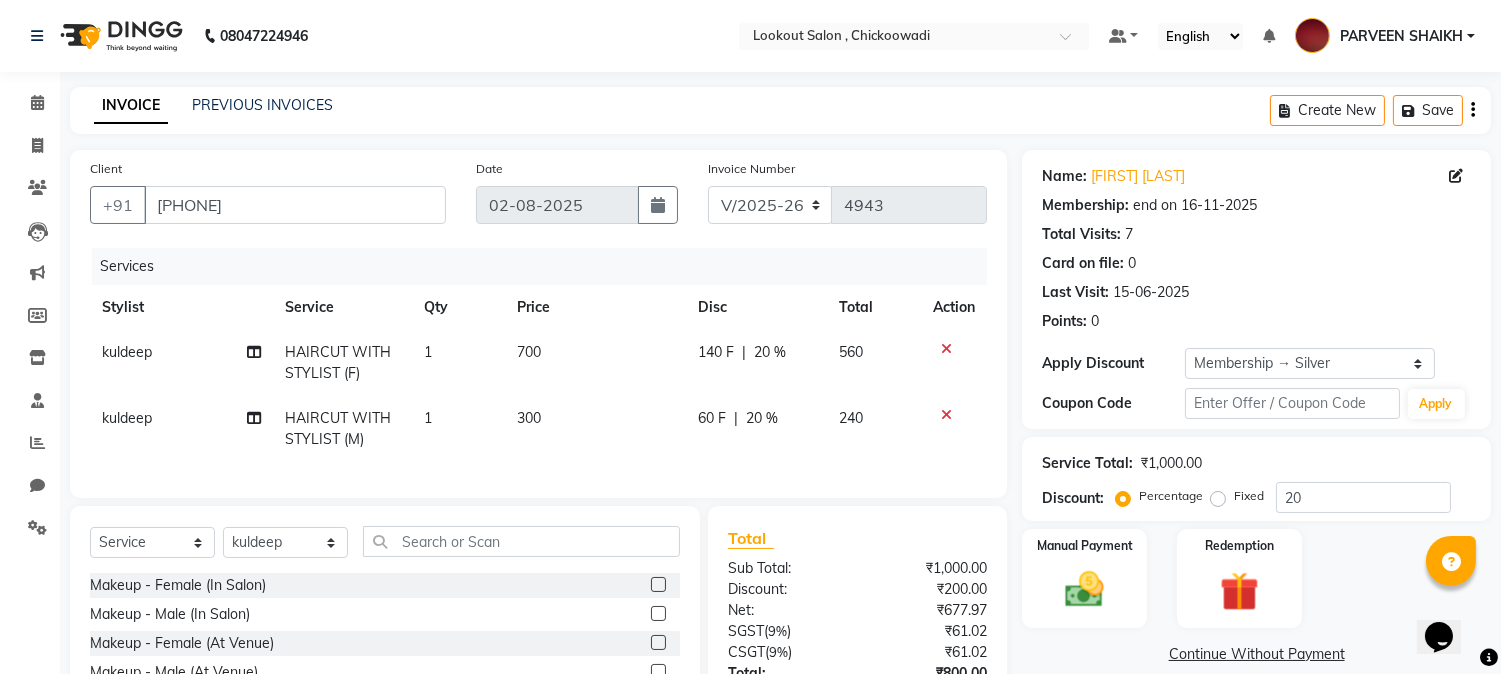click 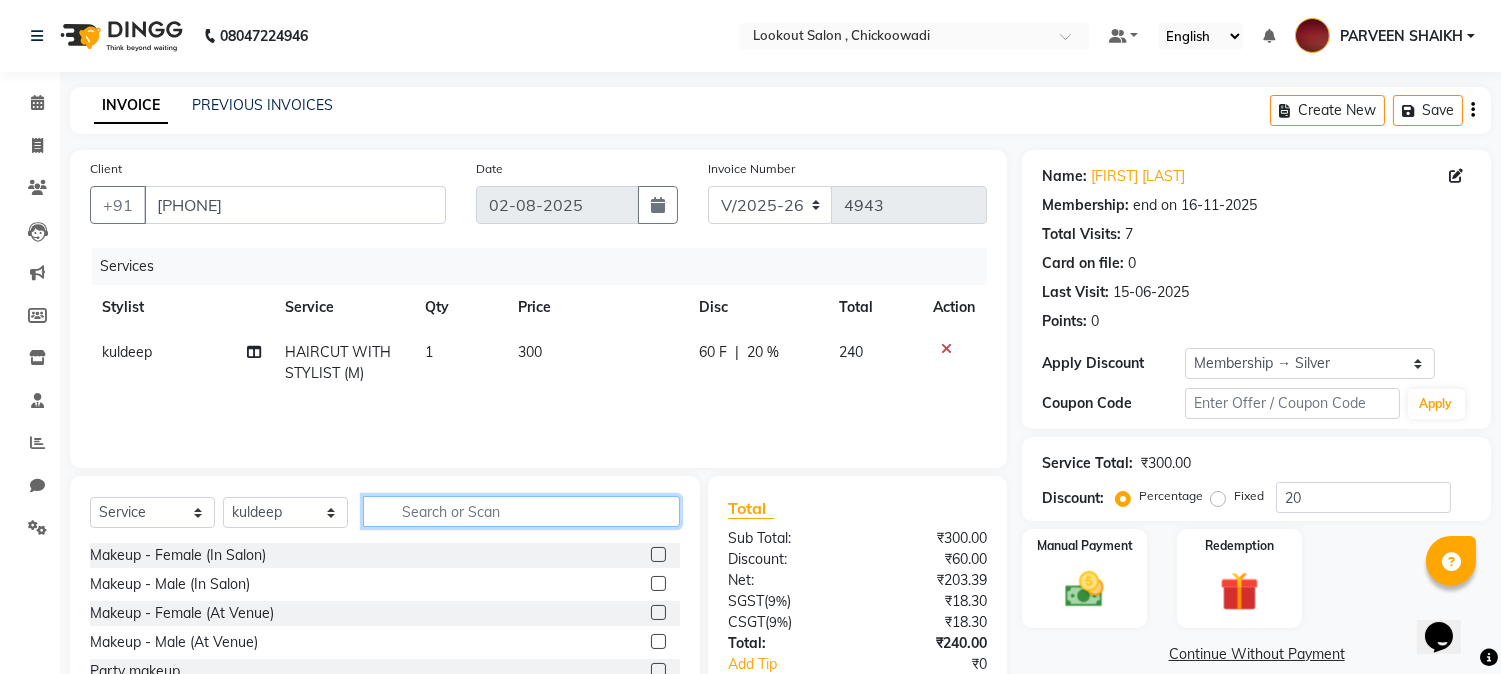 click 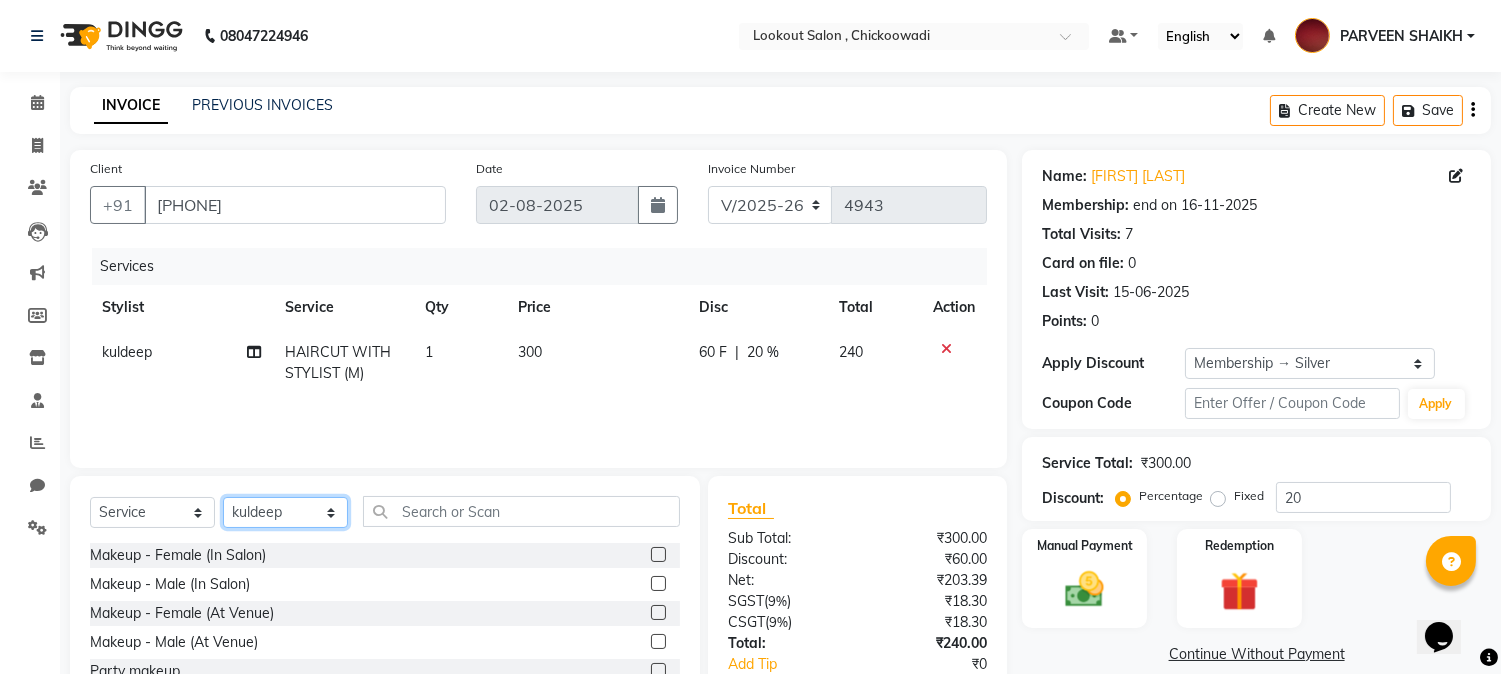 click on "Select Stylist [FIRST] [LAST] [FIRST] [FIRST] [FIRST] [LAST] [FIRST] [LAST] [FIRST] [FIRST] [FIRST] [FIRST] [LAST] [FIRST] [LAST] [FIRST] [FIRST]" 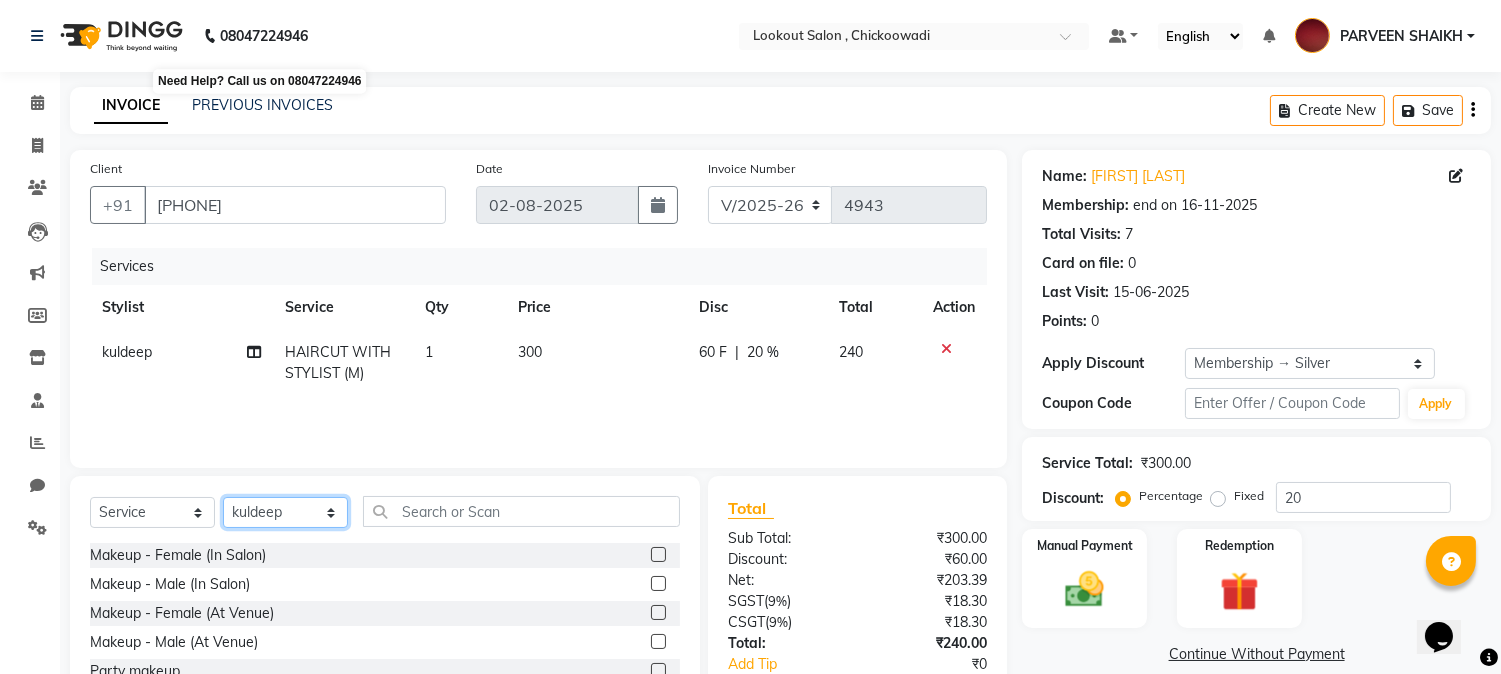 select on "11497" 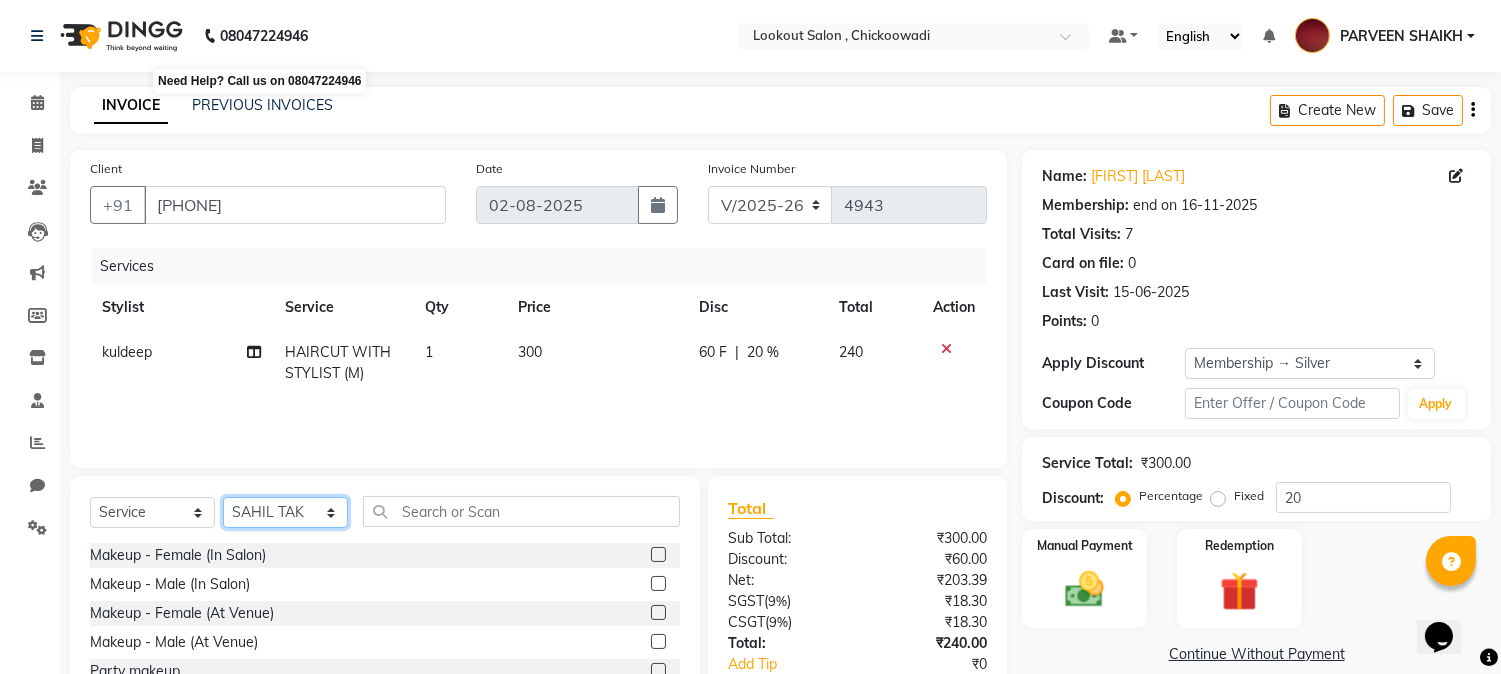 click on "Select Stylist [FIRST] [LAST] [FIRST] [FIRST] [FIRST] [LAST] [FIRST] [LAST] [FIRST] [FIRST] [FIRST] [FIRST] [LAST] [FIRST] [LAST] [FIRST] [FIRST]" 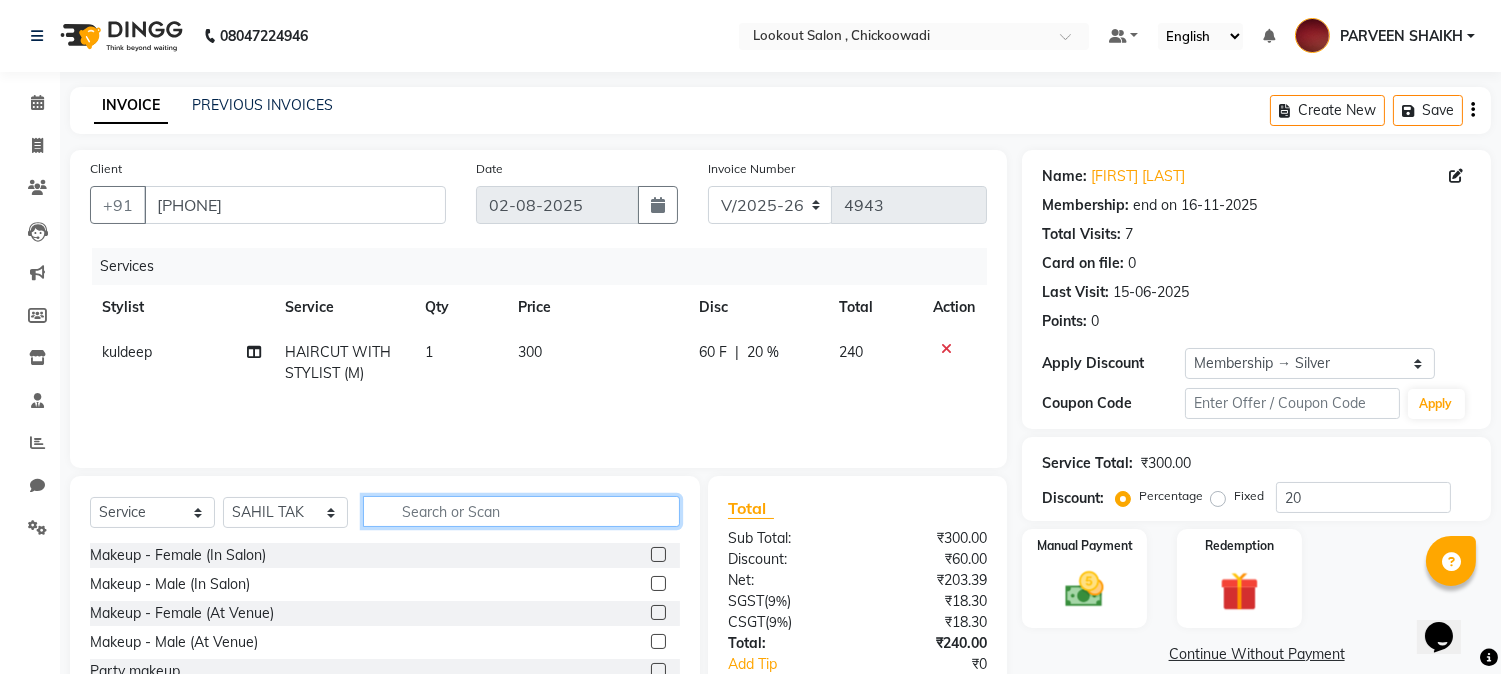 click 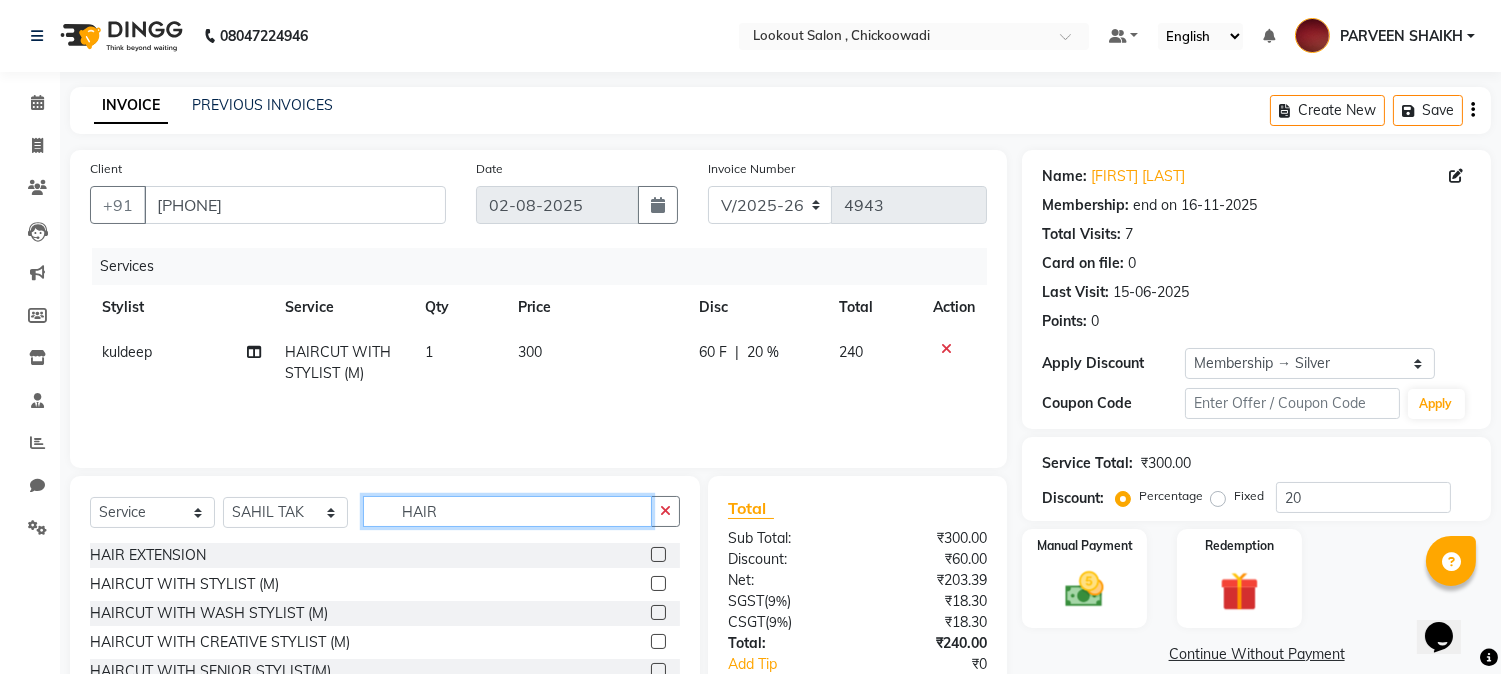 scroll, scrollTop: 111, scrollLeft: 0, axis: vertical 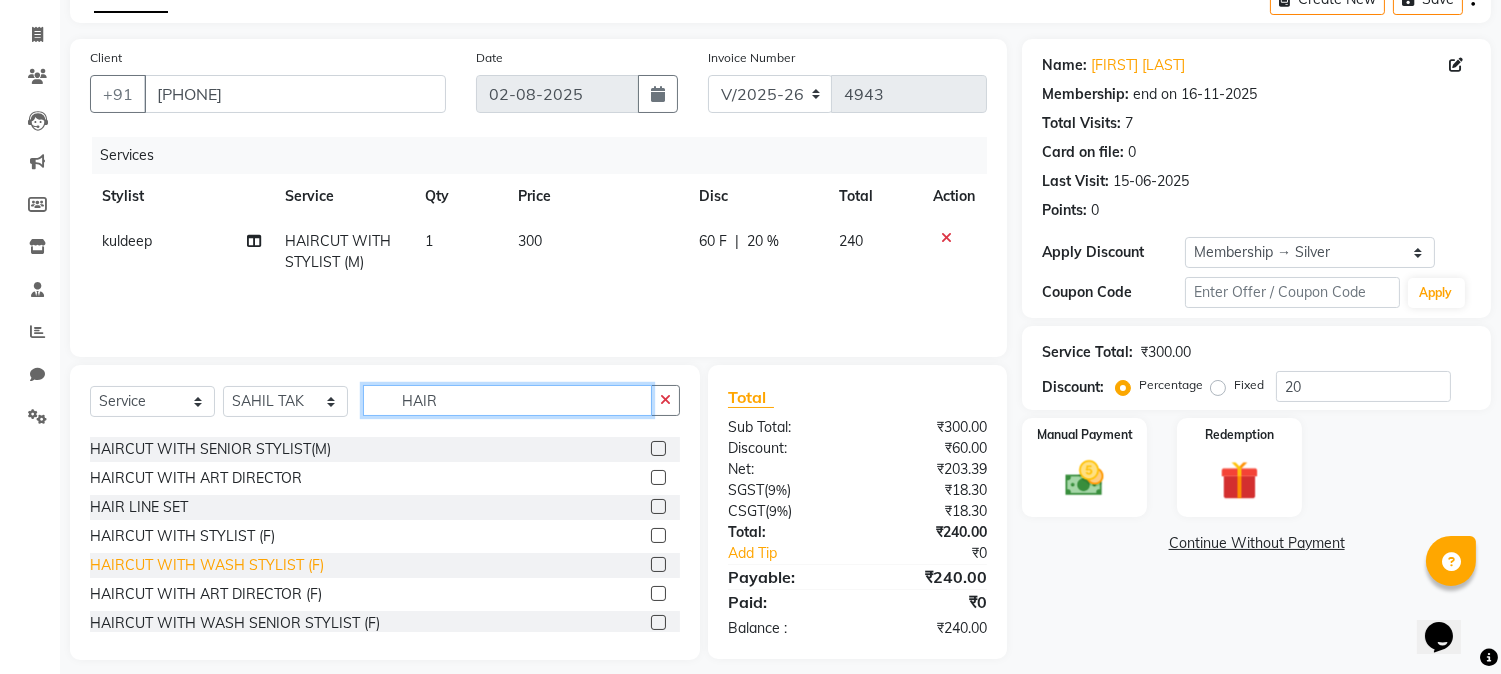 type on "HAIR" 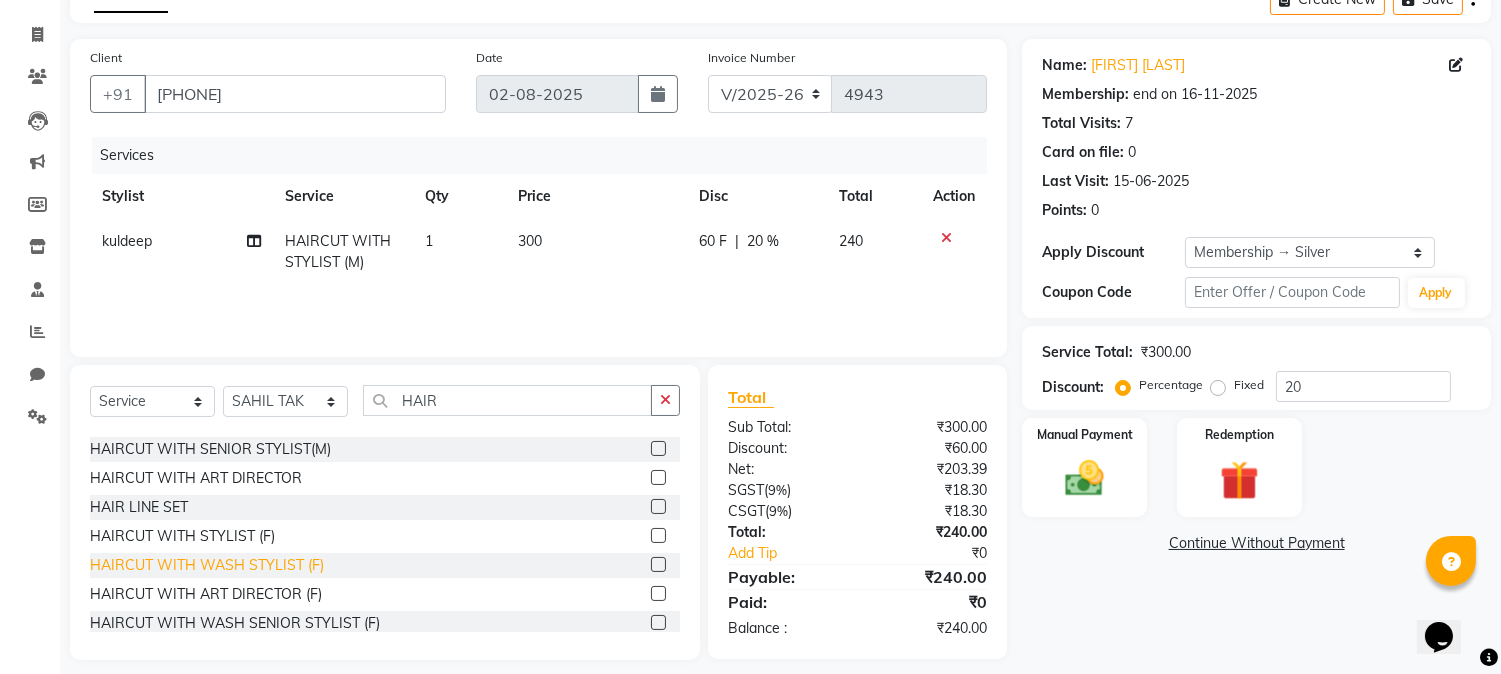 click on "HAIRCUT WITH WASH STYLIST (F)" 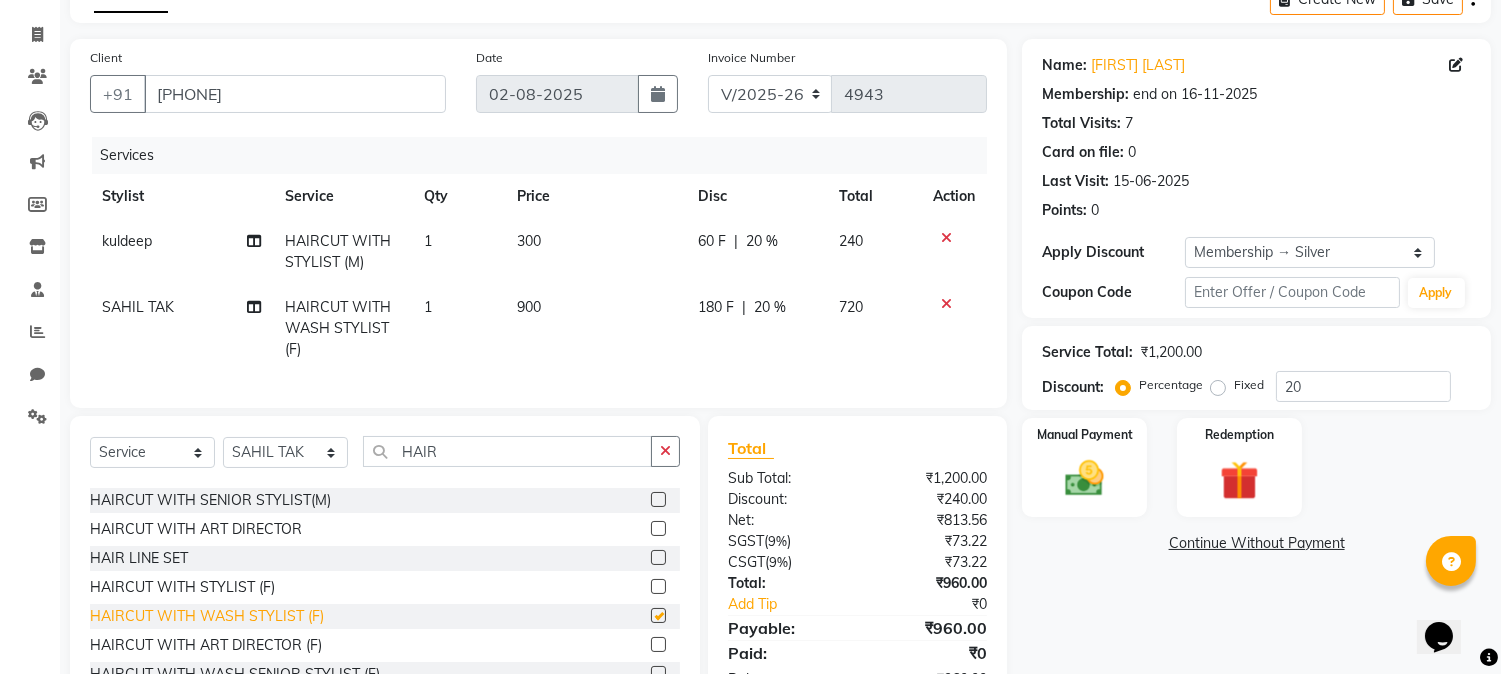 checkbox on "false" 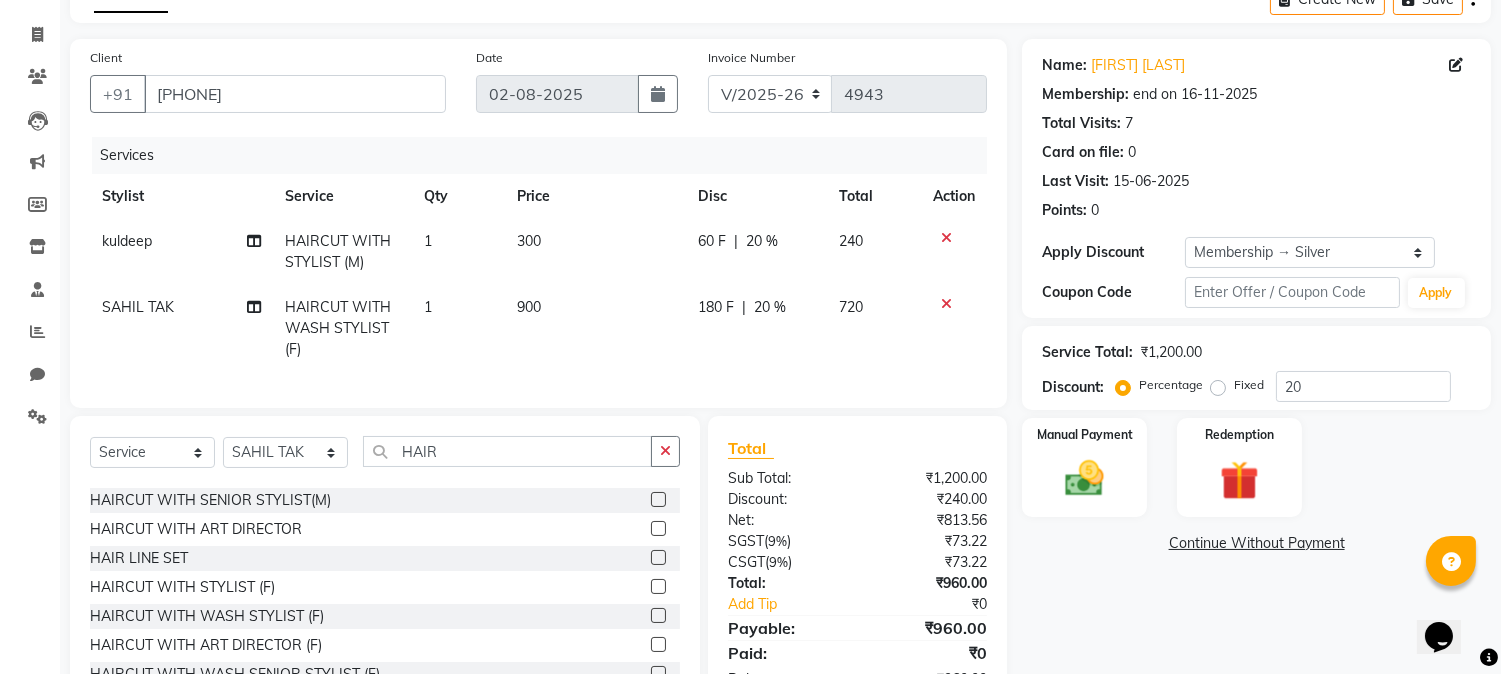 click 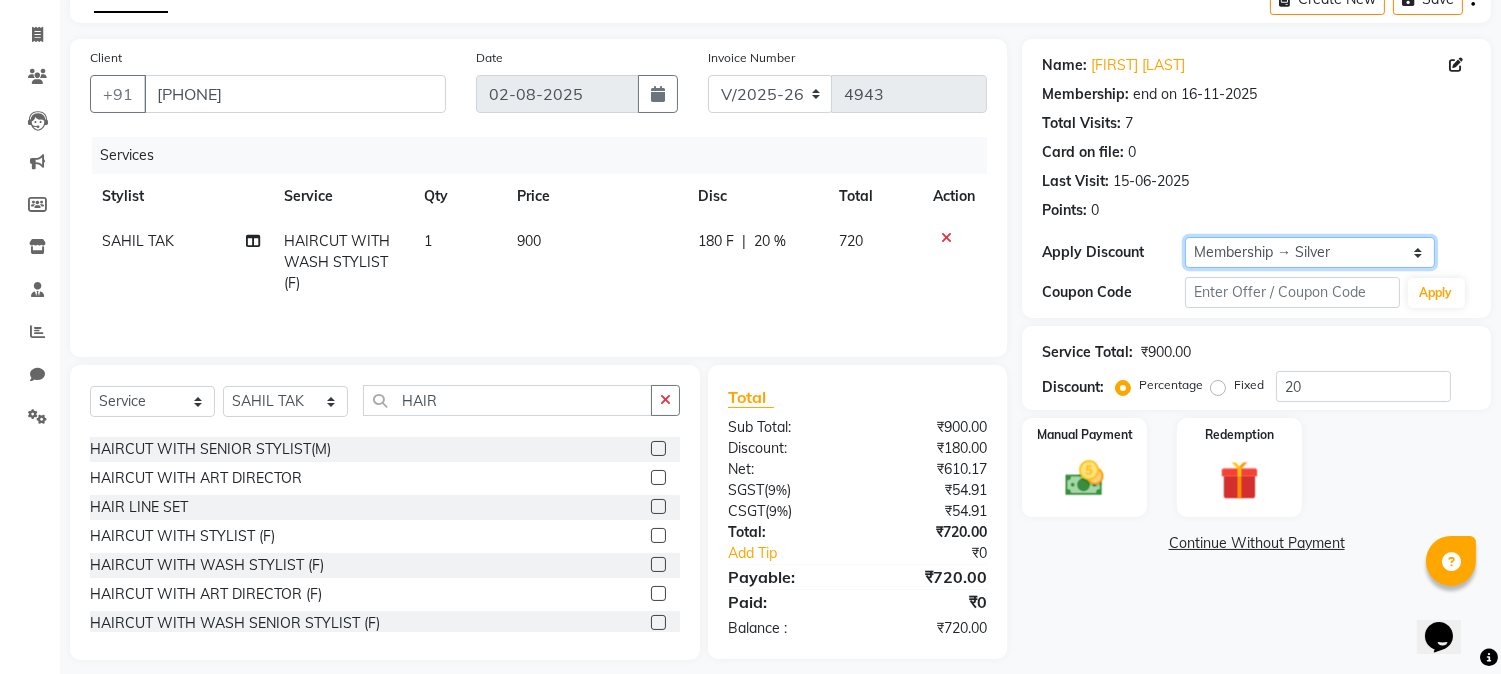click on "Select Membership → Silver" 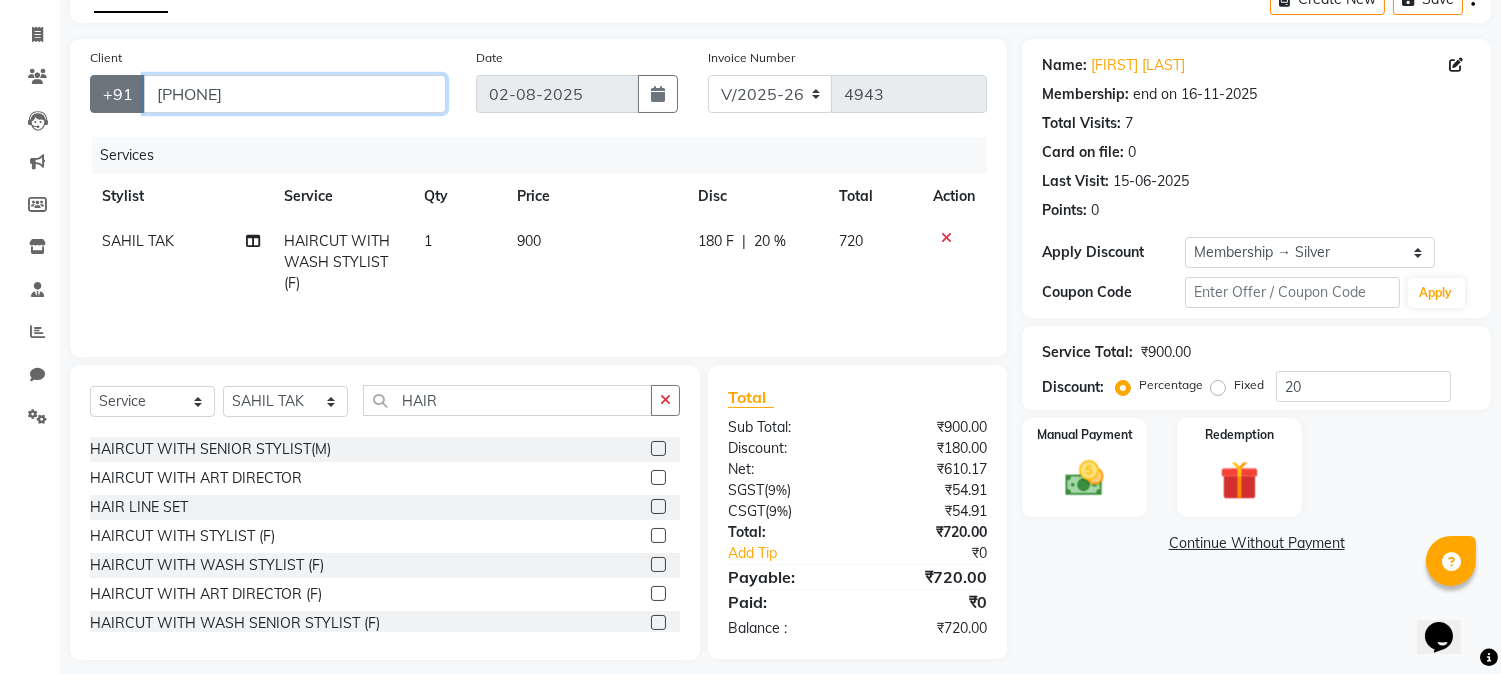 drag, startPoint x: 295, startPoint y: 98, endPoint x: 136, endPoint y: 104, distance: 159.11317 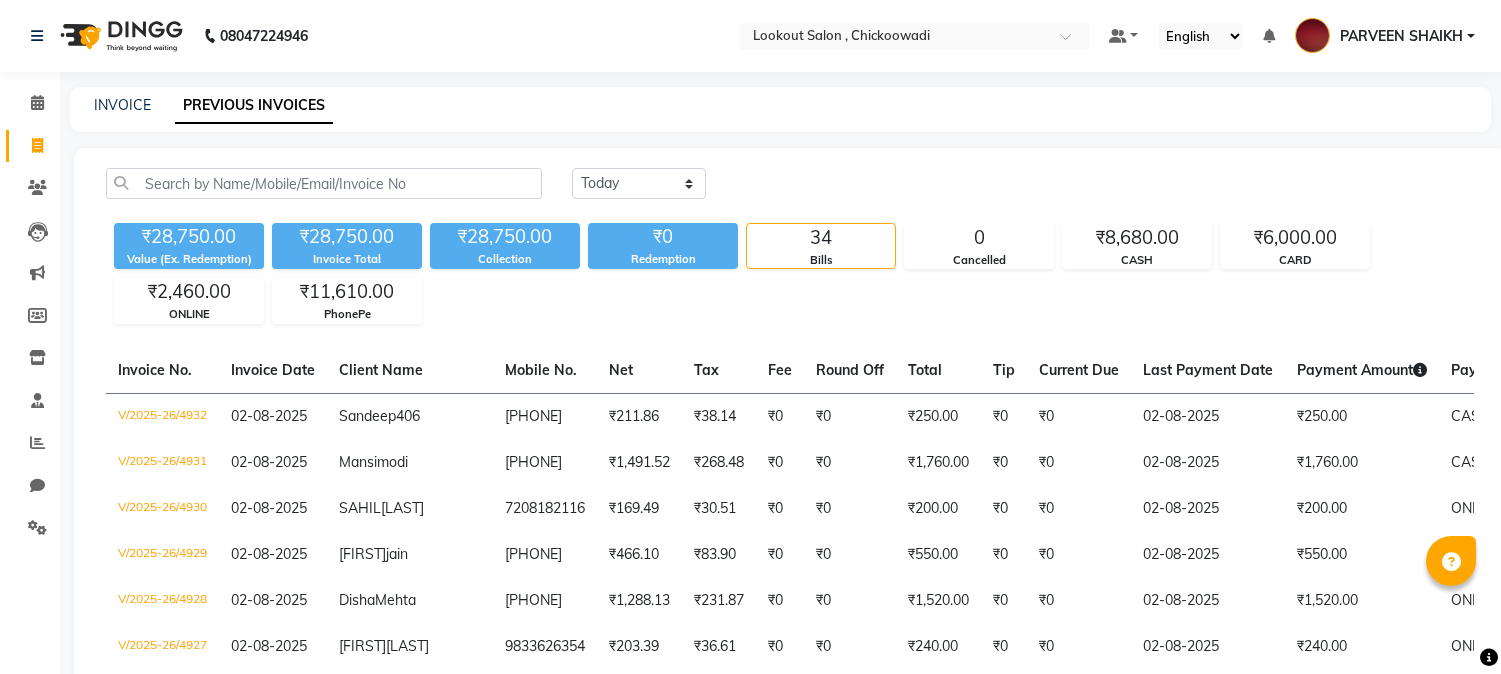scroll, scrollTop: 222, scrollLeft: 0, axis: vertical 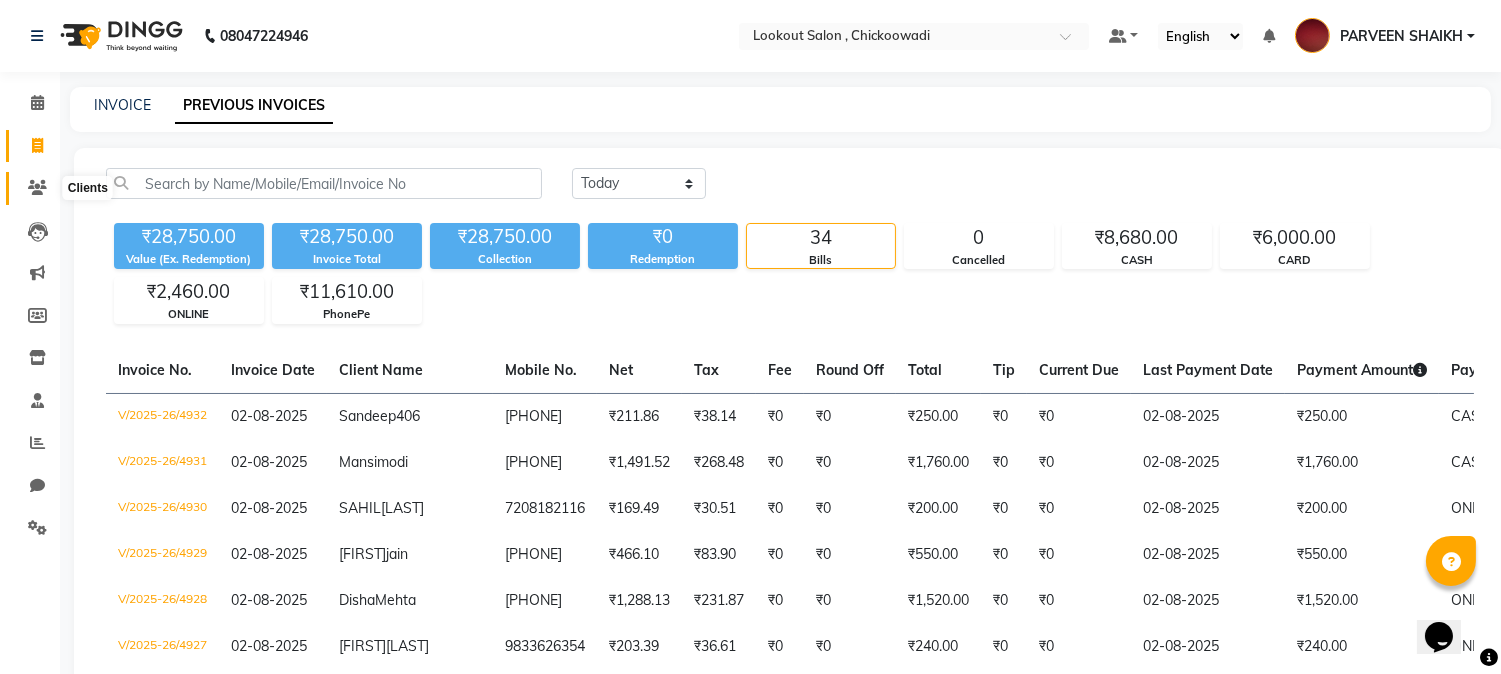 click 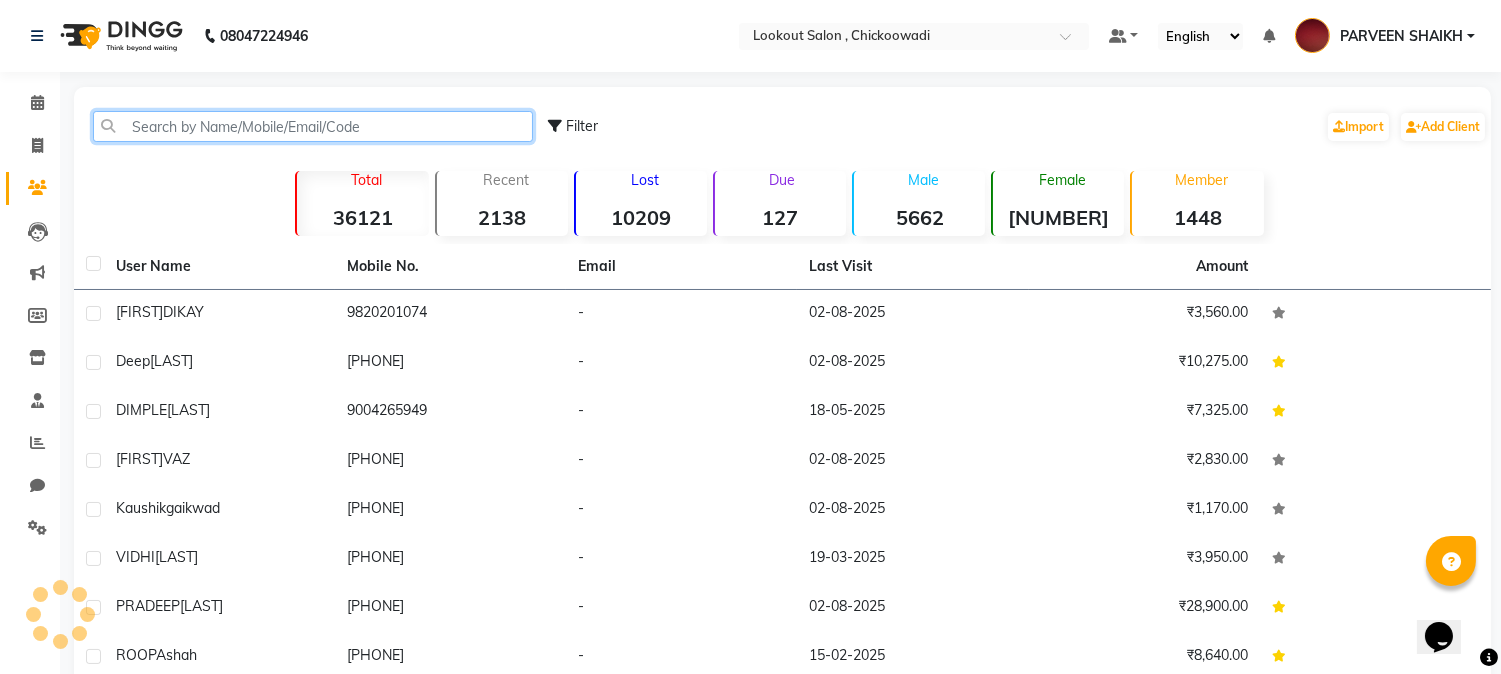 click 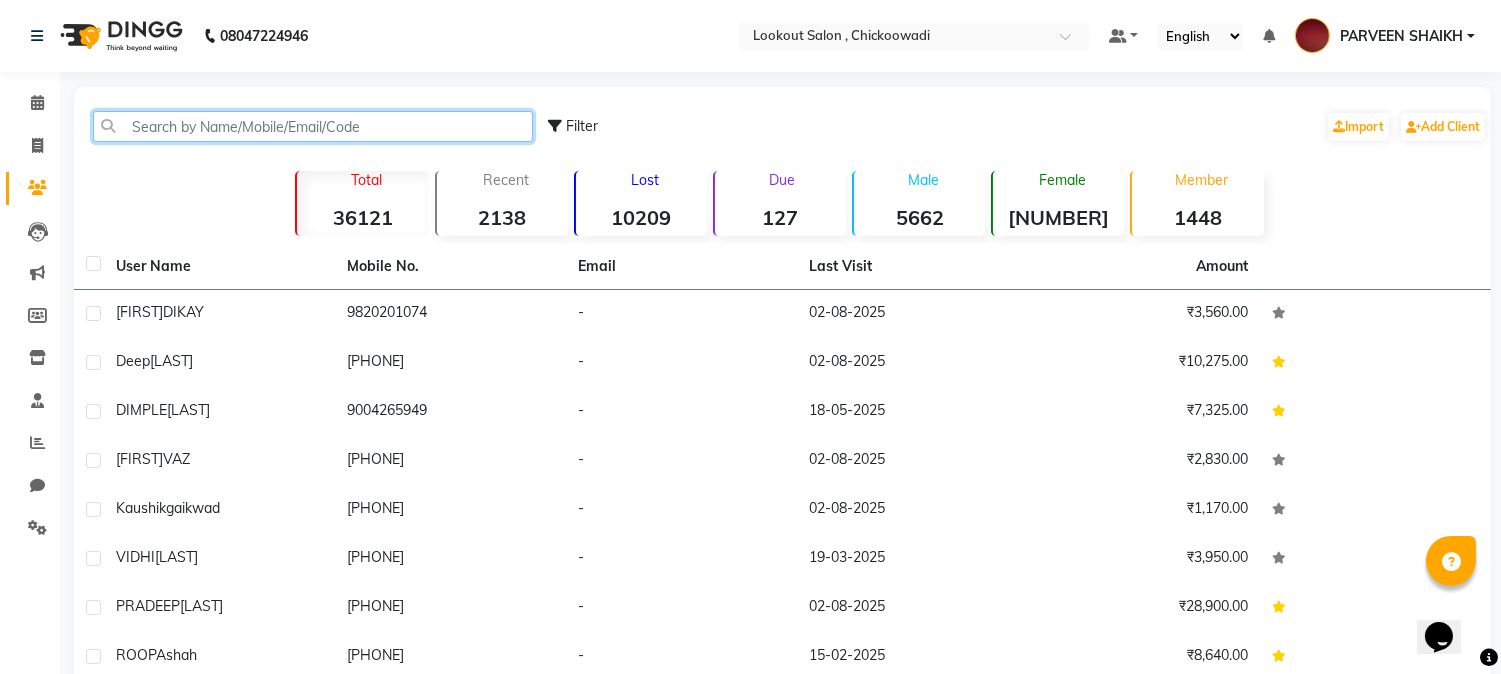 paste on "[PHONE]" 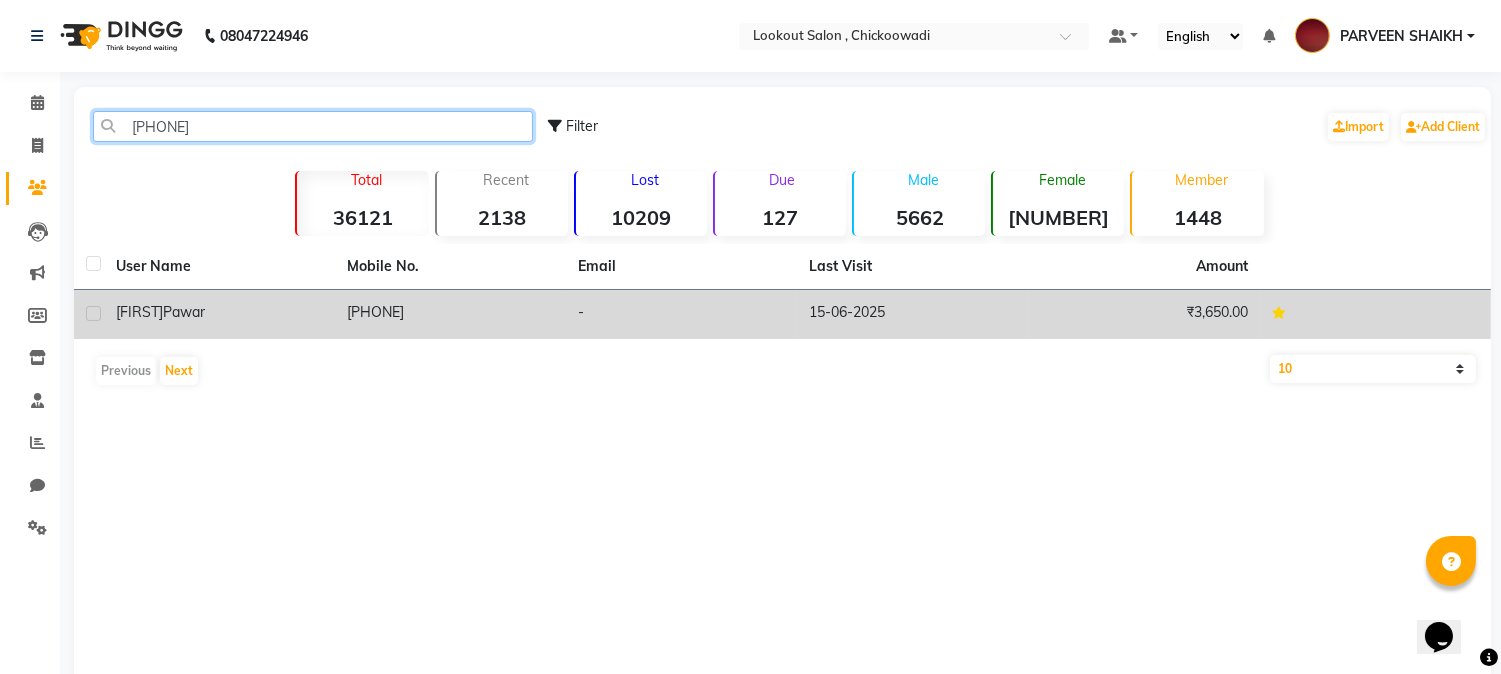 type on "[PHONE]" 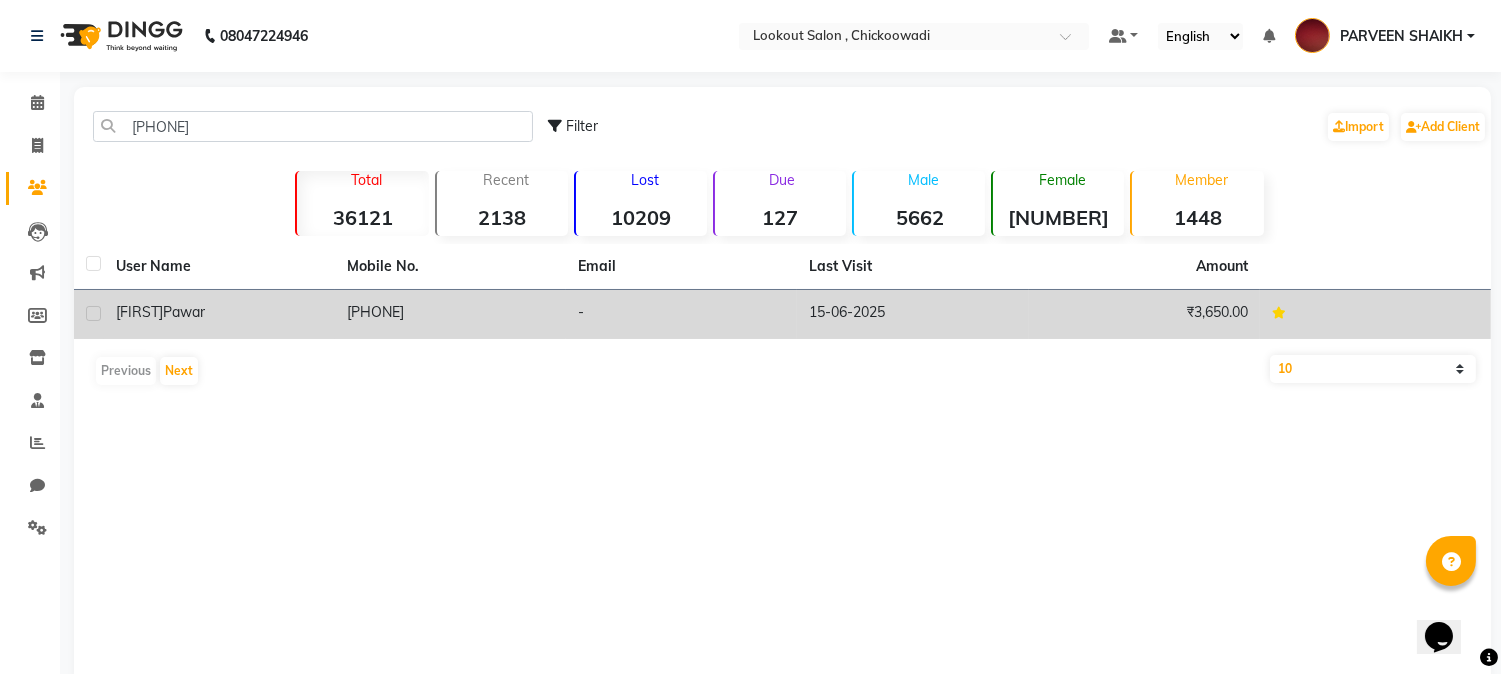 click on "[FIRST]" 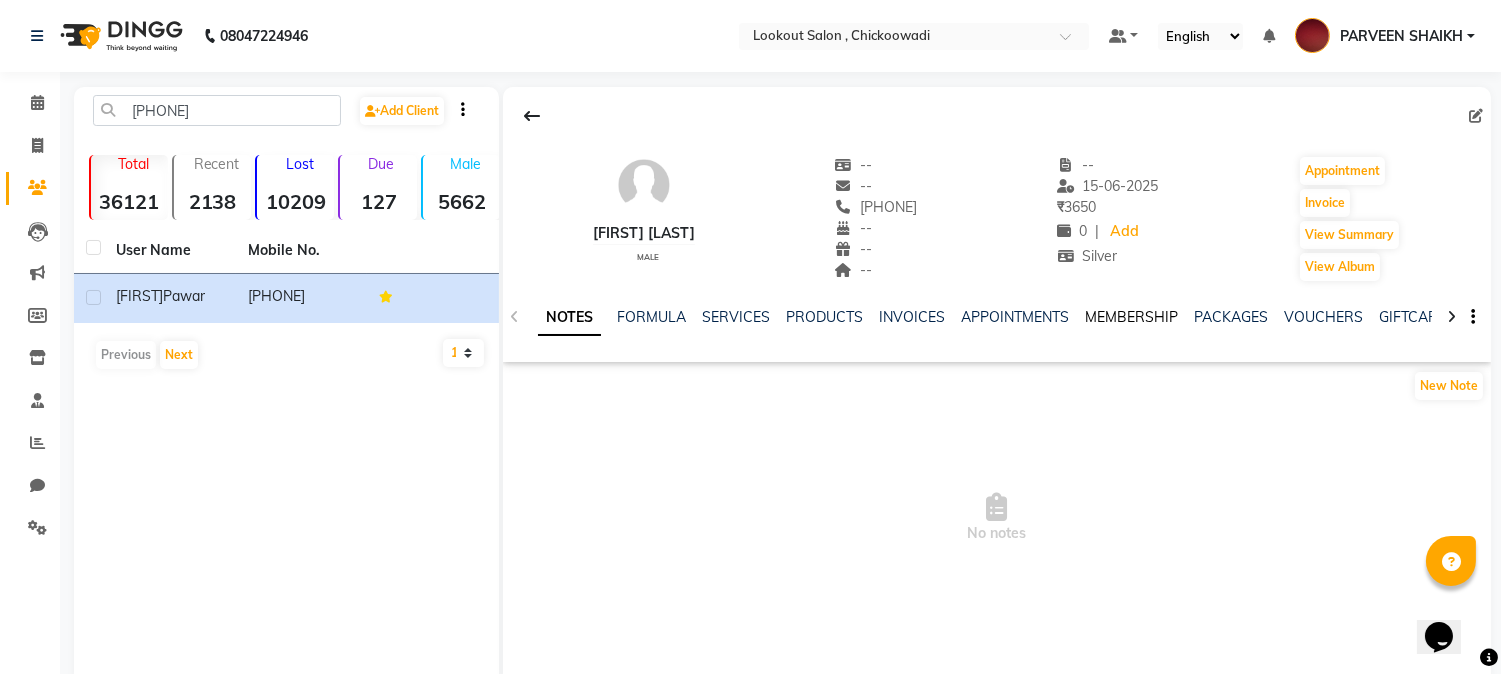 click on "MEMBERSHIP" 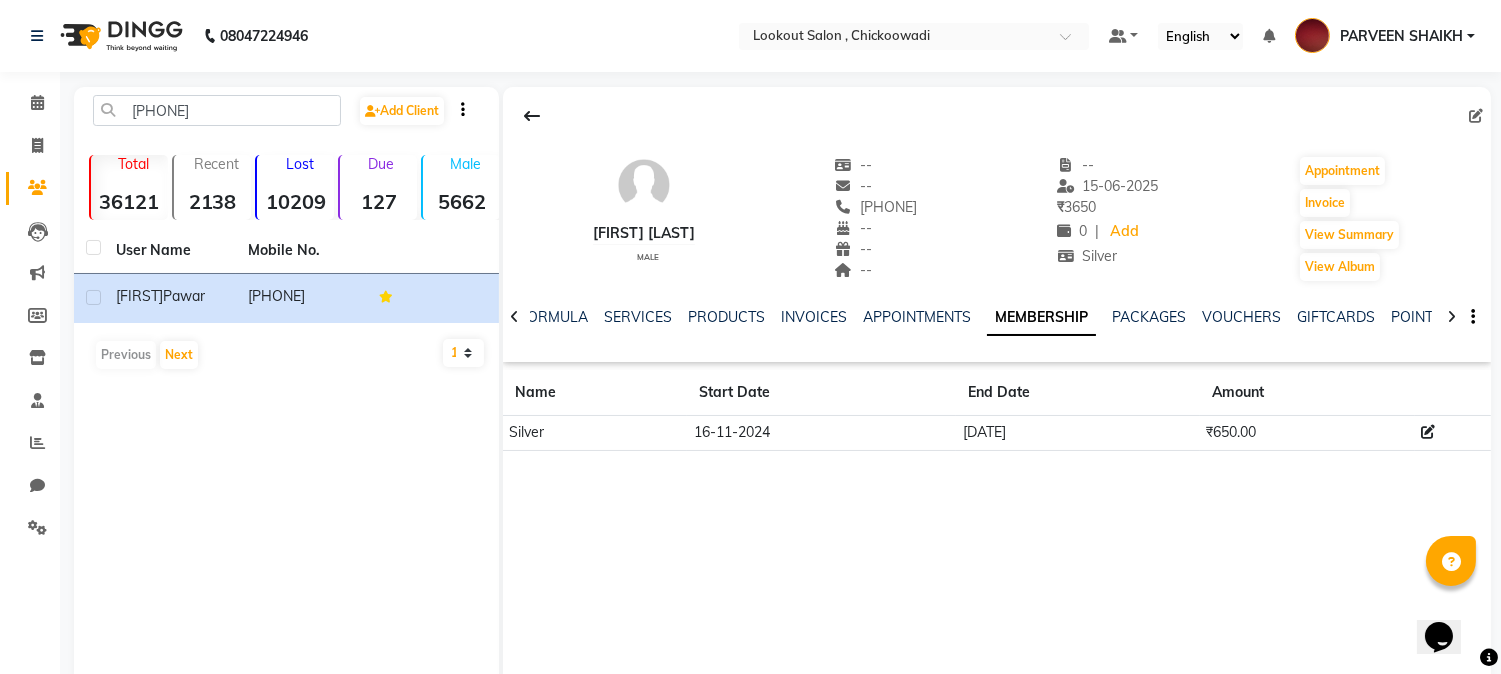click 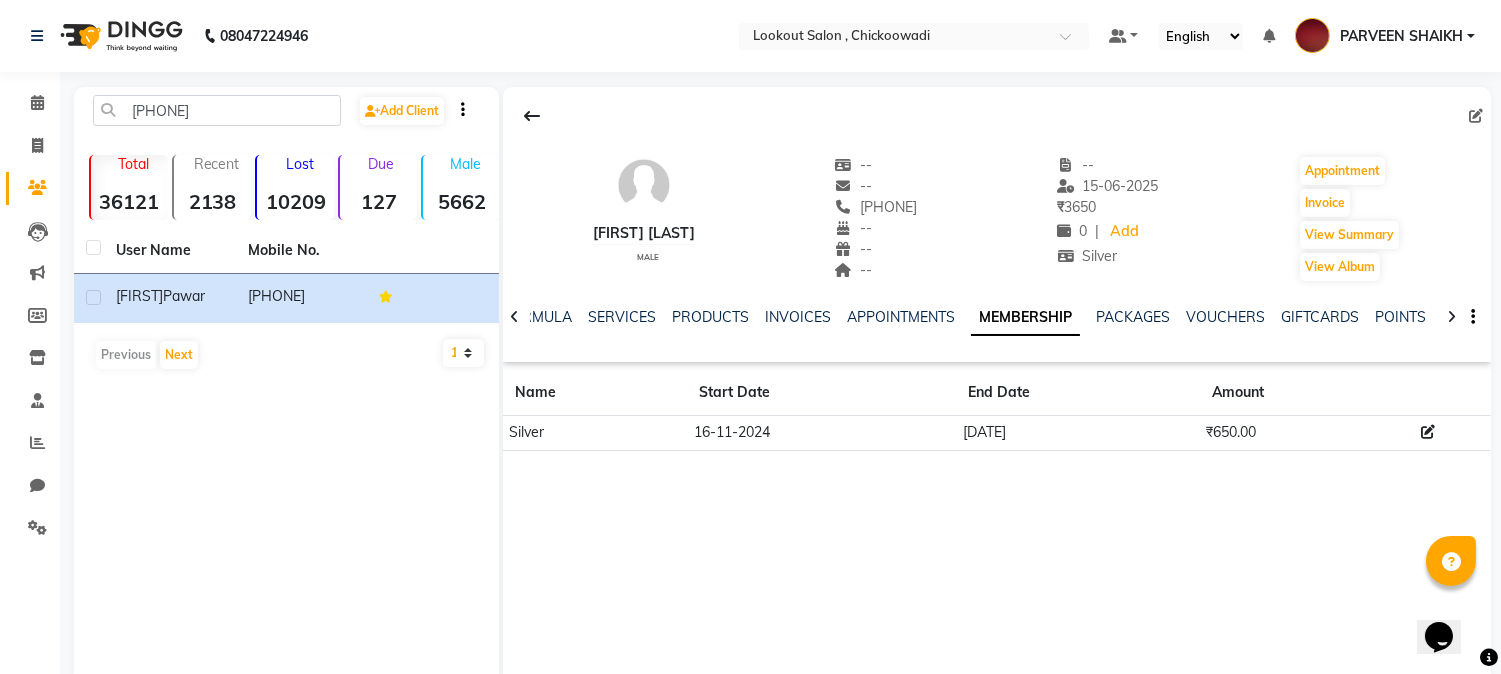 click 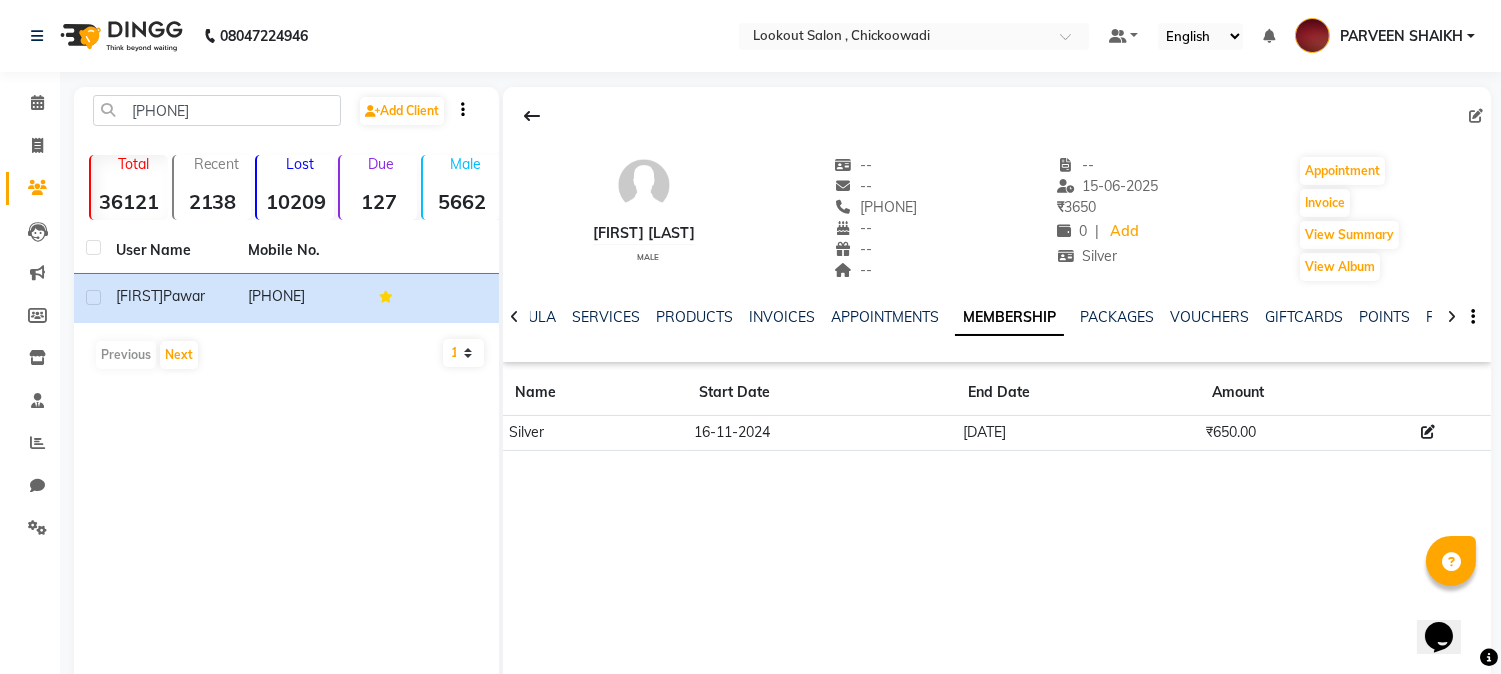 click 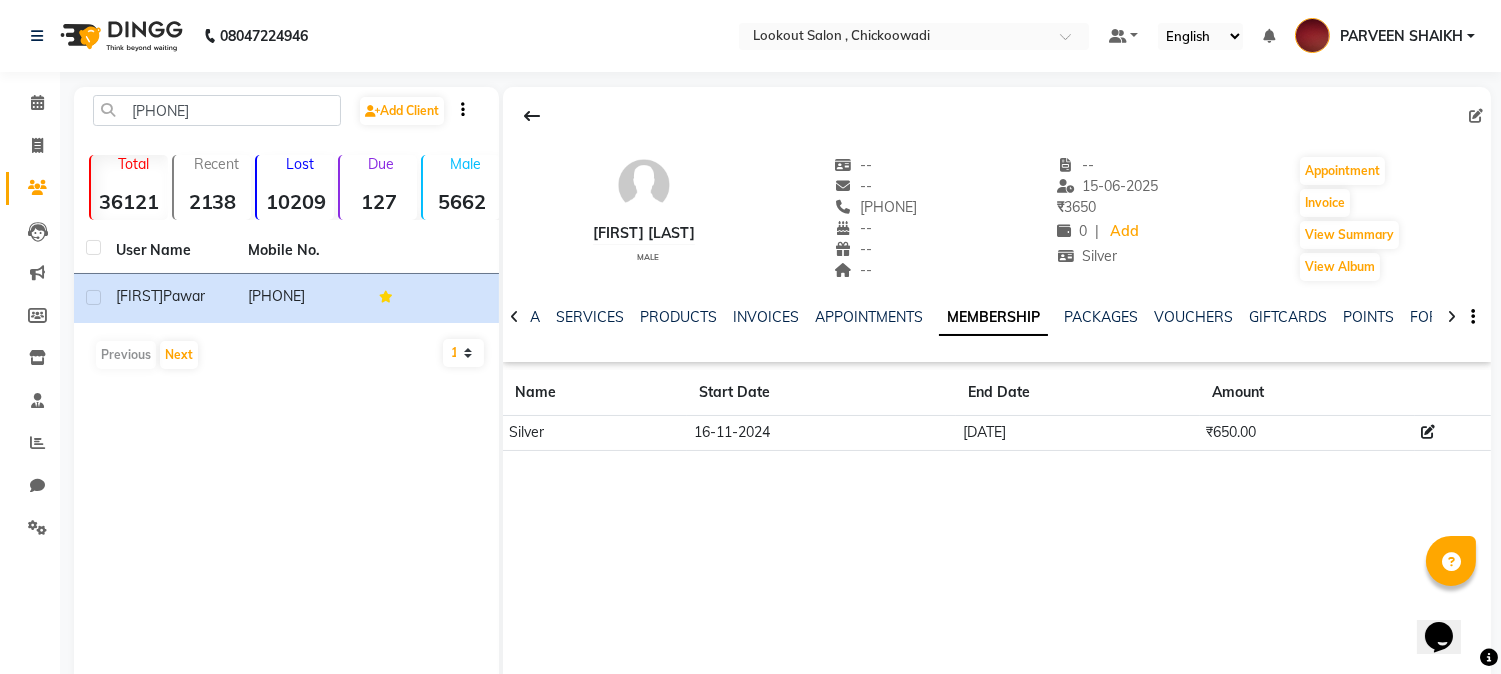 click 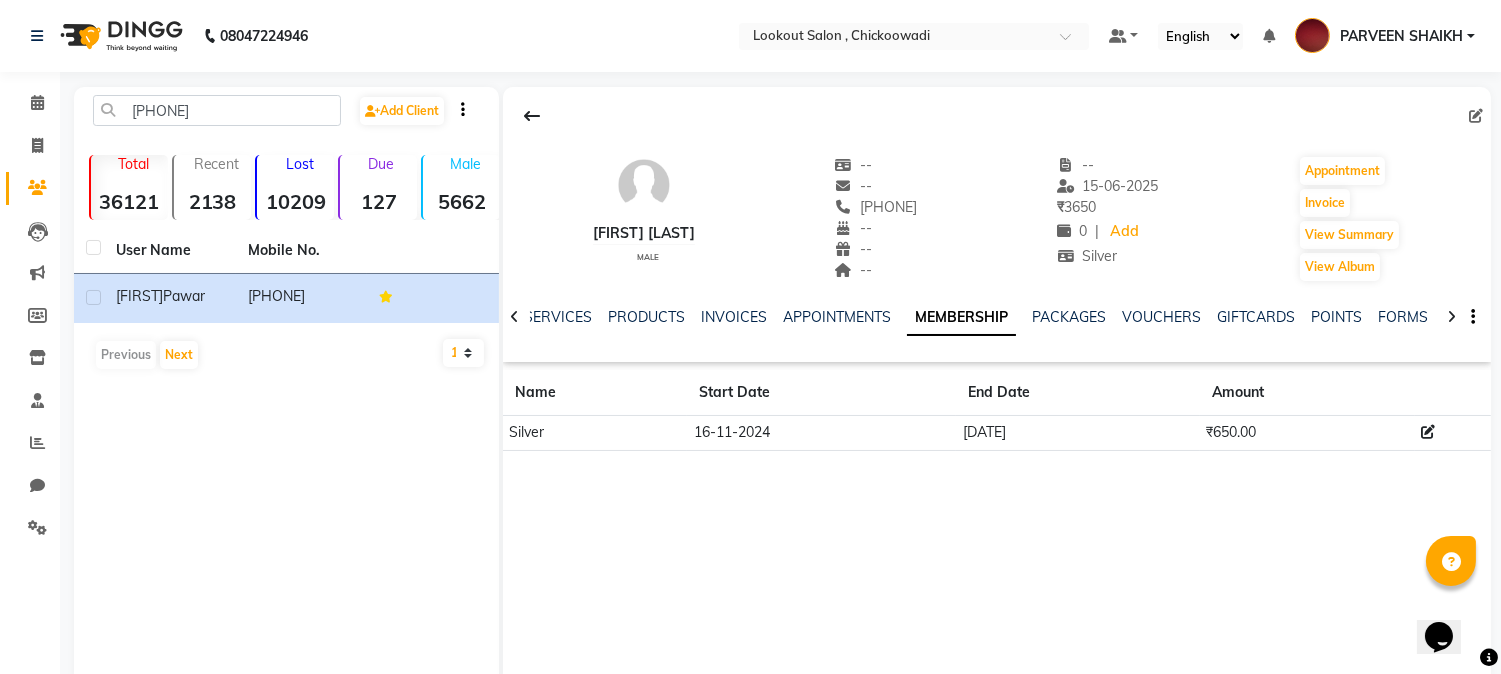 click 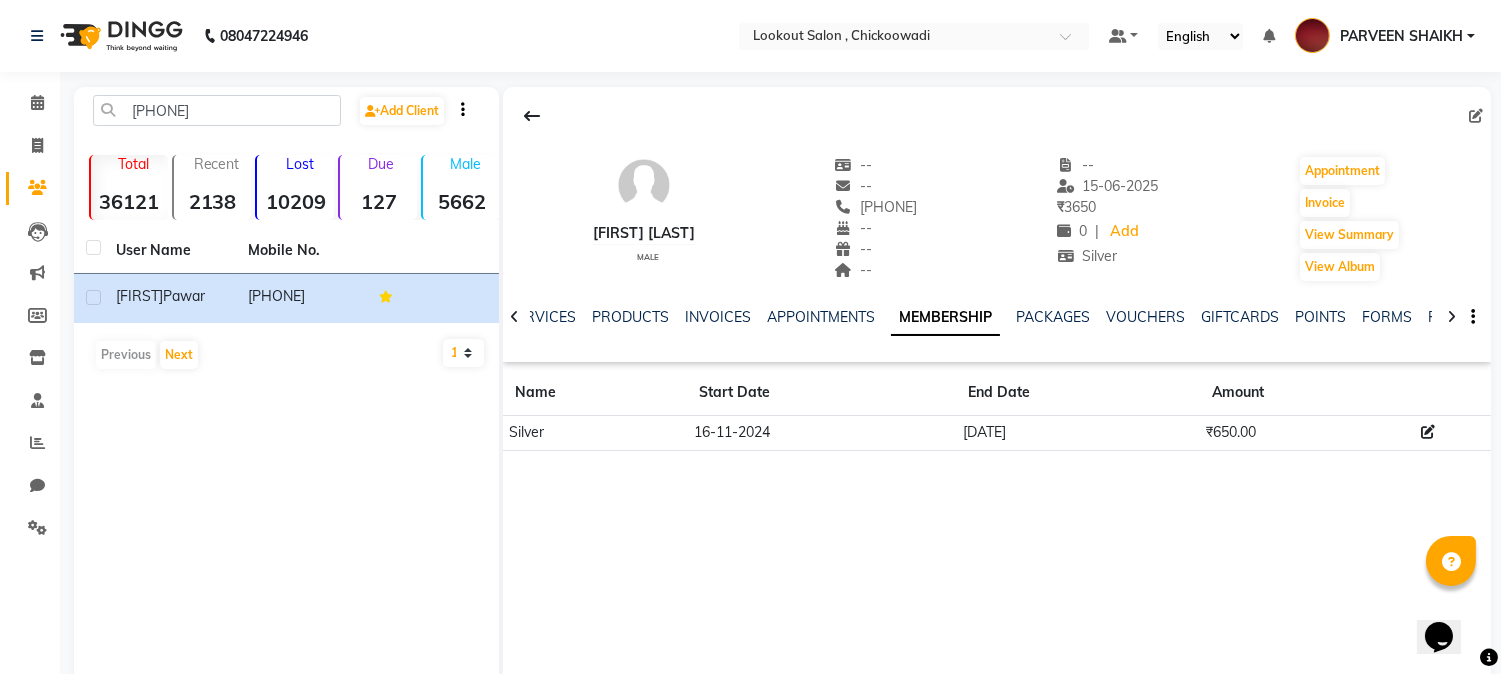 click 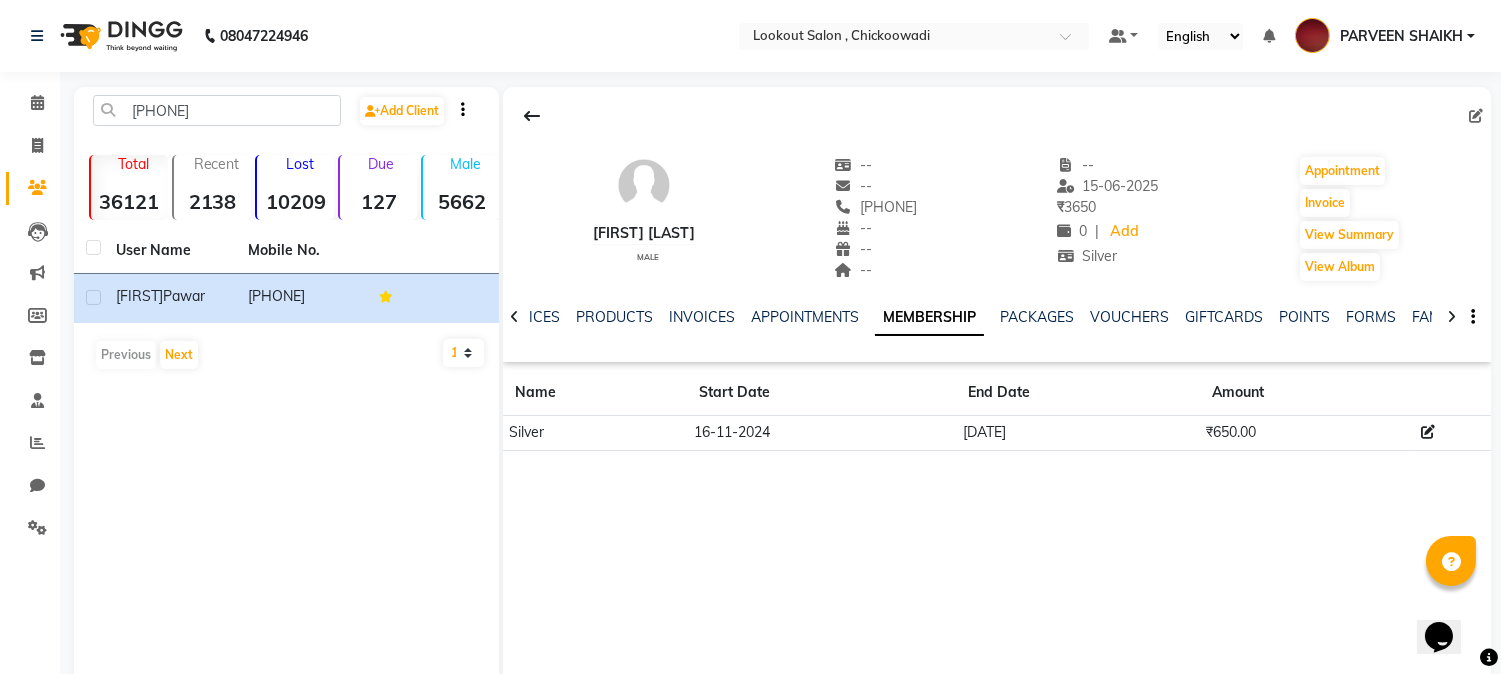 click 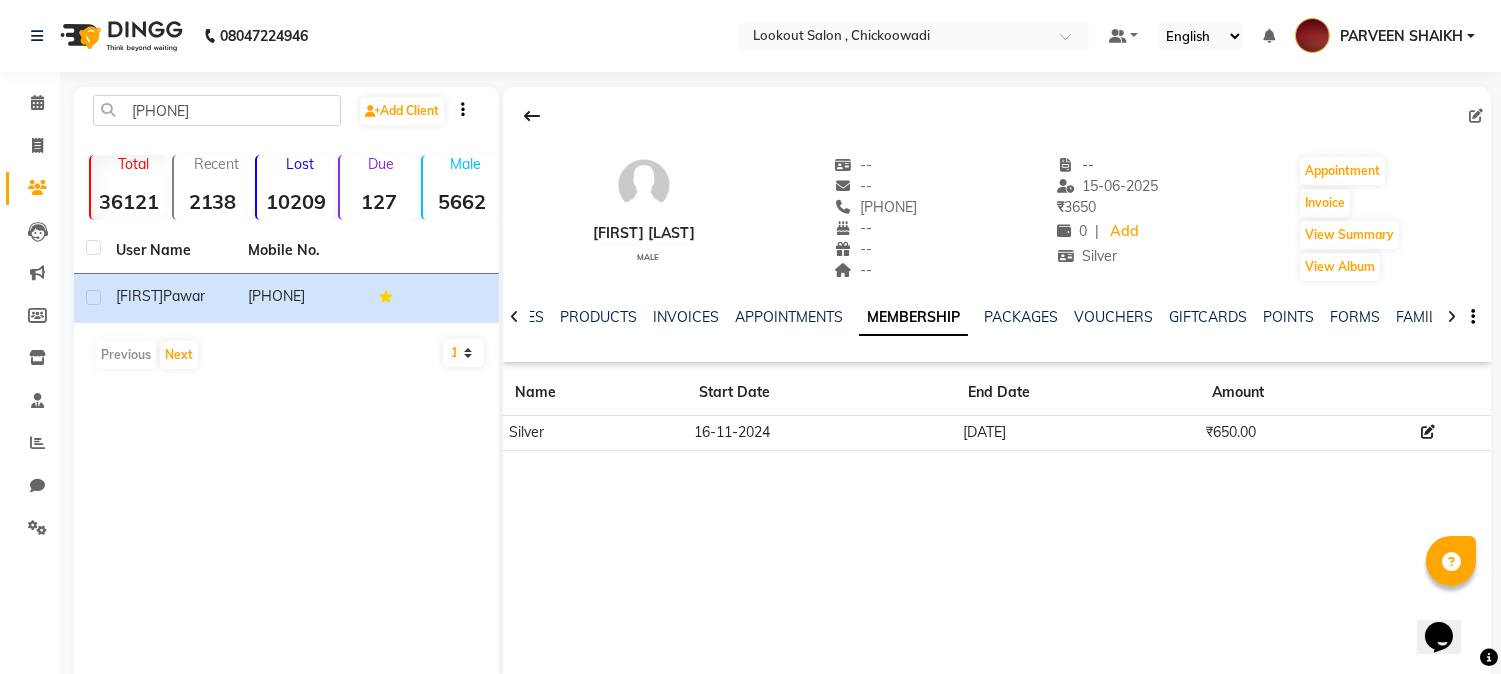 click 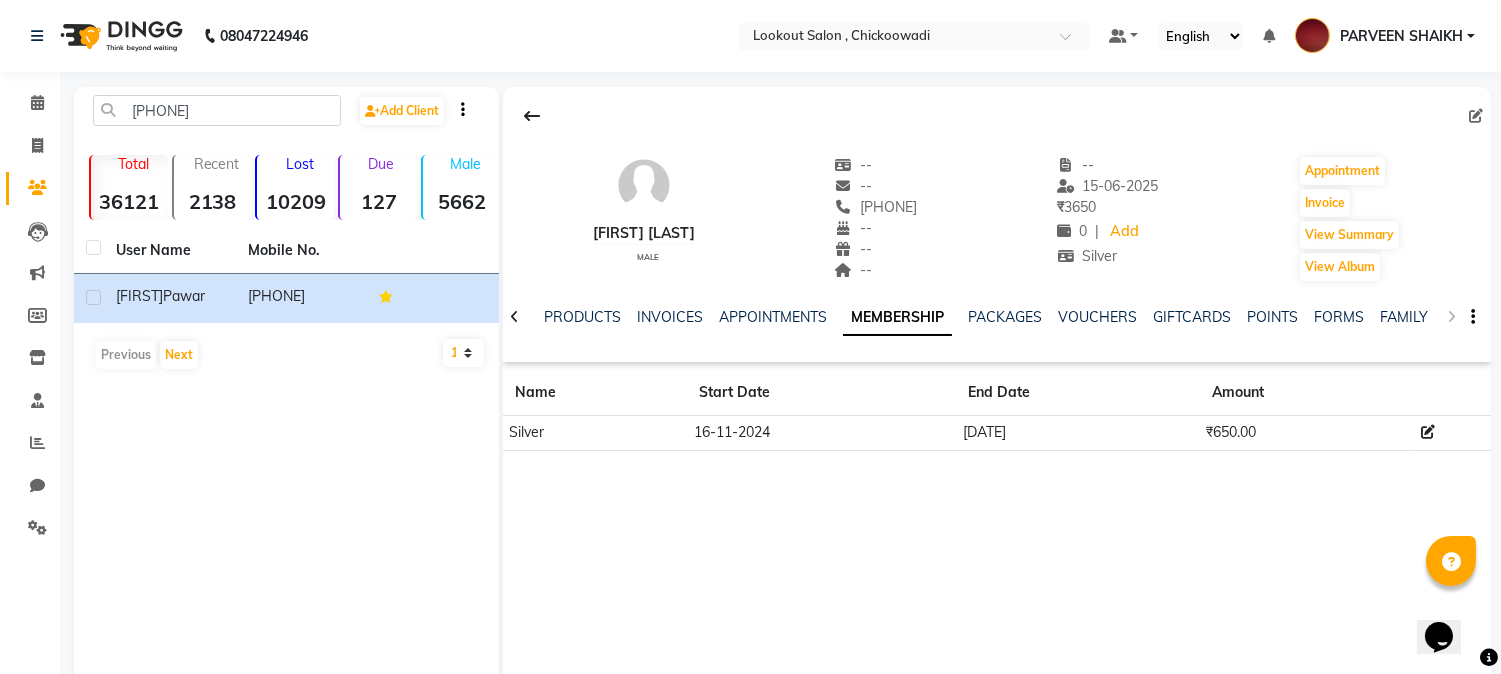 click on "NOTES FORMULA SERVICES PRODUCTS INVOICES APPOINTMENTS MEMBERSHIP PACKAGES VOUCHERS GIFTCARDS POINTS FORMS FAMILY CARDS WALLET" 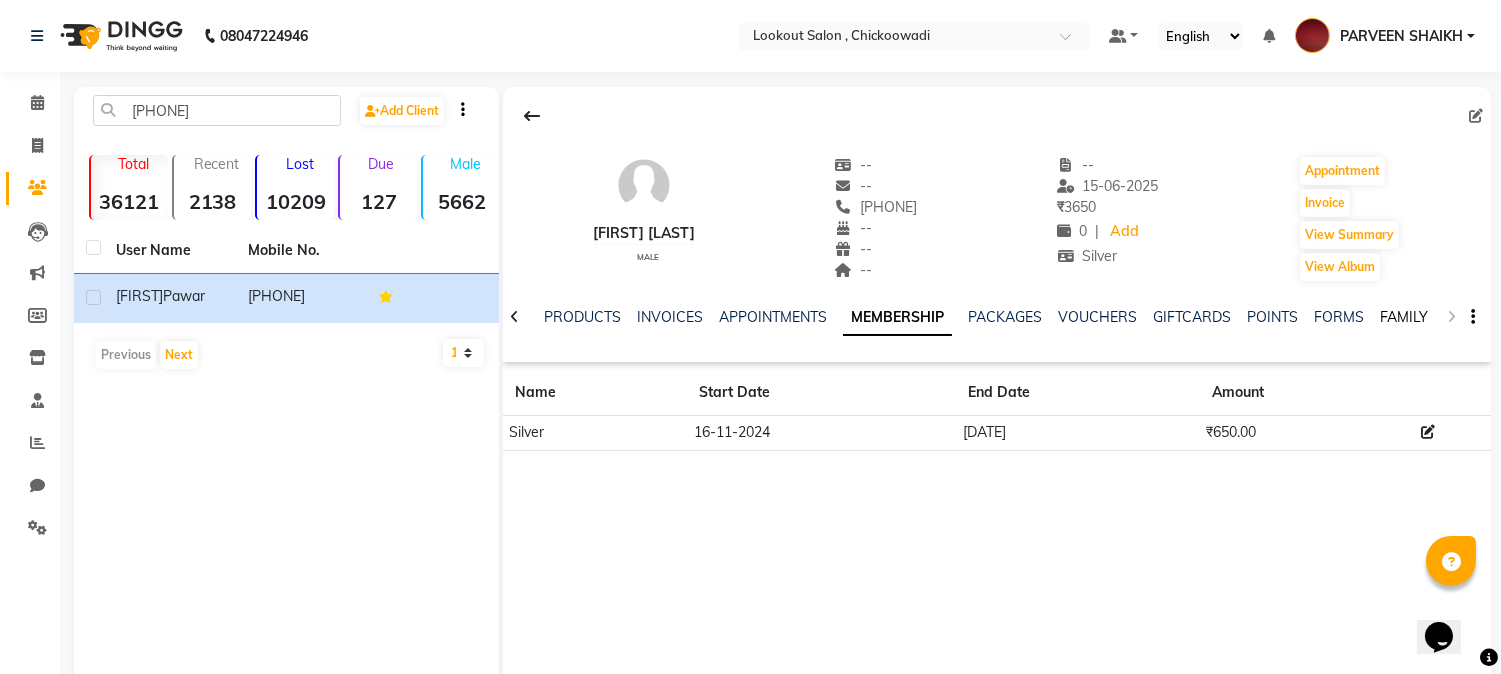 click on "FAMILY" 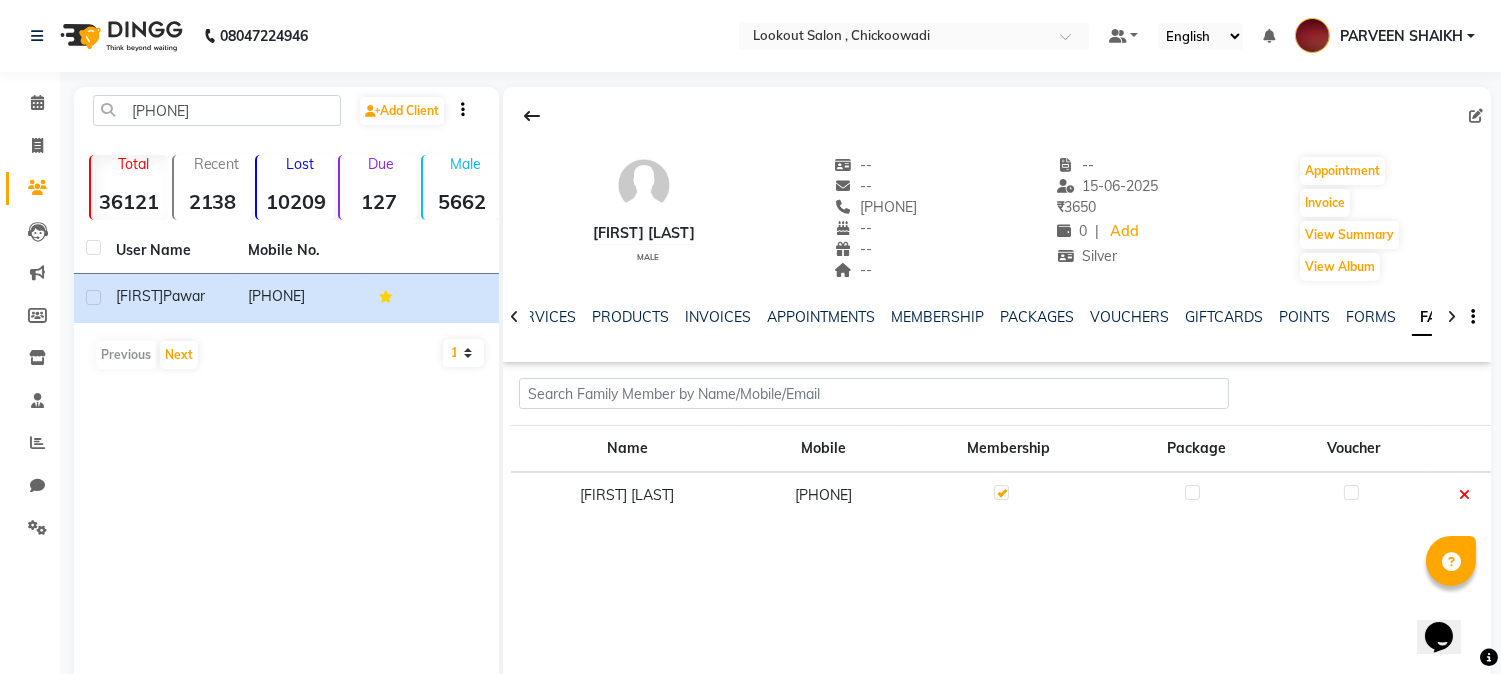 scroll, scrollTop: 42, scrollLeft: 0, axis: vertical 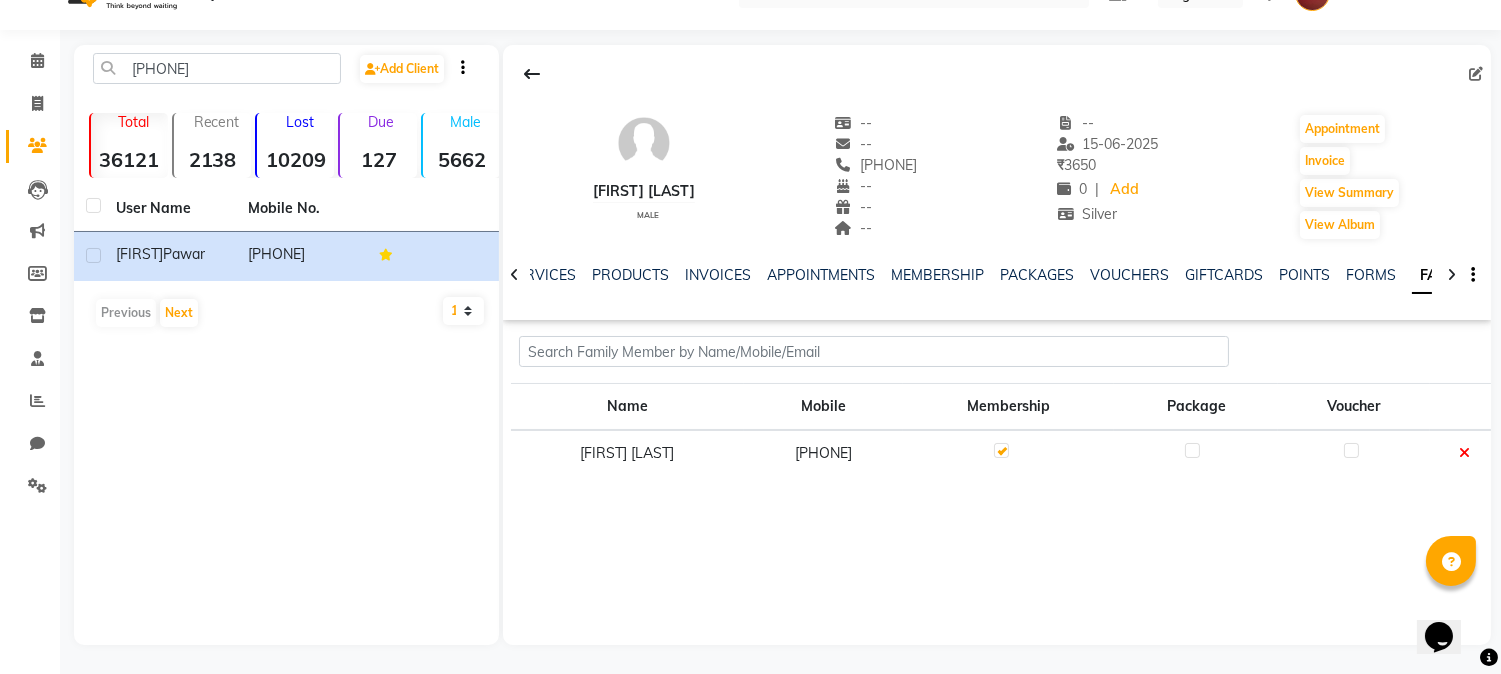 click 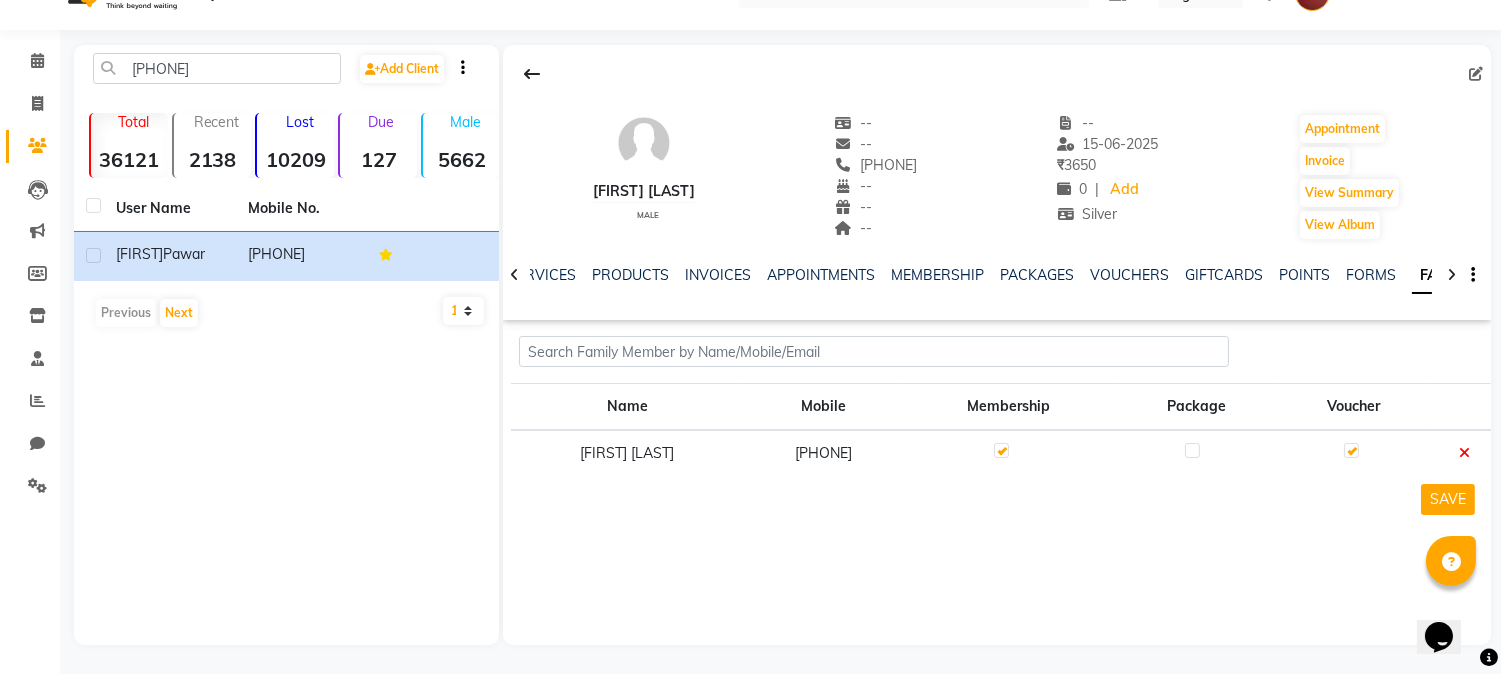 click 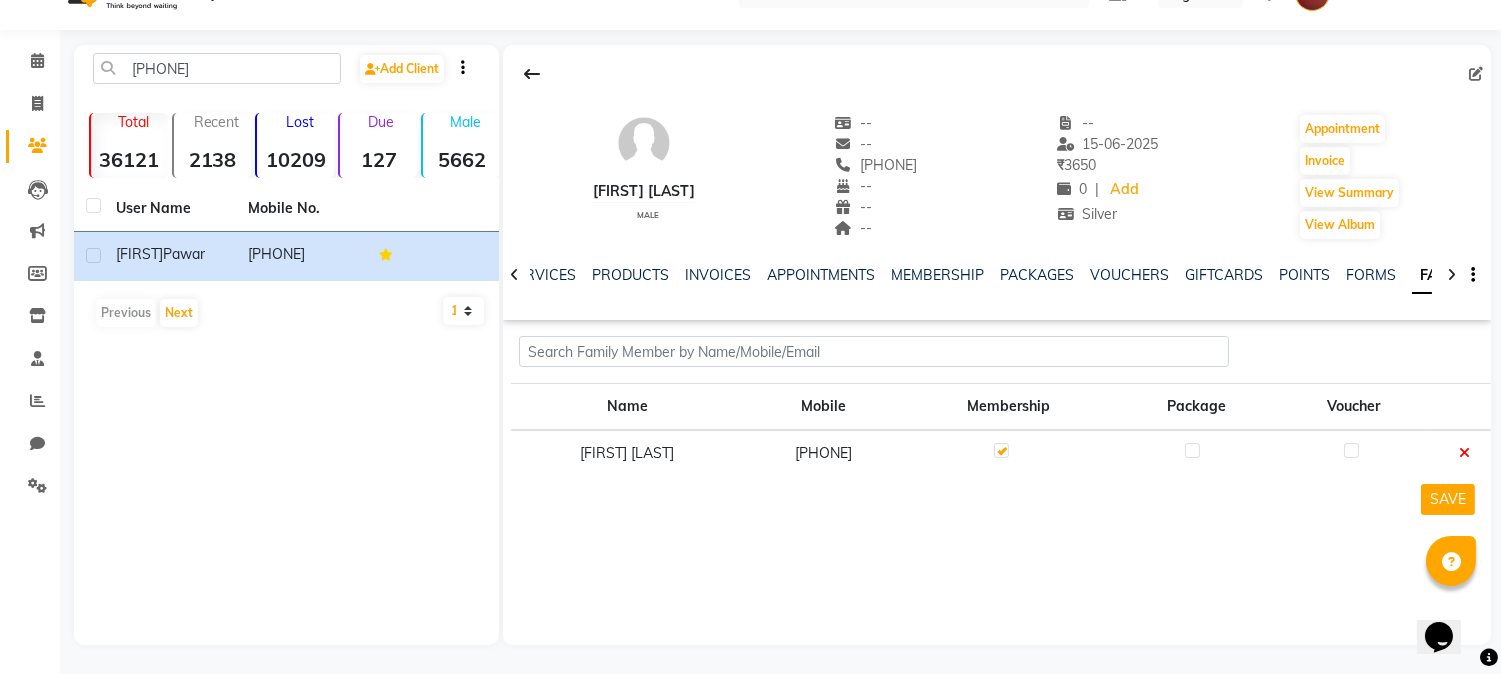 scroll, scrollTop: 0, scrollLeft: 0, axis: both 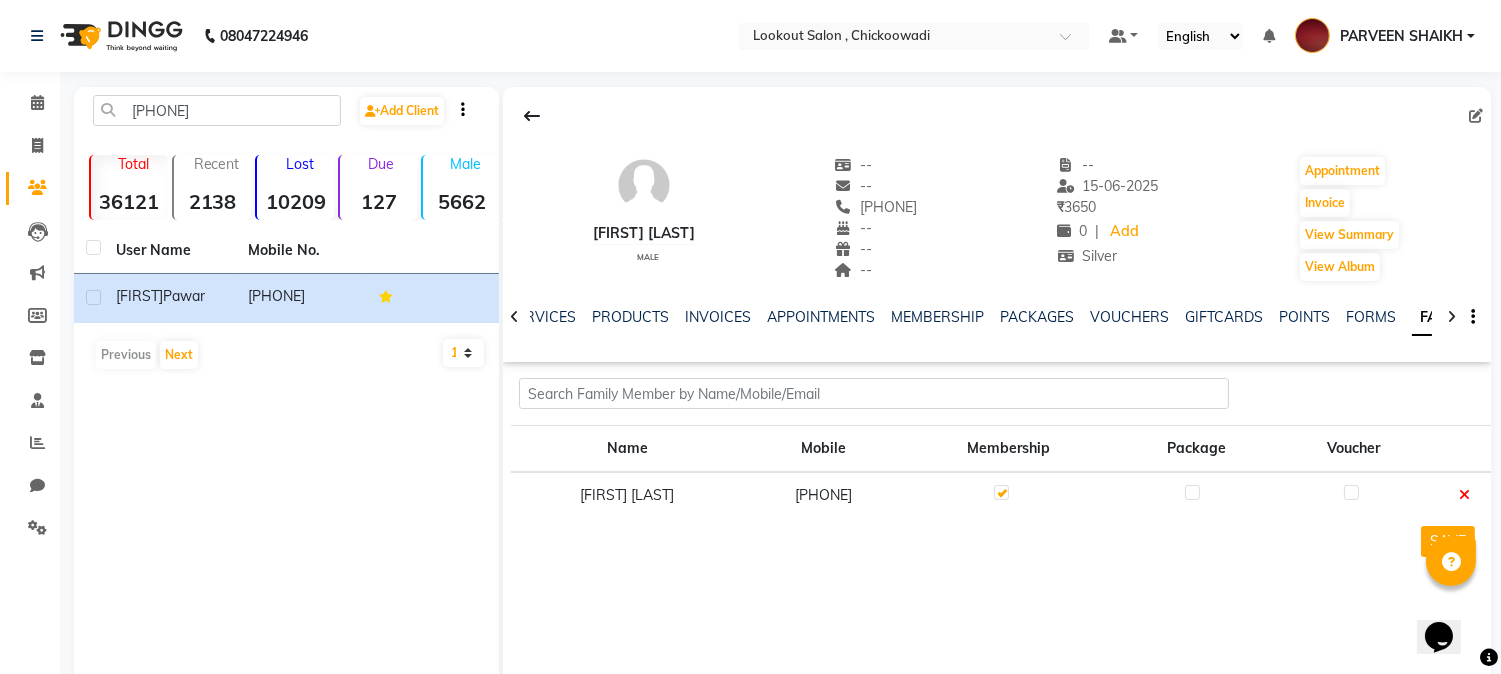 click 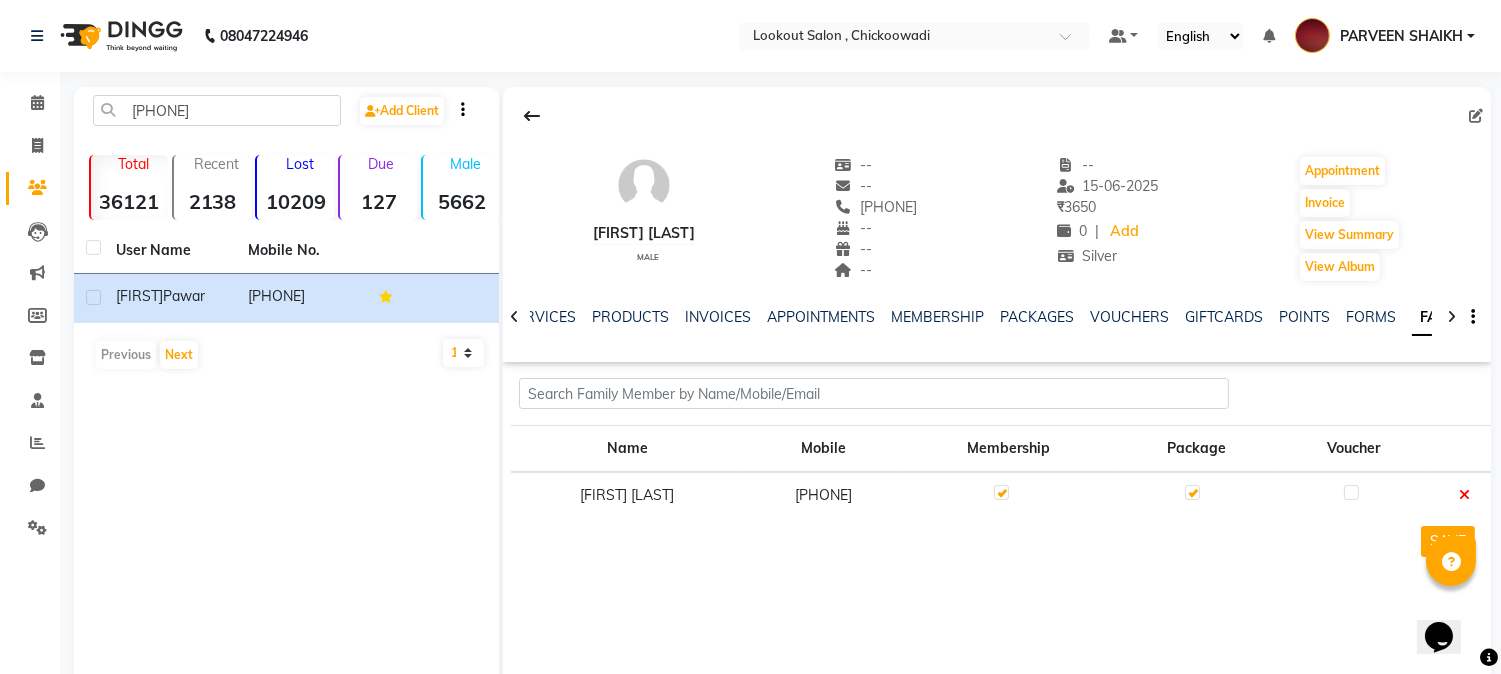 scroll, scrollTop: 42, scrollLeft: 0, axis: vertical 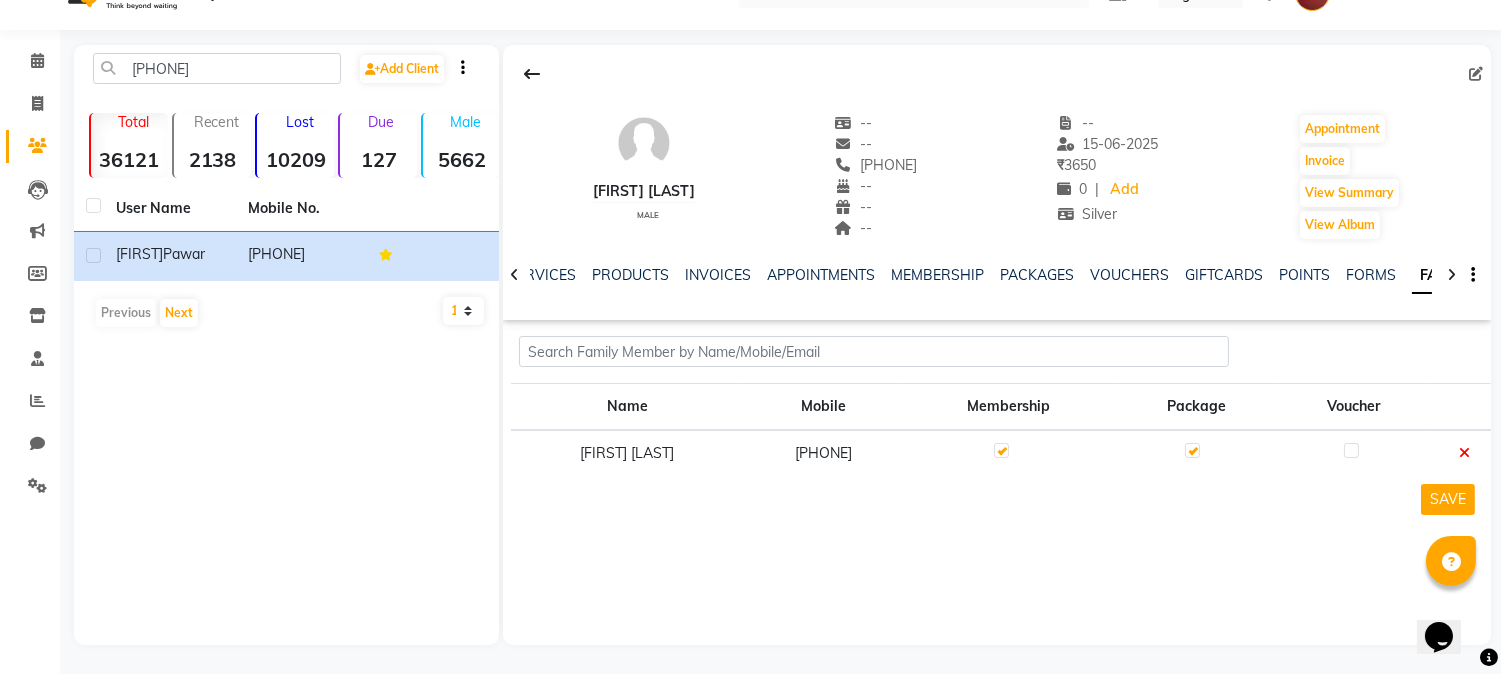 click 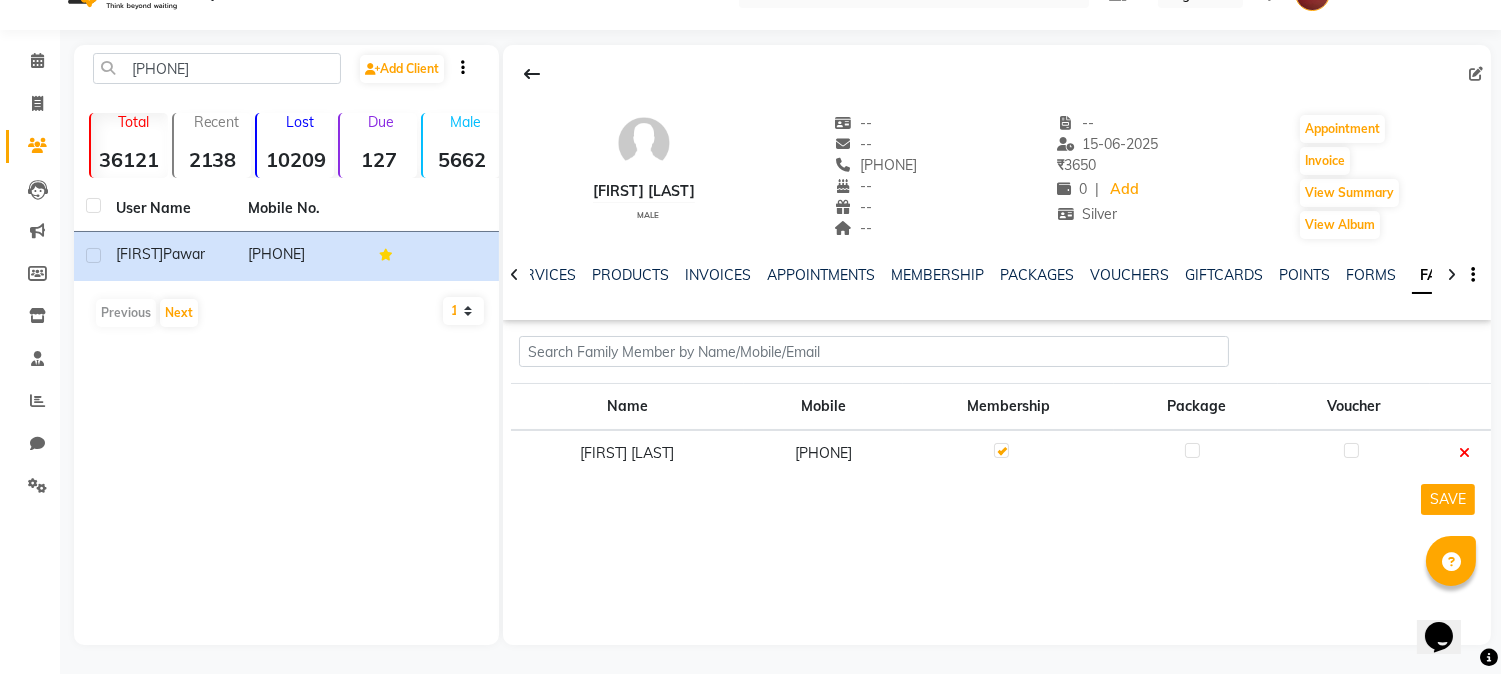 scroll, scrollTop: 0, scrollLeft: 0, axis: both 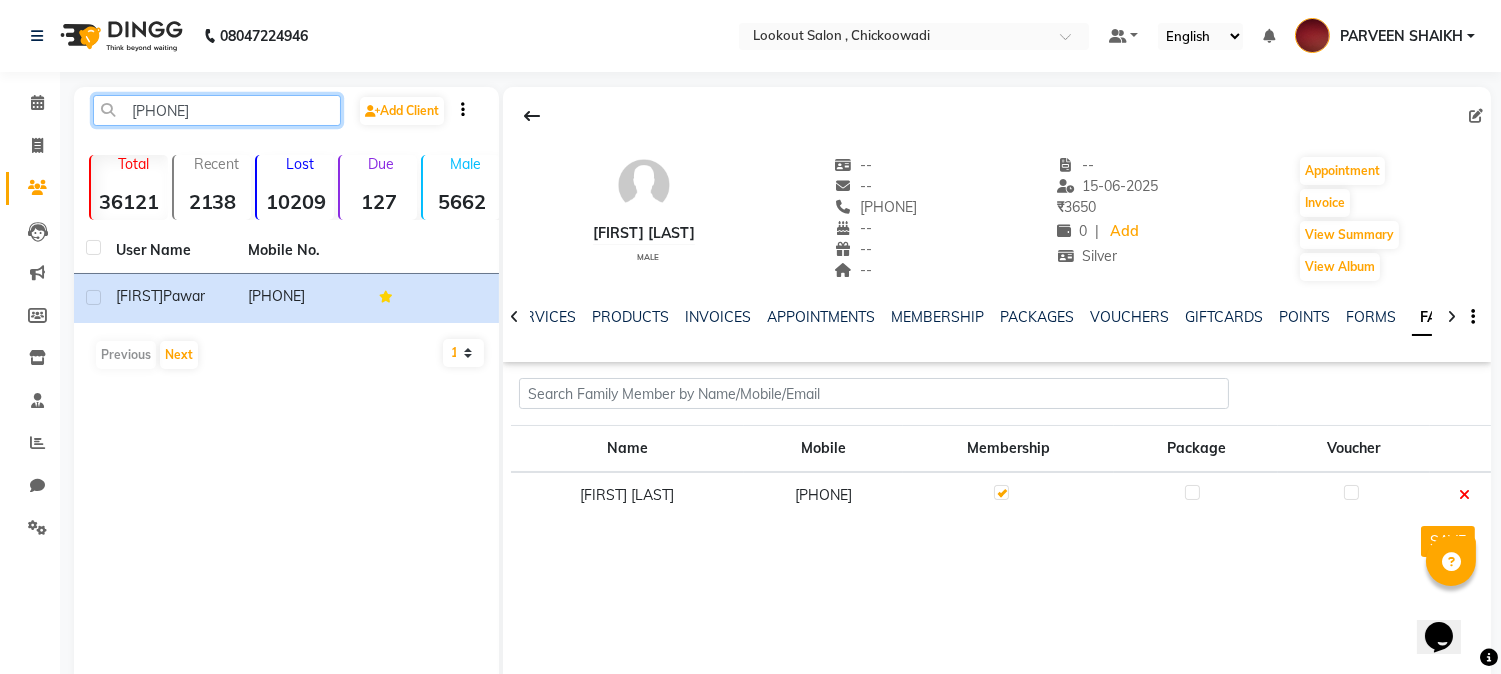 drag, startPoint x: 132, startPoint y: 105, endPoint x: 272, endPoint y: 102, distance: 140.03214 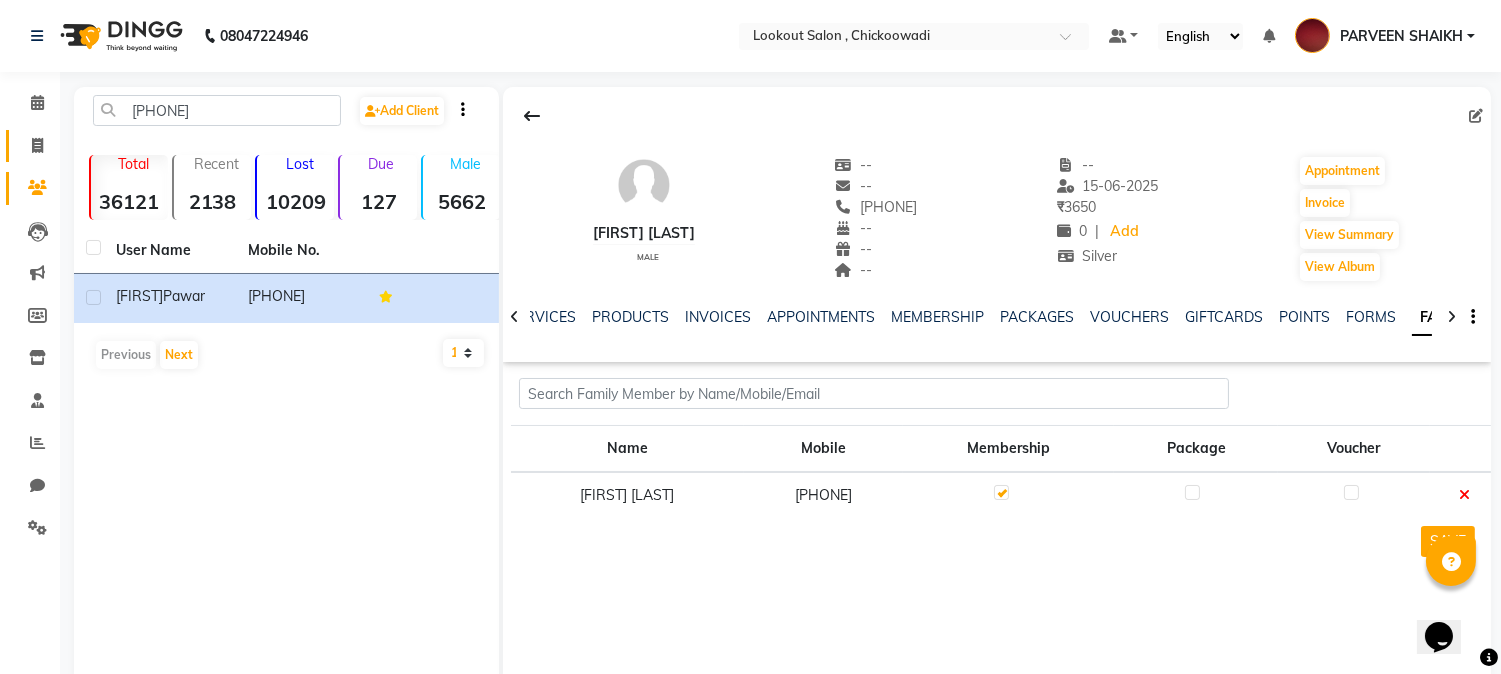 click 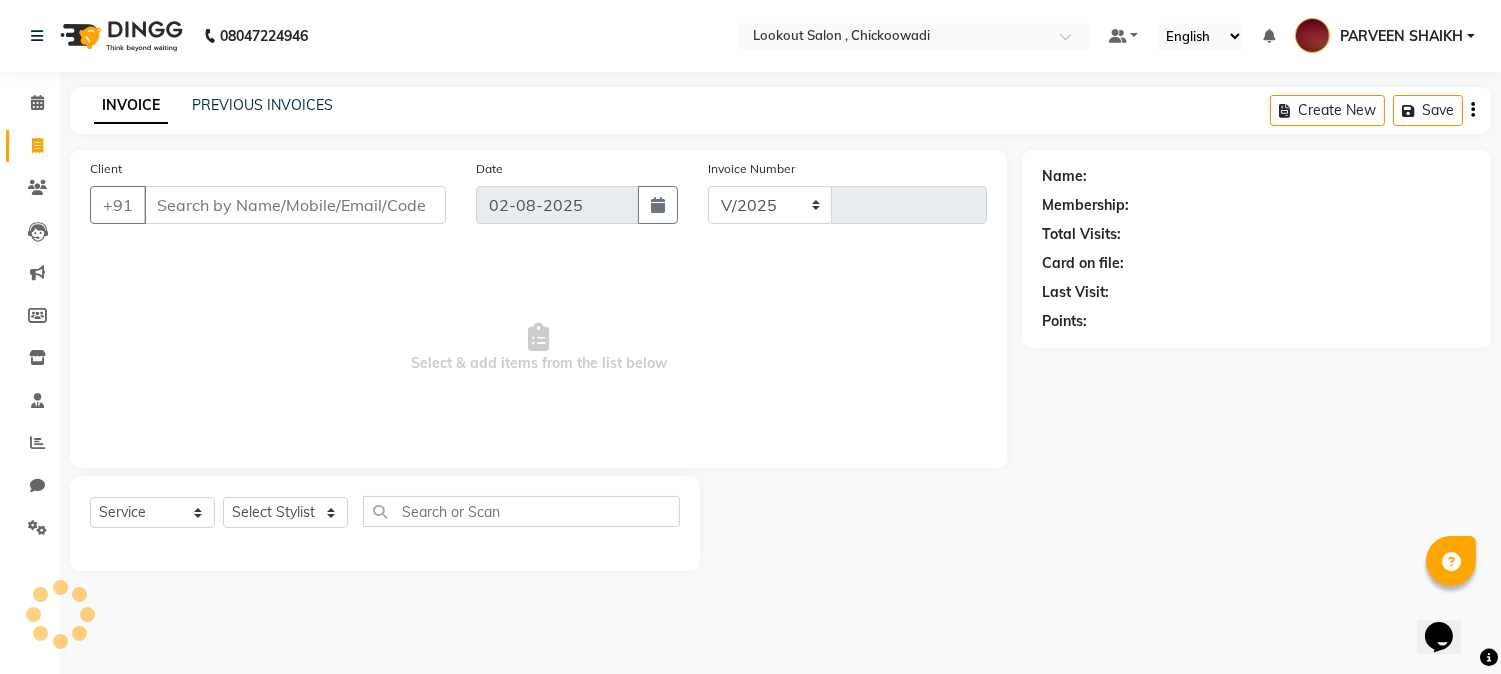 select on "151" 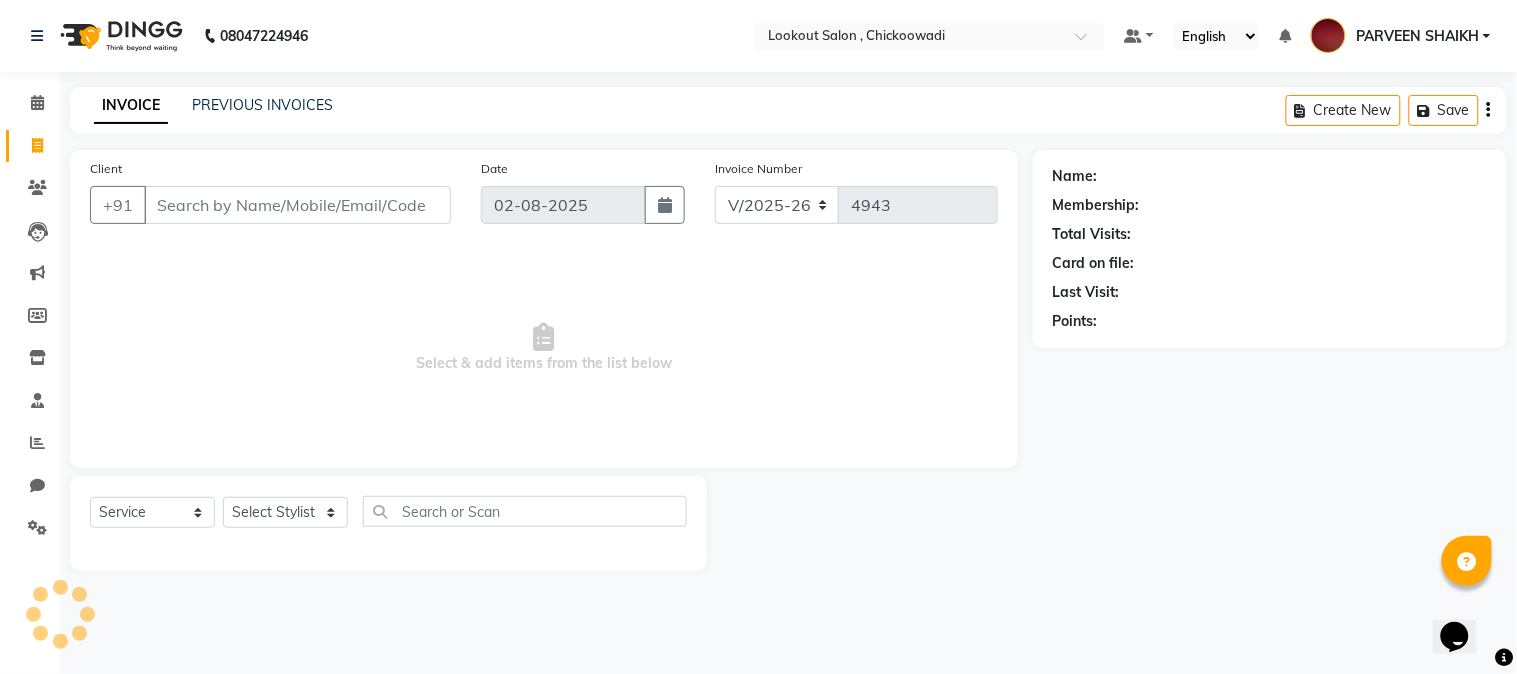 click on "Client" at bounding box center [297, 205] 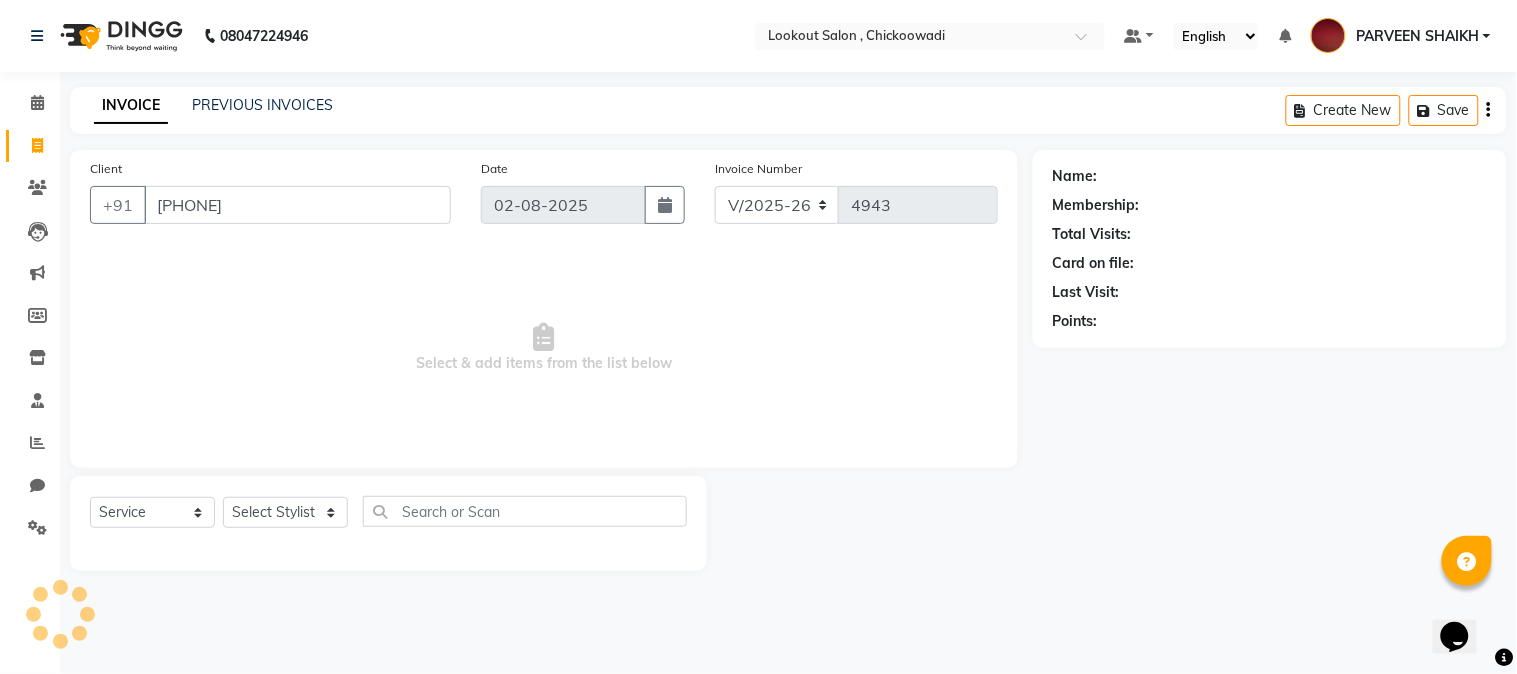 type on "[PHONE]" 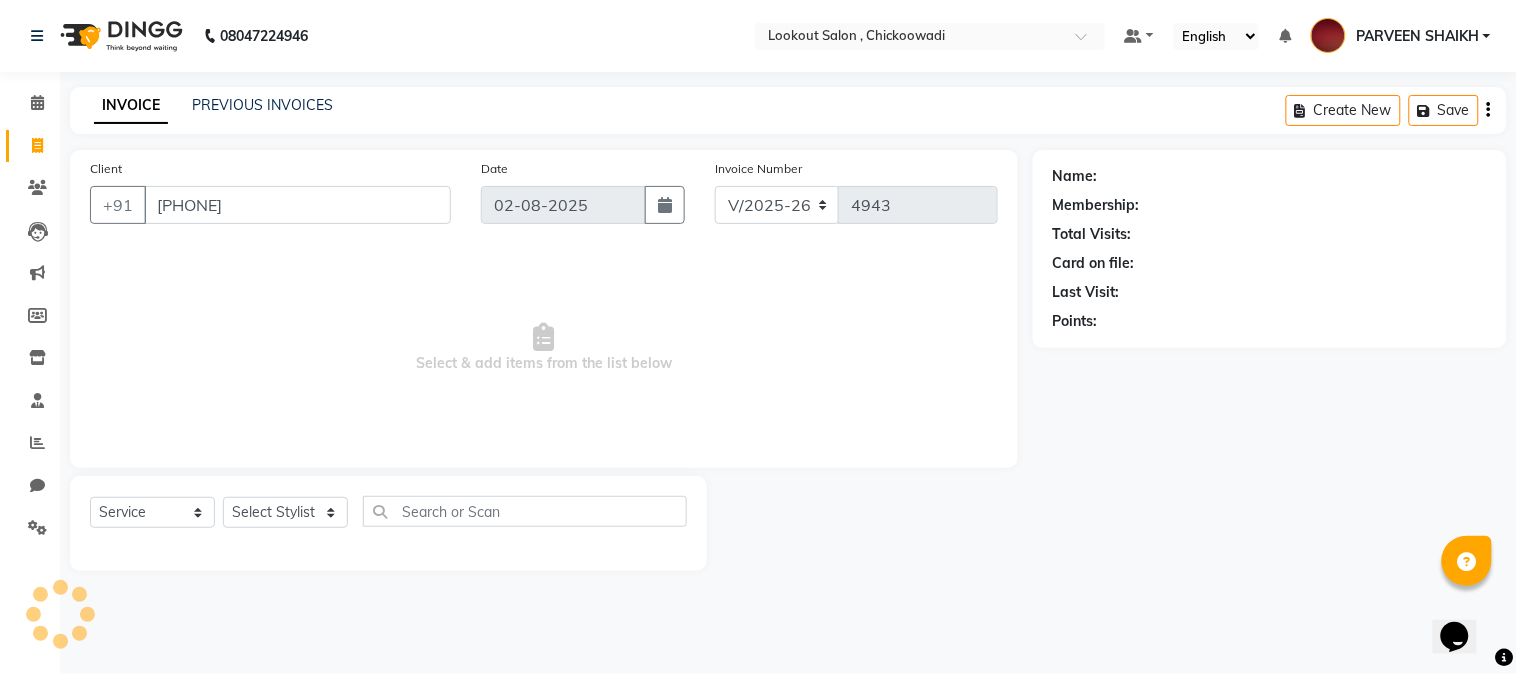 select on "1: Object" 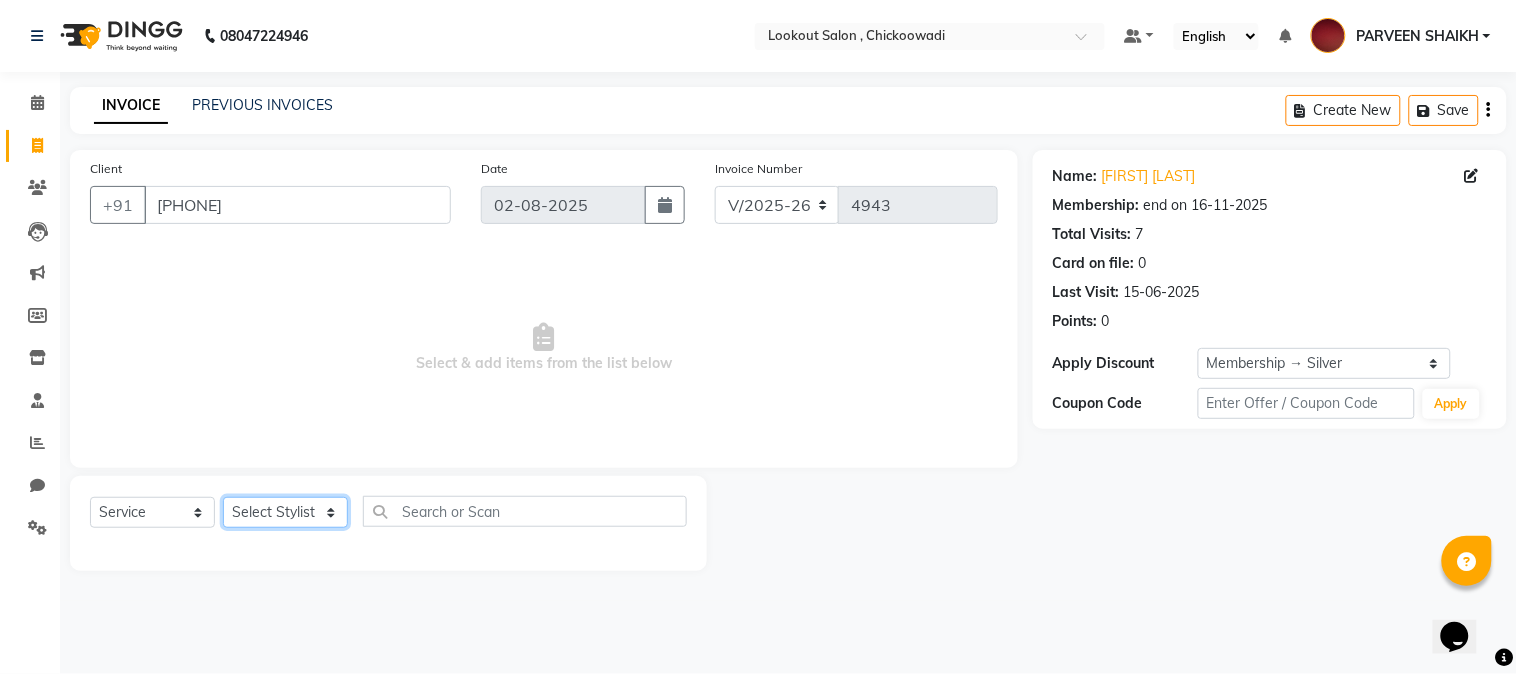 click on "Select Stylist [FIRST] [LAST] [FIRST] [FIRST] [FIRST] [LAST] [FIRST] [LAST] [FIRST] [FIRST] [FIRST] [FIRST] [LAST] [FIRST] [LAST] [FIRST] [FIRST]" 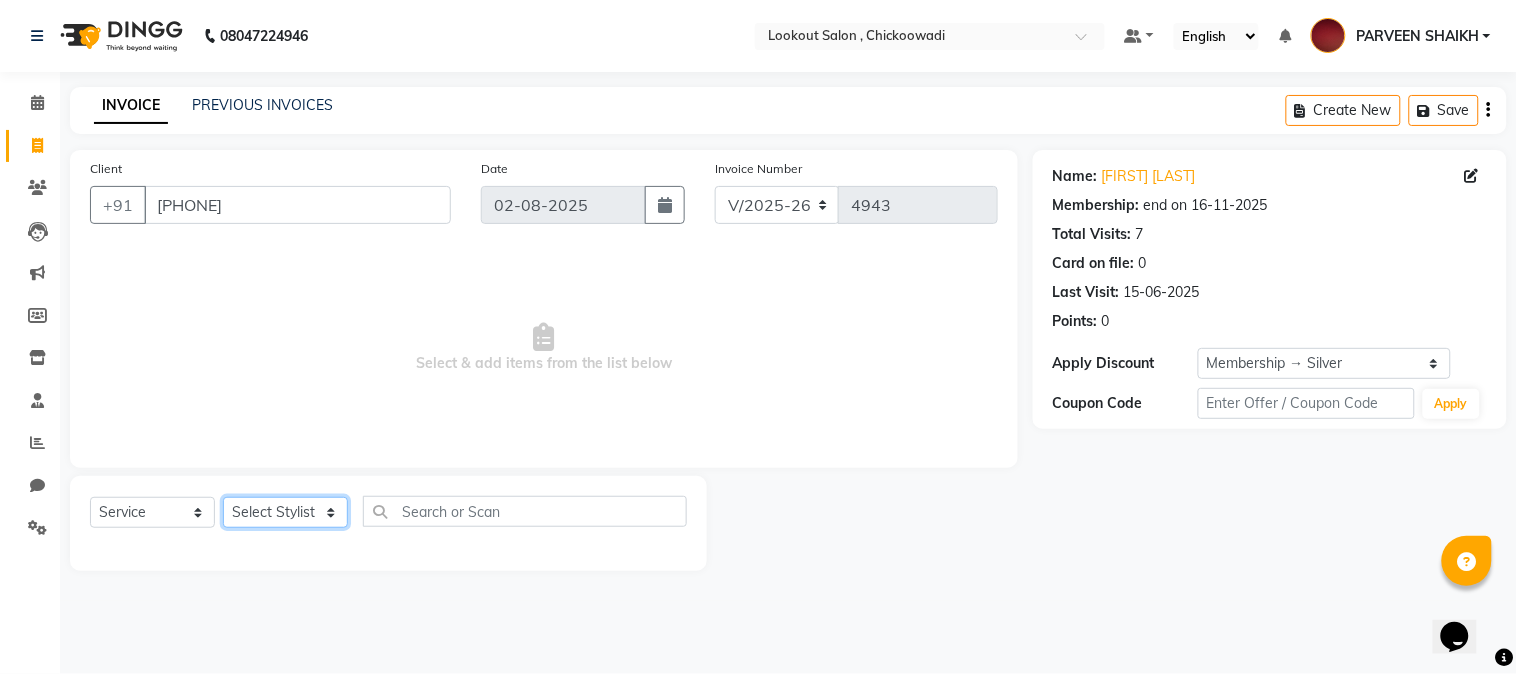 select on "11497" 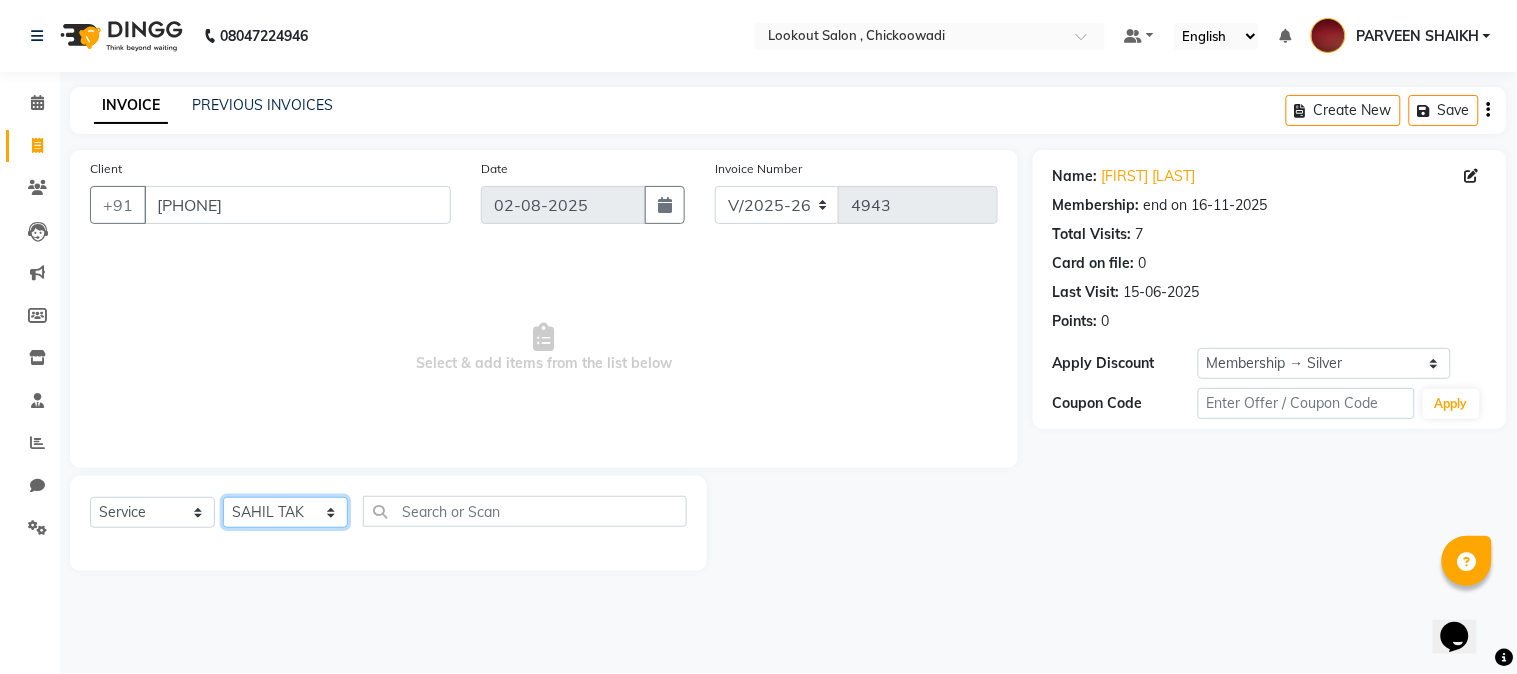 click on "Select Stylist [FIRST] [LAST] [FIRST] [FIRST] [FIRST] [LAST] [FIRST] [LAST] [FIRST] [FIRST] [FIRST] [FIRST] [LAST] [FIRST] [LAST] [FIRST] [FIRST]" 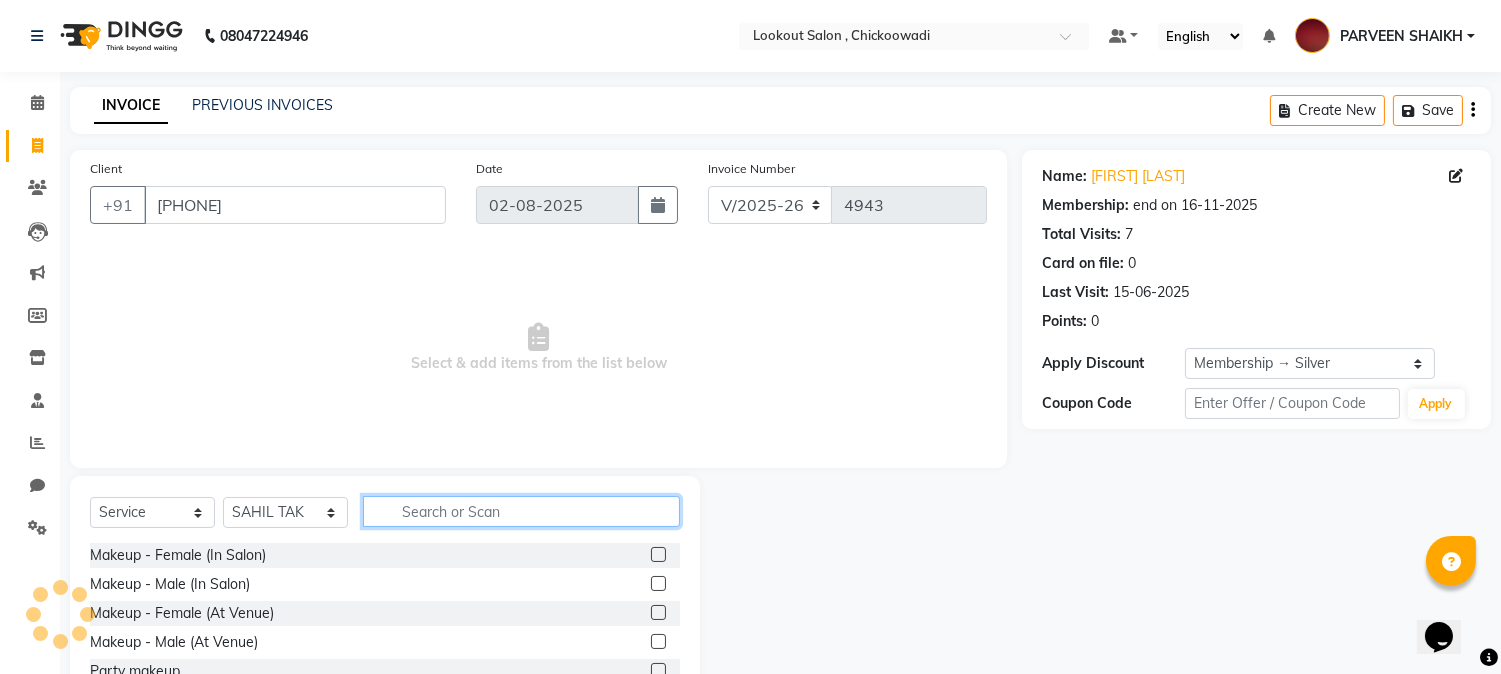 click 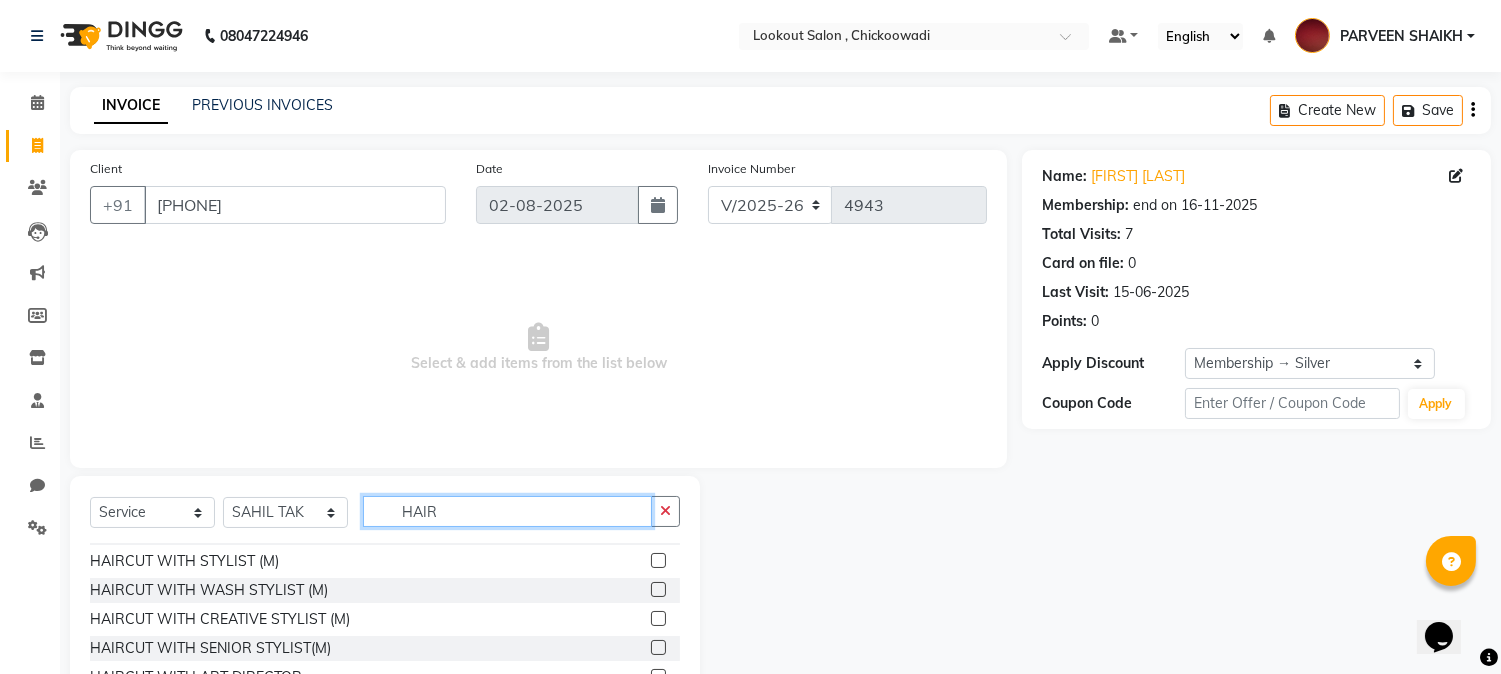 scroll, scrollTop: 0, scrollLeft: 0, axis: both 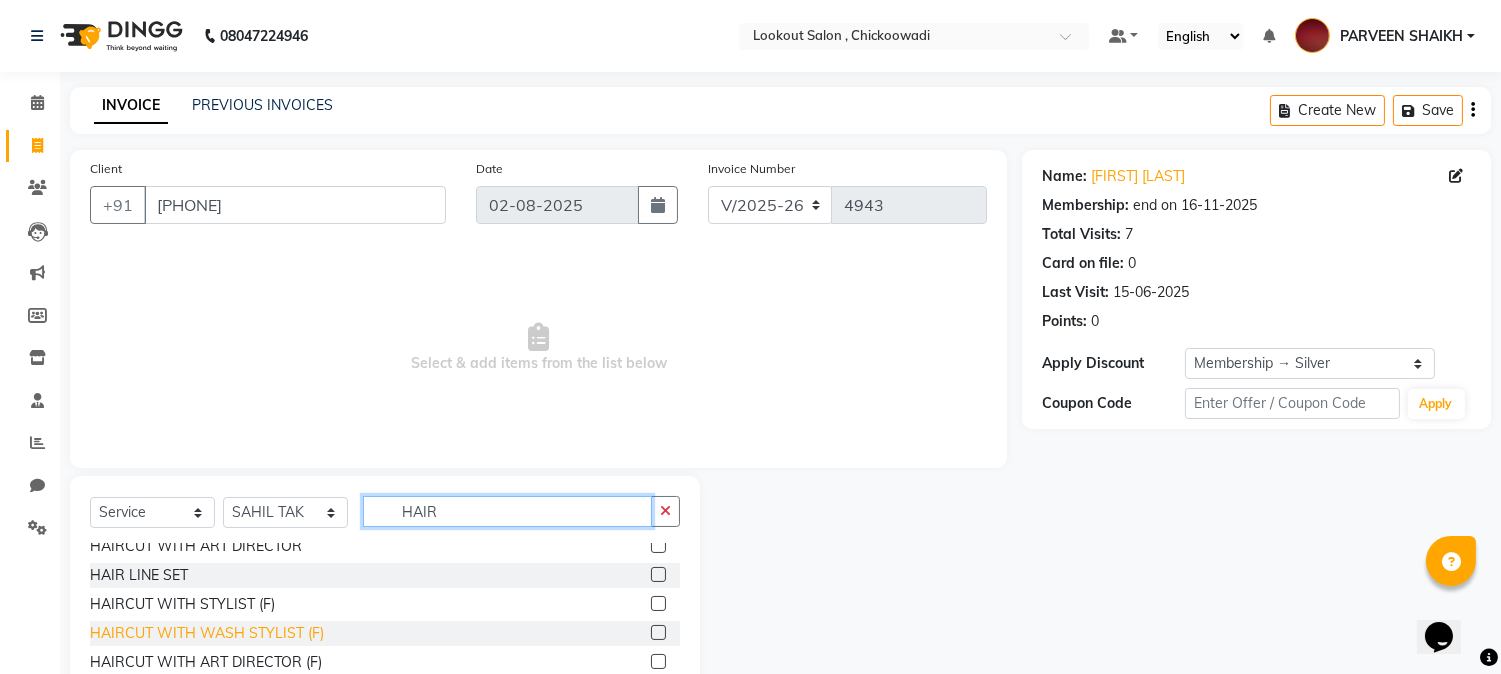 type on "HAIR" 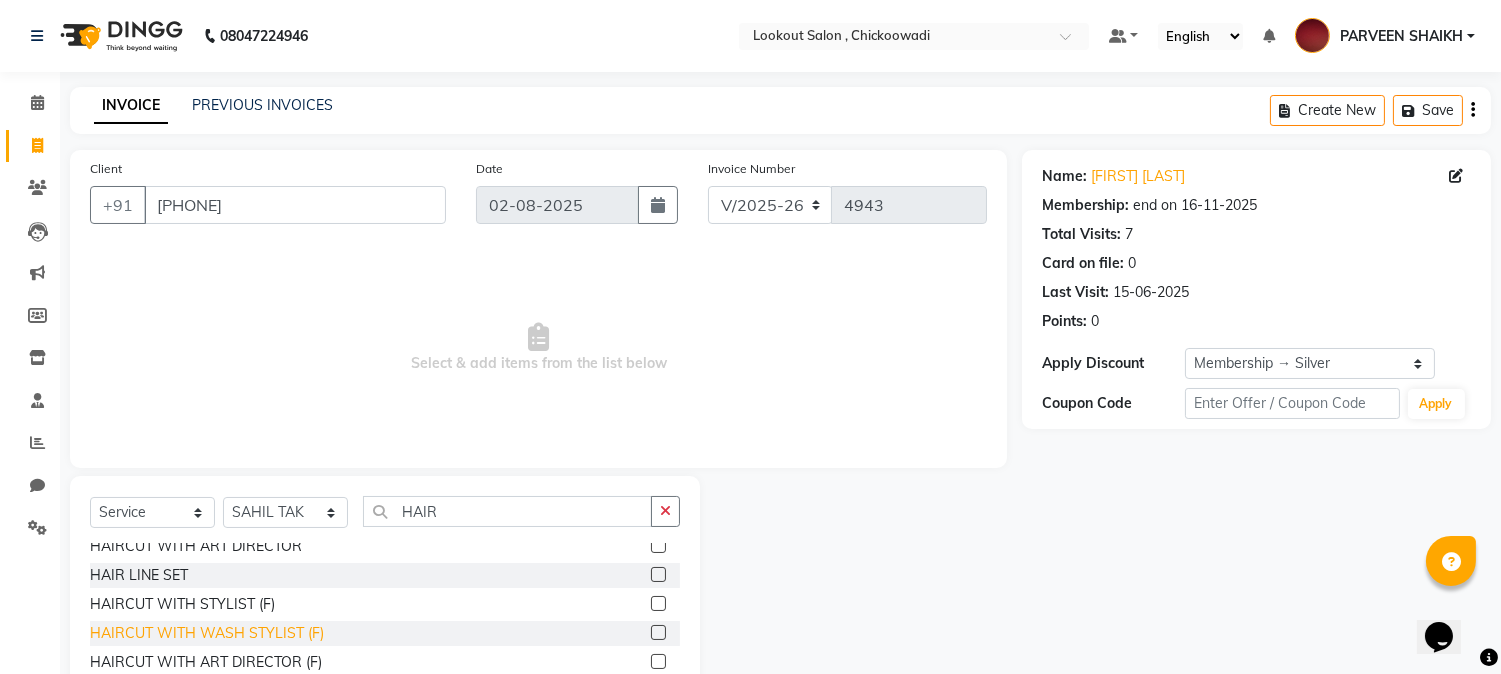 click on "HAIRCUT WITH WASH STYLIST (F)" 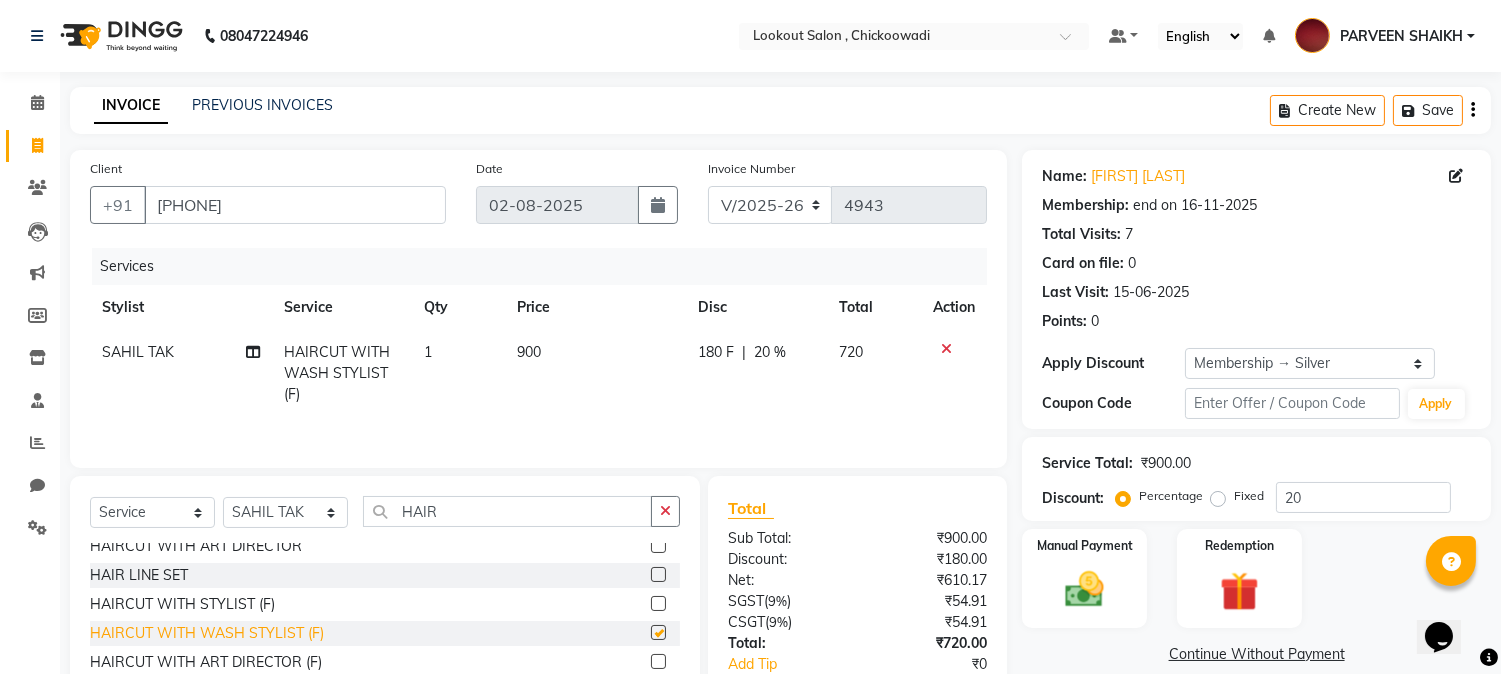 checkbox on "false" 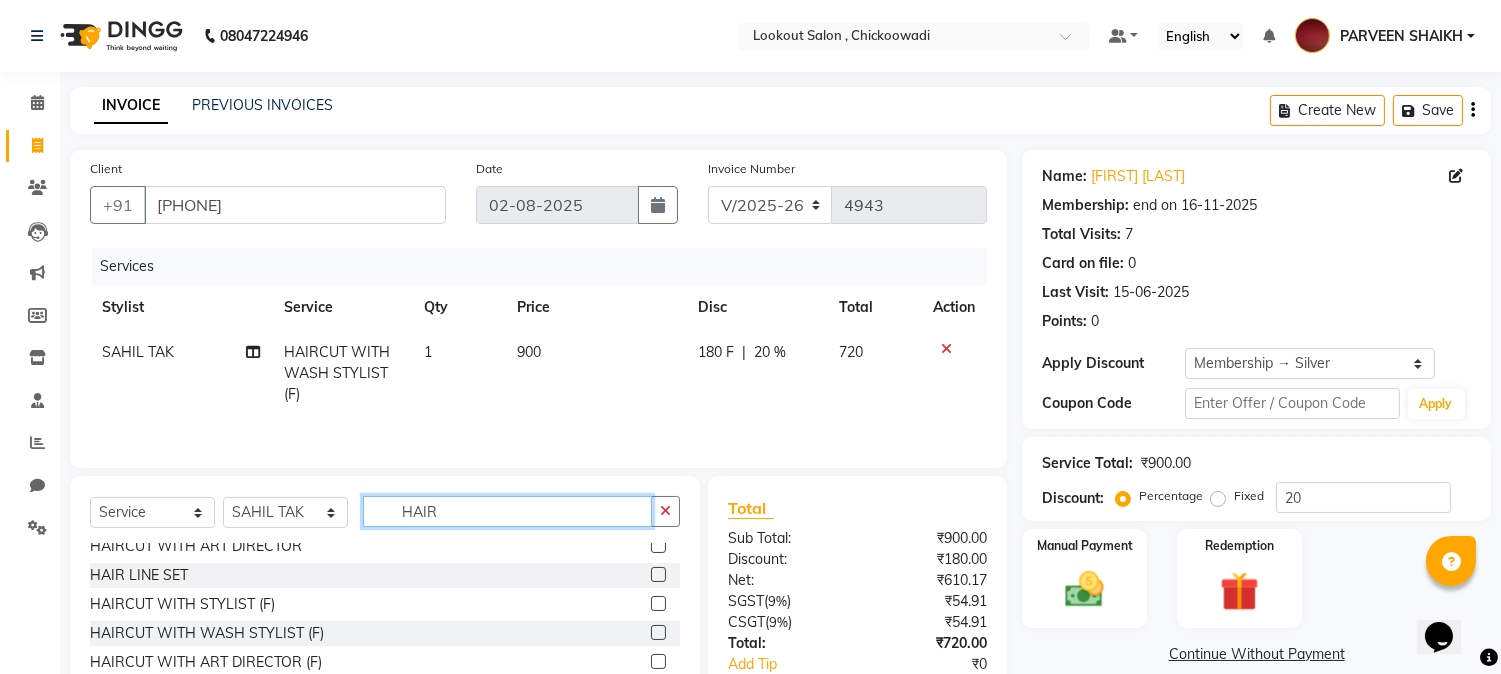 click on "HAIR" 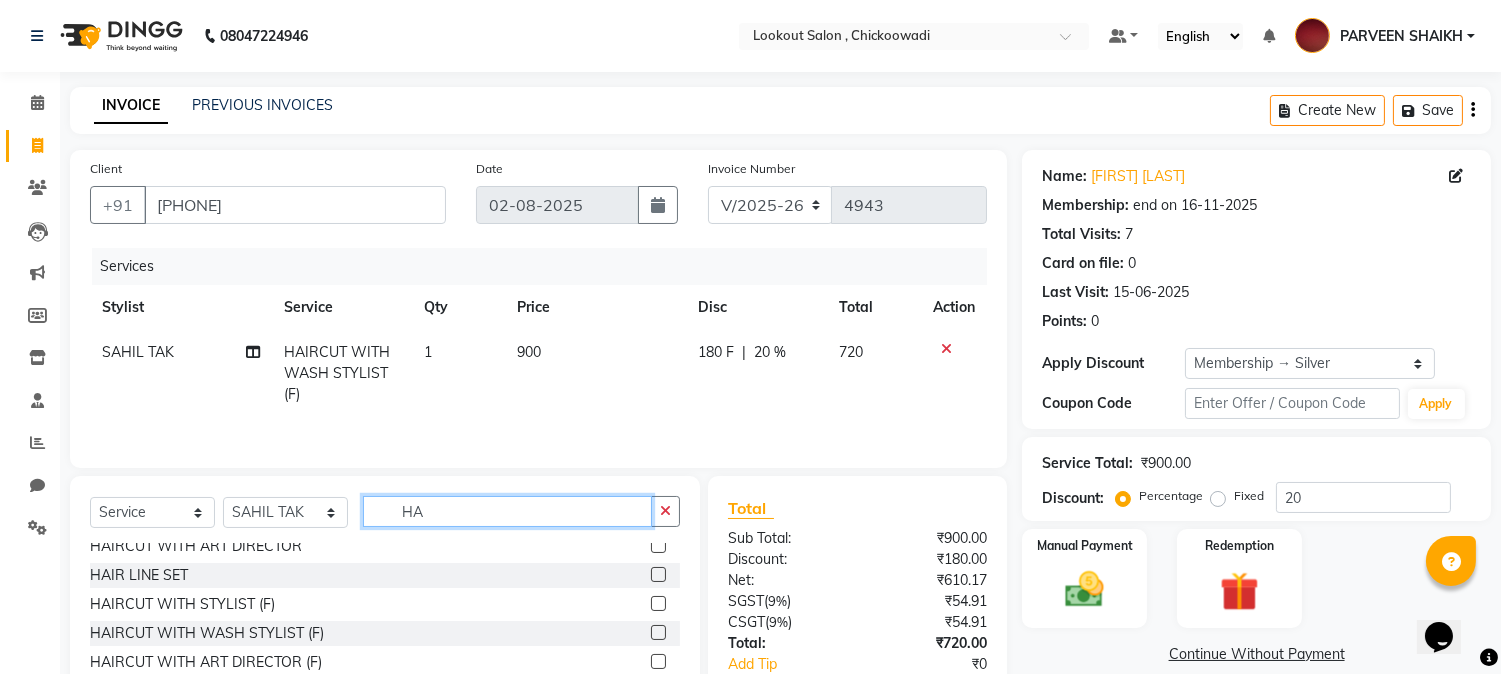type on "H" 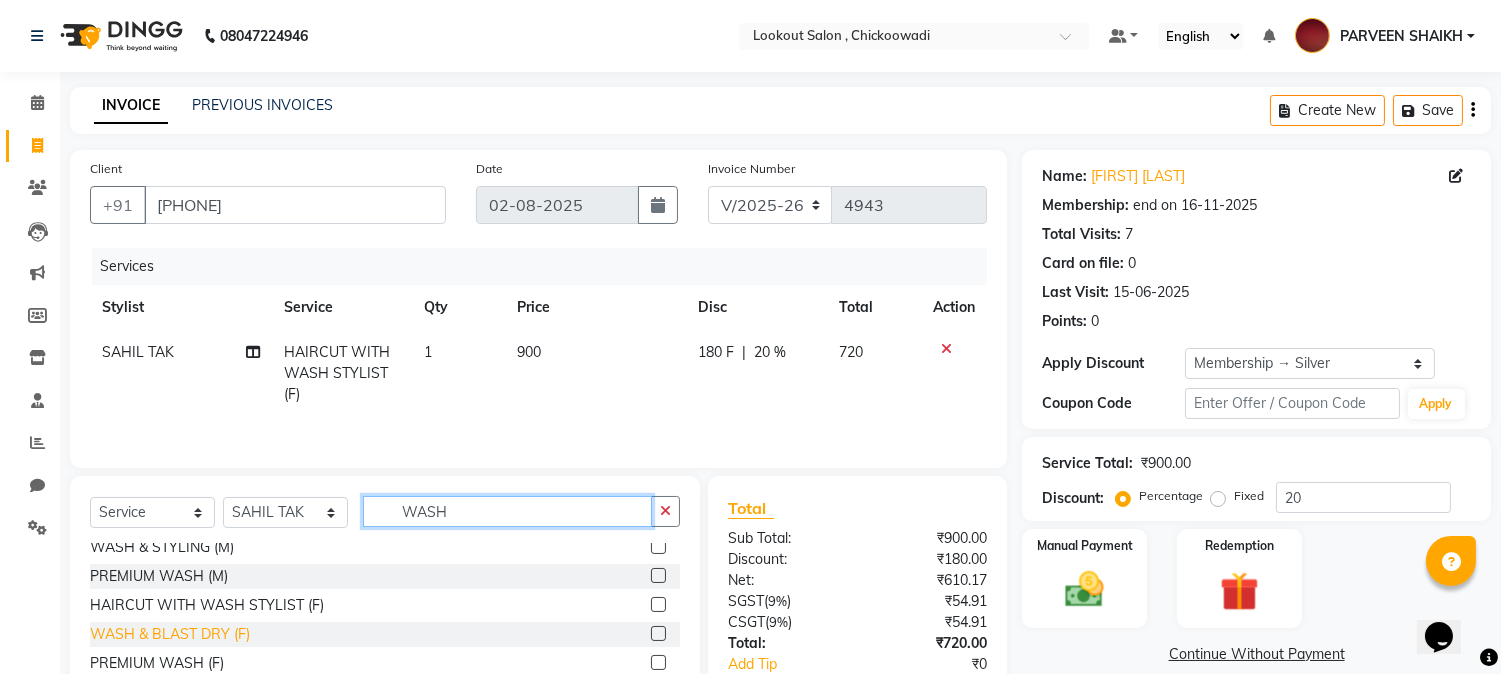 scroll, scrollTop: 0, scrollLeft: 0, axis: both 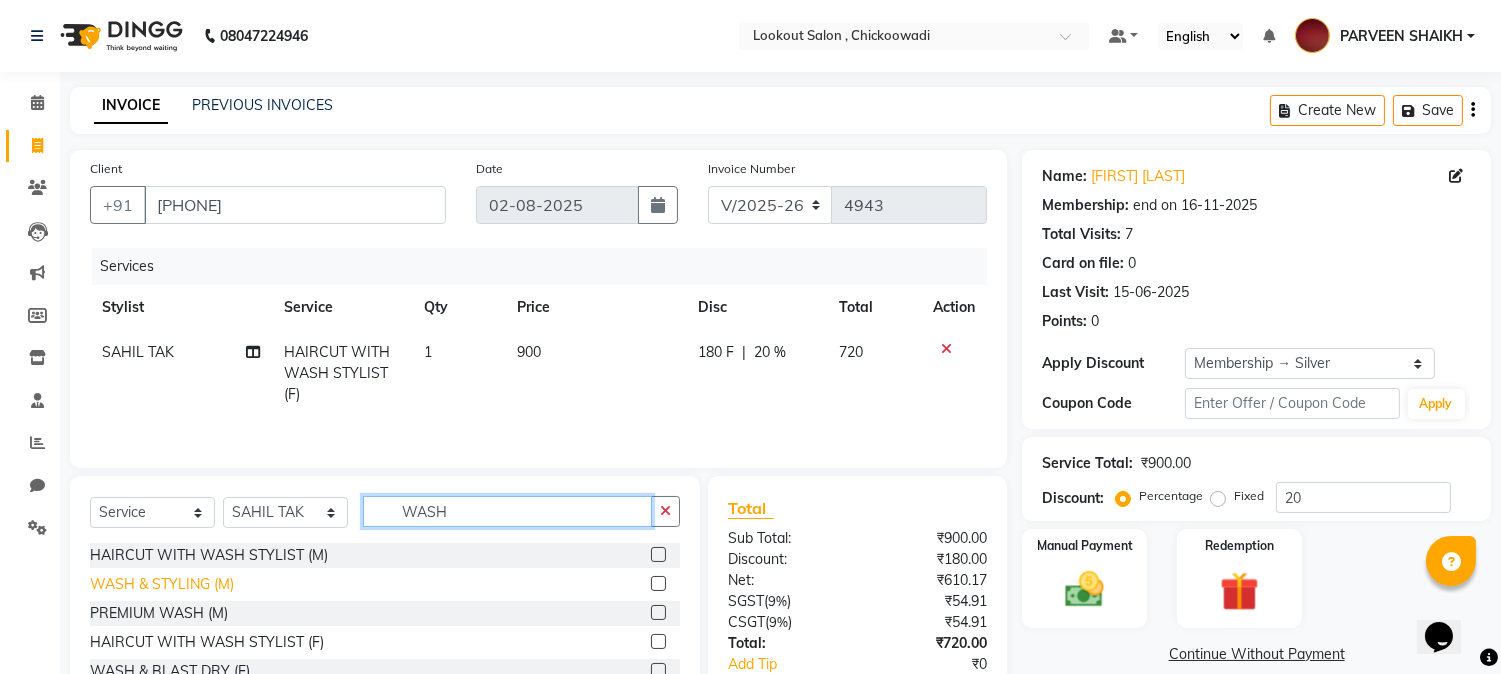 type on "WASH" 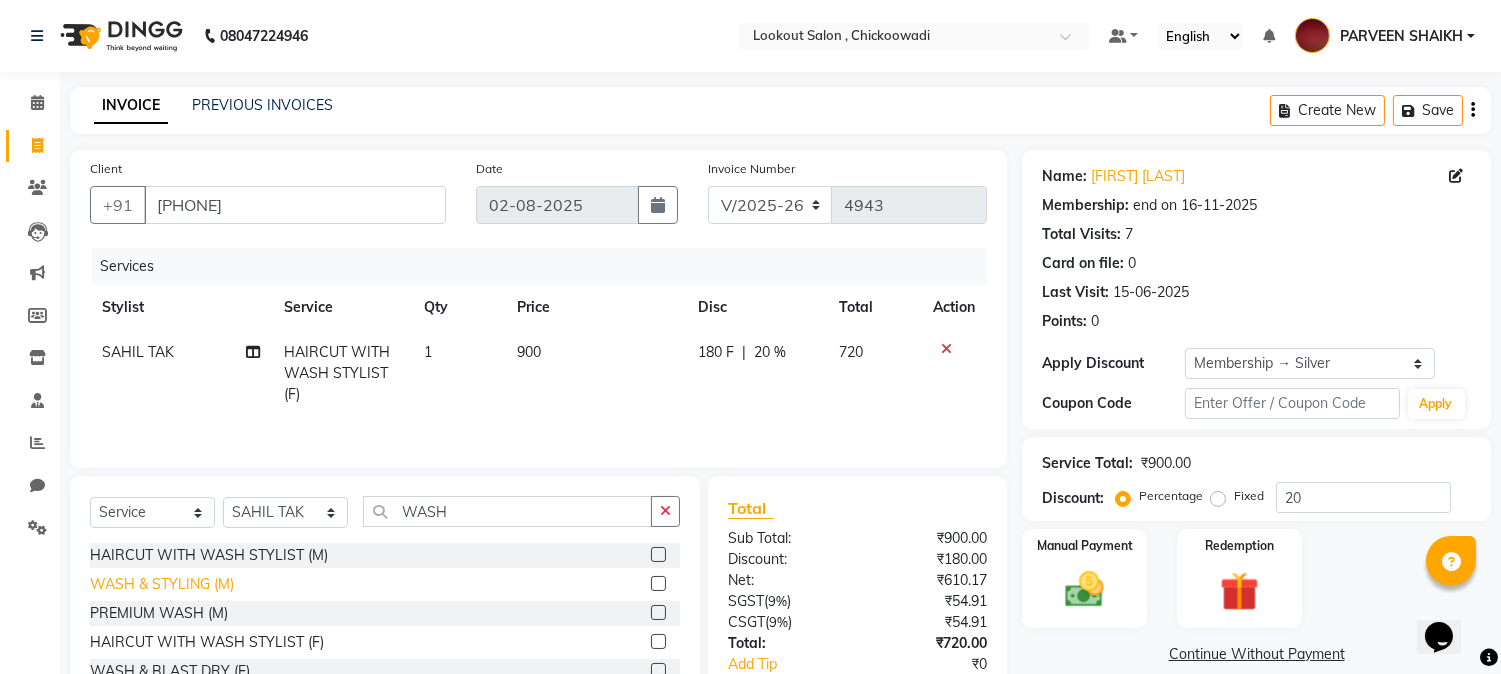 click on "WASH & STYLING (M)" 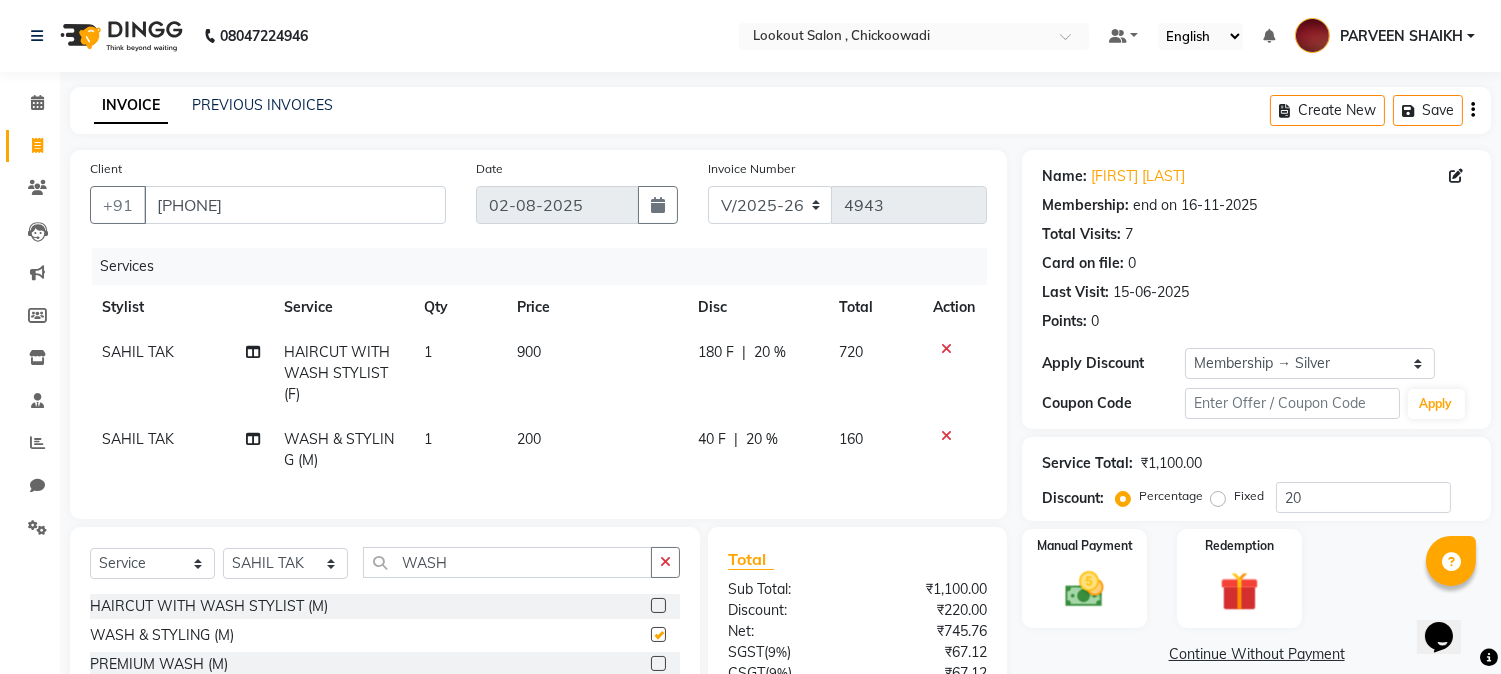 checkbox on "false" 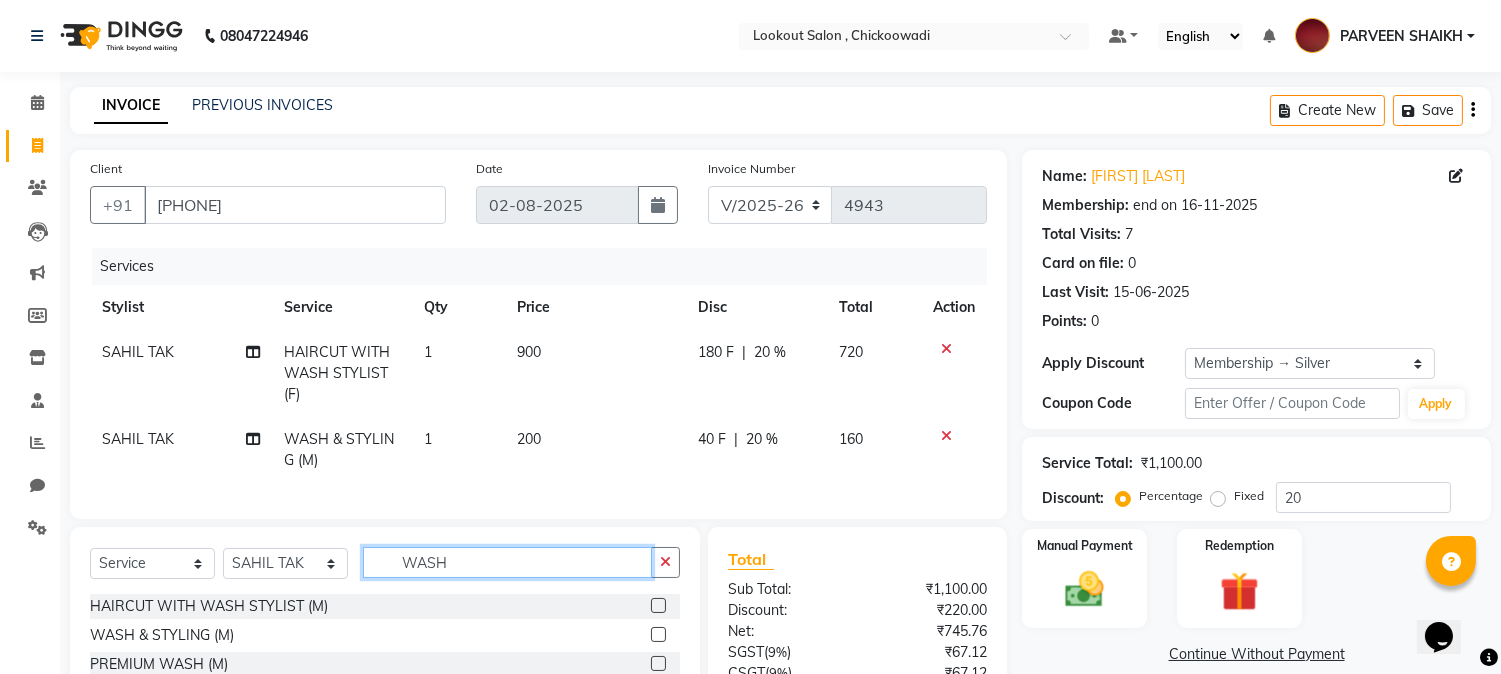 click on "WASH" 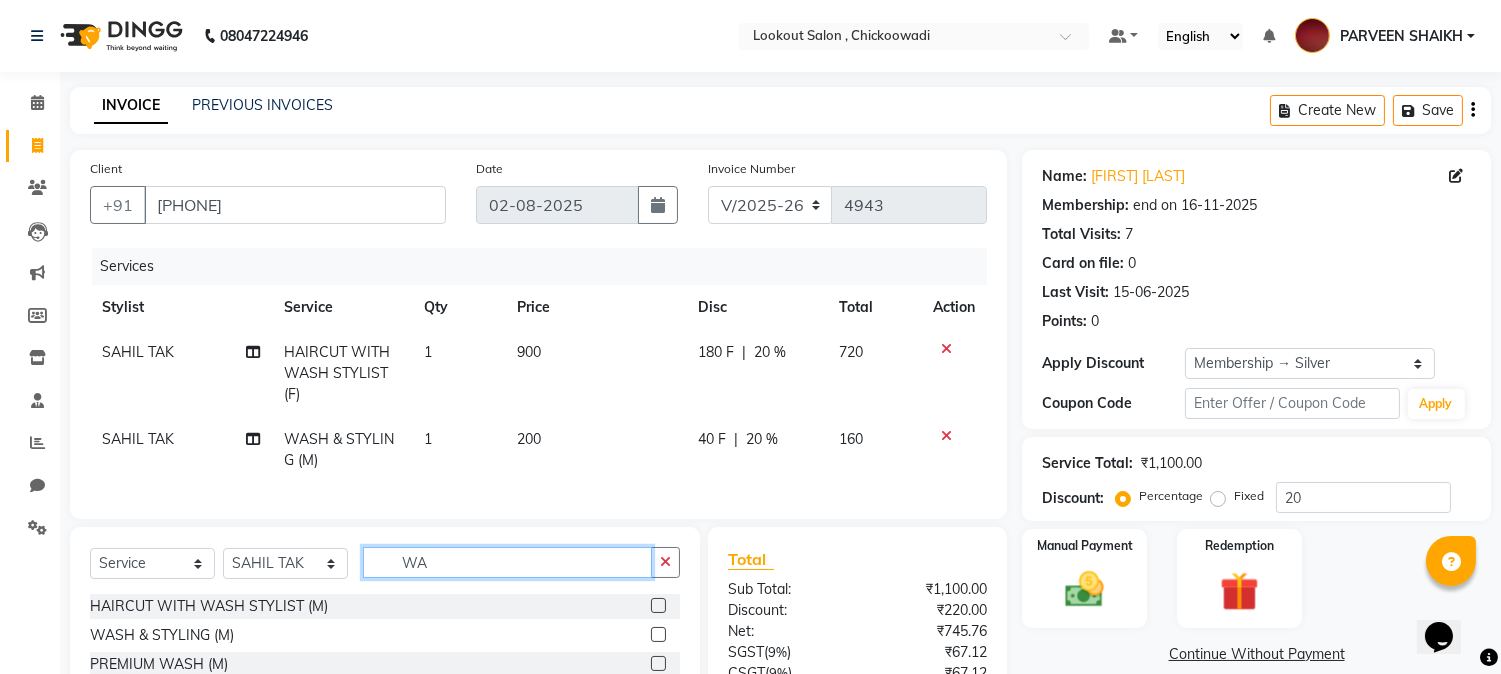 type on "W" 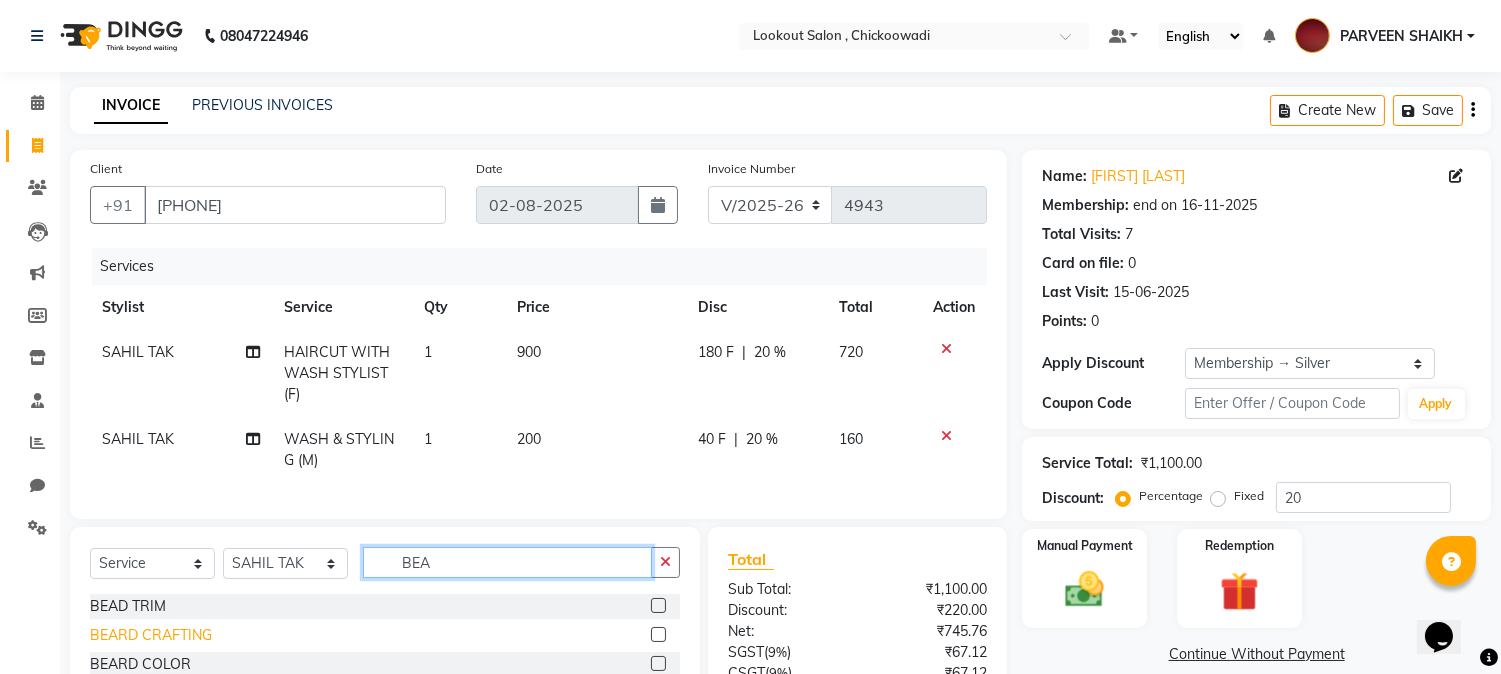 type on "BEA" 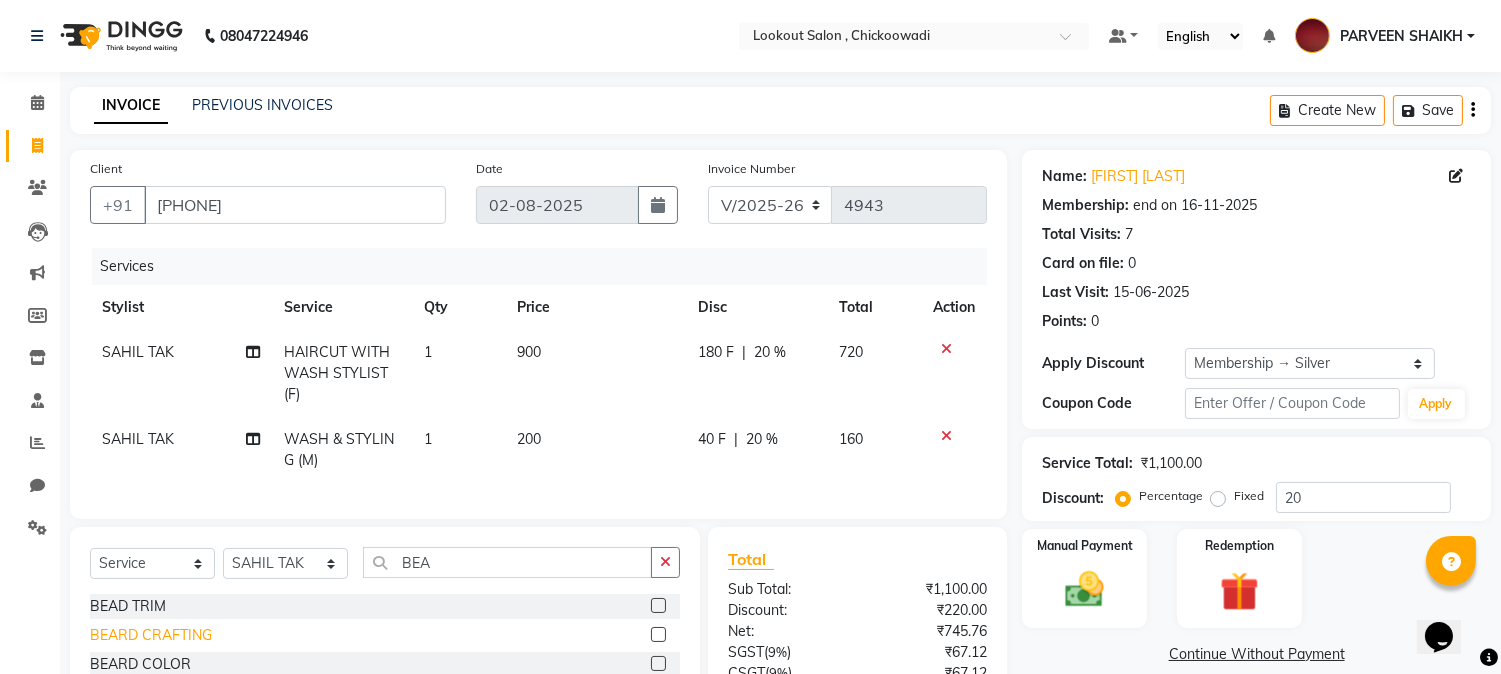 click on "BEARD CRAFTING" 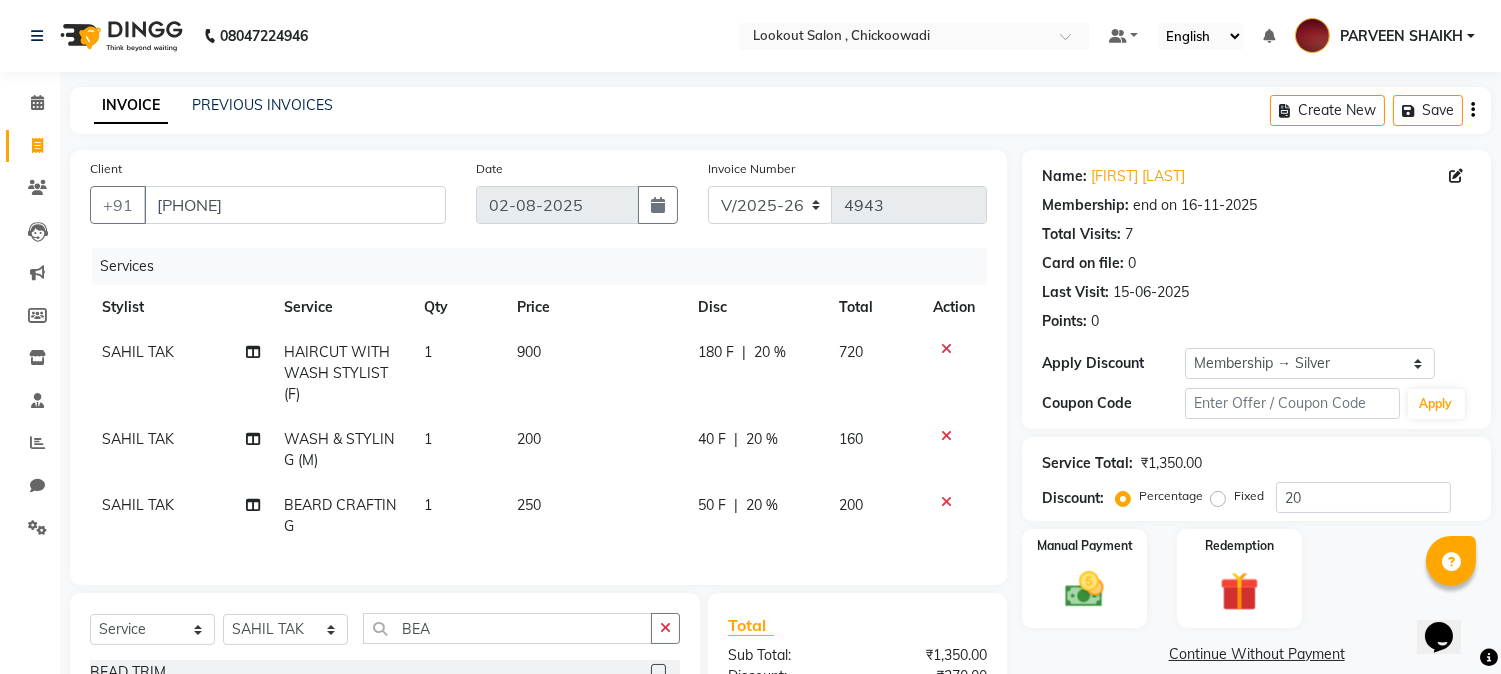checkbox on "false" 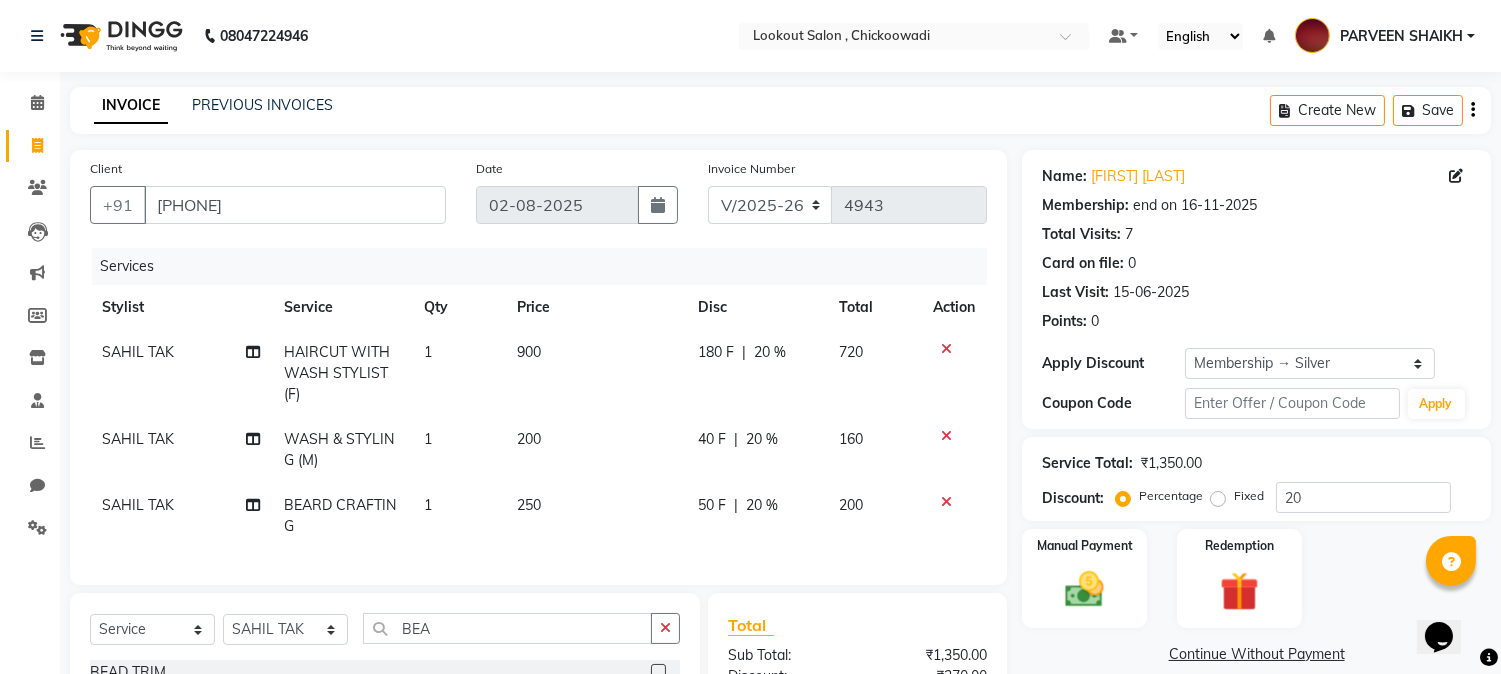 scroll, scrollTop: 260, scrollLeft: 0, axis: vertical 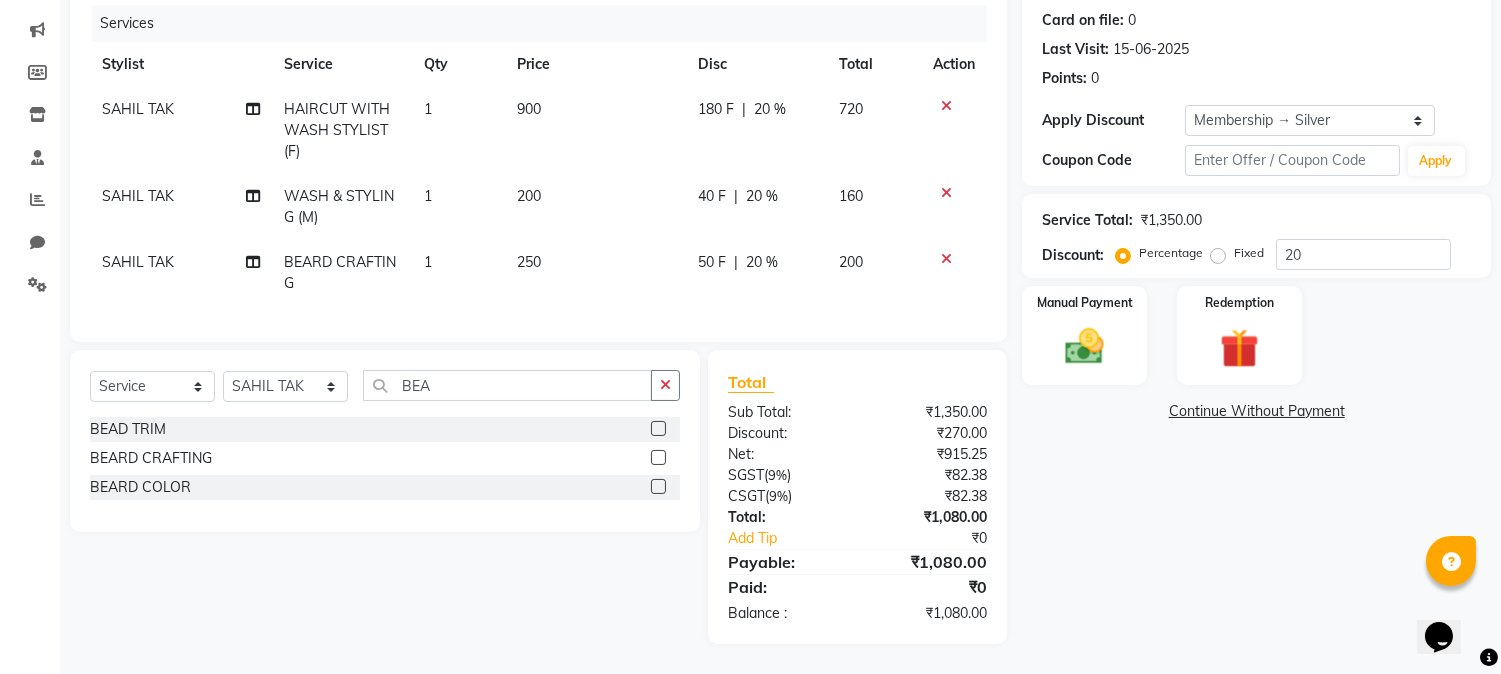 click on "SAHIL TAK" 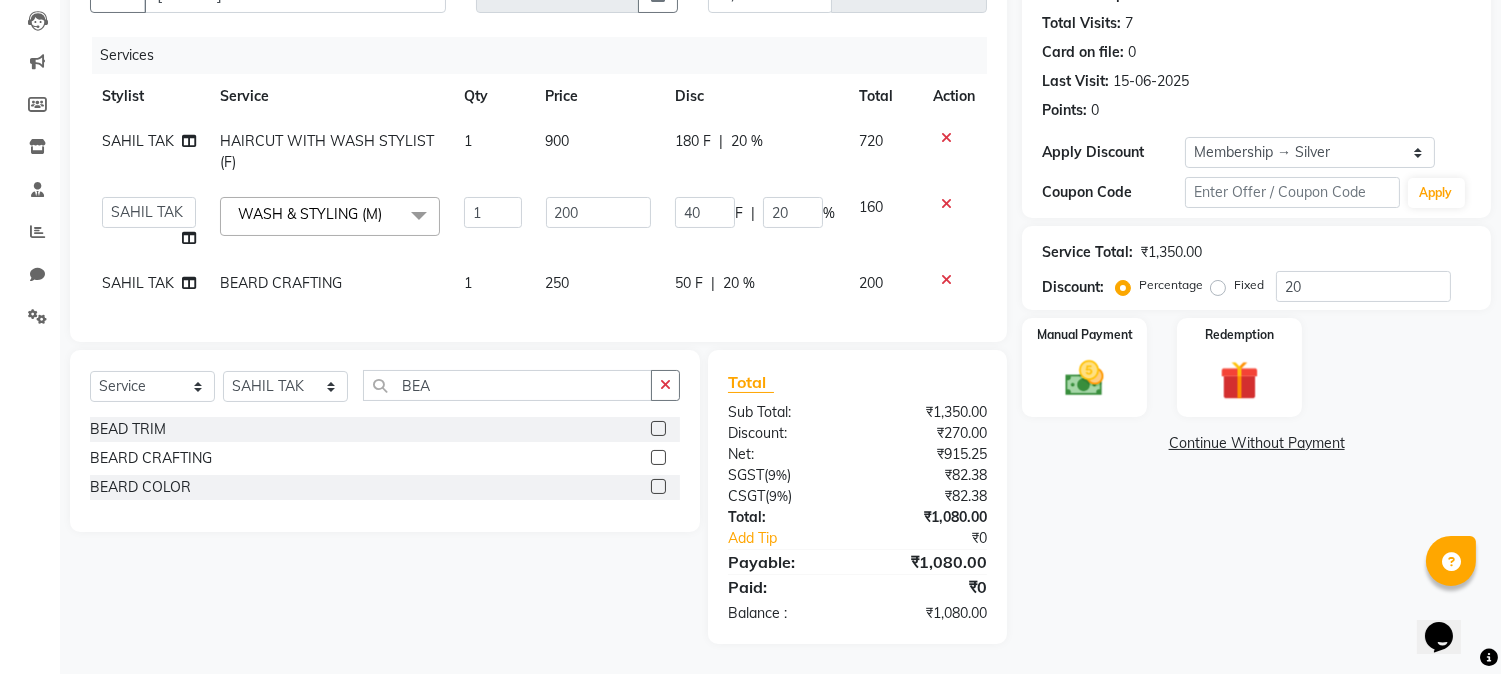 scroll, scrollTop: 227, scrollLeft: 0, axis: vertical 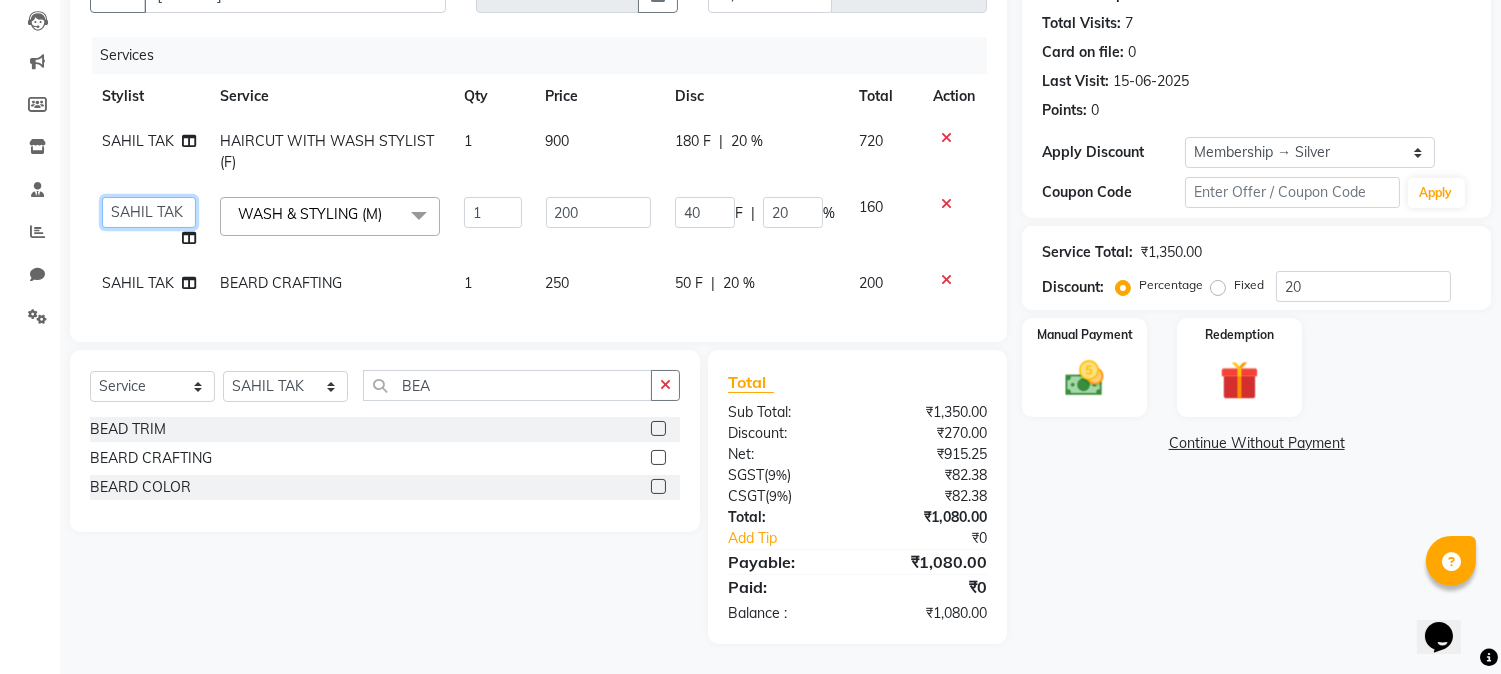 click on "[FIRST] [LAST] [LAST] [FIRST] [FIRST] [LAST] [FIRST] [LAST] [FIRST] [FIRST] [FIRST] [FIRST] [LAST] [FIRST] [LAST] [FIRST] [FIRST]" 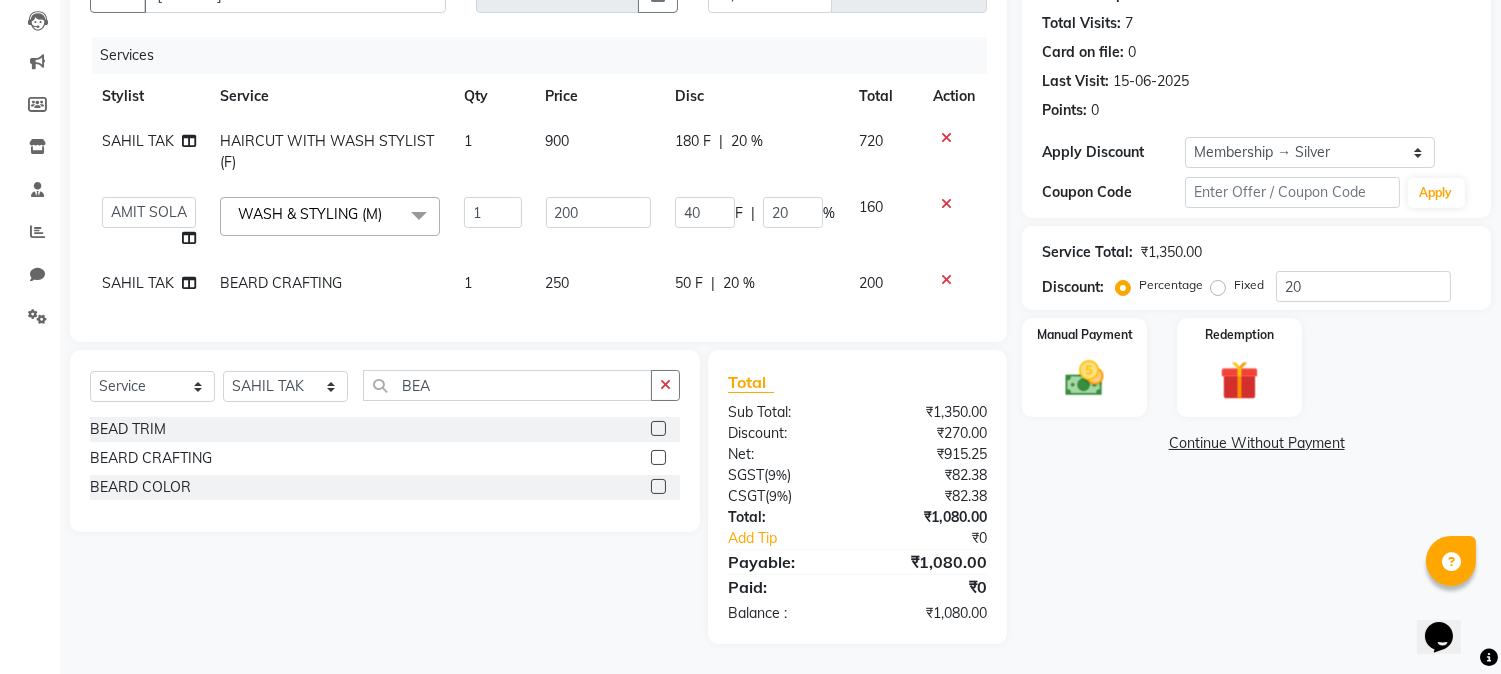 select on "20721" 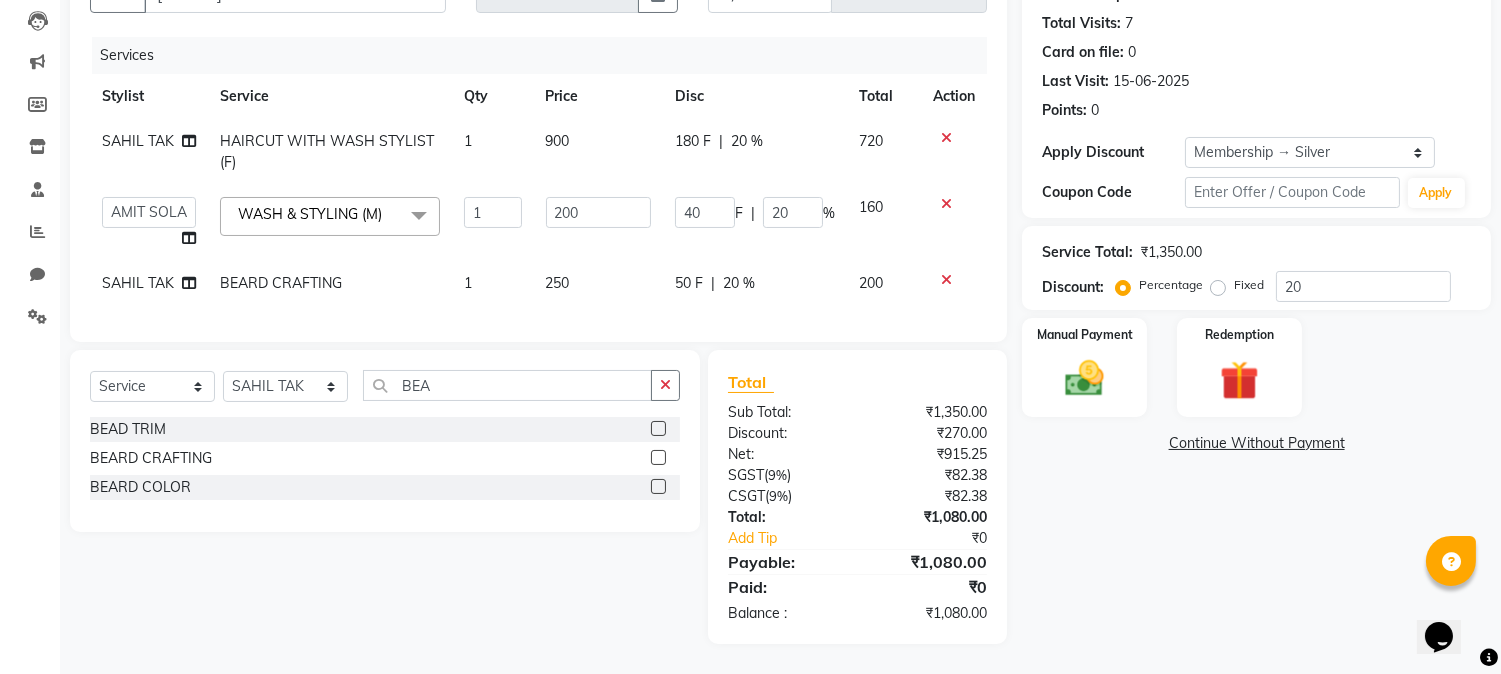 click on "SAHIL TAK" 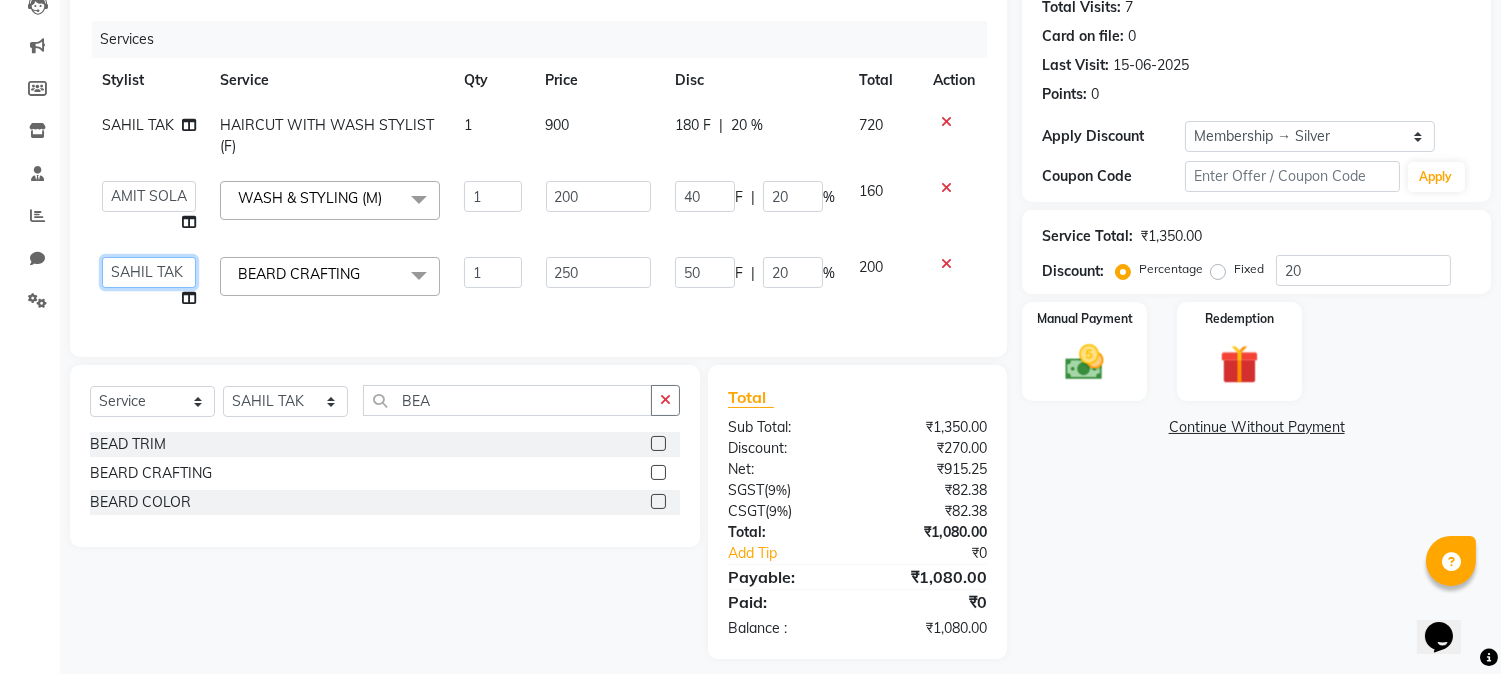 click on "[FIRST] [LAST] [LAST] [FIRST] [FIRST] [LAST] [FIRST] [LAST] [FIRST] [FIRST] [FIRST] [FIRST] [LAST] [FIRST] [LAST] [FIRST] [FIRST]" 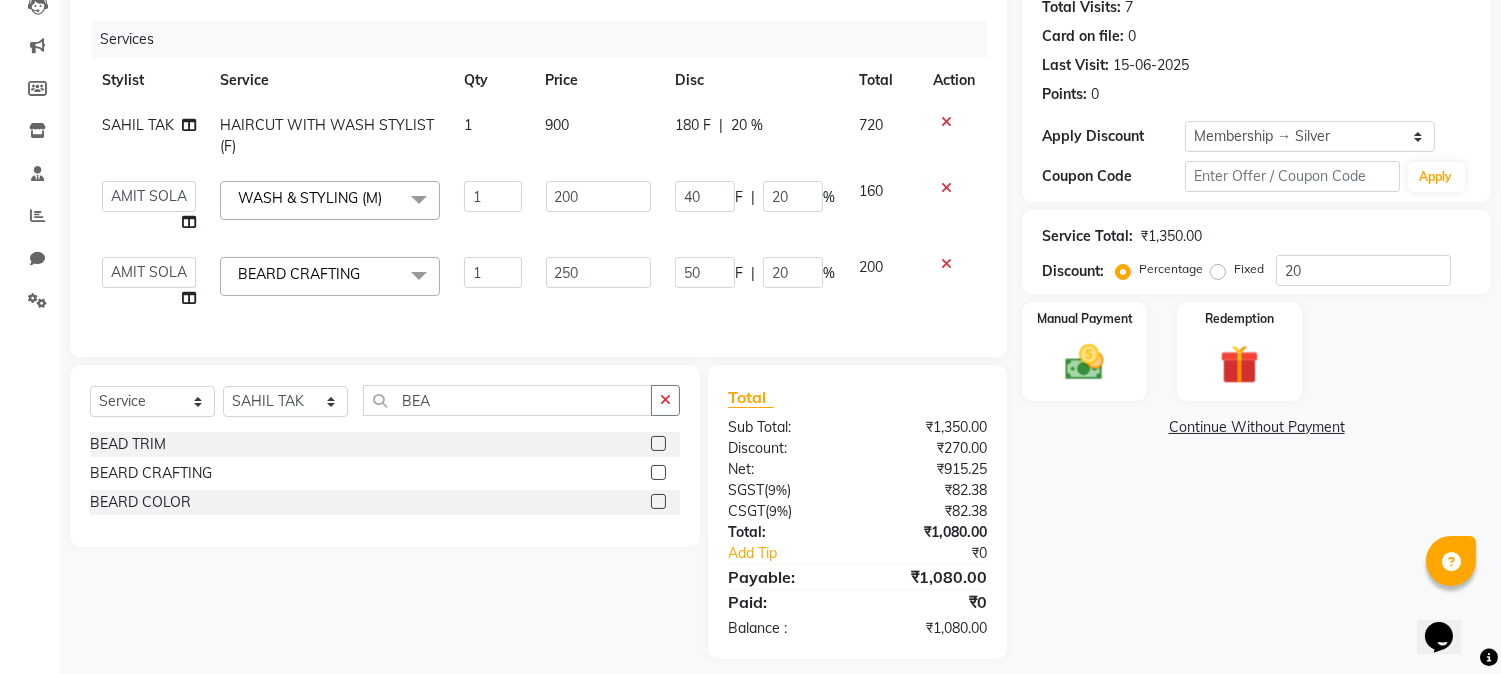 select on "20721" 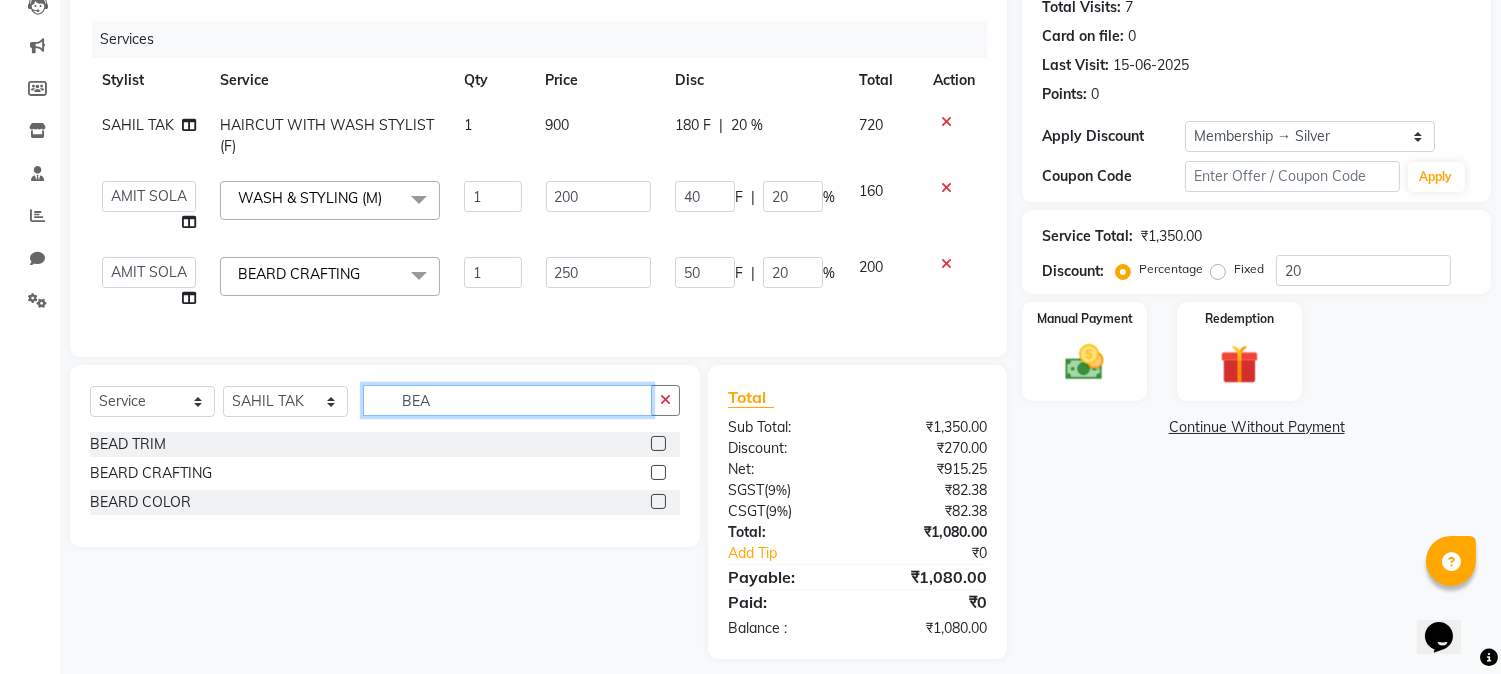 click on "BEA" 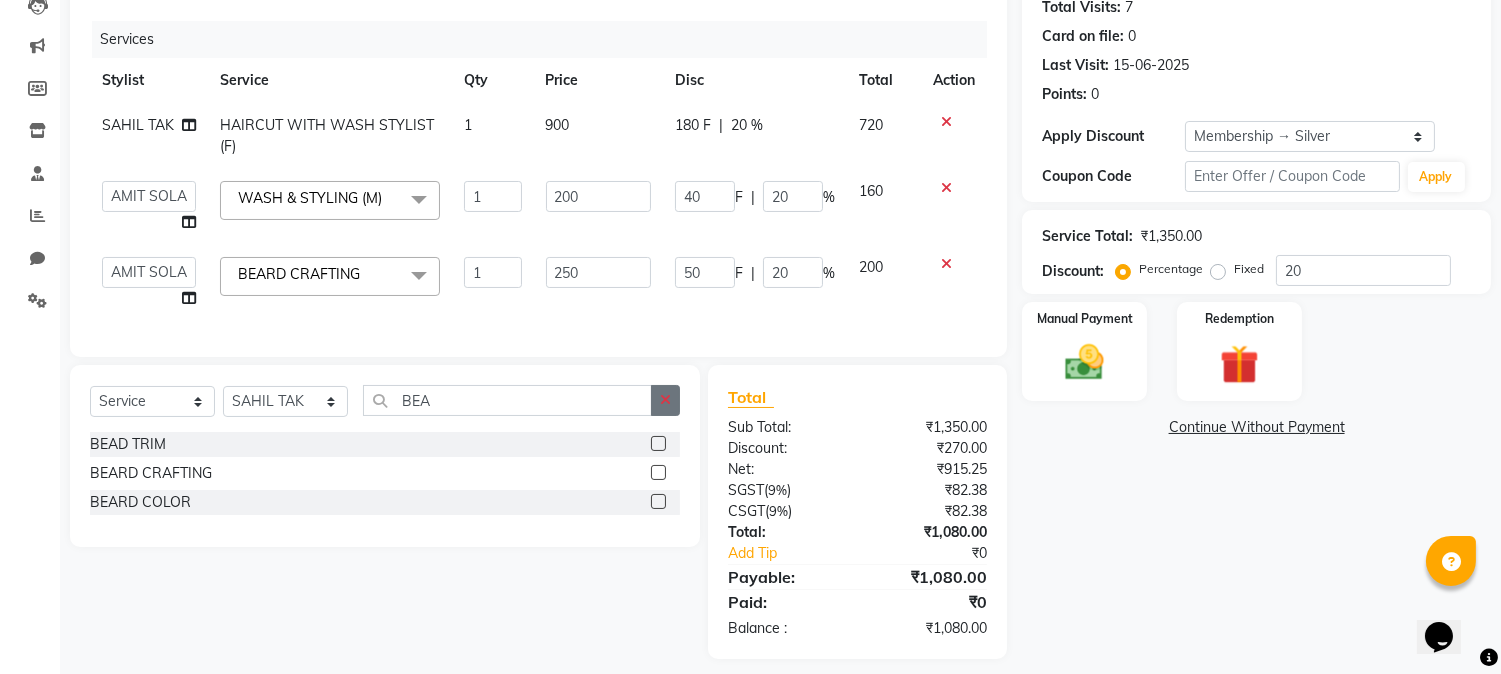 click 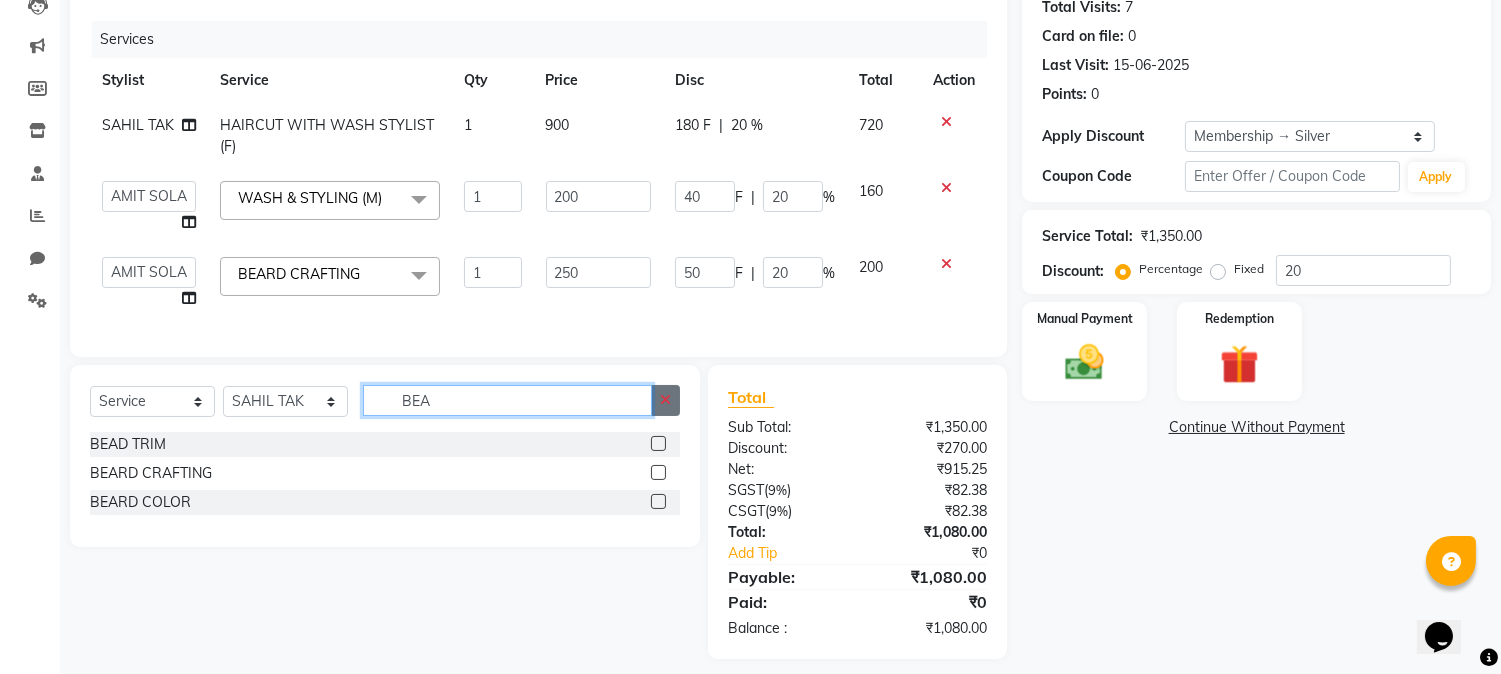 type 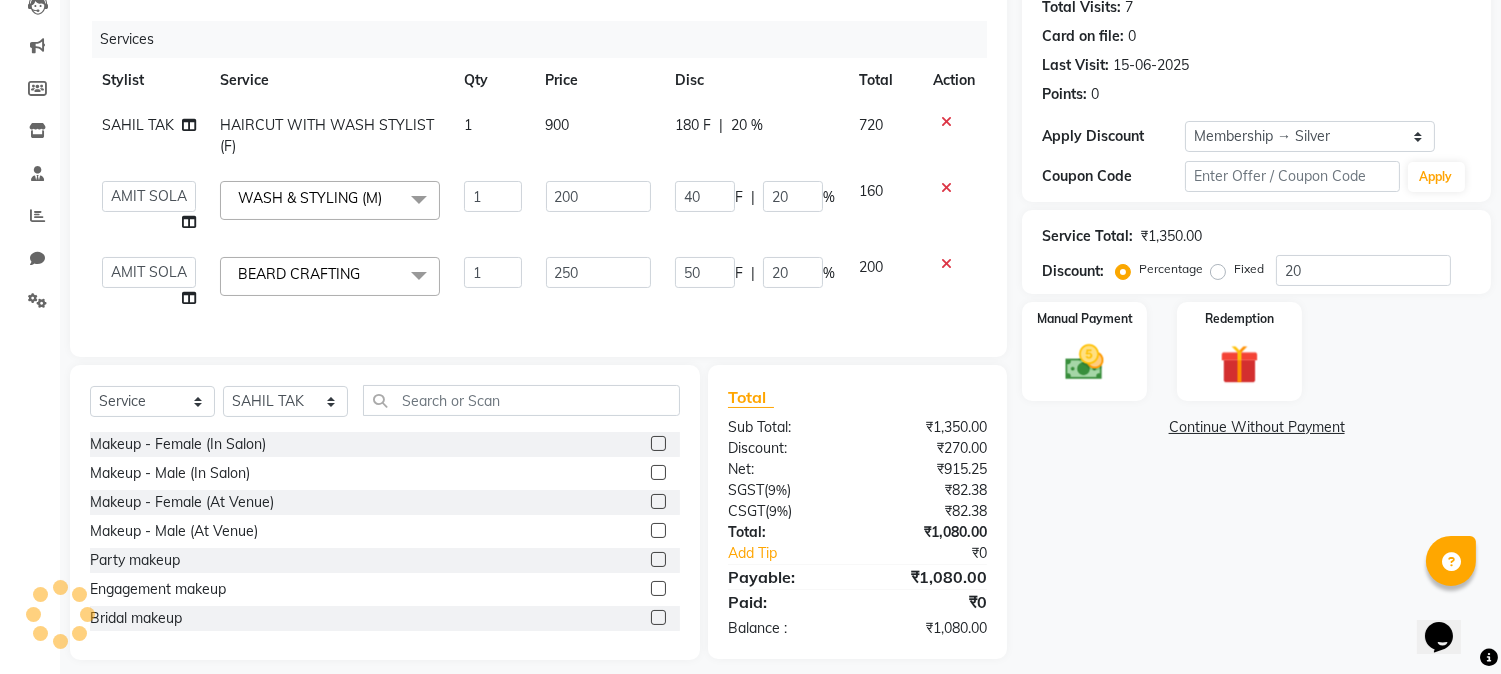 click 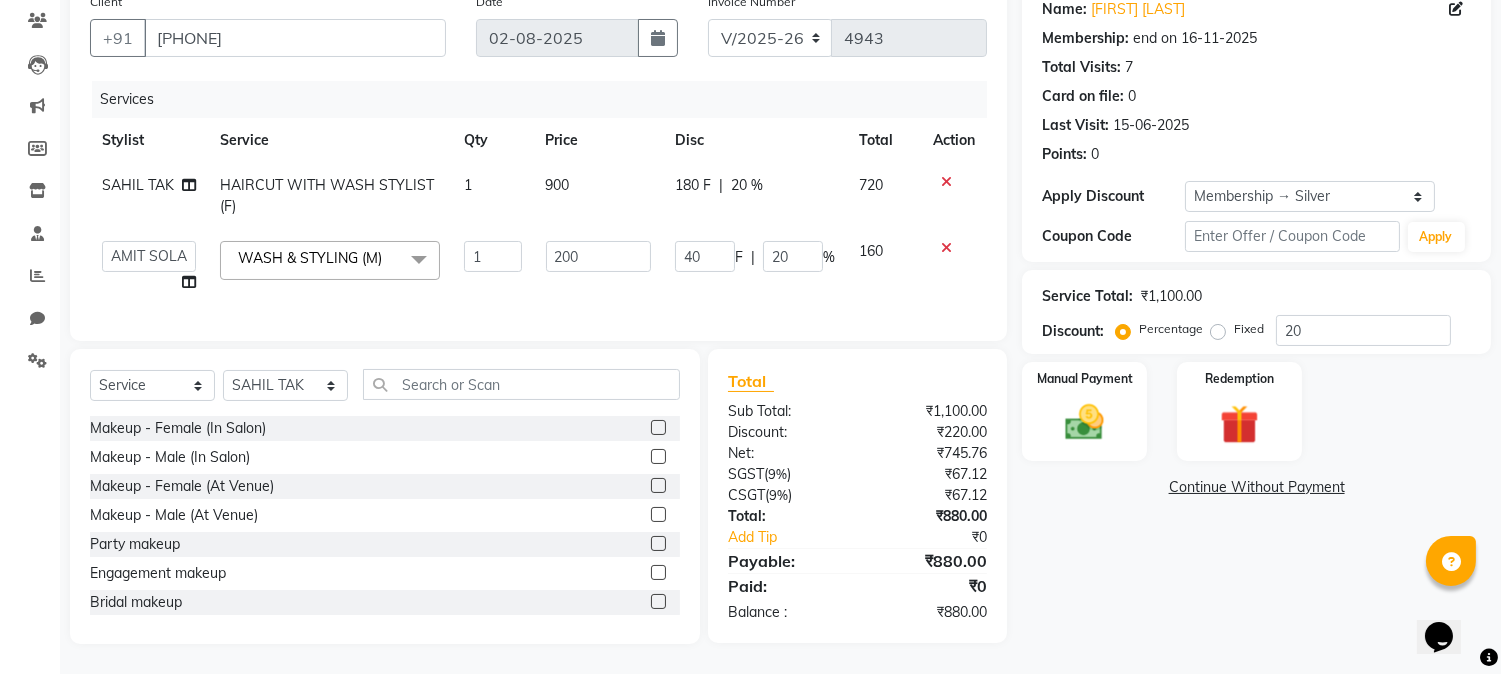 scroll, scrollTop: 183, scrollLeft: 0, axis: vertical 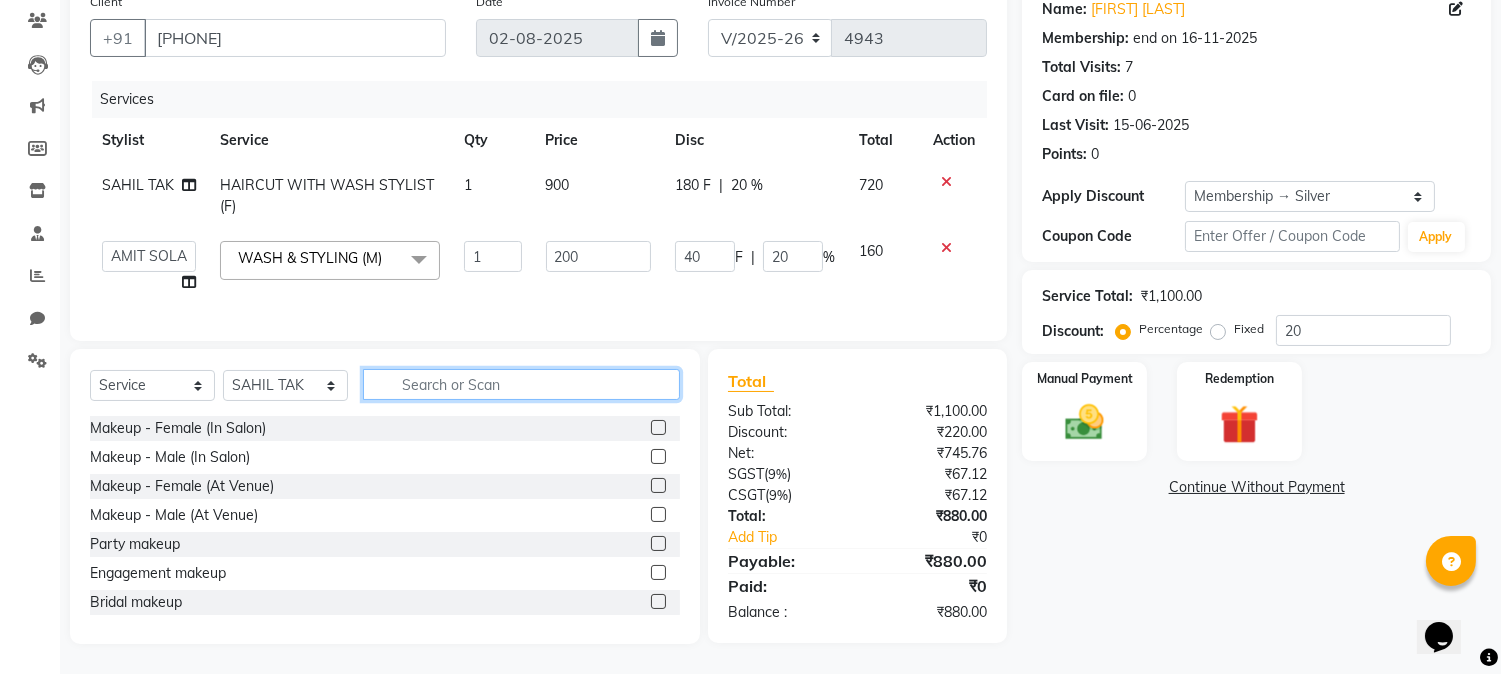 click 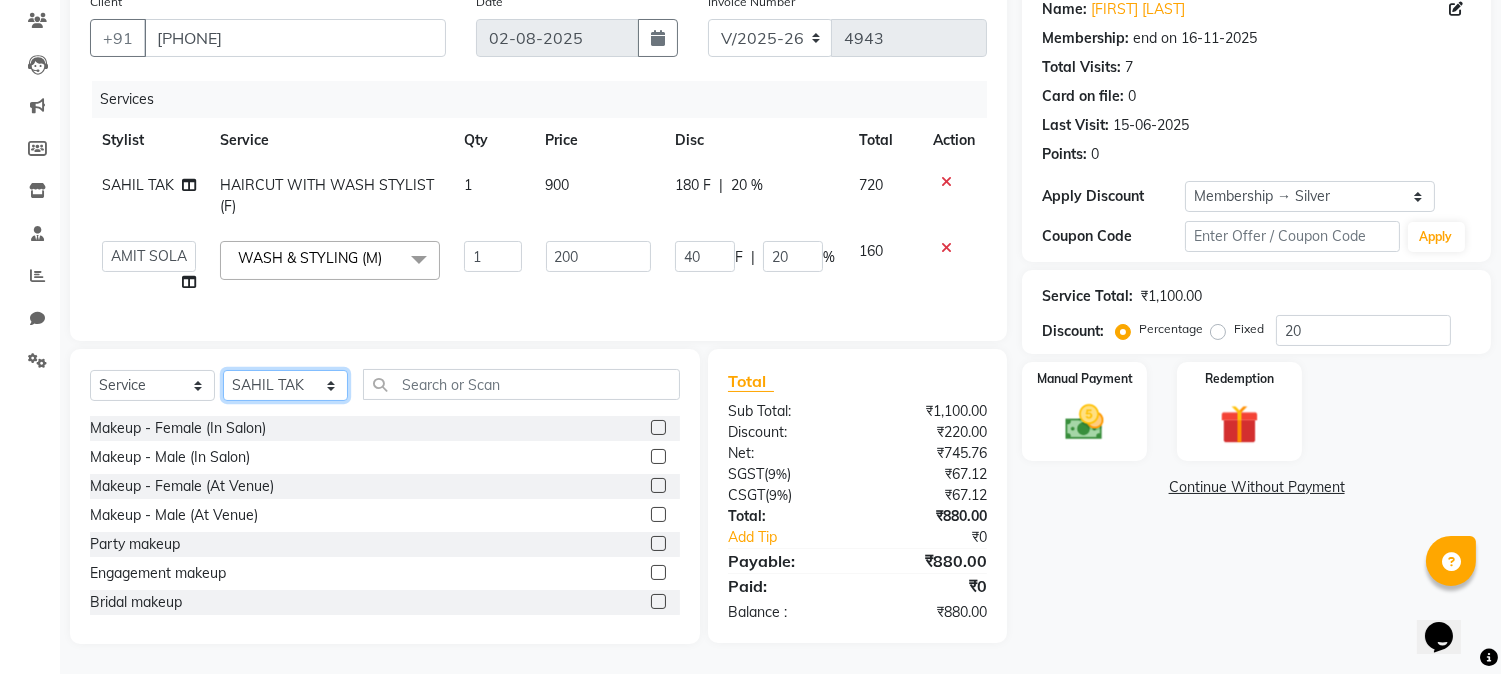 click on "Select Stylist [FIRST] [LAST] [FIRST] [FIRST] [FIRST] [LAST] [FIRST] [LAST] [FIRST] [FIRST] [FIRST] [FIRST] [LAST] [FIRST] [LAST] [FIRST] [FIRST]" 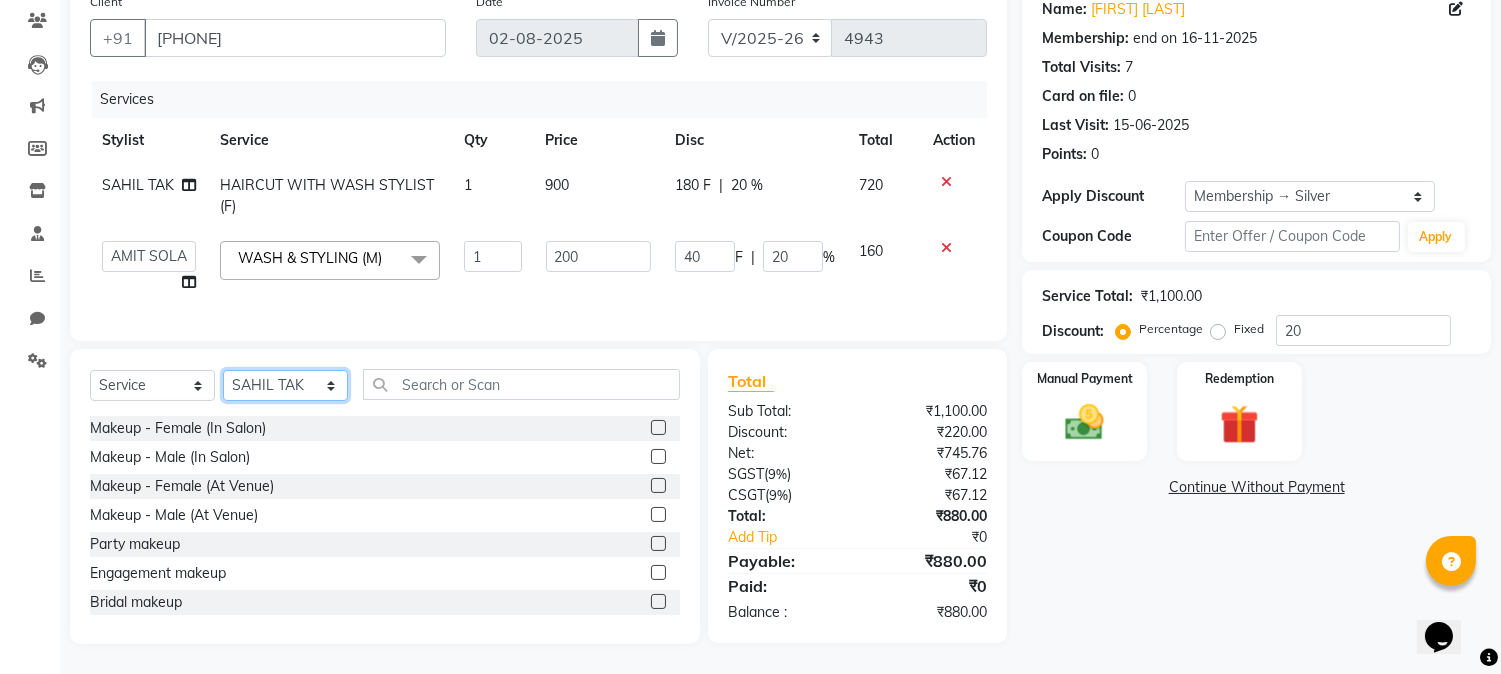 select on "20721" 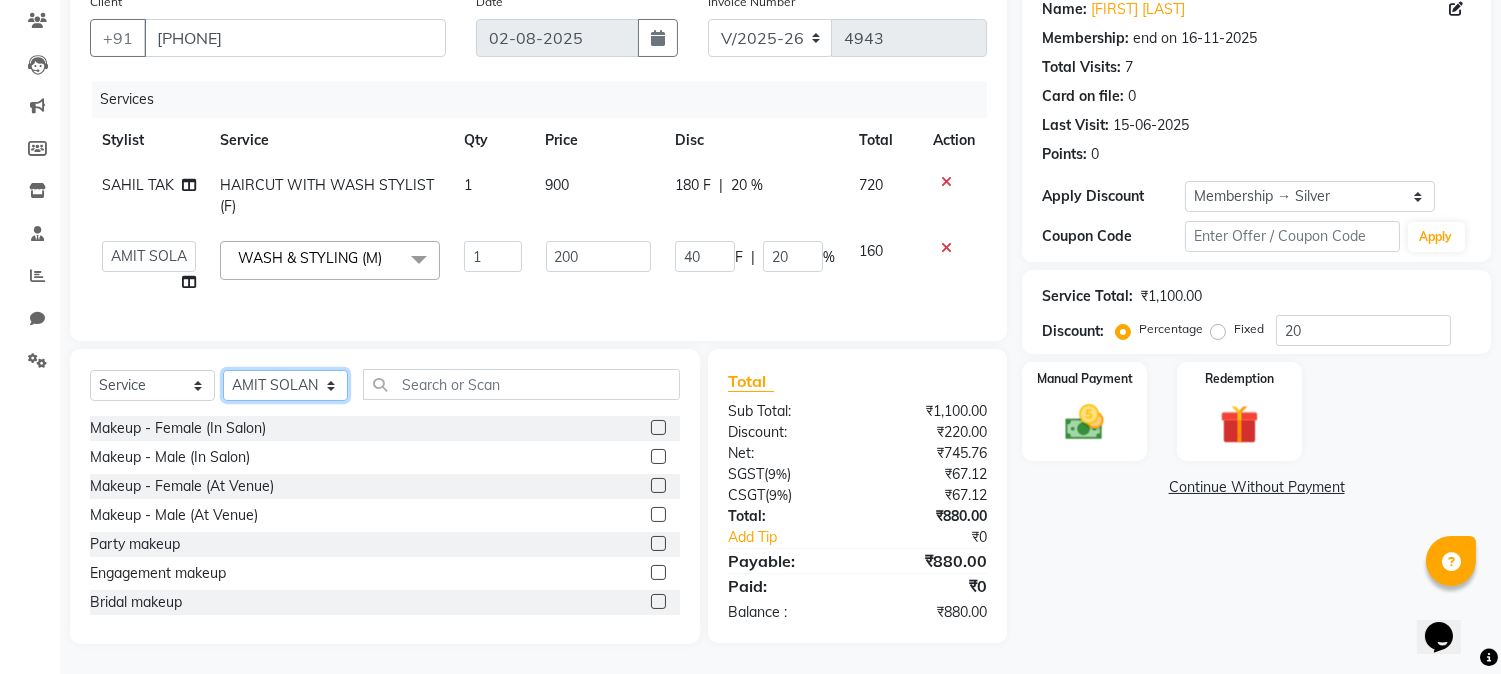 click on "Select Stylist [FIRST] [LAST] [FIRST] [FIRST] [FIRST] [LAST] [FIRST] [LAST] [FIRST] [FIRST] [FIRST] [FIRST] [LAST] [FIRST] [LAST] [FIRST] [FIRST]" 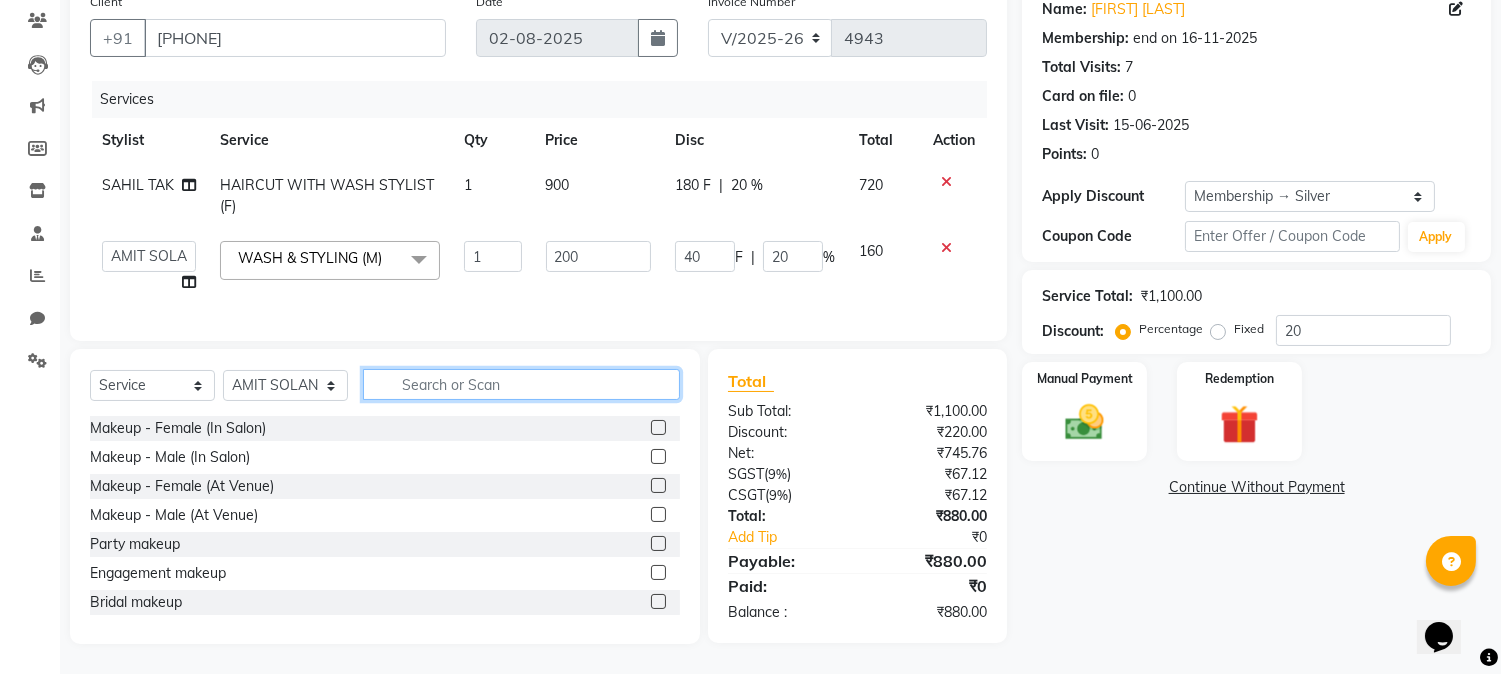 click 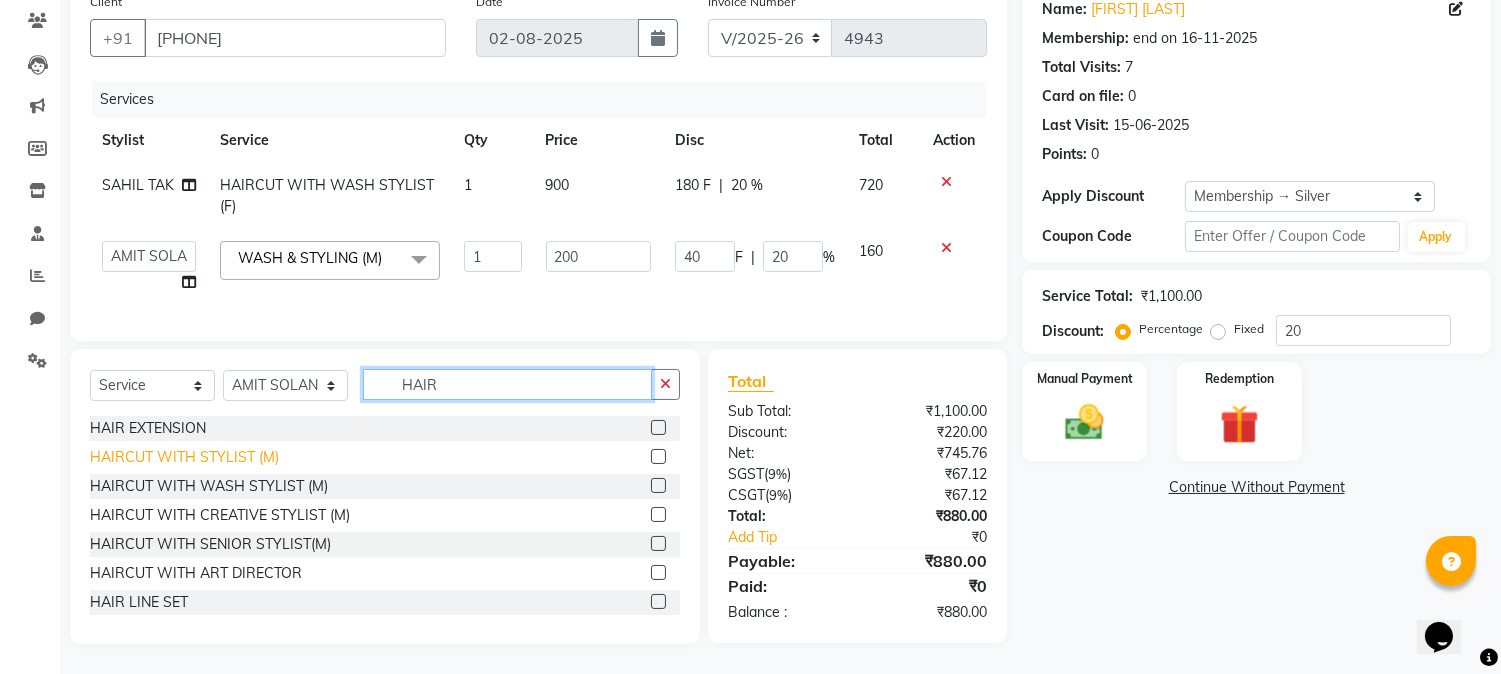 type on "HAIR" 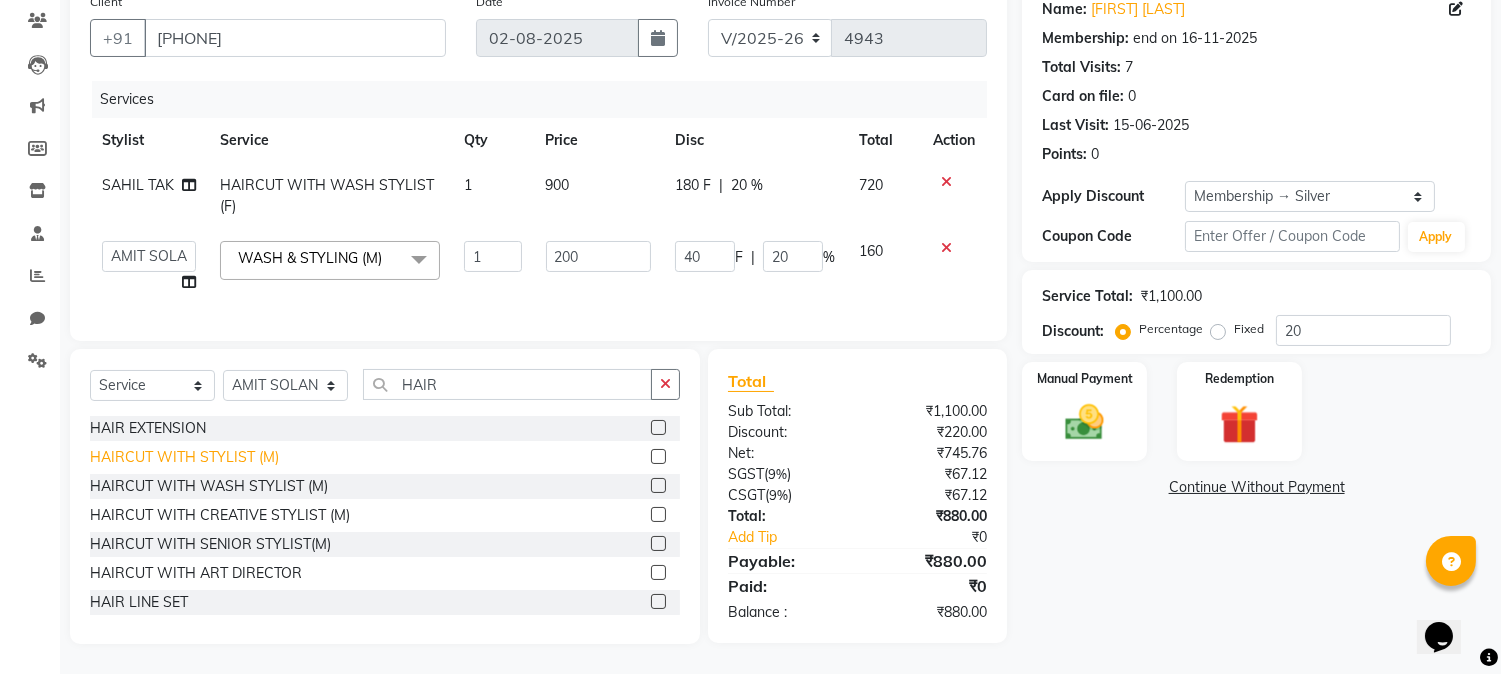 click on "HAIRCUT WITH STYLIST (M)" 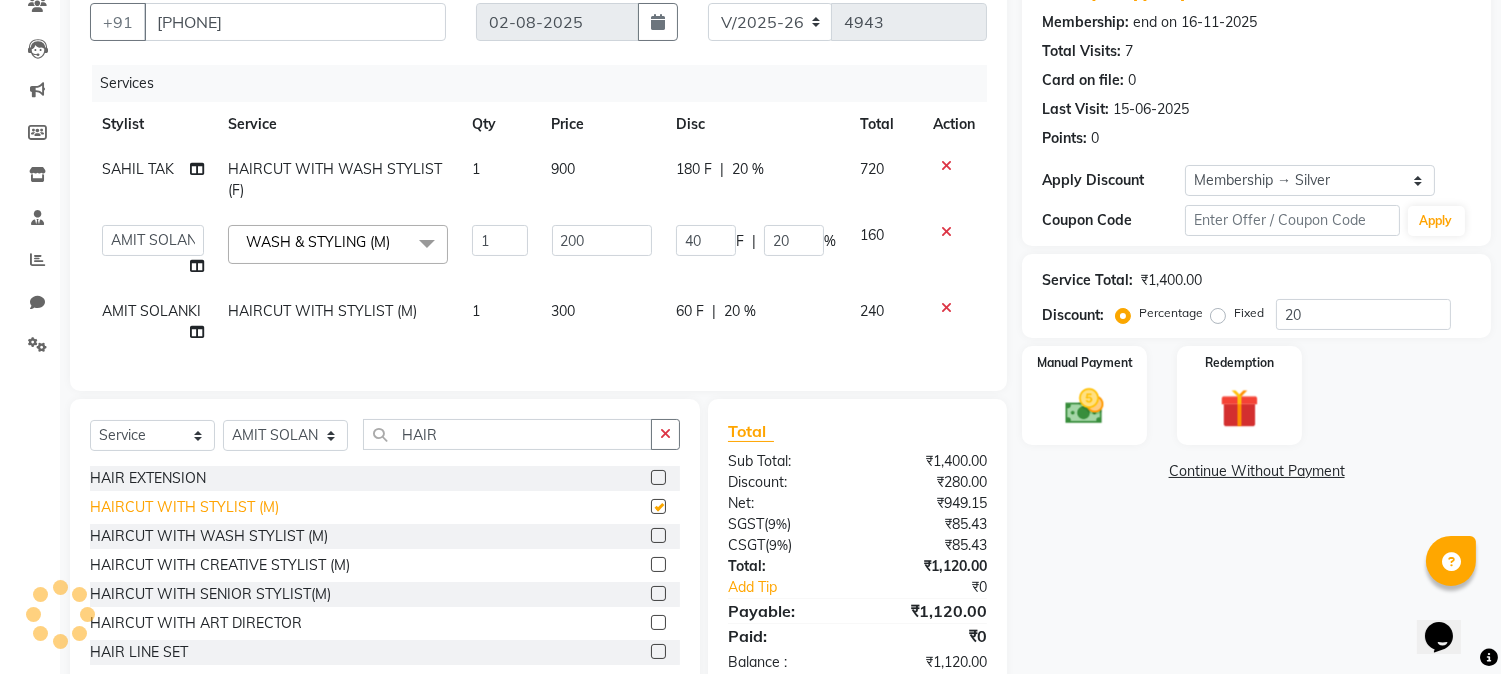 checkbox on "false" 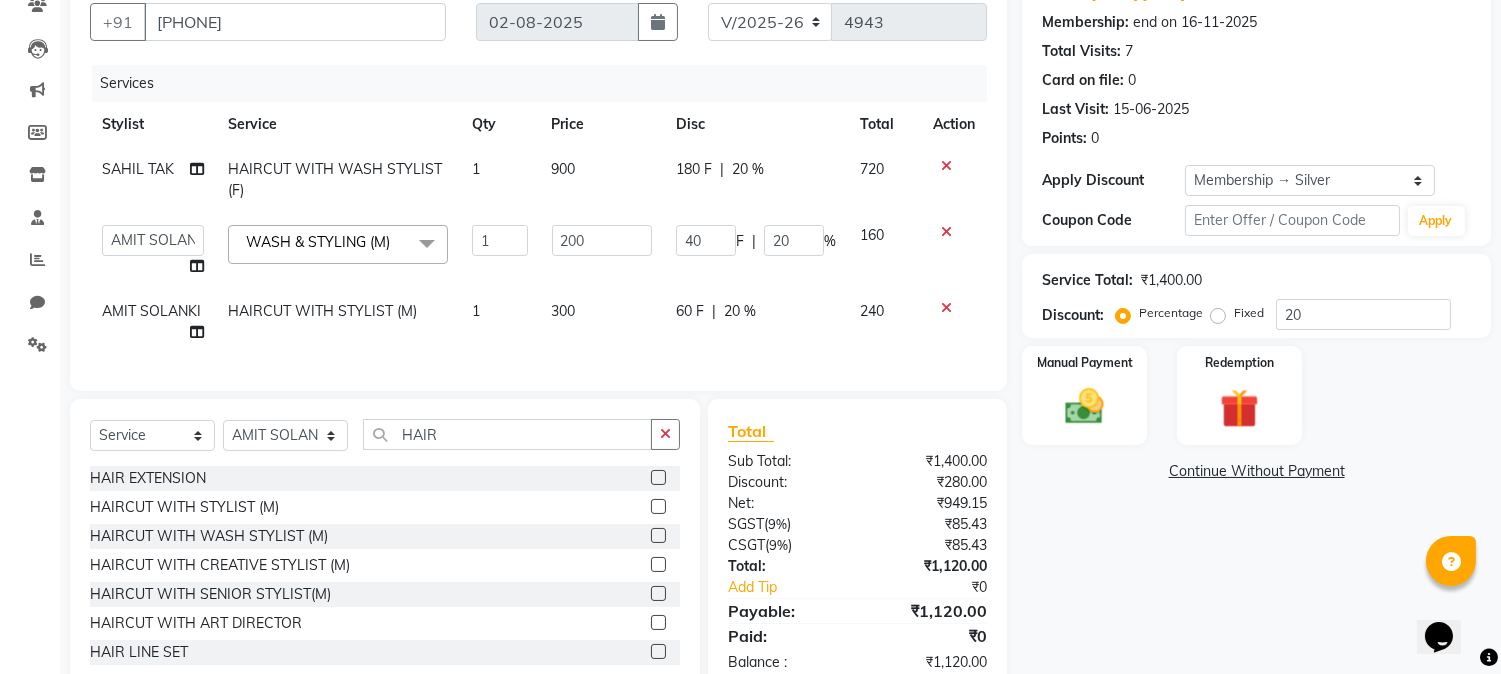 click 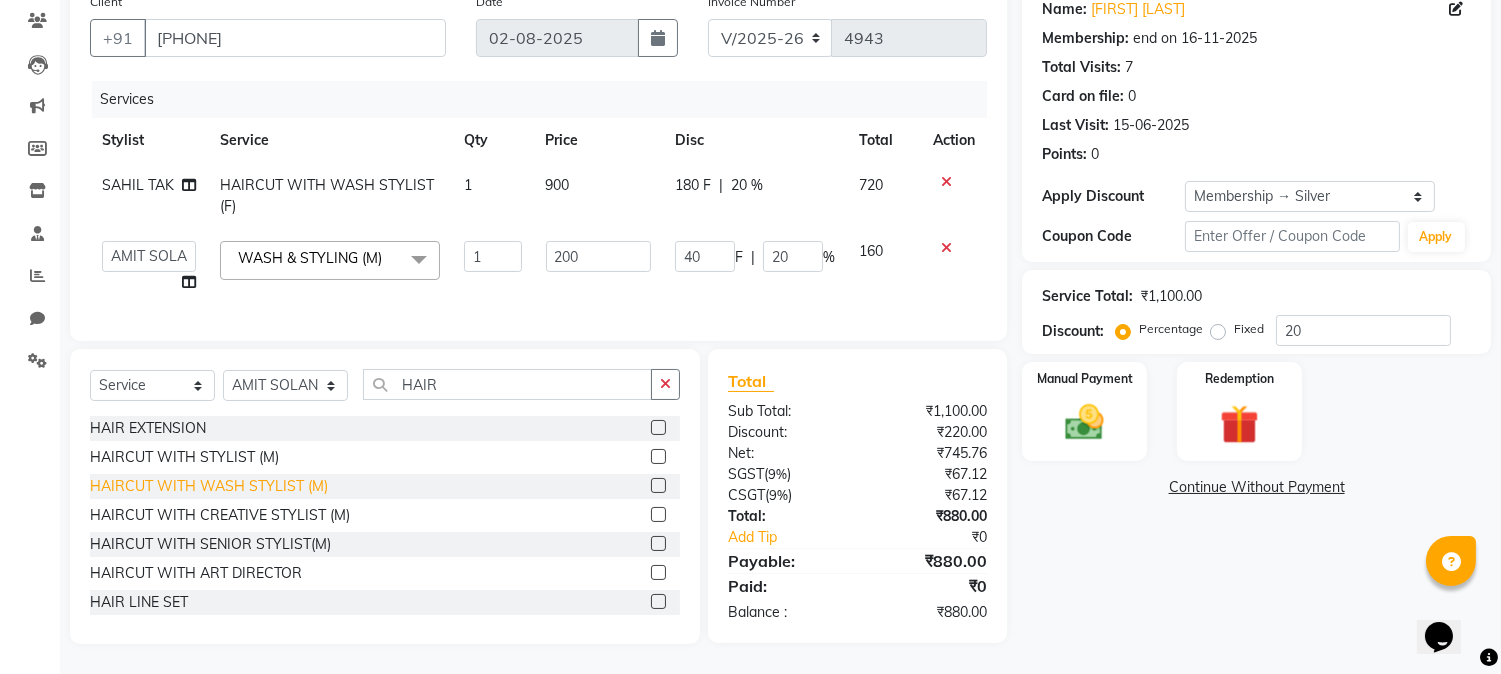 click on "HAIRCUT WITH WASH STYLIST (M)" 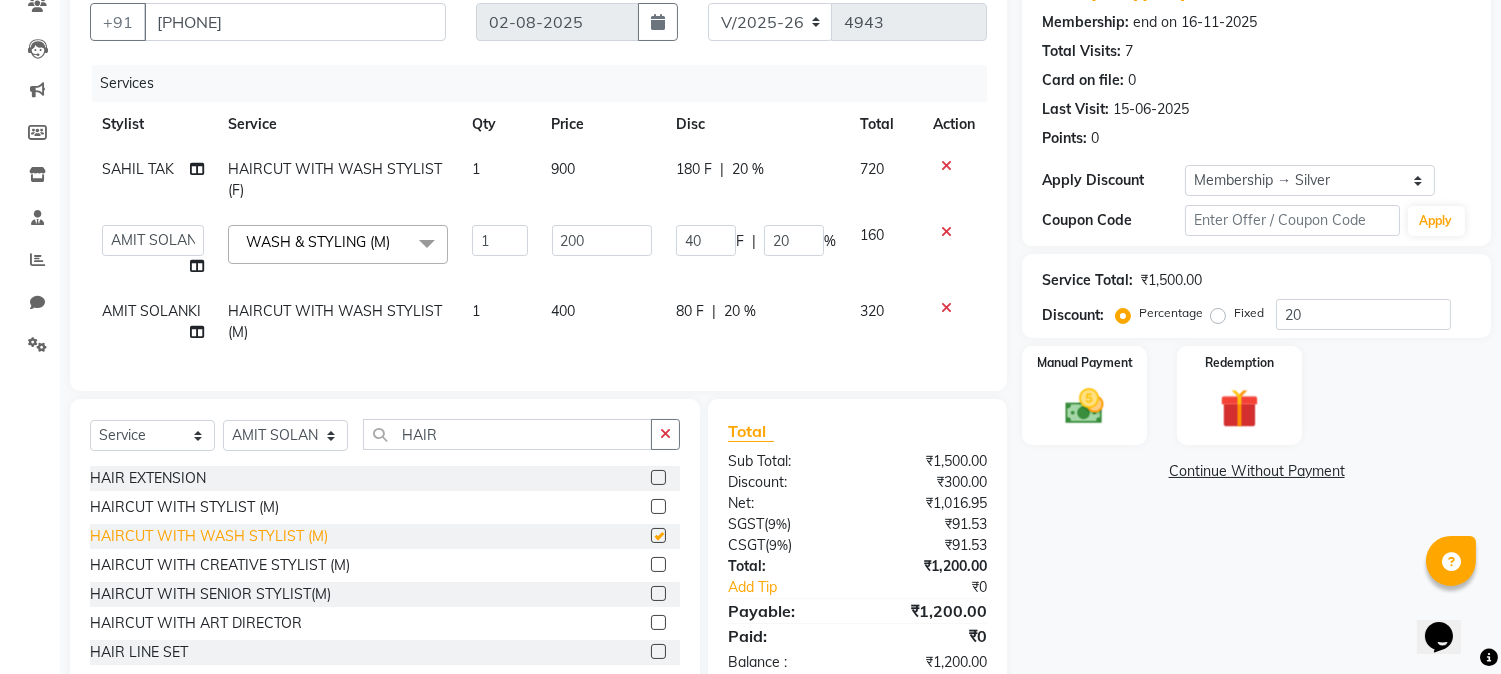 checkbox on "false" 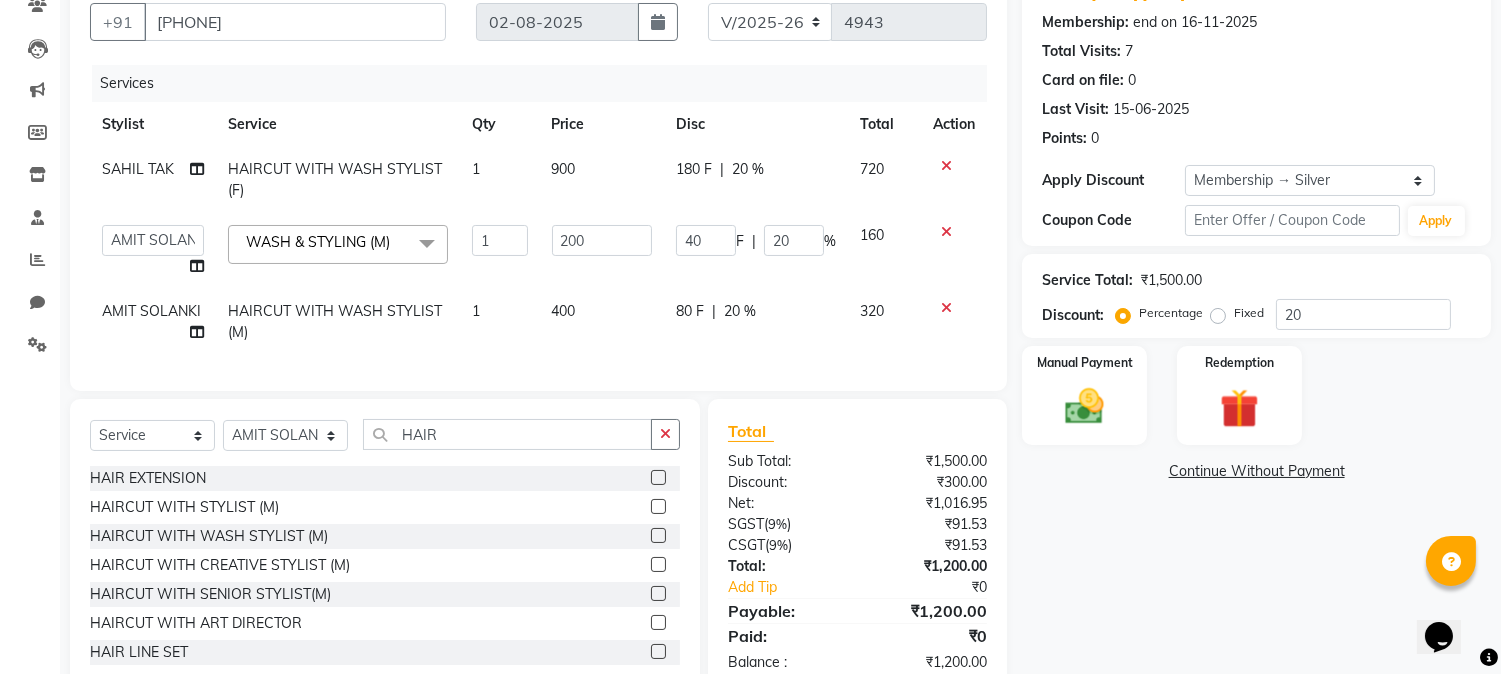 click 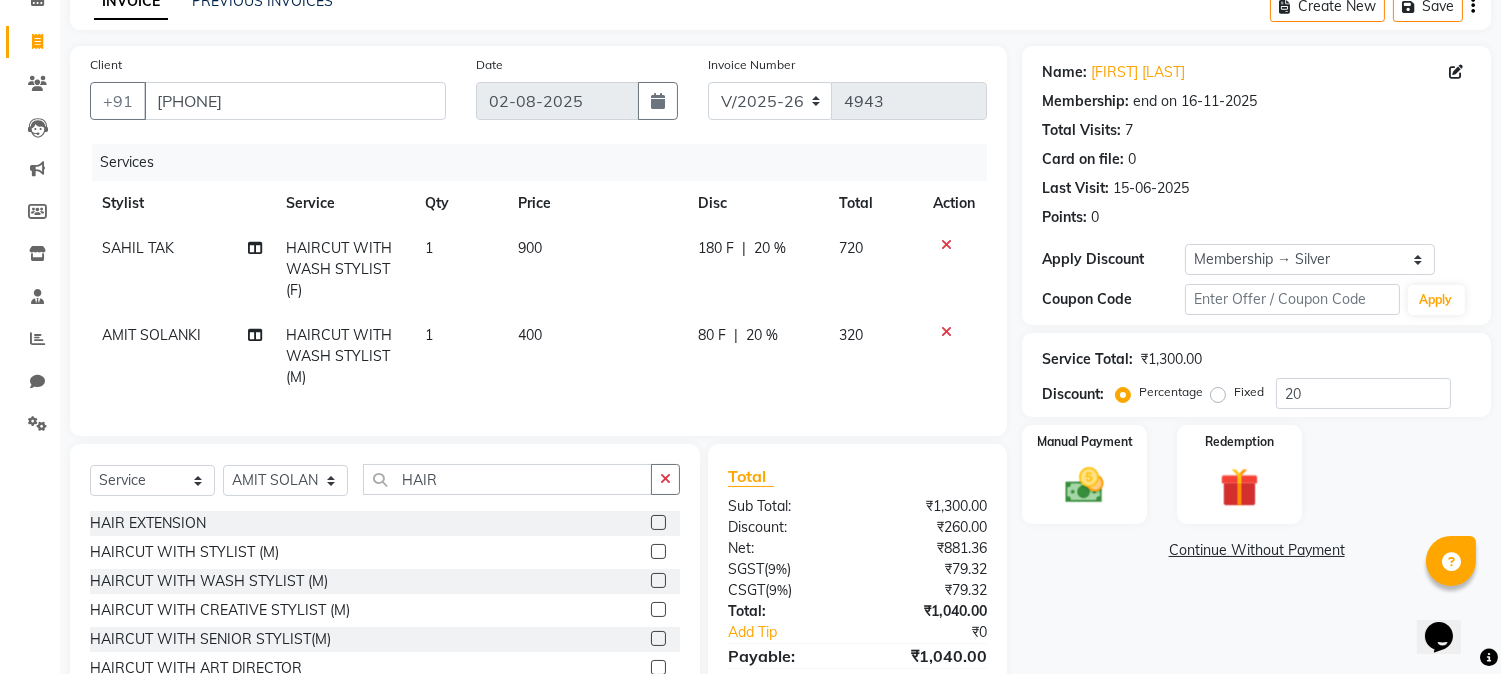 scroll, scrollTop: 215, scrollLeft: 0, axis: vertical 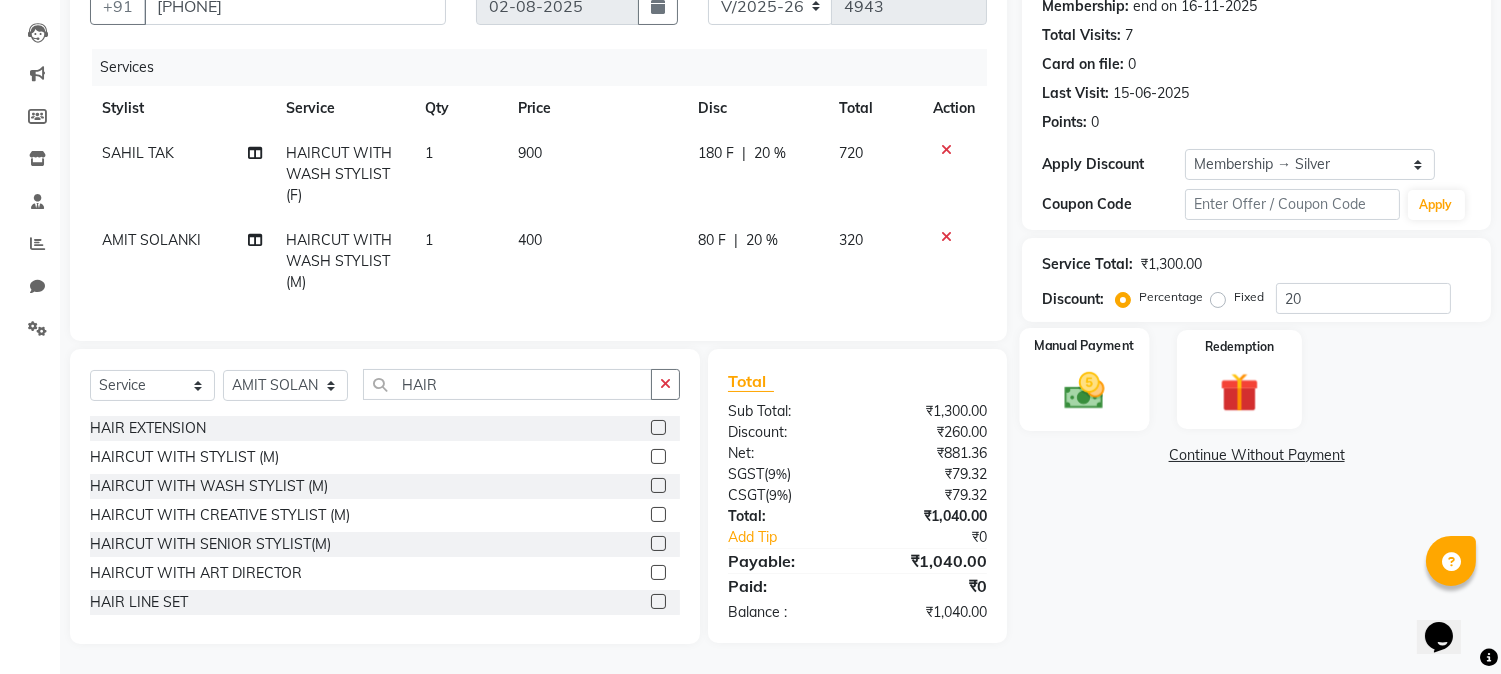 click 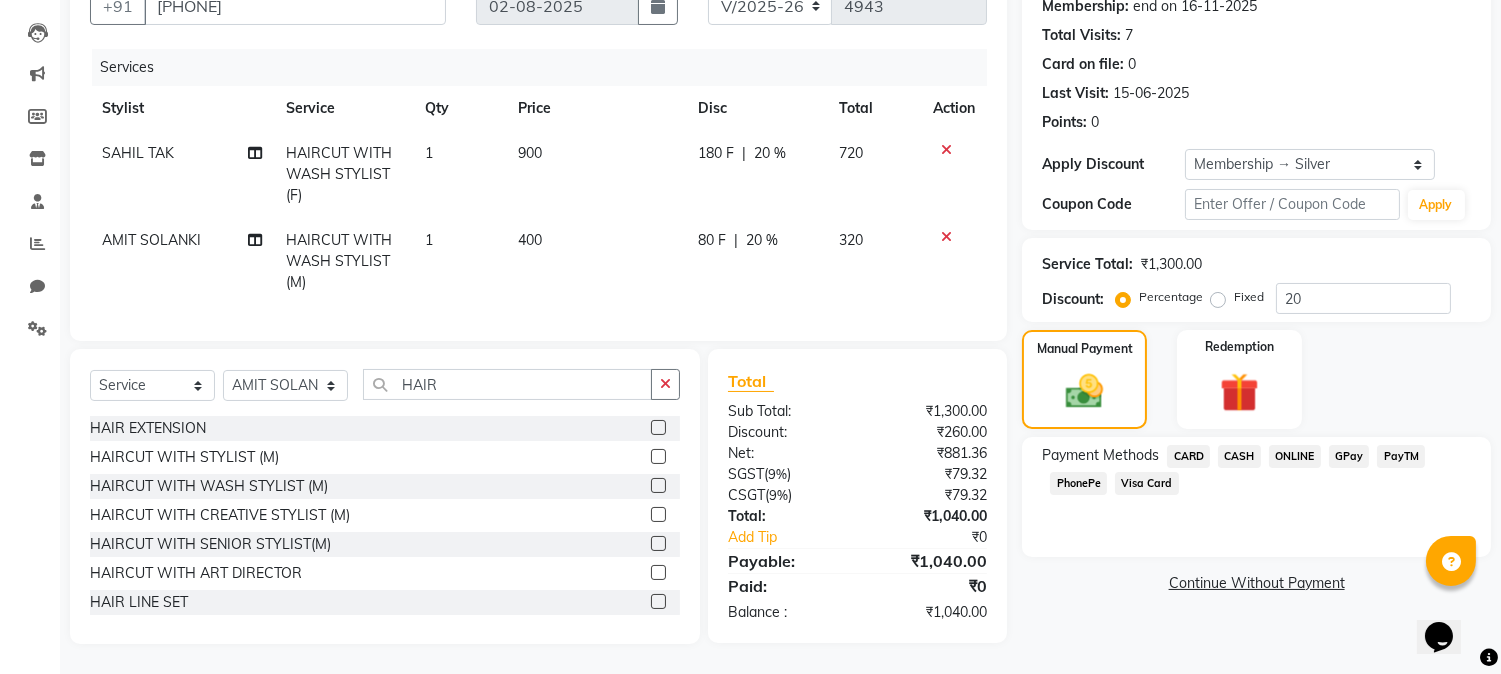 click on "ONLINE" 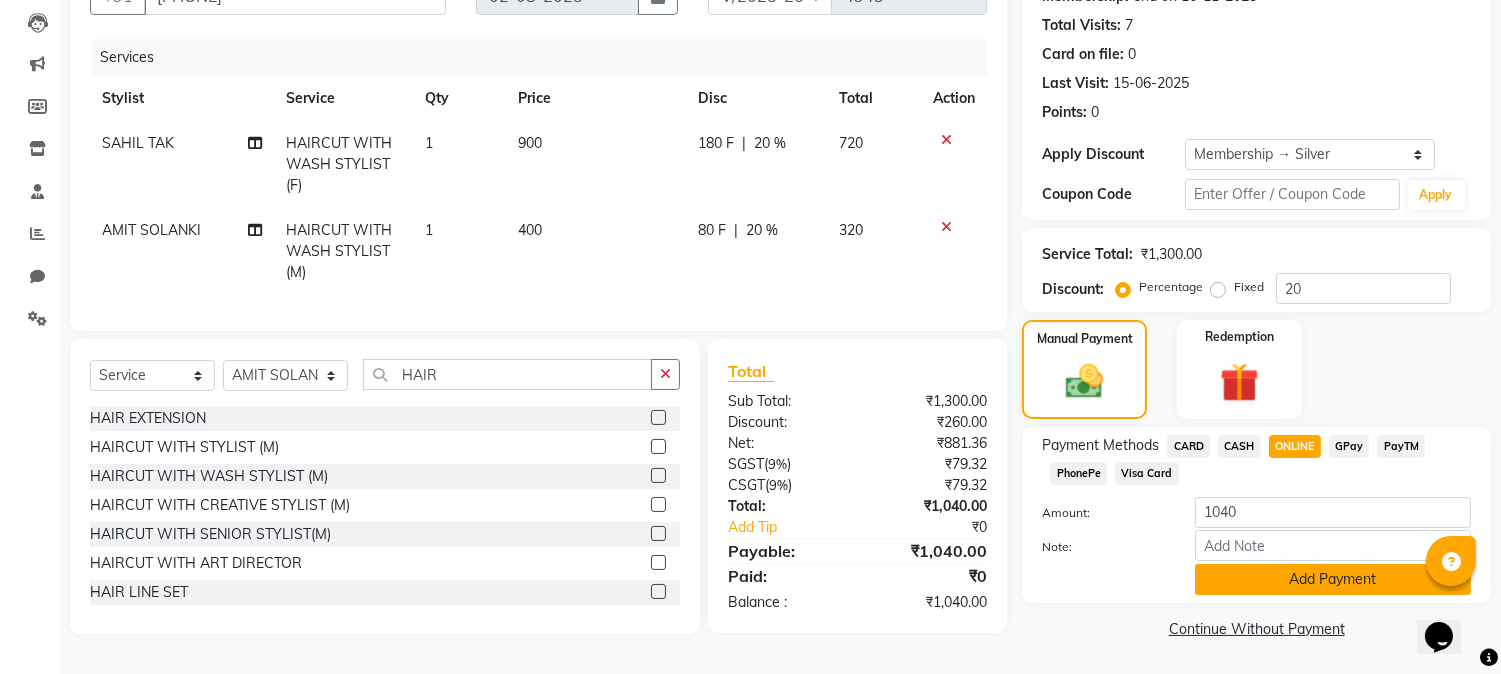 click on "Add Payment" 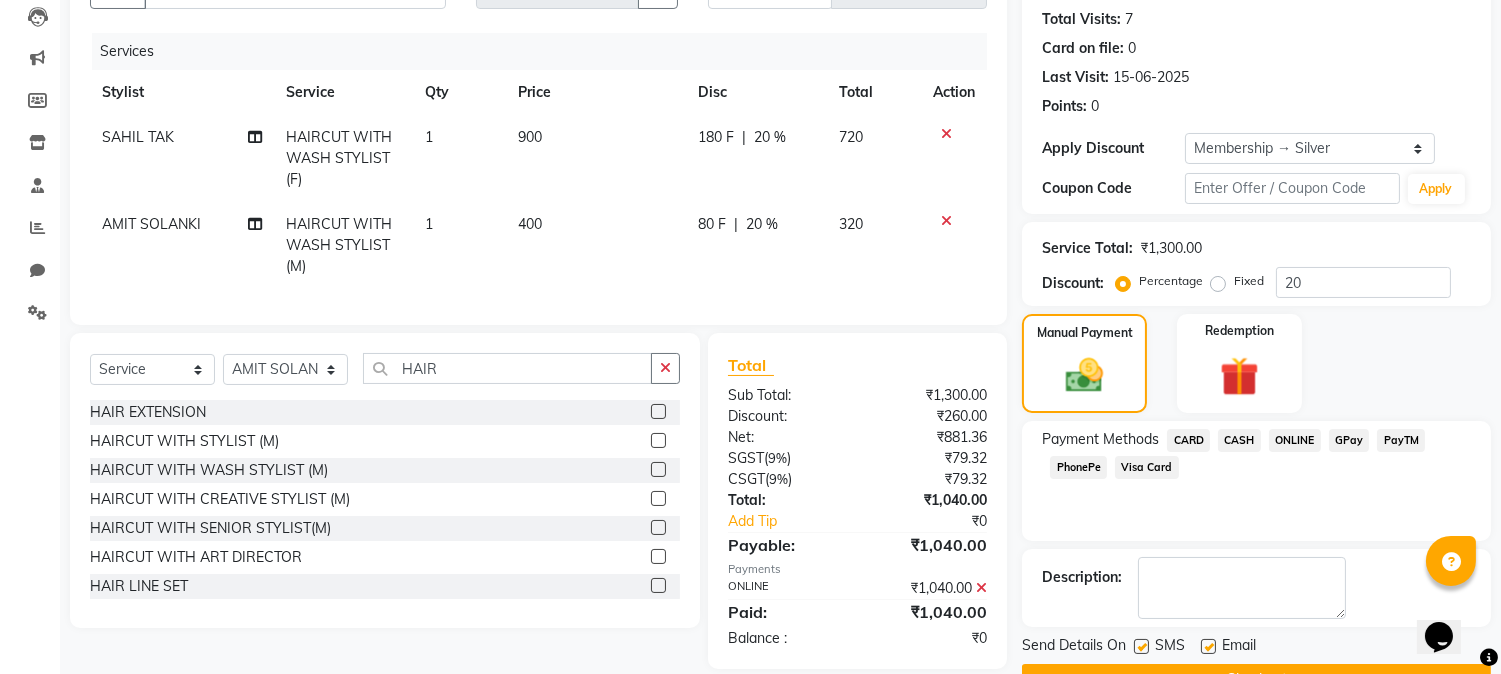 scroll, scrollTop: 265, scrollLeft: 0, axis: vertical 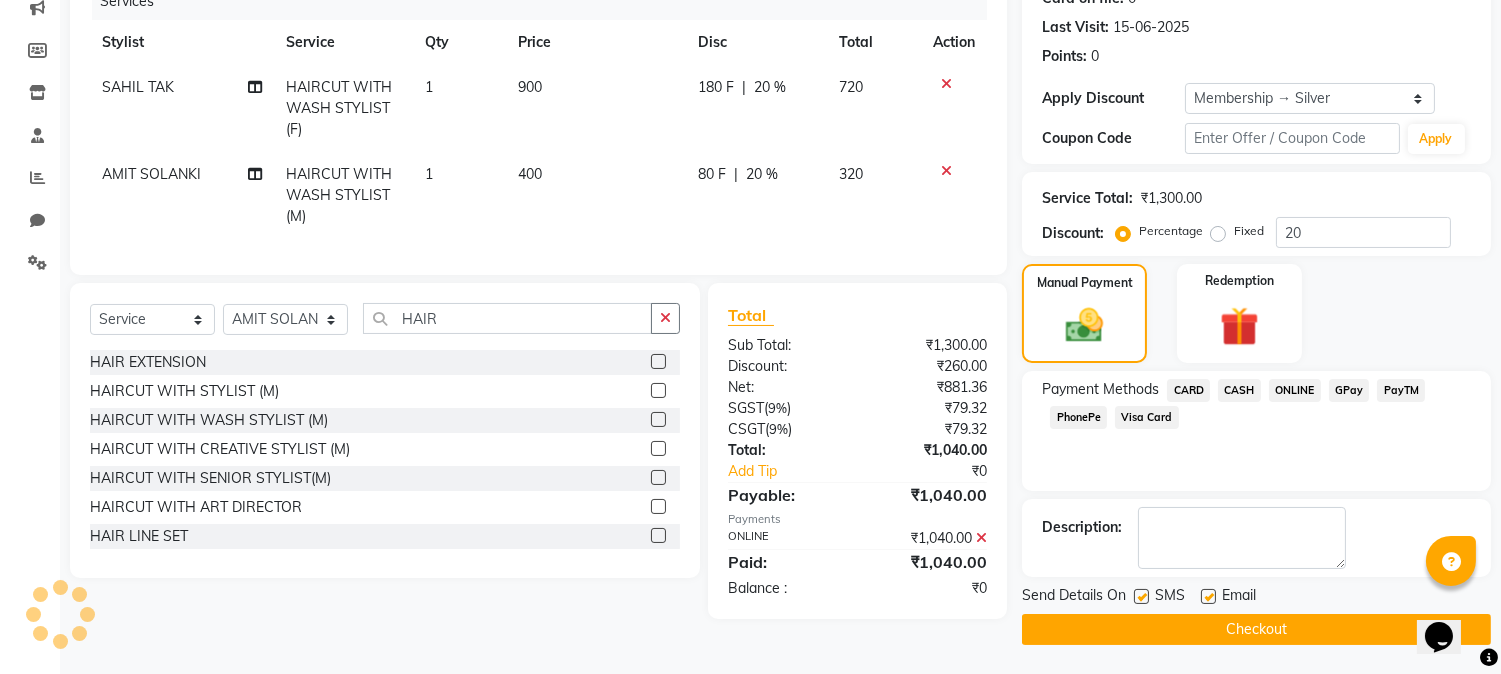 click on "Checkout" 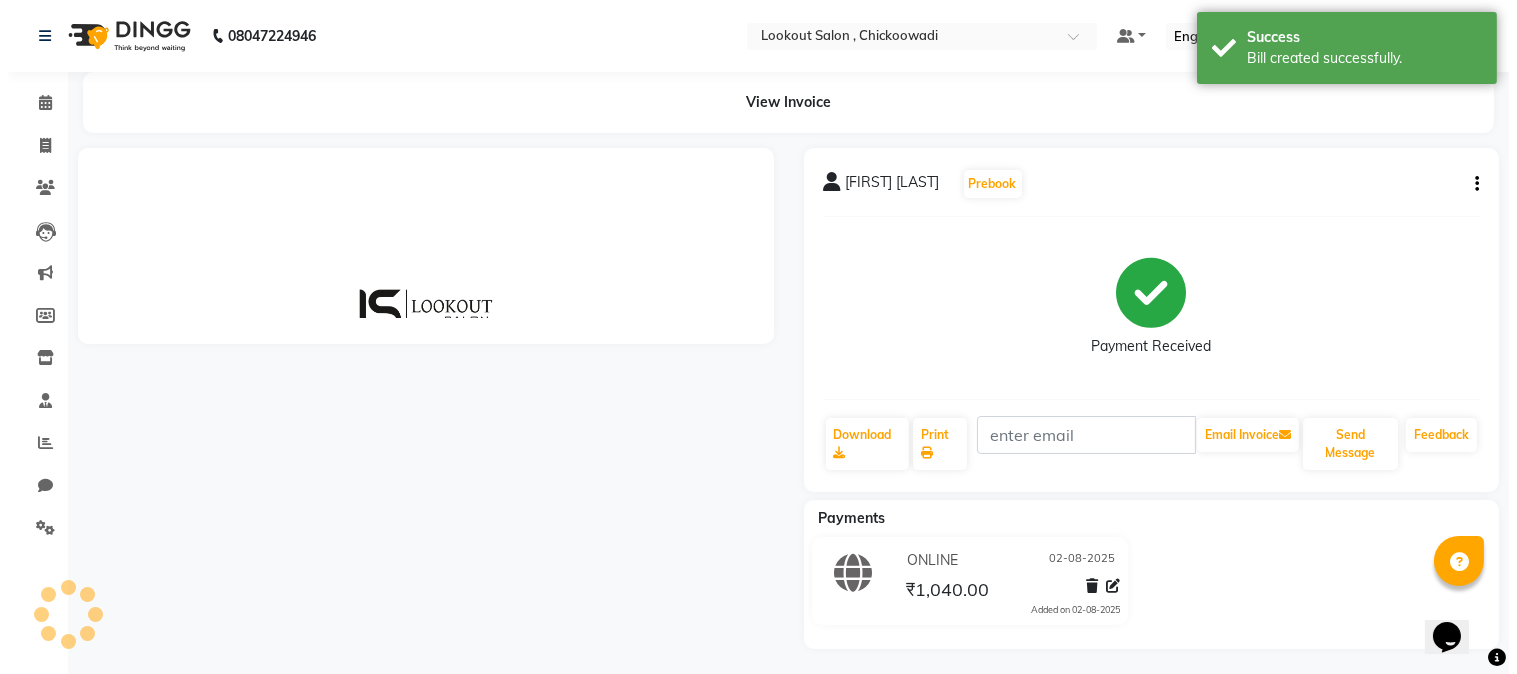 scroll, scrollTop: 0, scrollLeft: 0, axis: both 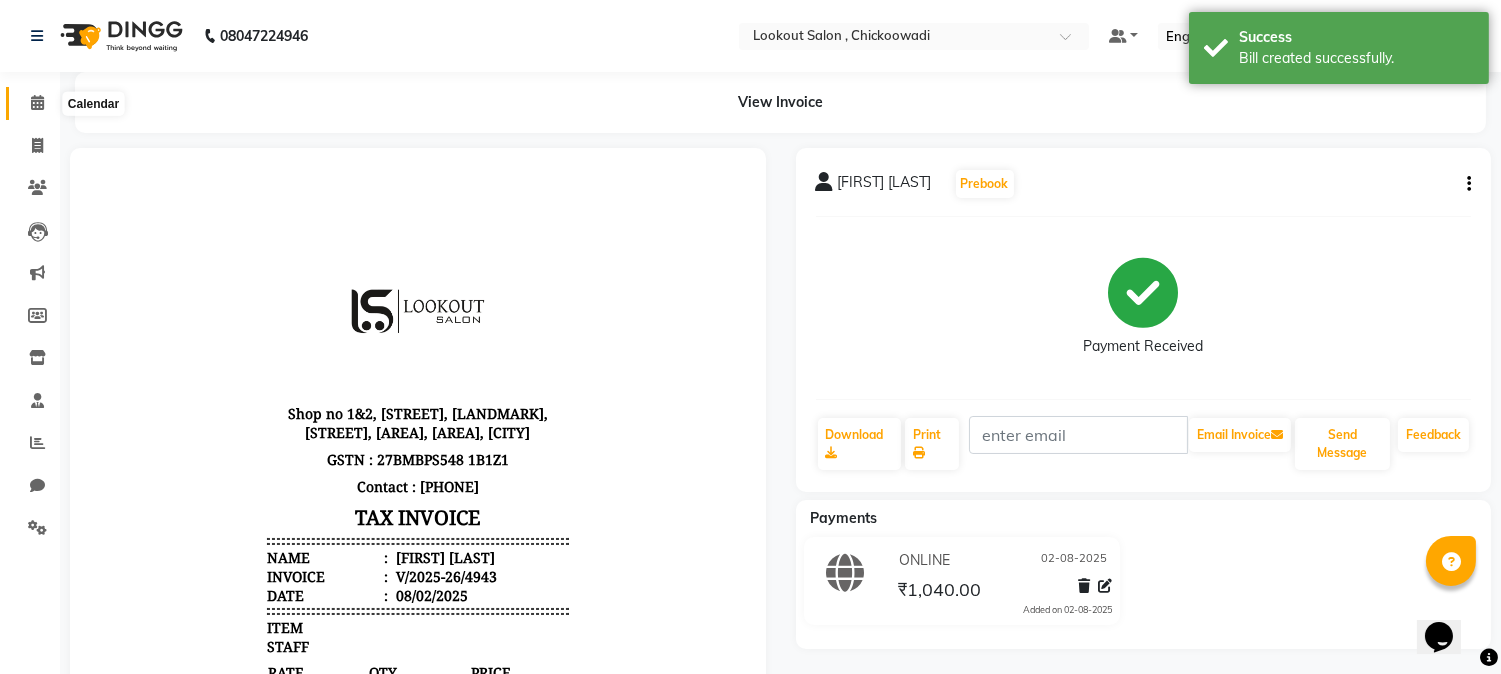click 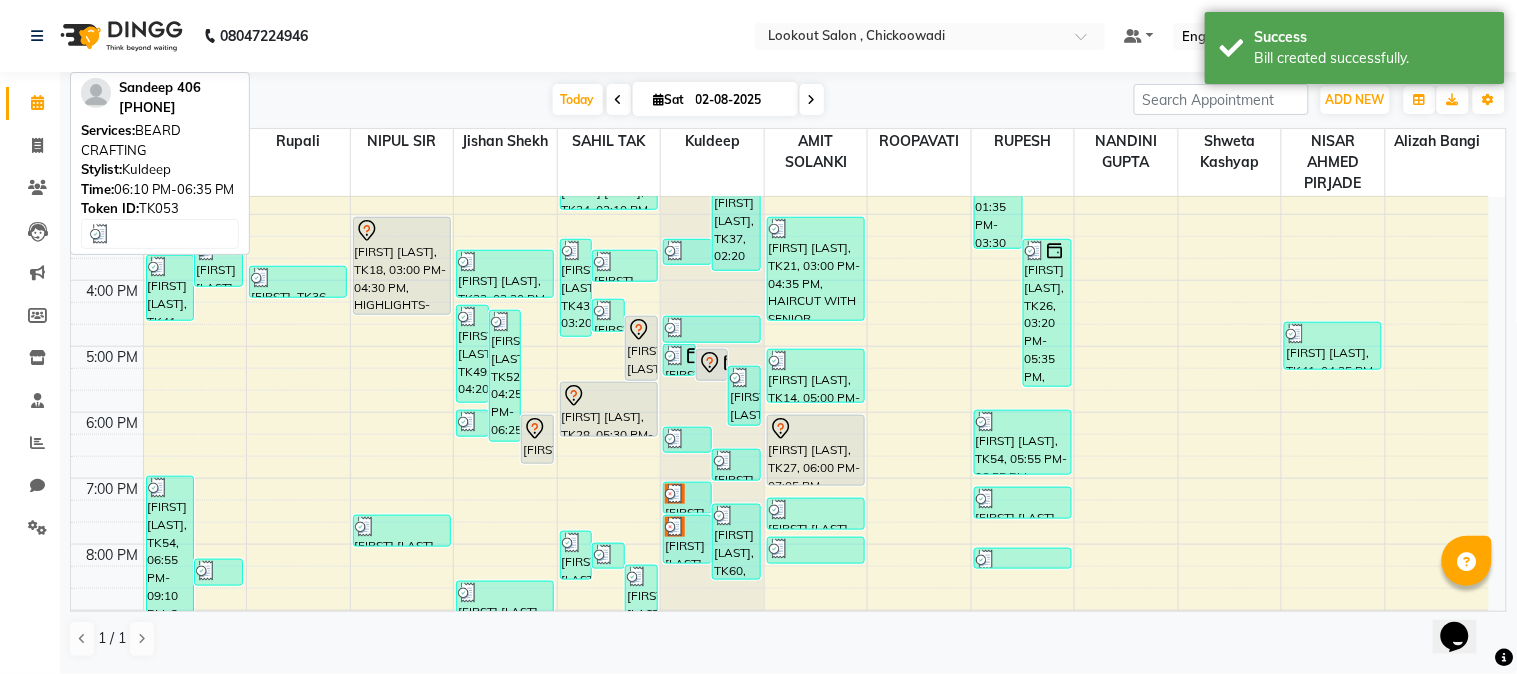 scroll, scrollTop: 646, scrollLeft: 0, axis: vertical 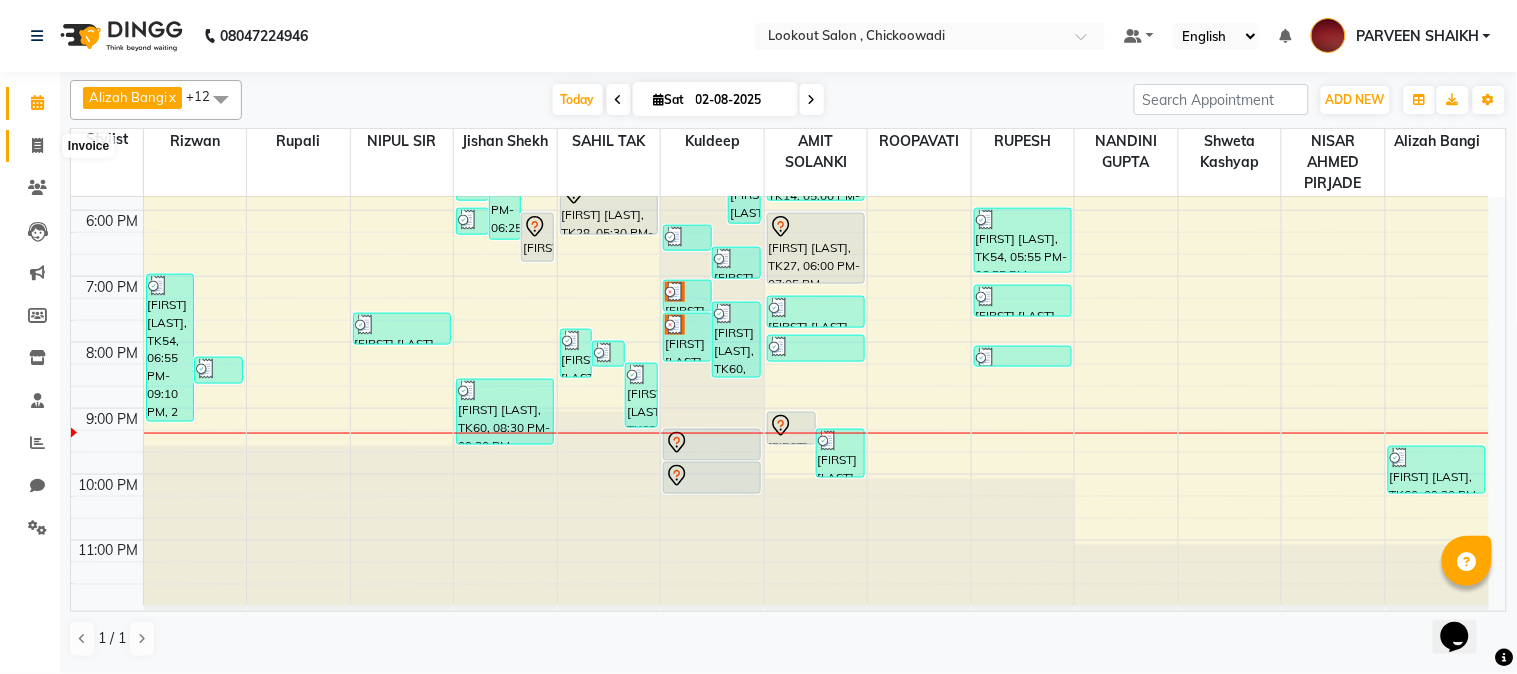 click 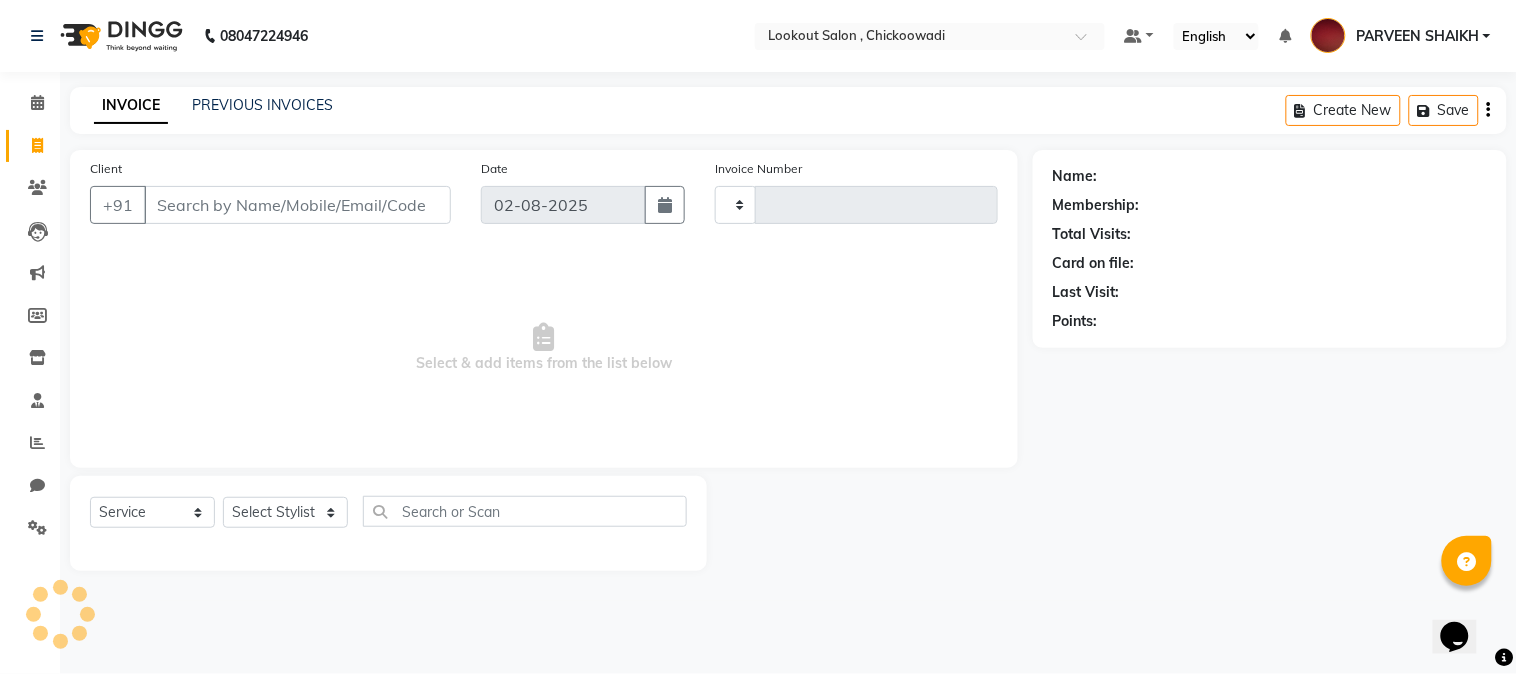 click on "Client" at bounding box center [297, 205] 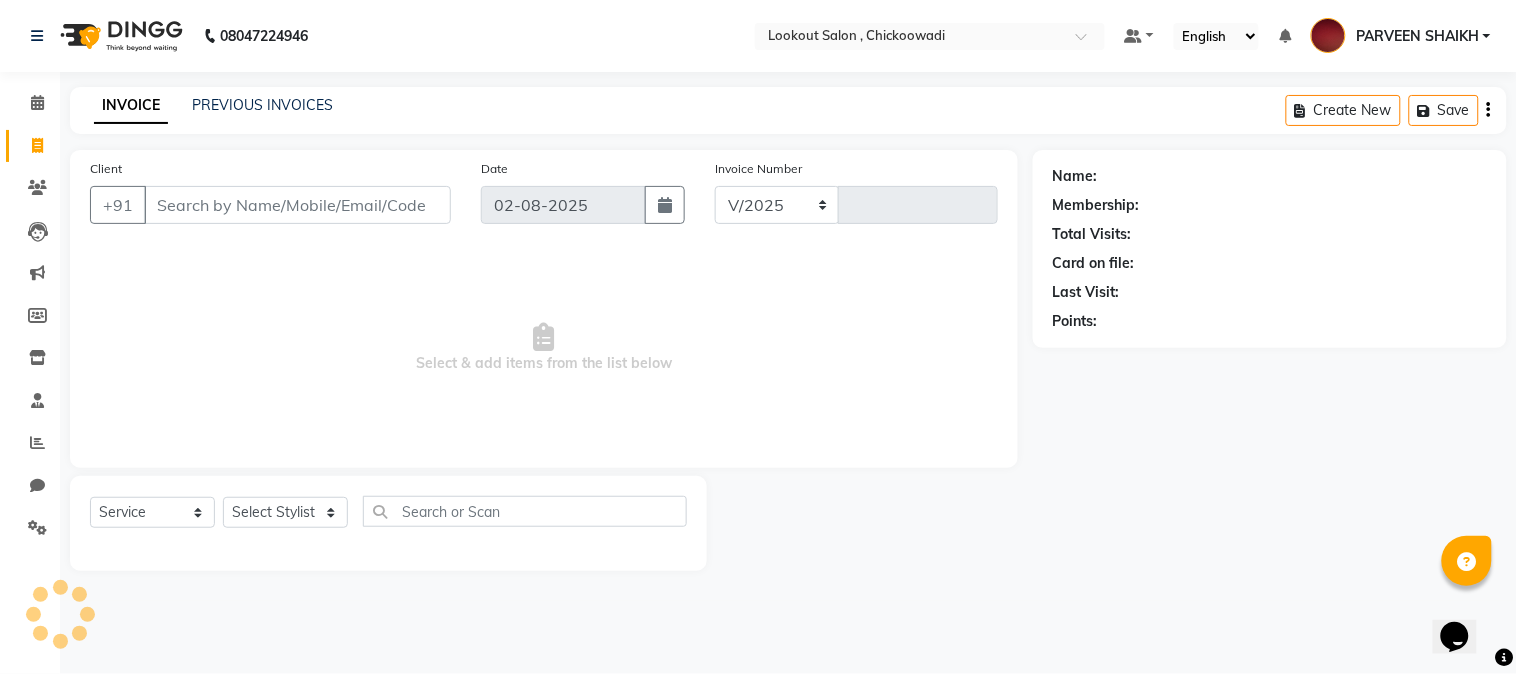select on "151" 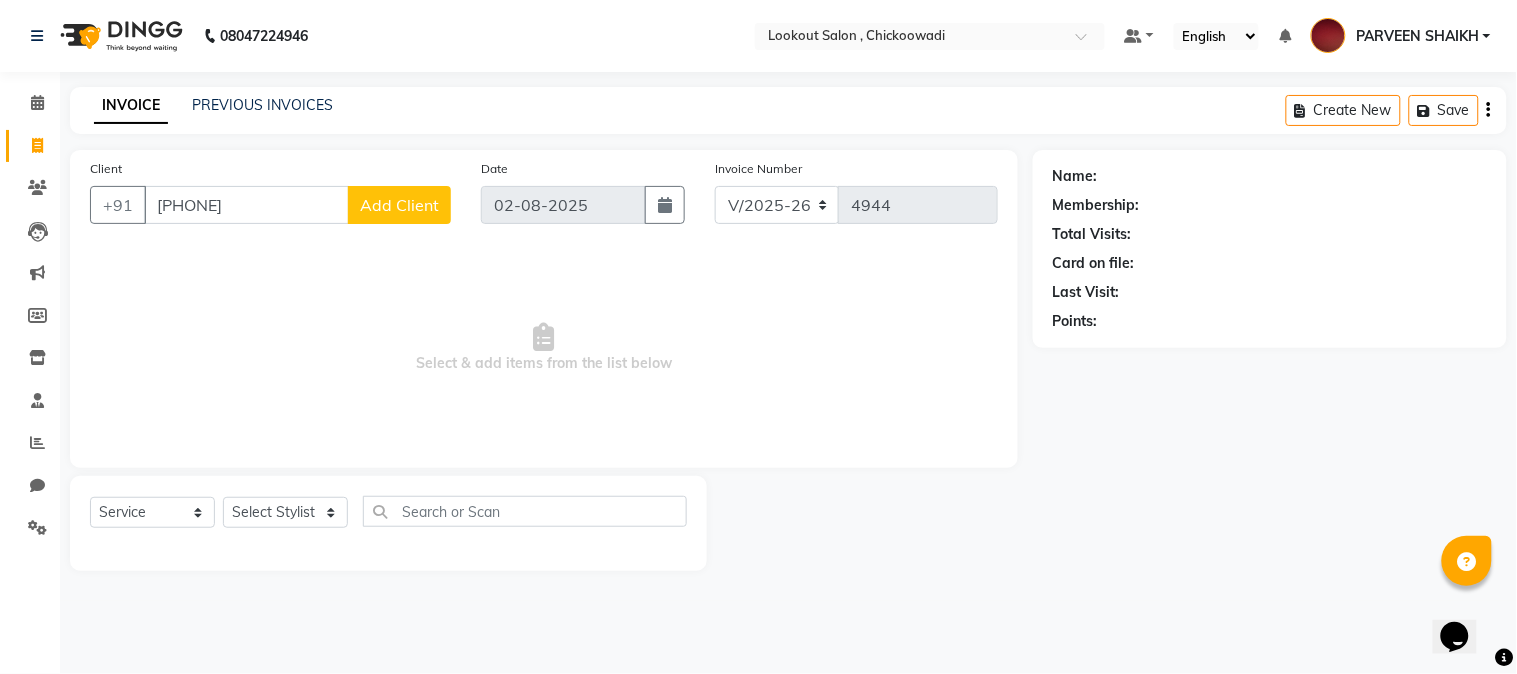 type on "[PHONE]" 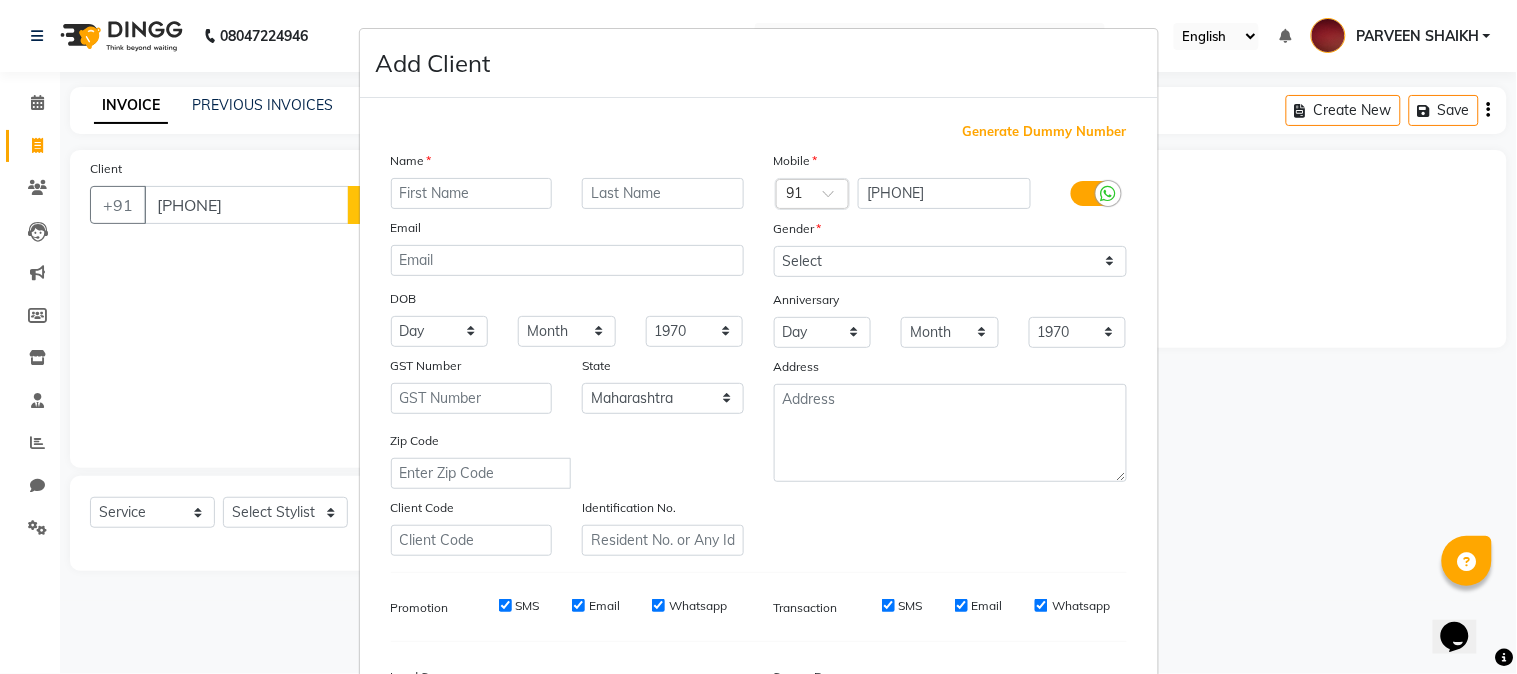 click at bounding box center [472, 193] 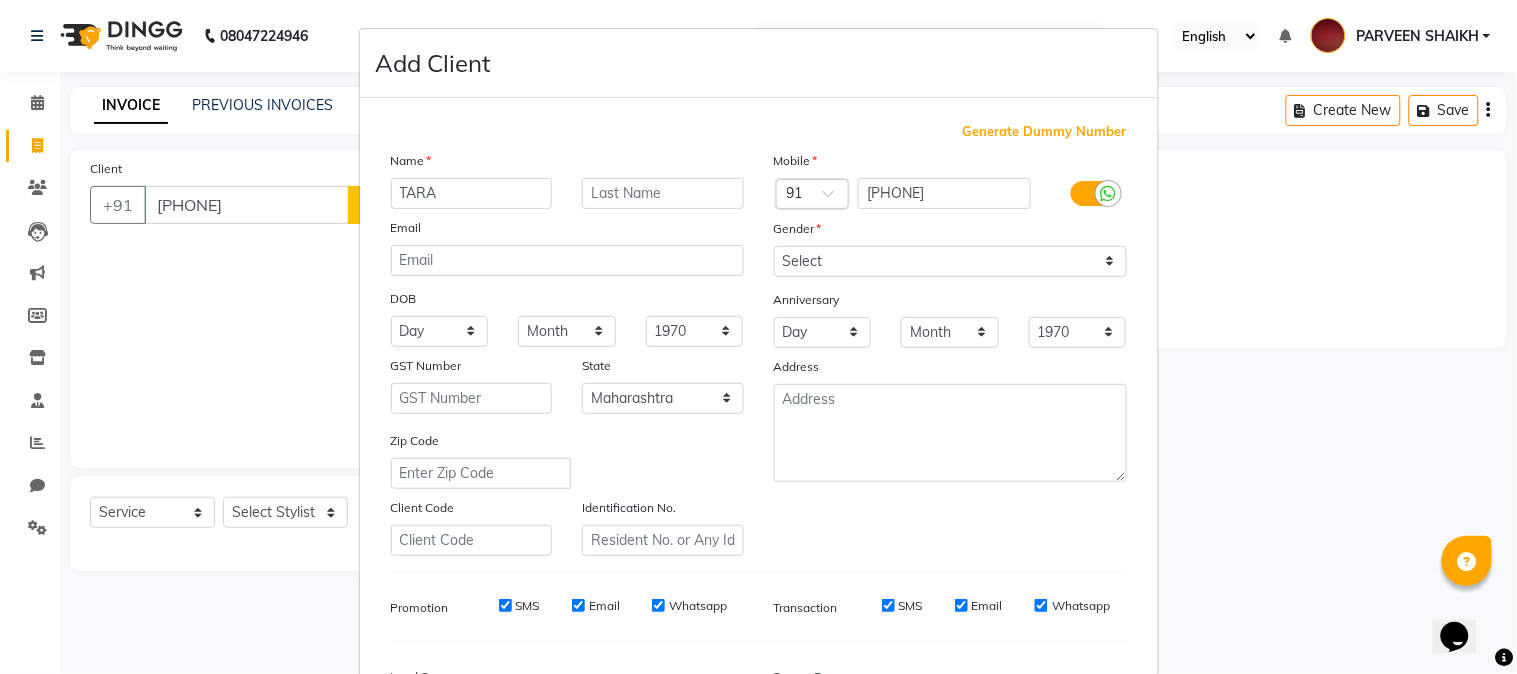 type on "TARA" 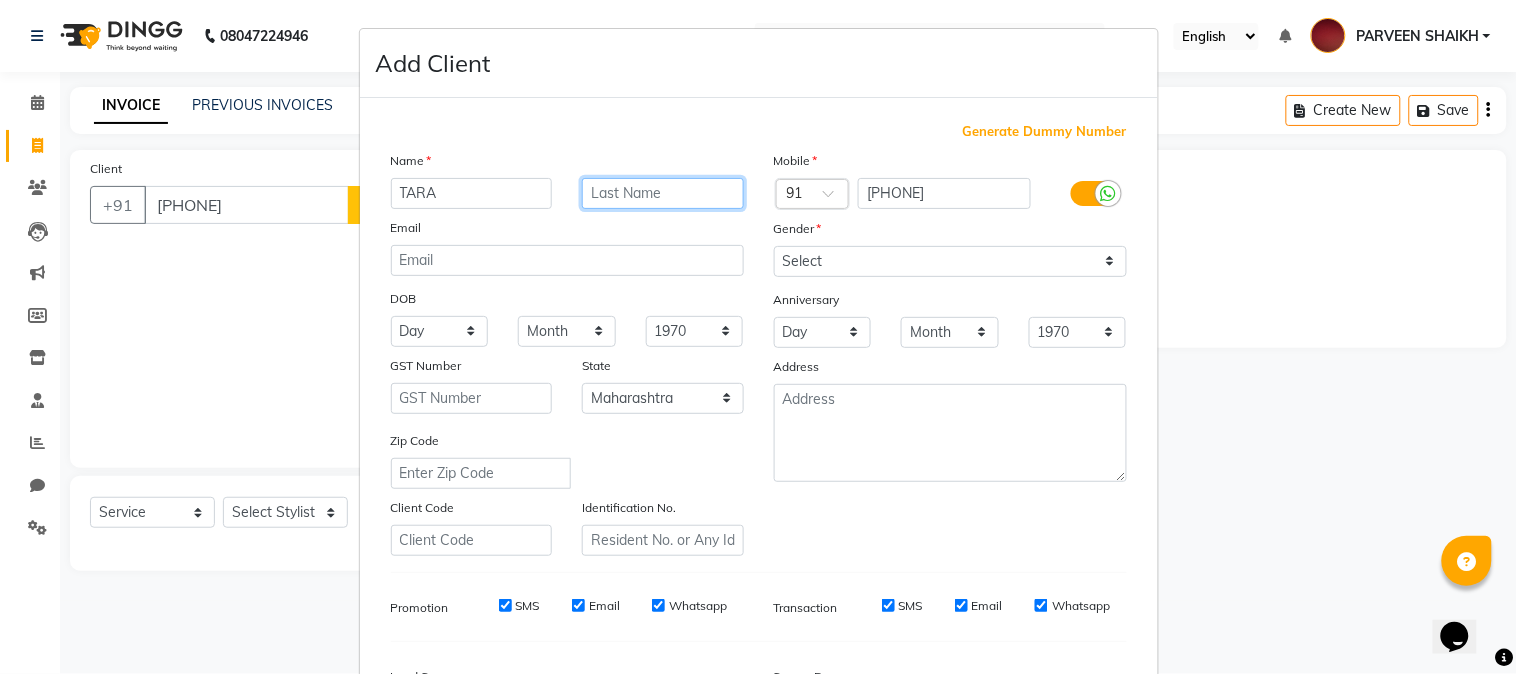 click at bounding box center [663, 193] 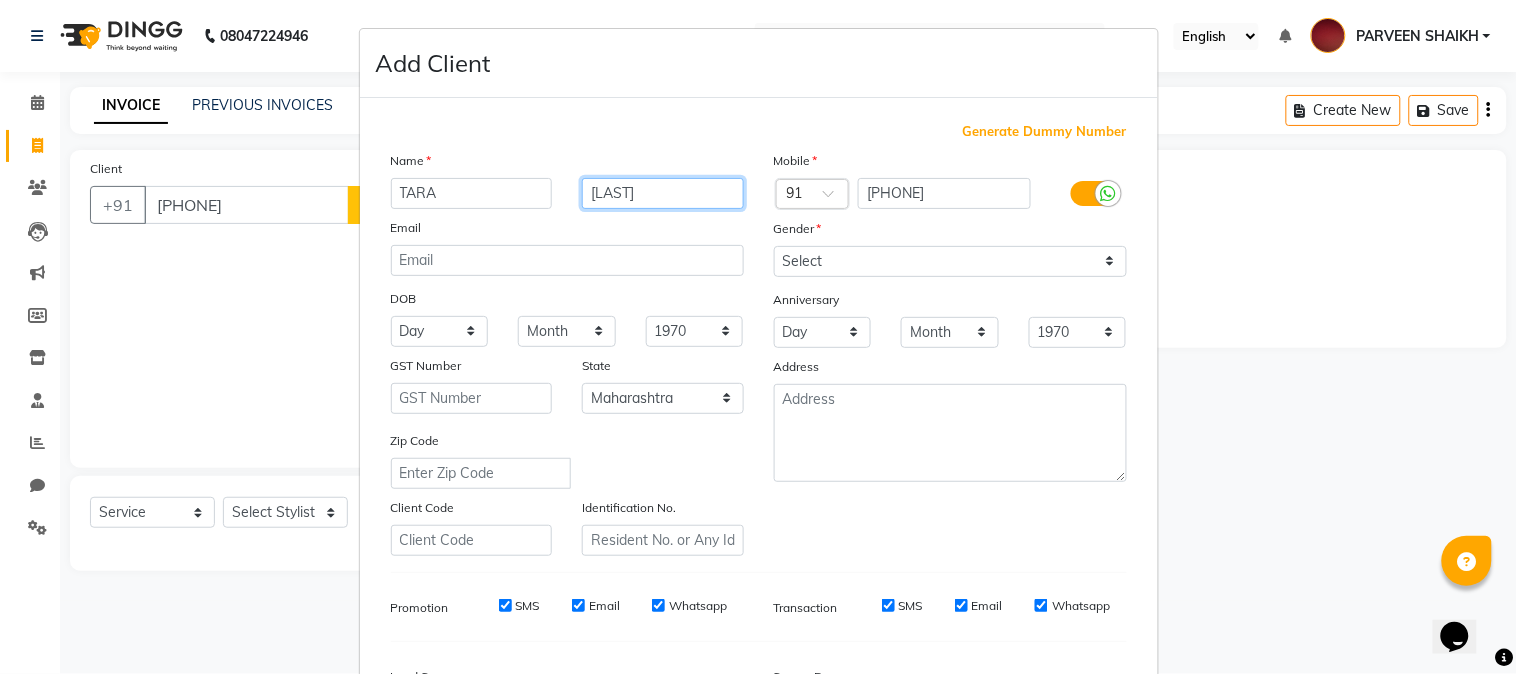 type on "[LAST]" 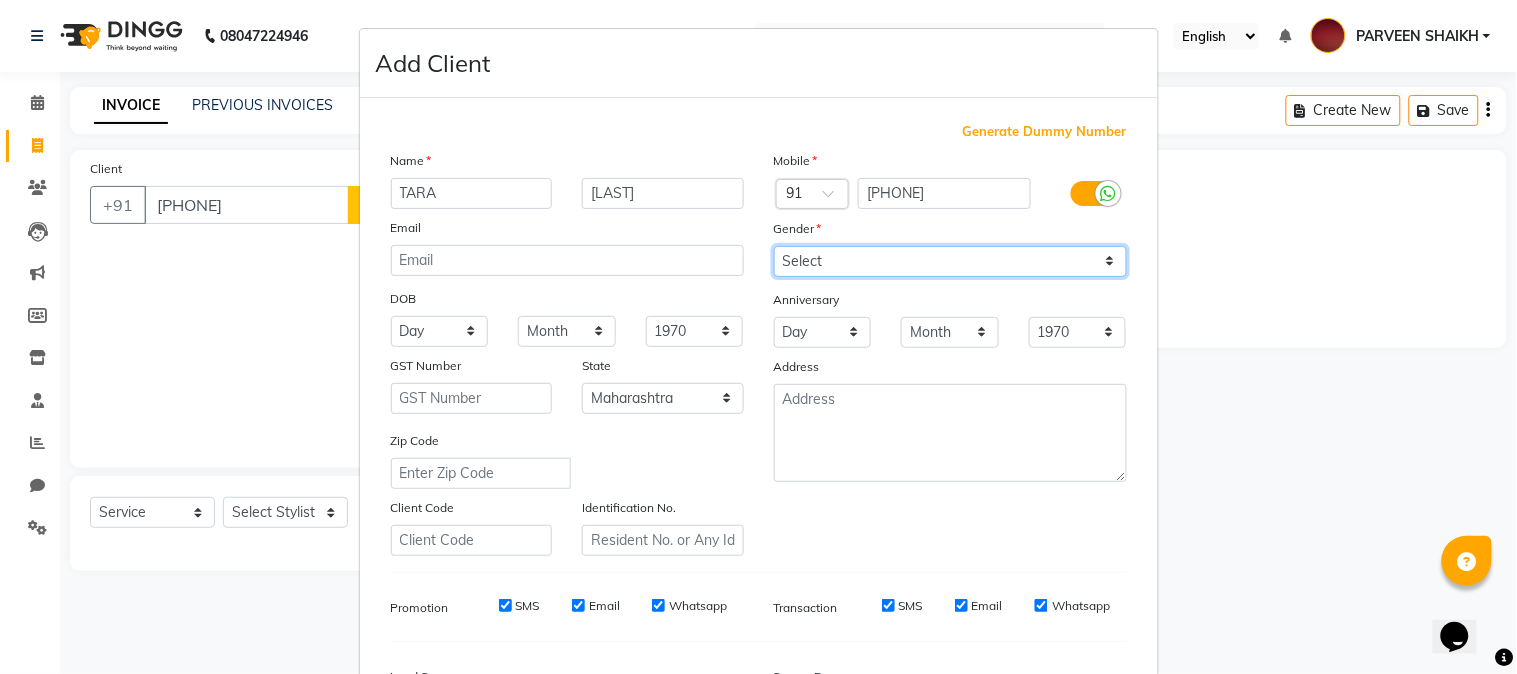 click on "Select Male Female Other Prefer Not To Say" at bounding box center [950, 261] 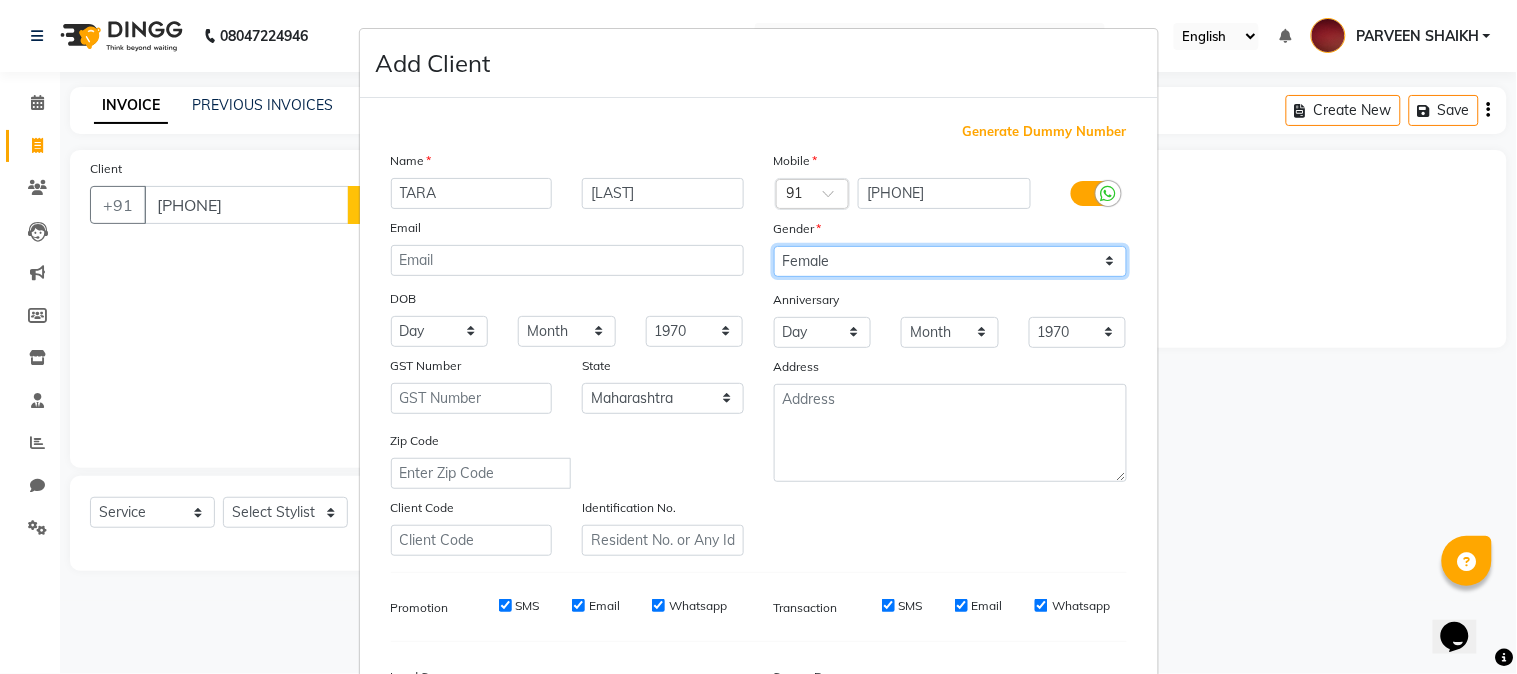 click on "Select Male Female Other Prefer Not To Say" at bounding box center [950, 261] 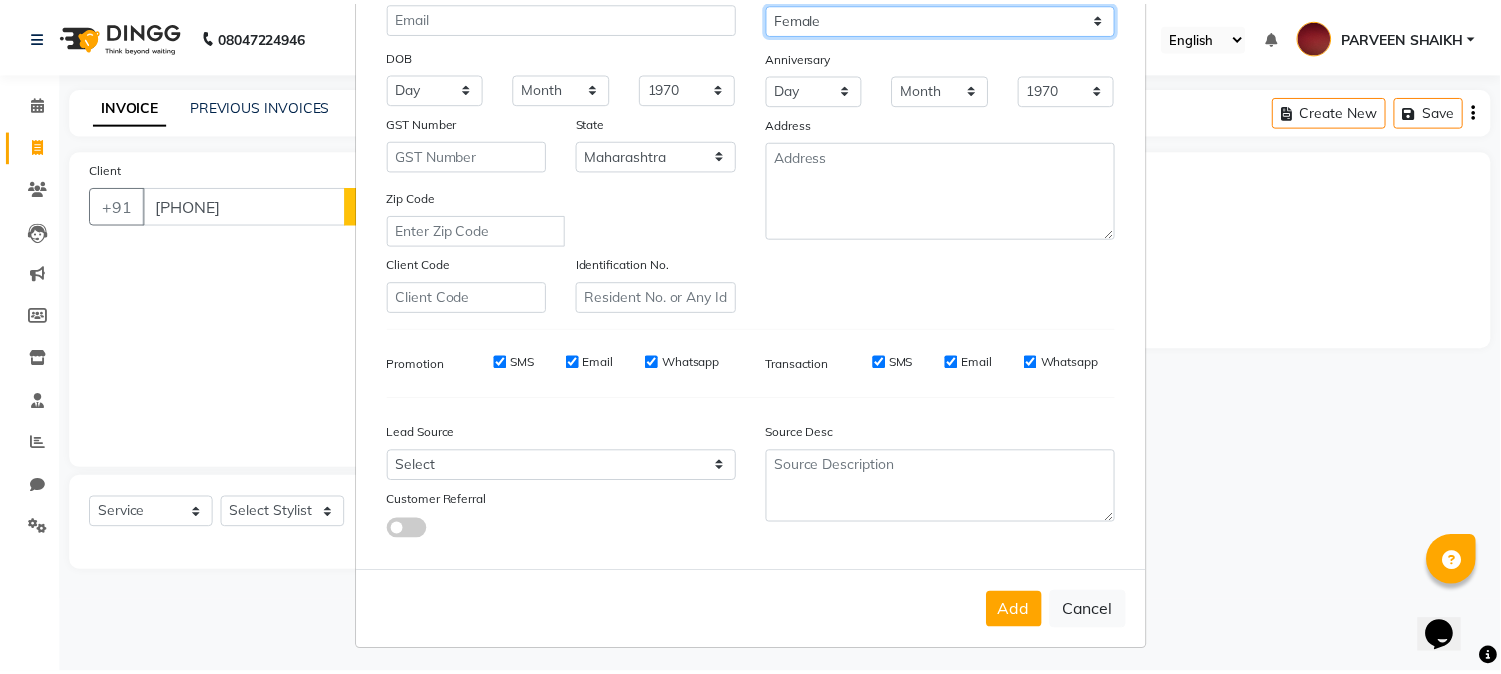 scroll, scrollTop: 250, scrollLeft: 0, axis: vertical 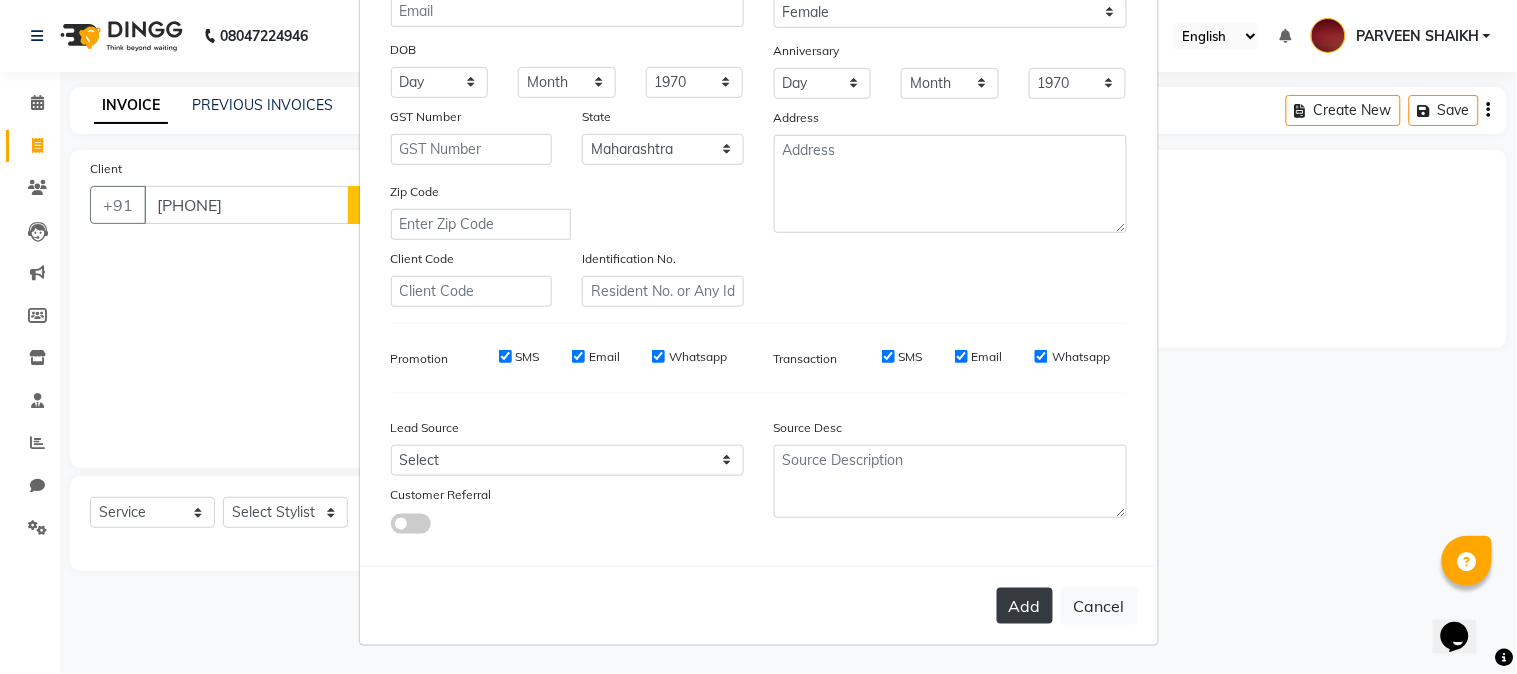 click on "Add" at bounding box center [1025, 606] 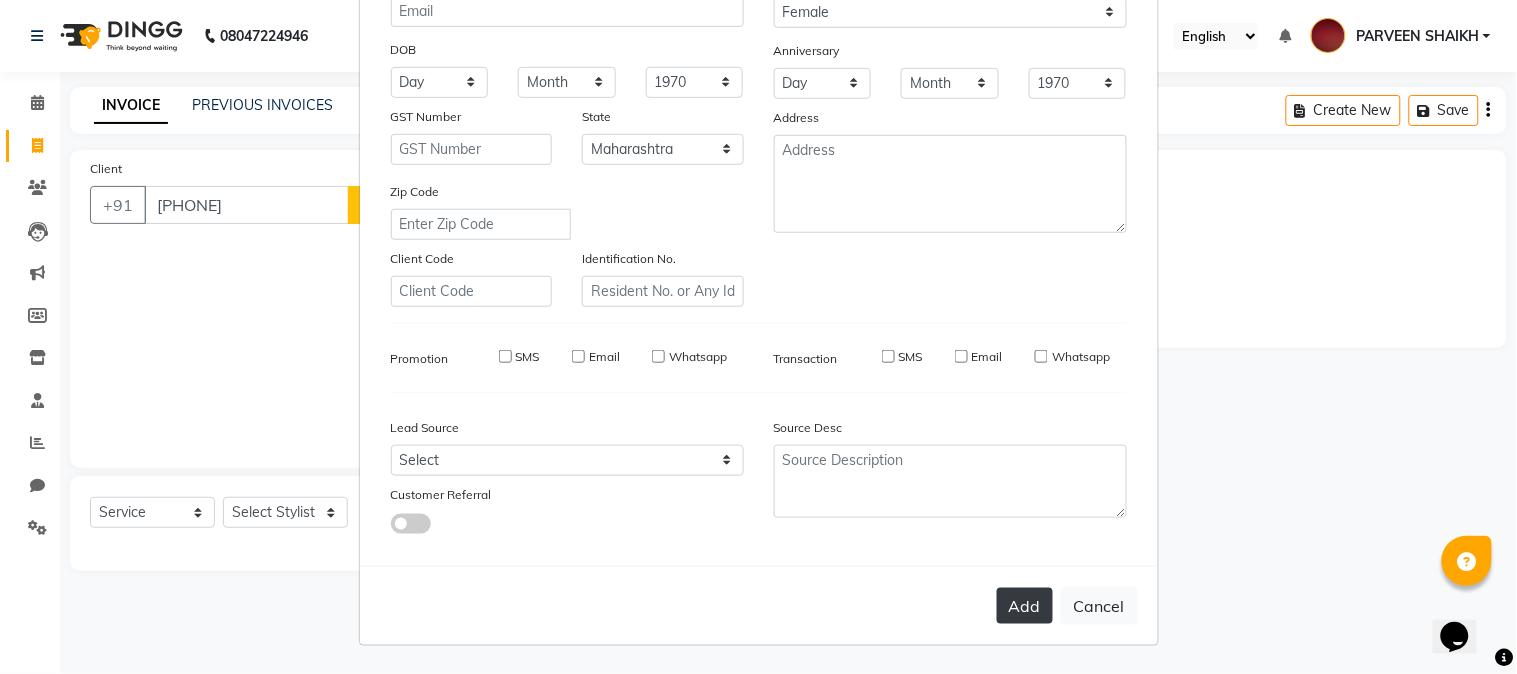 type 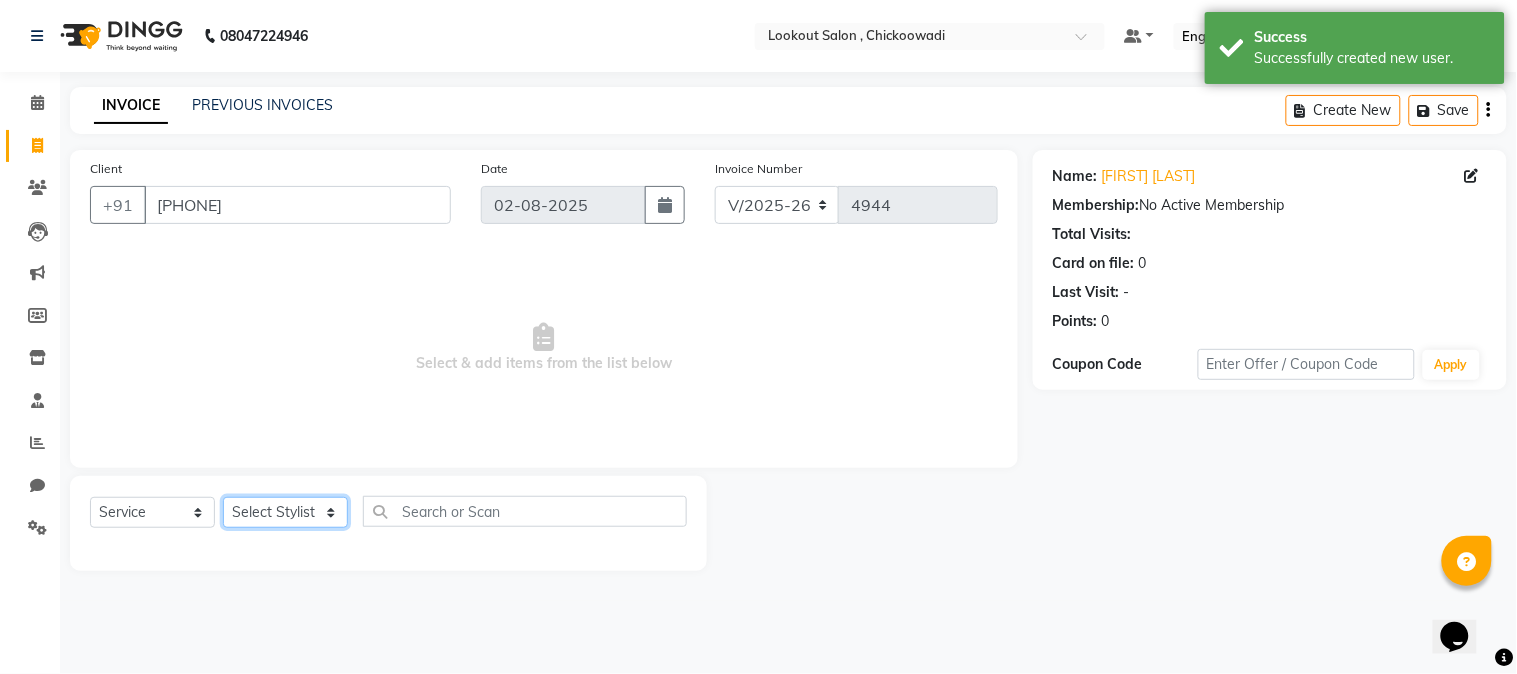 click on "Select Stylist [FIRST] [LAST] [FIRST] [FIRST] [FIRST] [LAST] [FIRST] [LAST] [FIRST] [FIRST] [FIRST] [FIRST] [LAST] [FIRST] [LAST] [FIRST] [FIRST]" 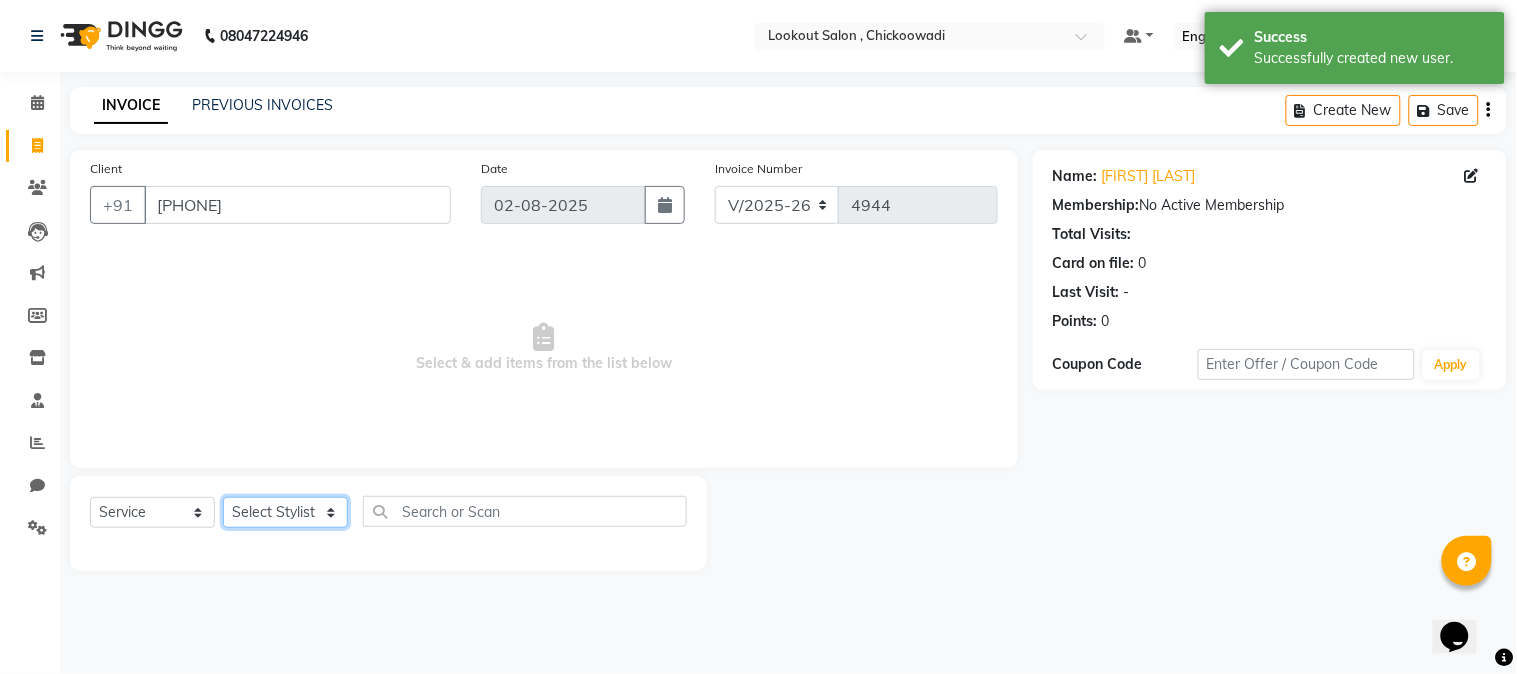 select on "87431" 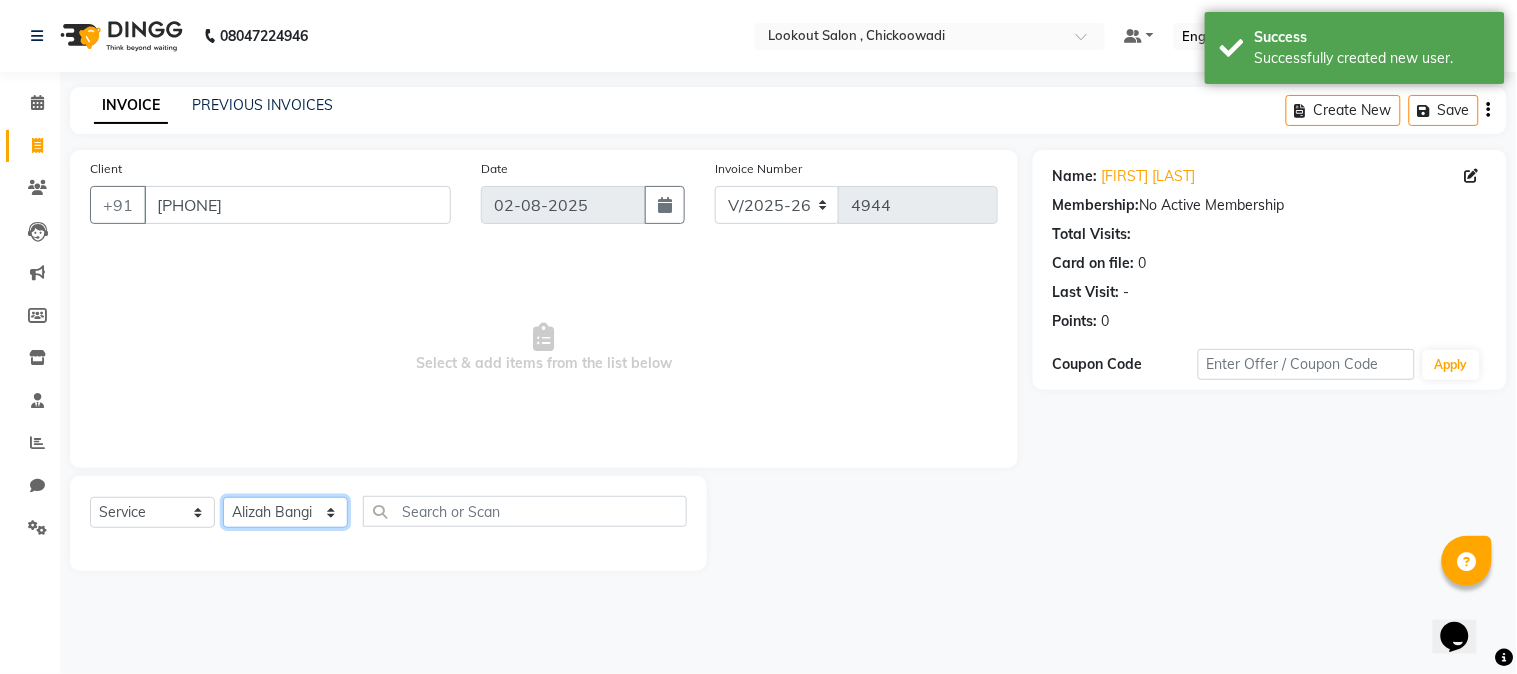 click on "Select Stylist [FIRST] [LAST] [FIRST] [FIRST] [FIRST] [LAST] [FIRST] [LAST] [FIRST] [FIRST] [FIRST] [FIRST] [LAST] [FIRST] [LAST] [FIRST] [FIRST]" 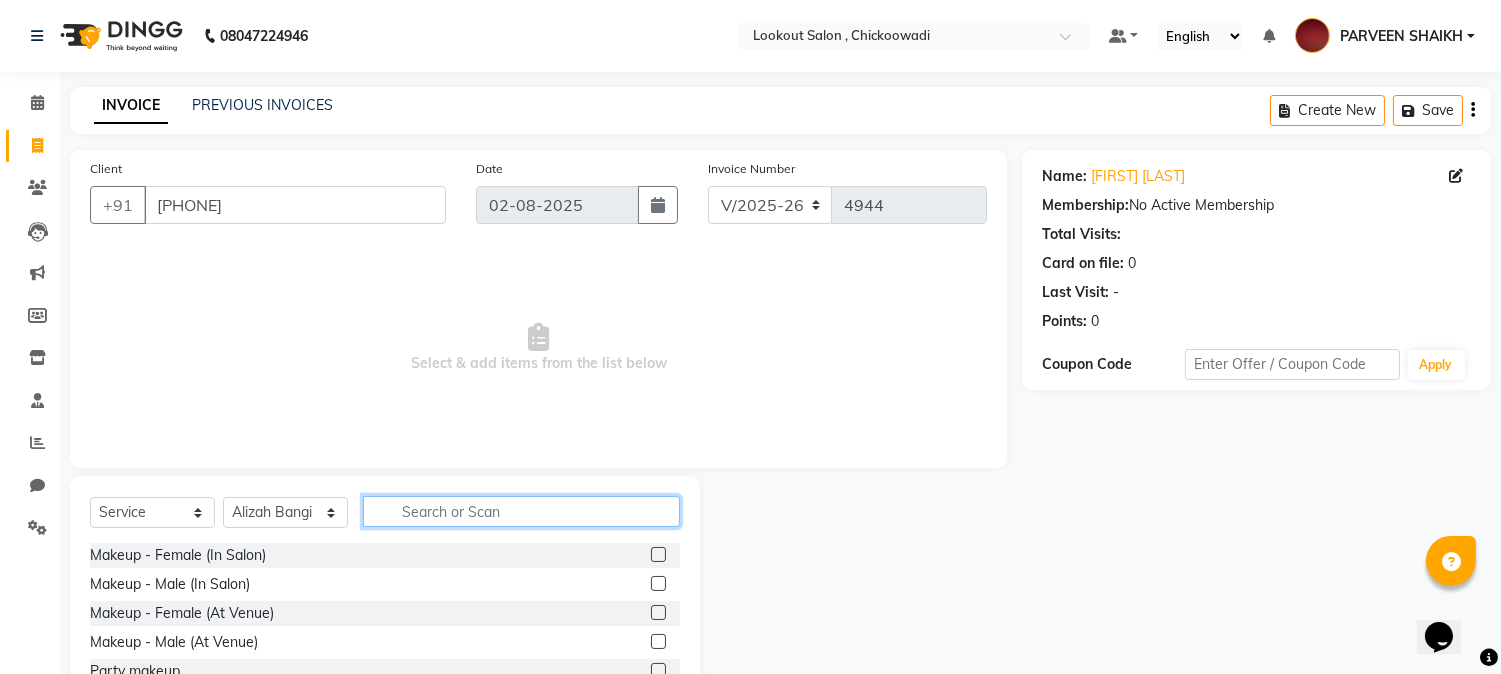 click 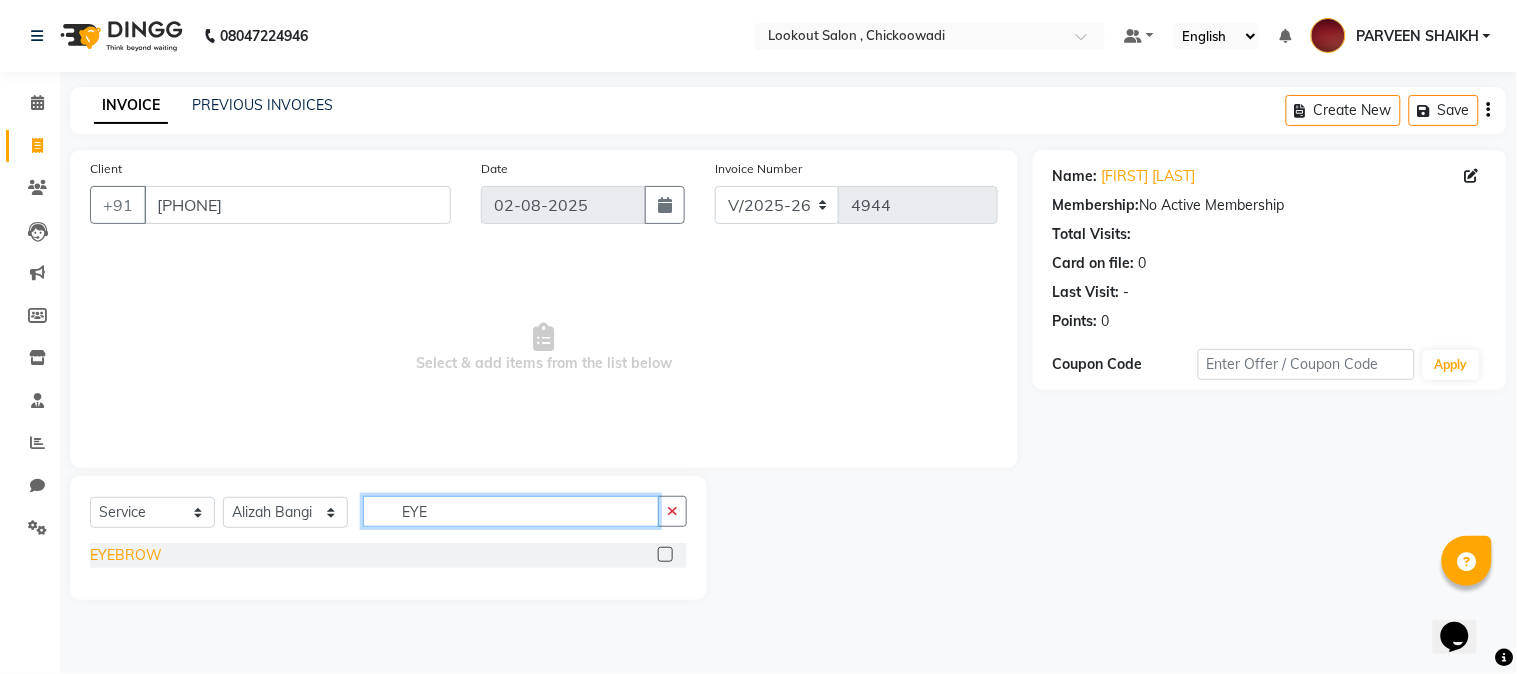 type on "EYE" 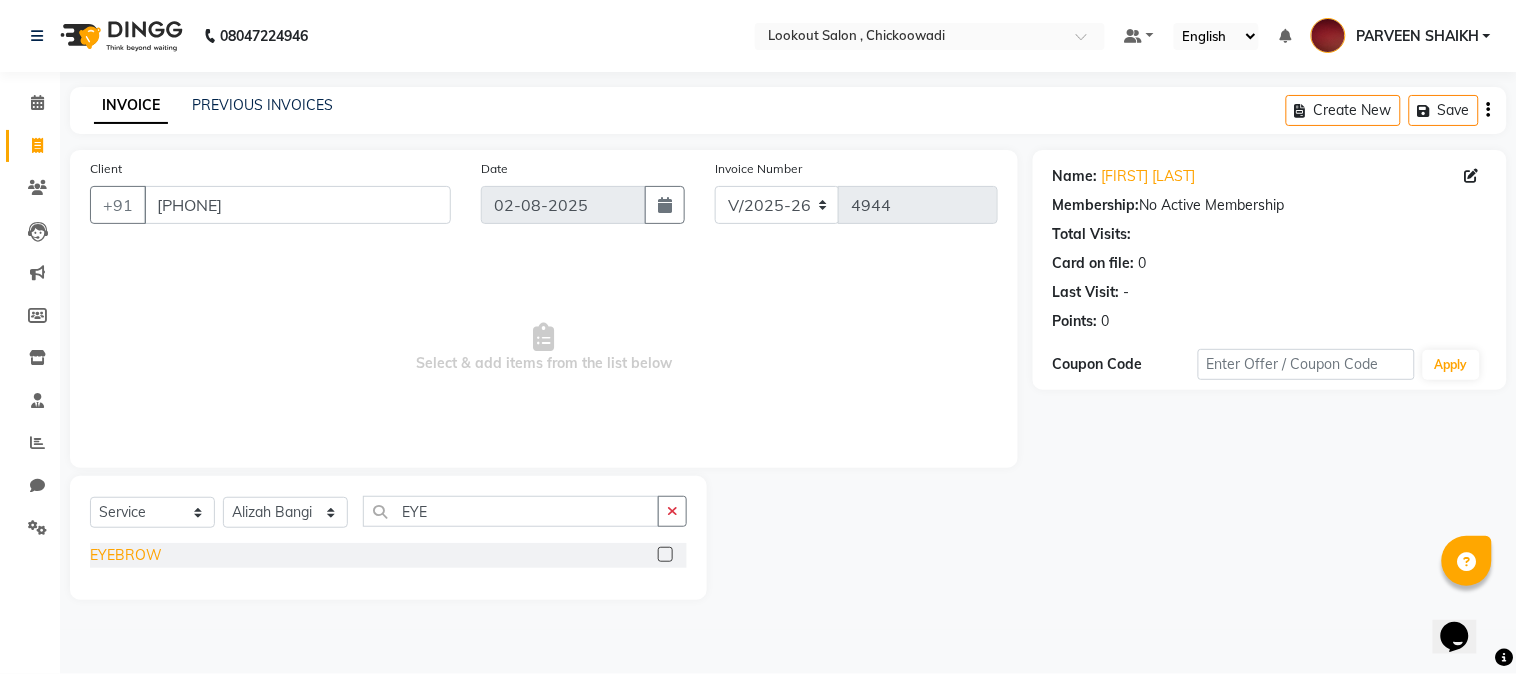 click on "EYEBROW" 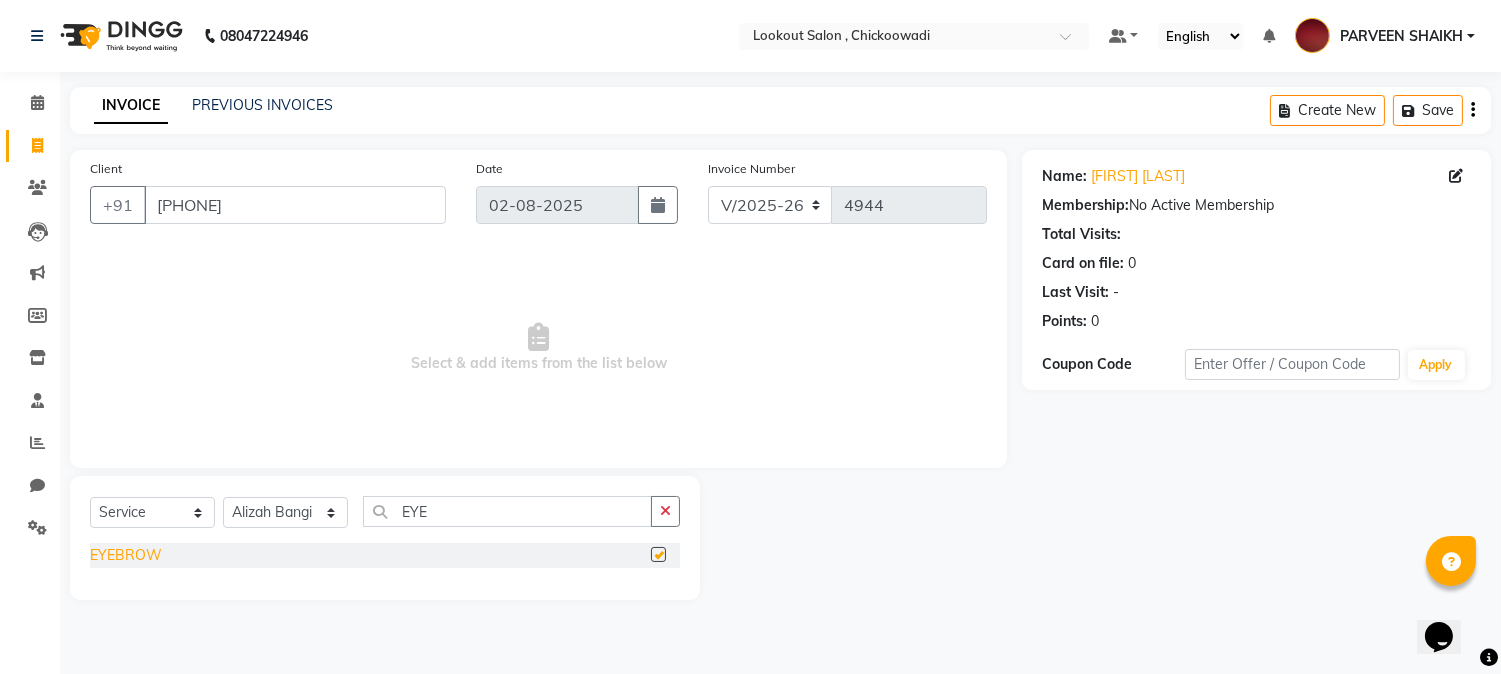 checkbox on "false" 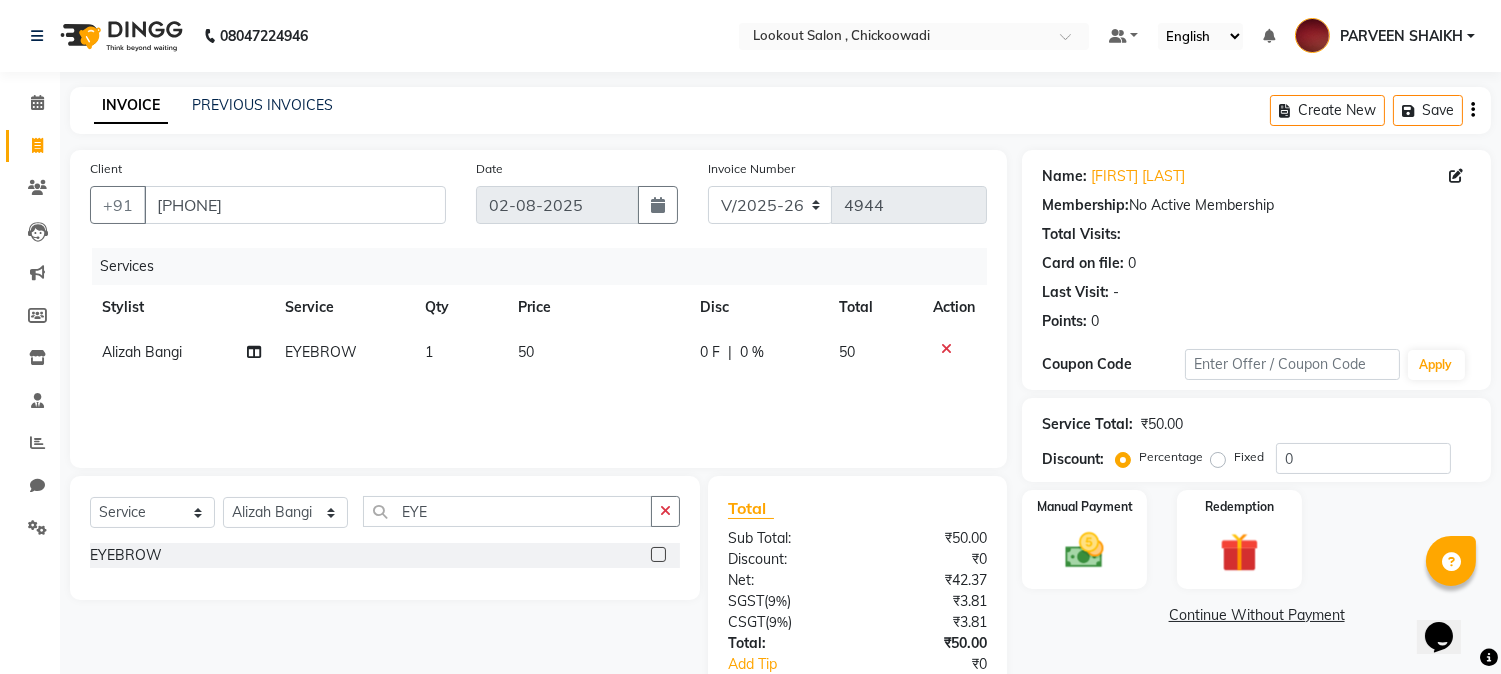 scroll, scrollTop: 125, scrollLeft: 0, axis: vertical 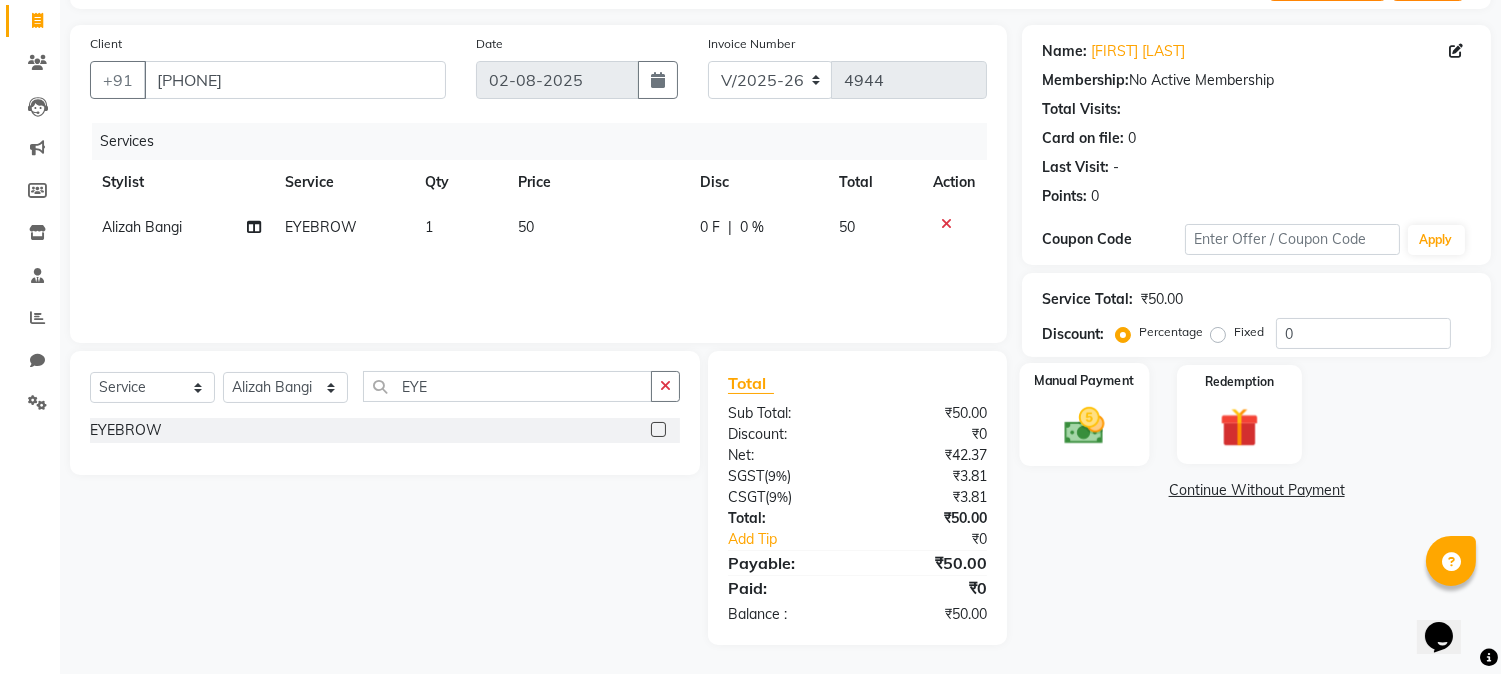 click 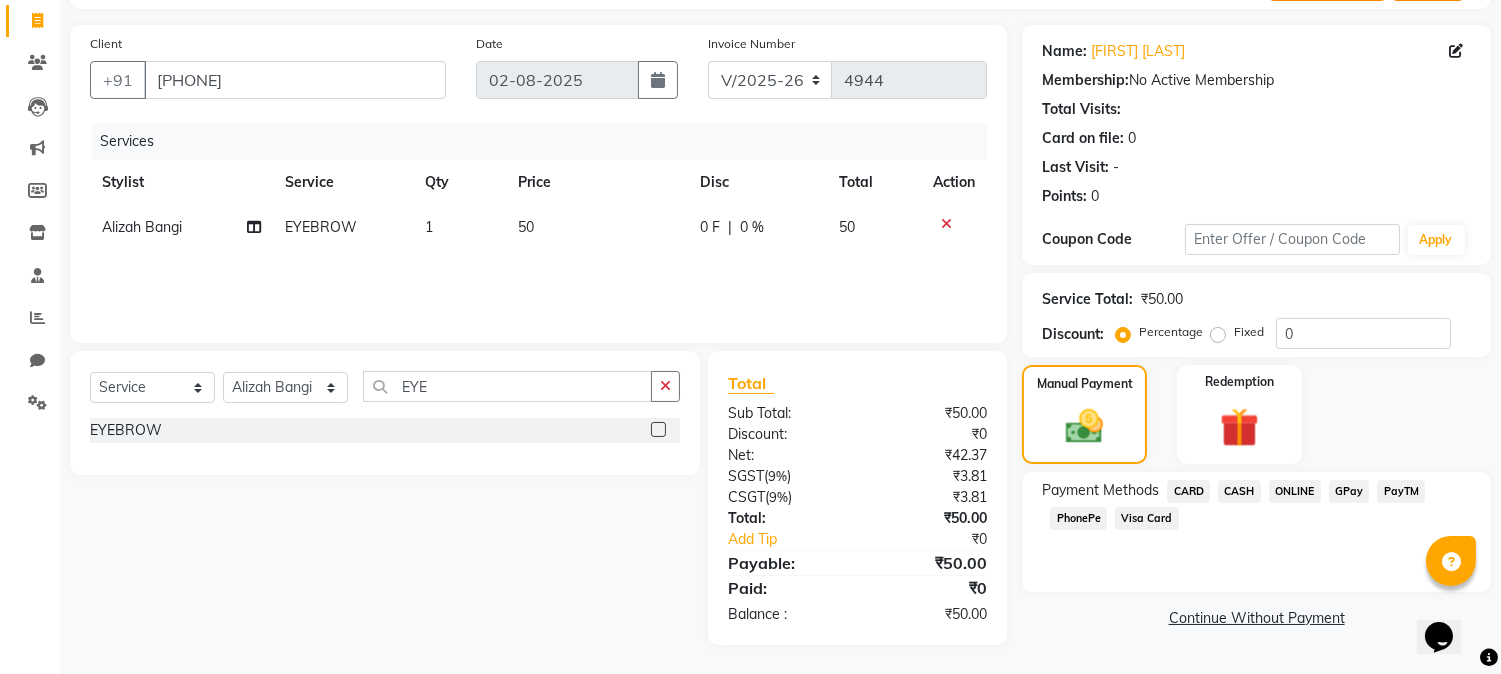 click on "CASH" 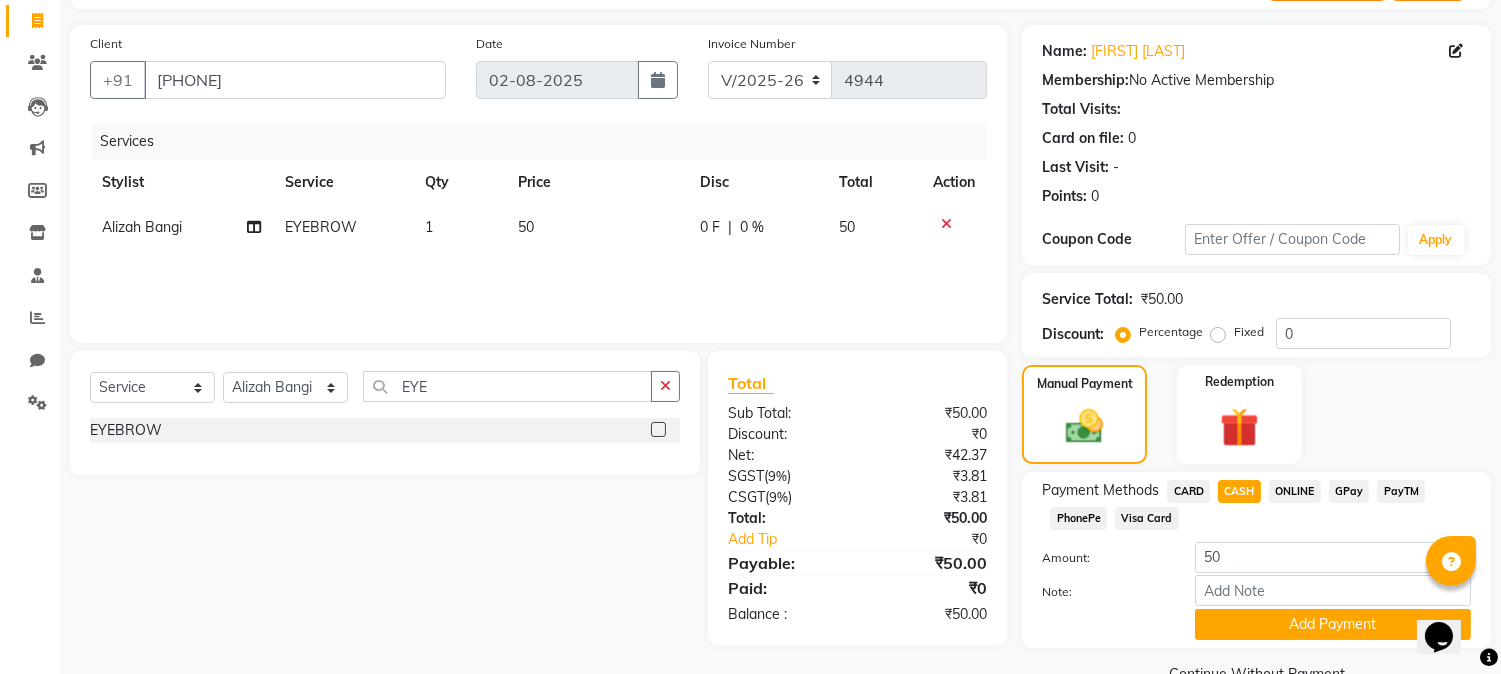 scroll, scrollTop: 170, scrollLeft: 0, axis: vertical 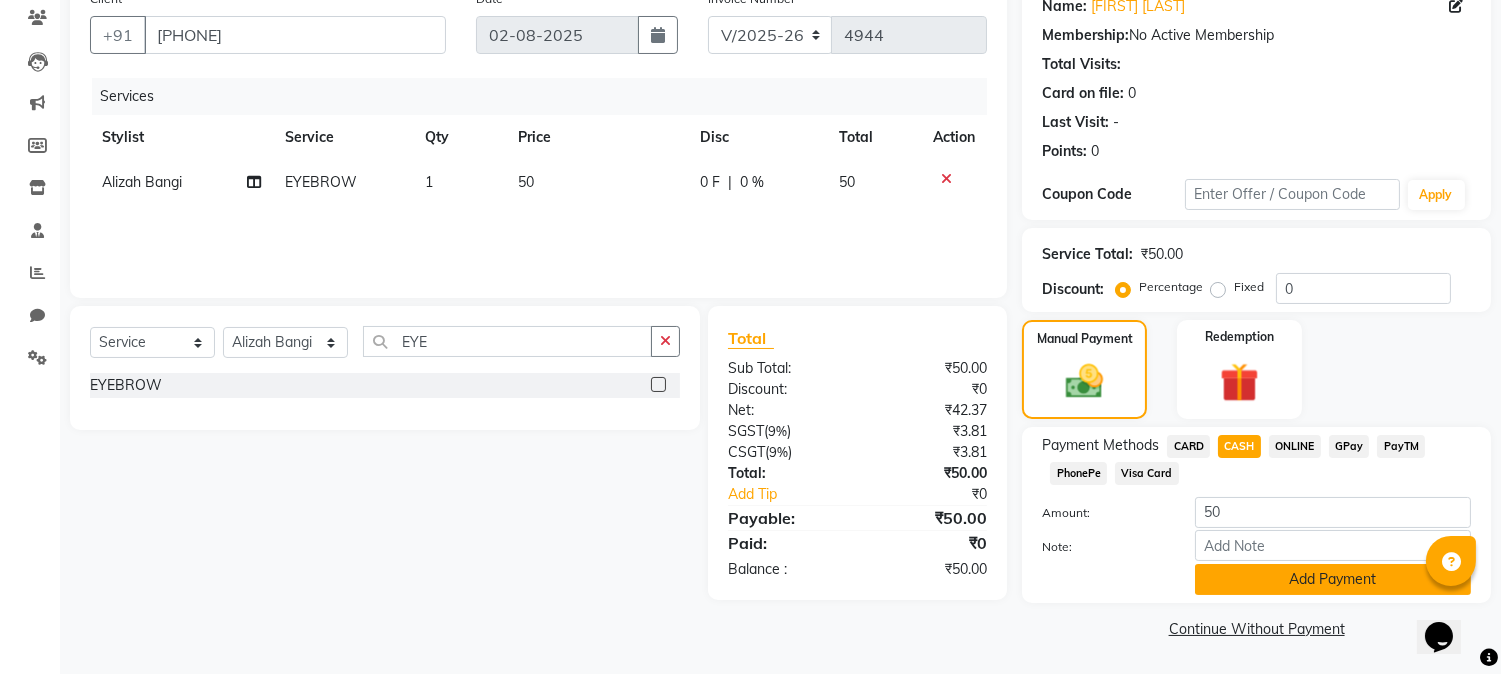 click on "Add Payment" 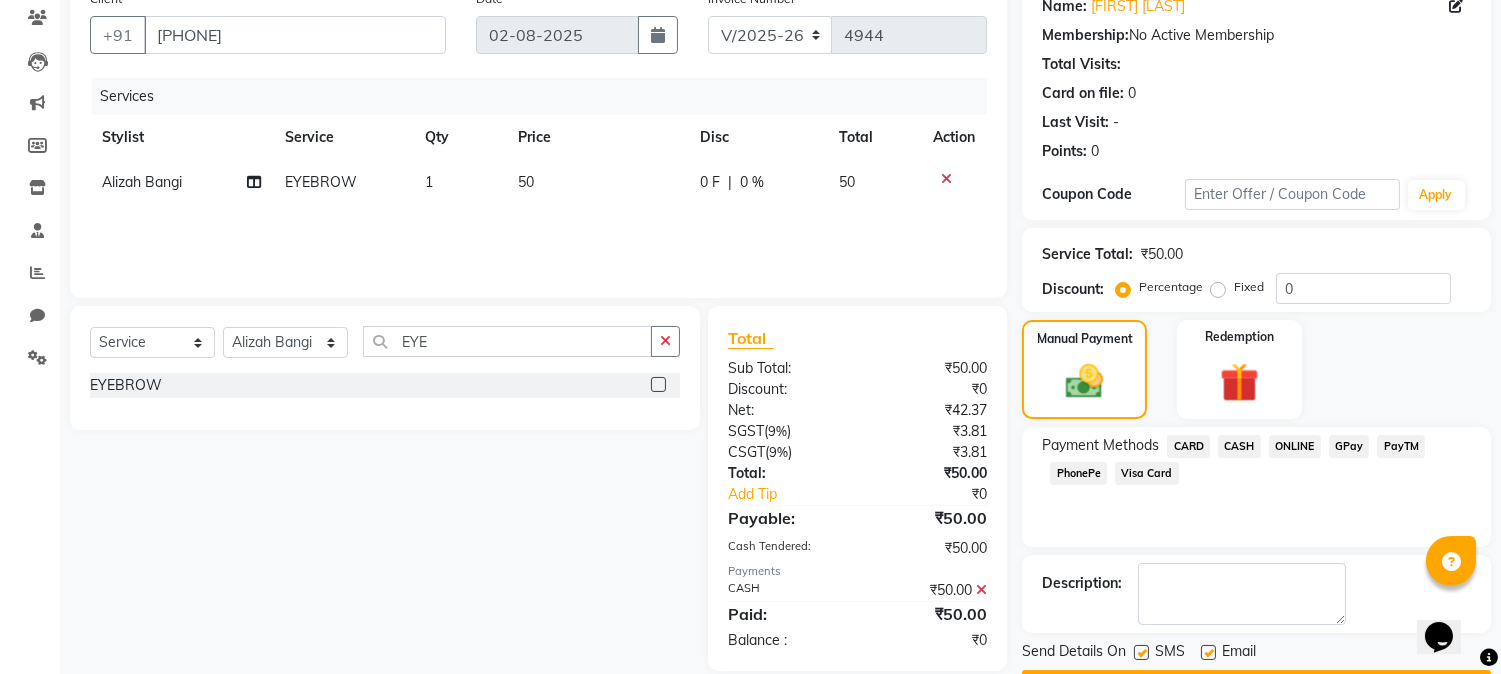 scroll, scrollTop: 225, scrollLeft: 0, axis: vertical 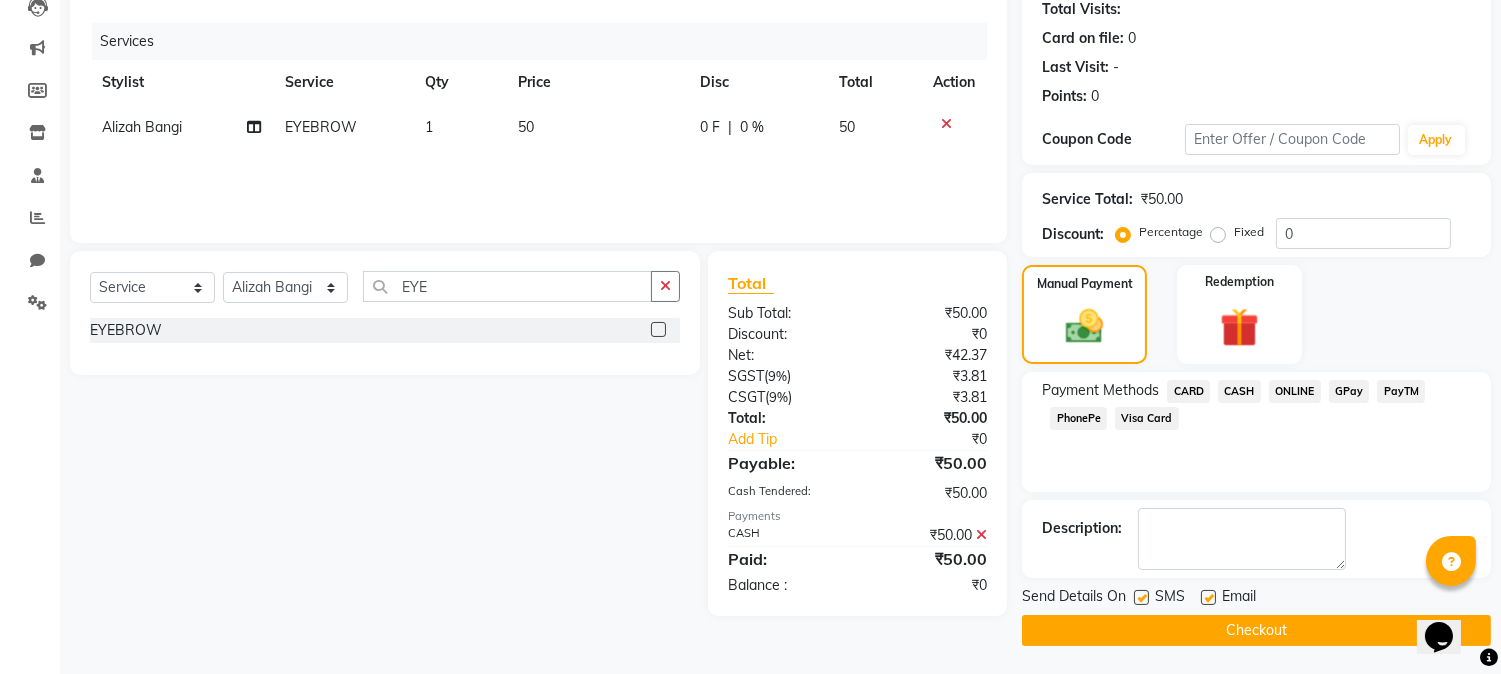click on "Checkout" 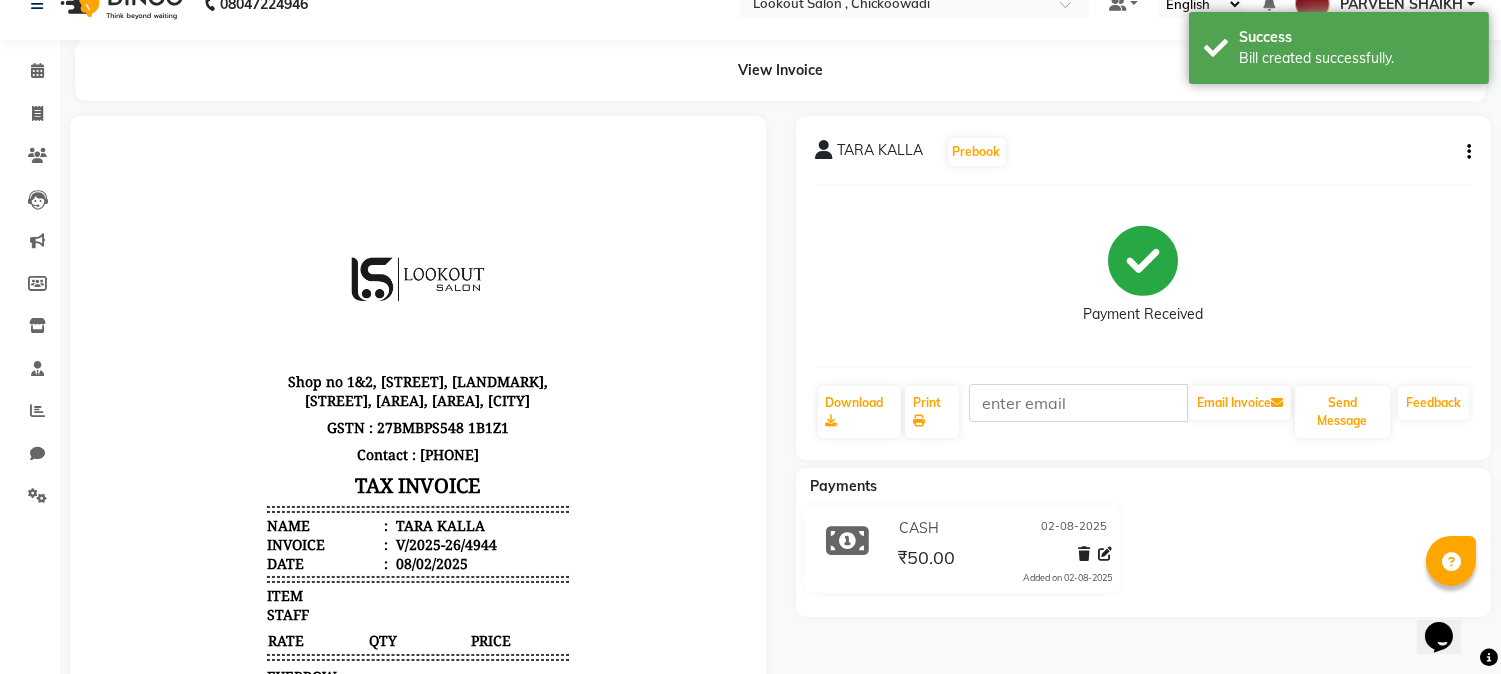 scroll, scrollTop: 26, scrollLeft: 0, axis: vertical 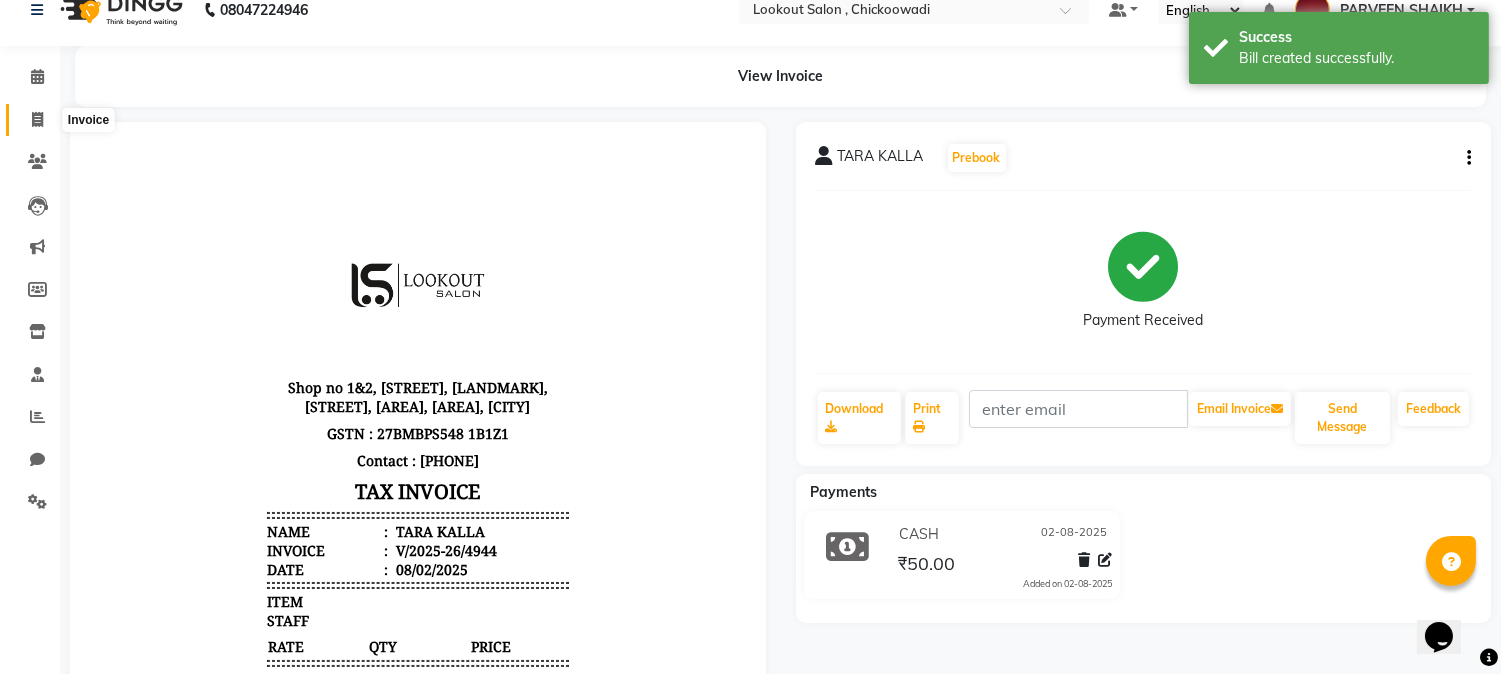click 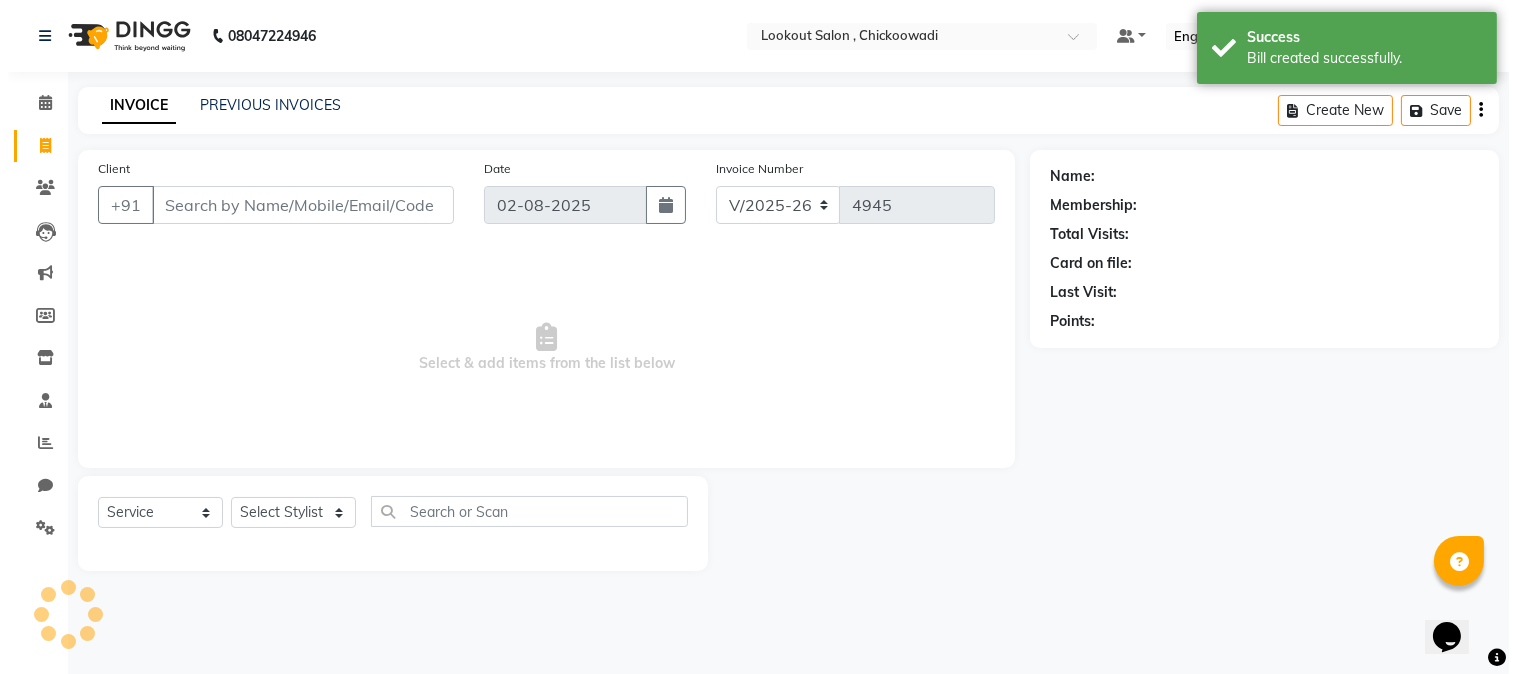scroll, scrollTop: 0, scrollLeft: 0, axis: both 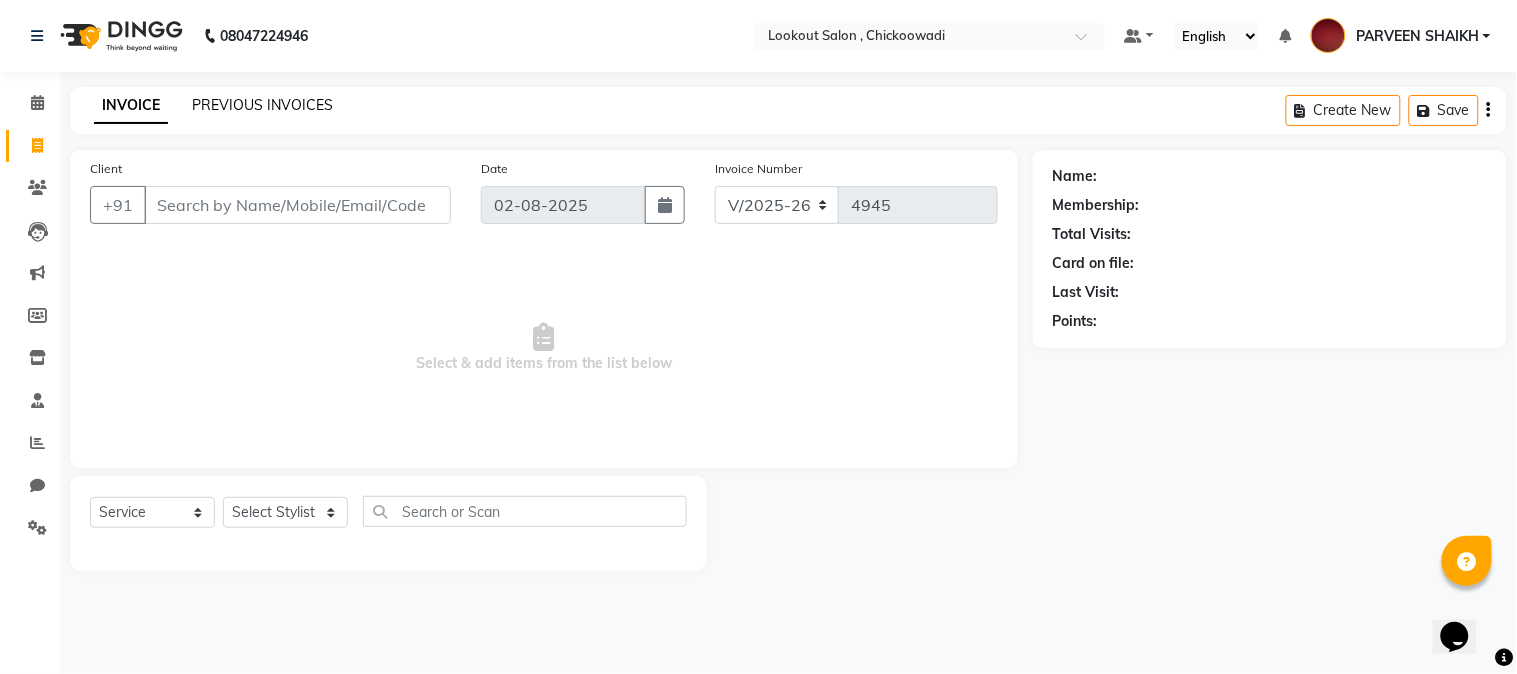 click on "PREVIOUS INVOICES" 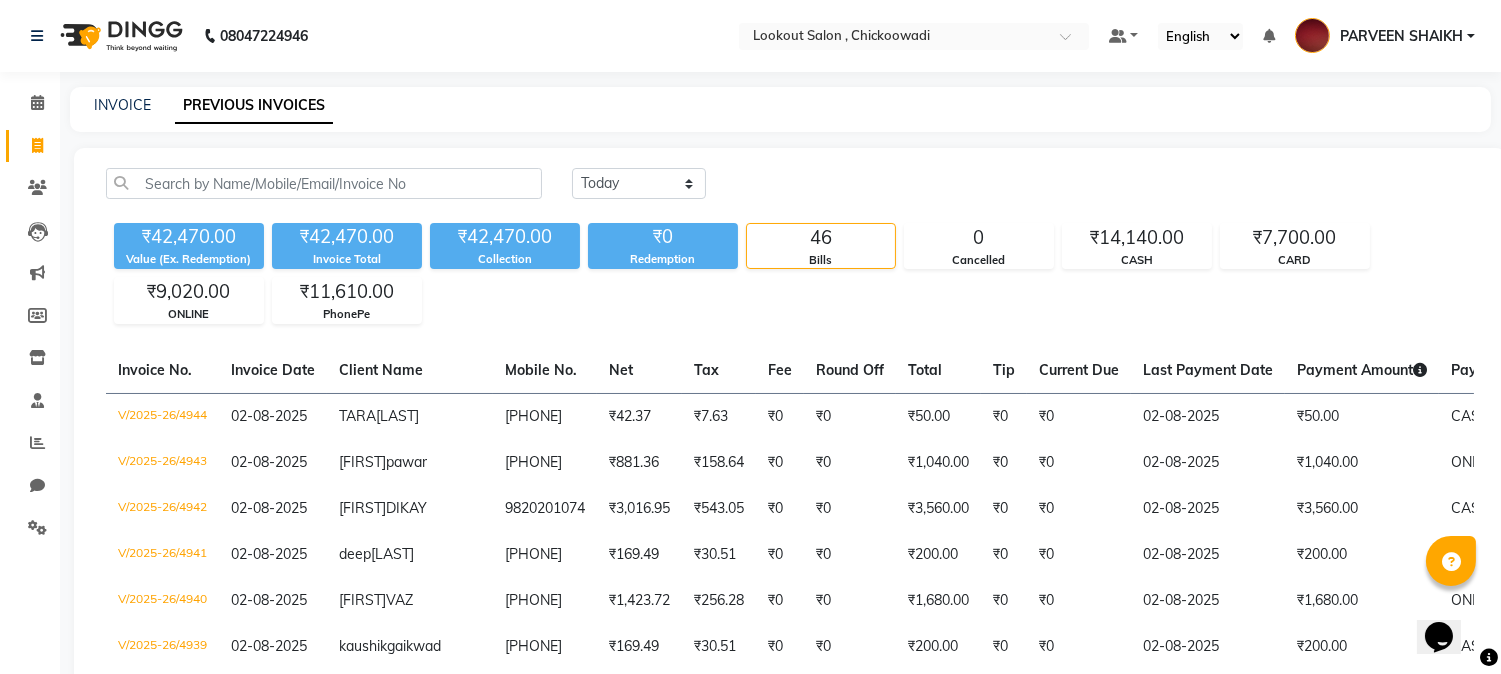 click on "PARVEEN SHAIKH" at bounding box center [1401, 36] 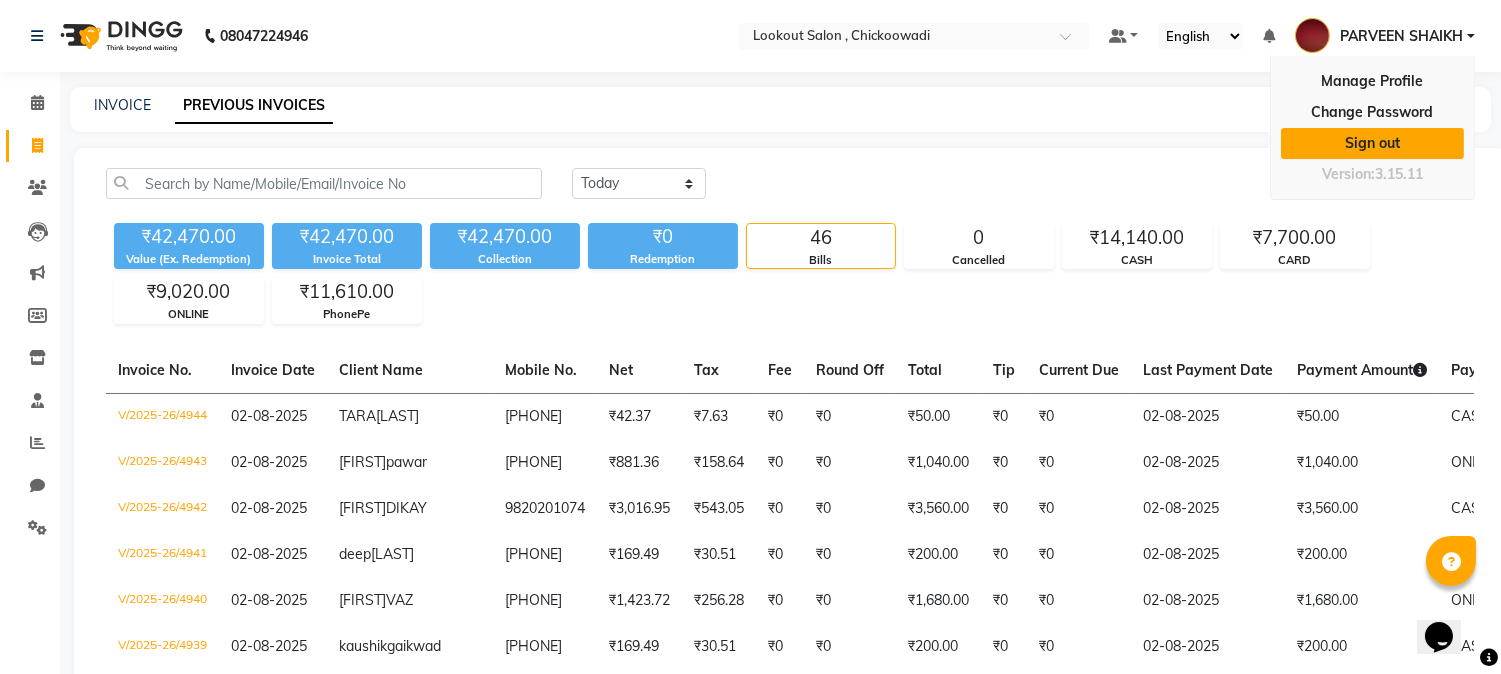 click on "Sign out" at bounding box center [1372, 143] 